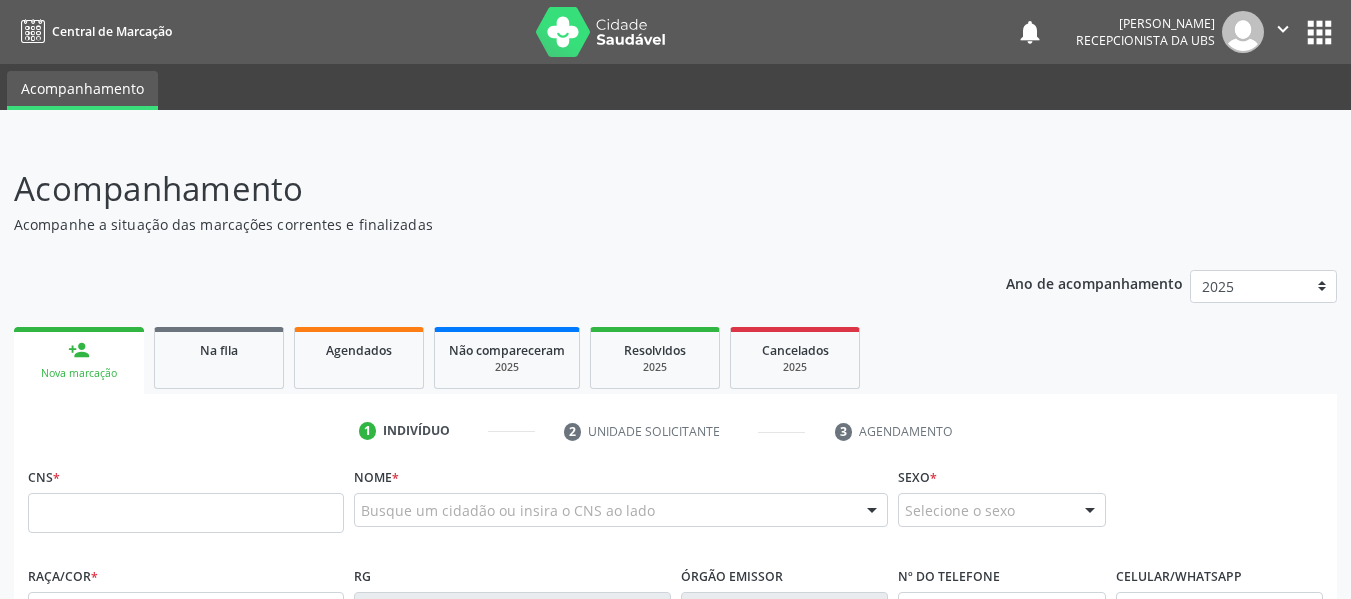 scroll, scrollTop: 0, scrollLeft: 0, axis: both 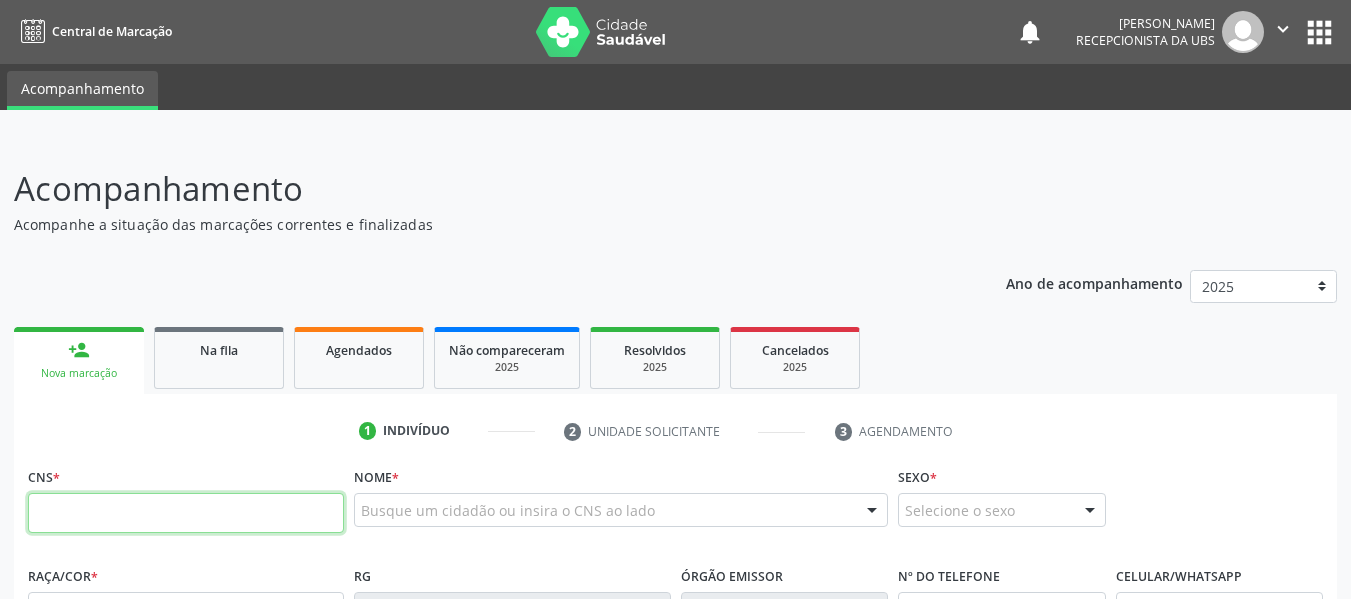 click at bounding box center (186, 513) 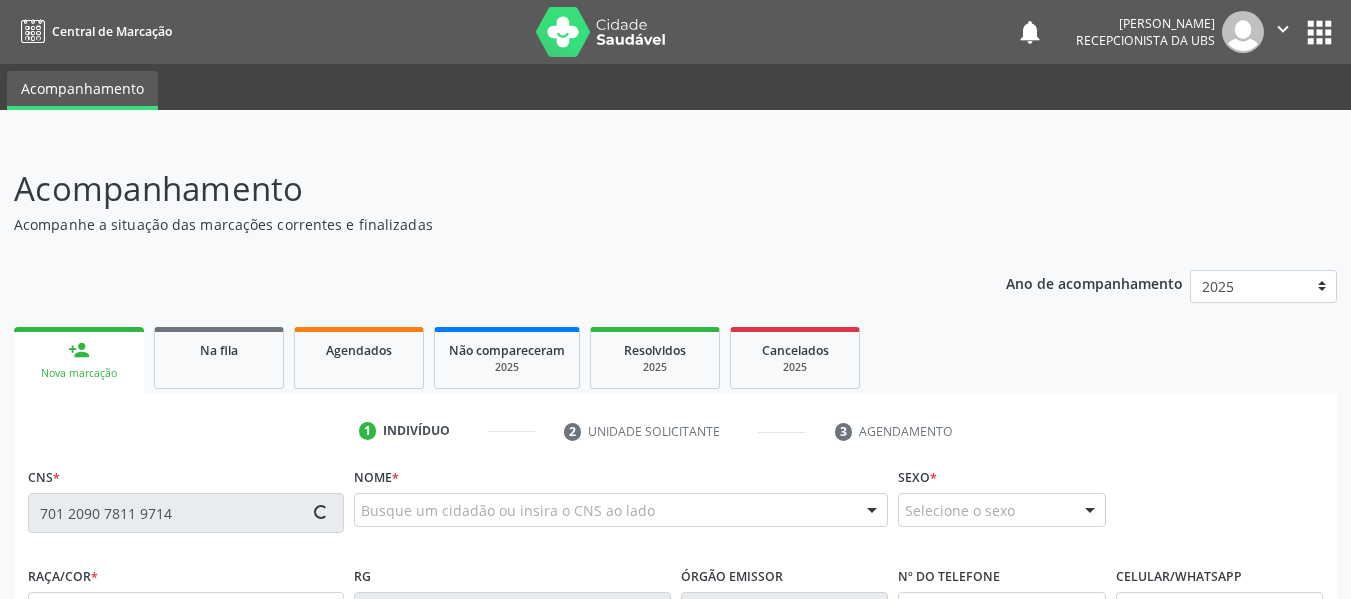 type on "701 2090 7811 9714" 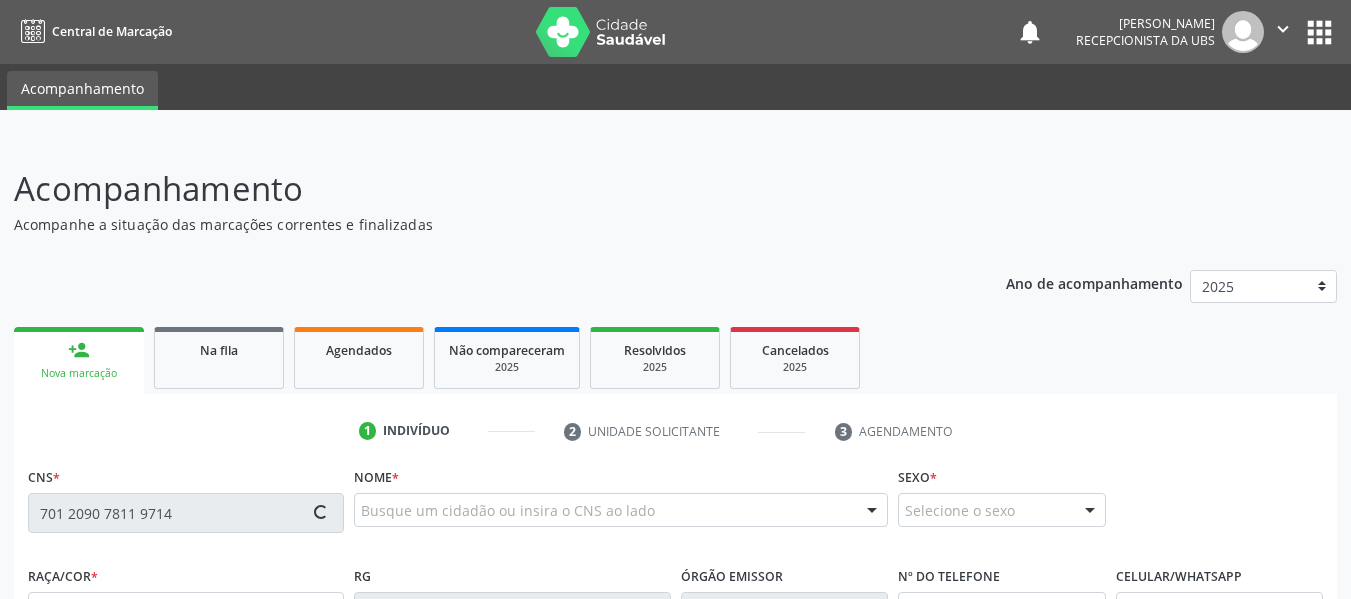 type 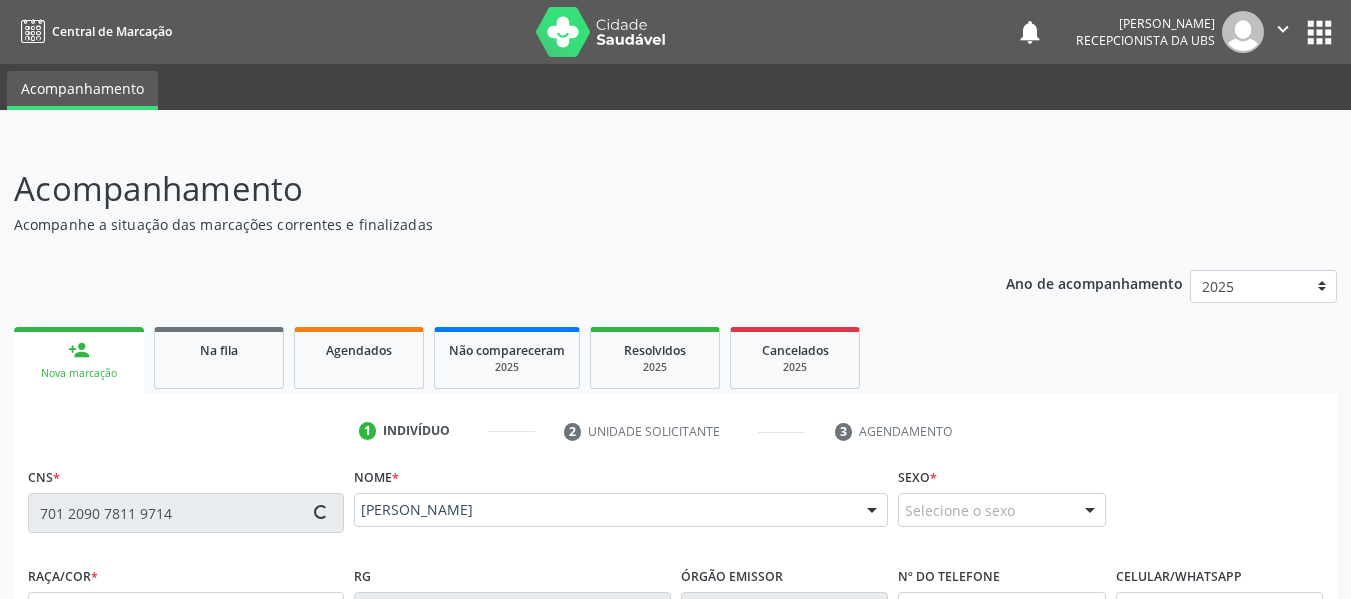 type on "[PHONE_NUMBER]" 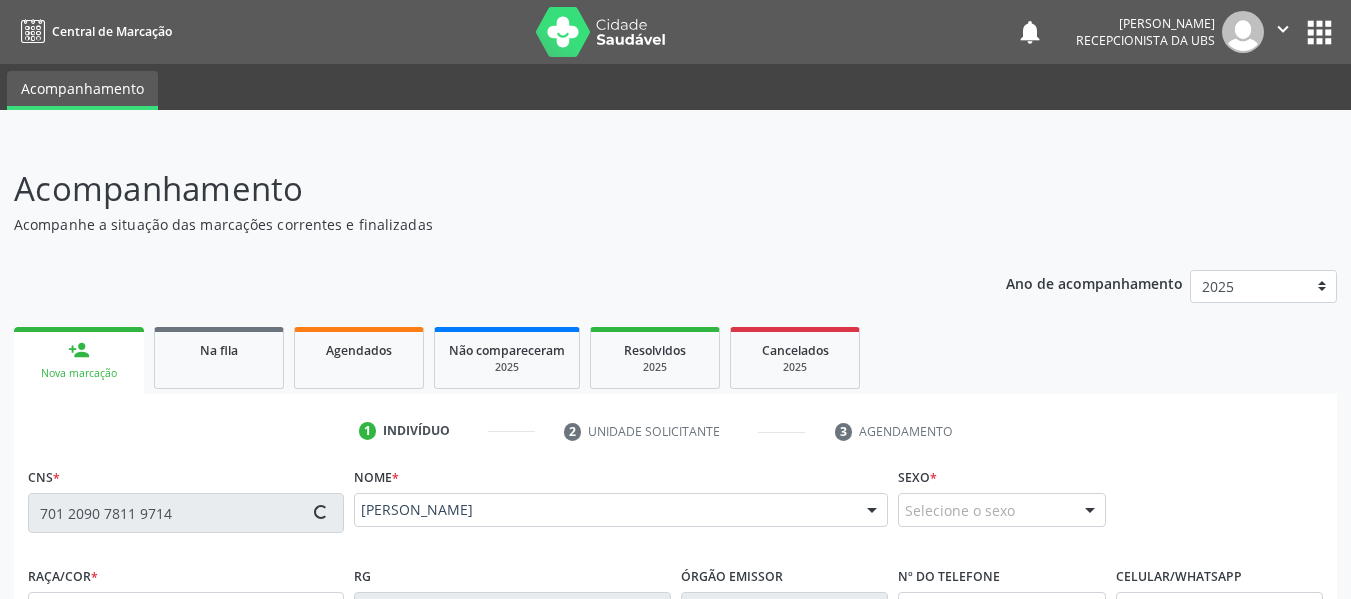 type on "[DATE]" 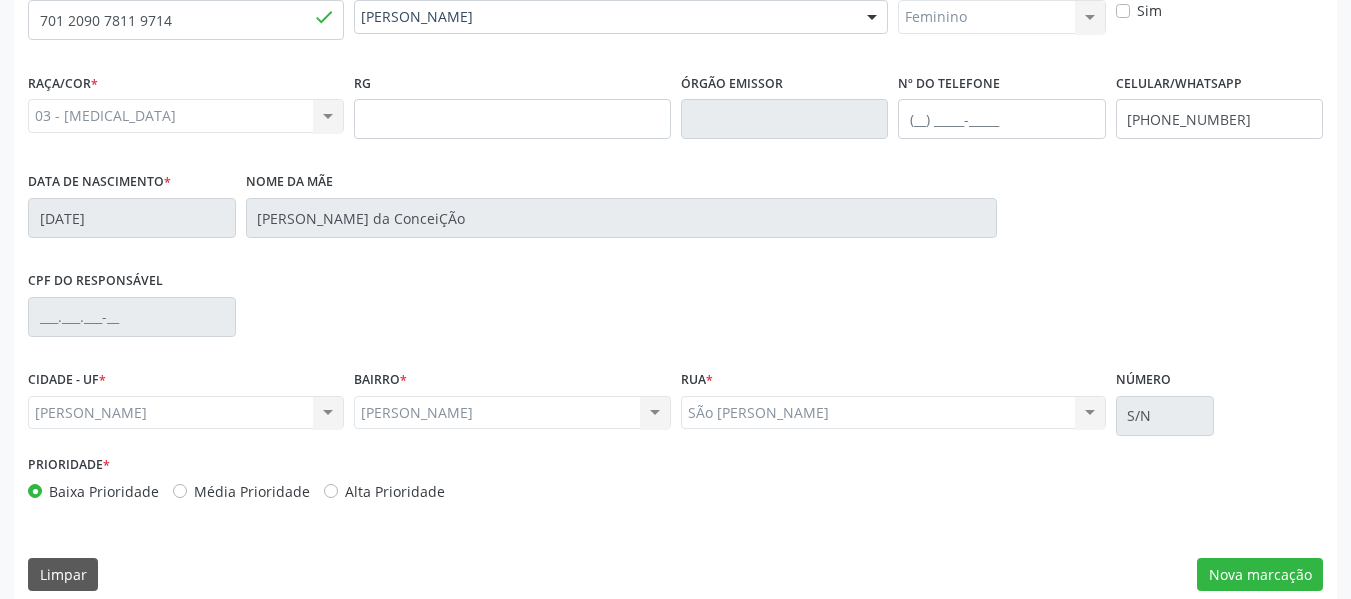 scroll, scrollTop: 513, scrollLeft: 0, axis: vertical 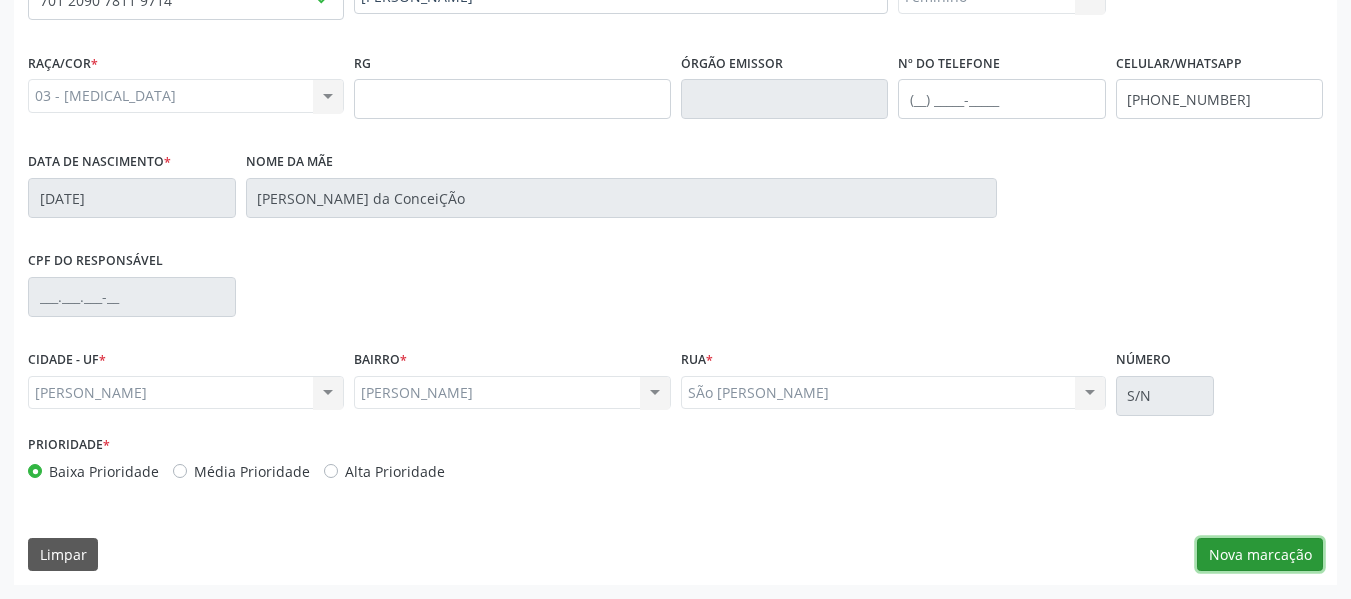 click on "Nova marcação" at bounding box center [1260, 555] 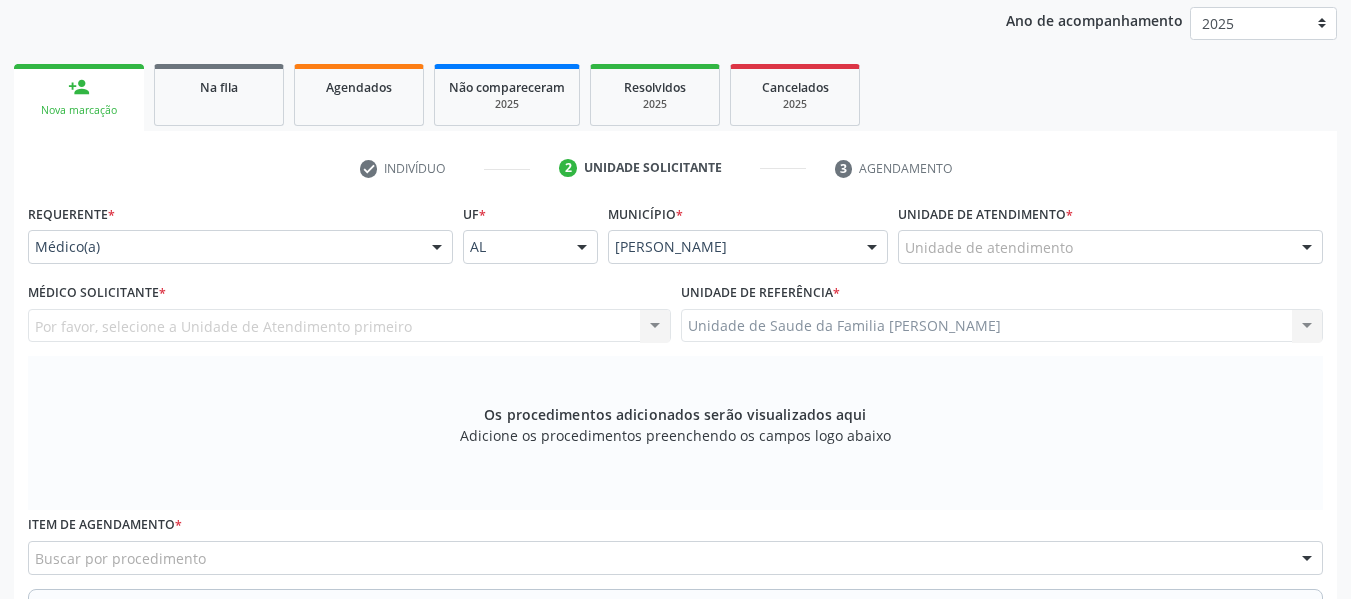 scroll, scrollTop: 233, scrollLeft: 0, axis: vertical 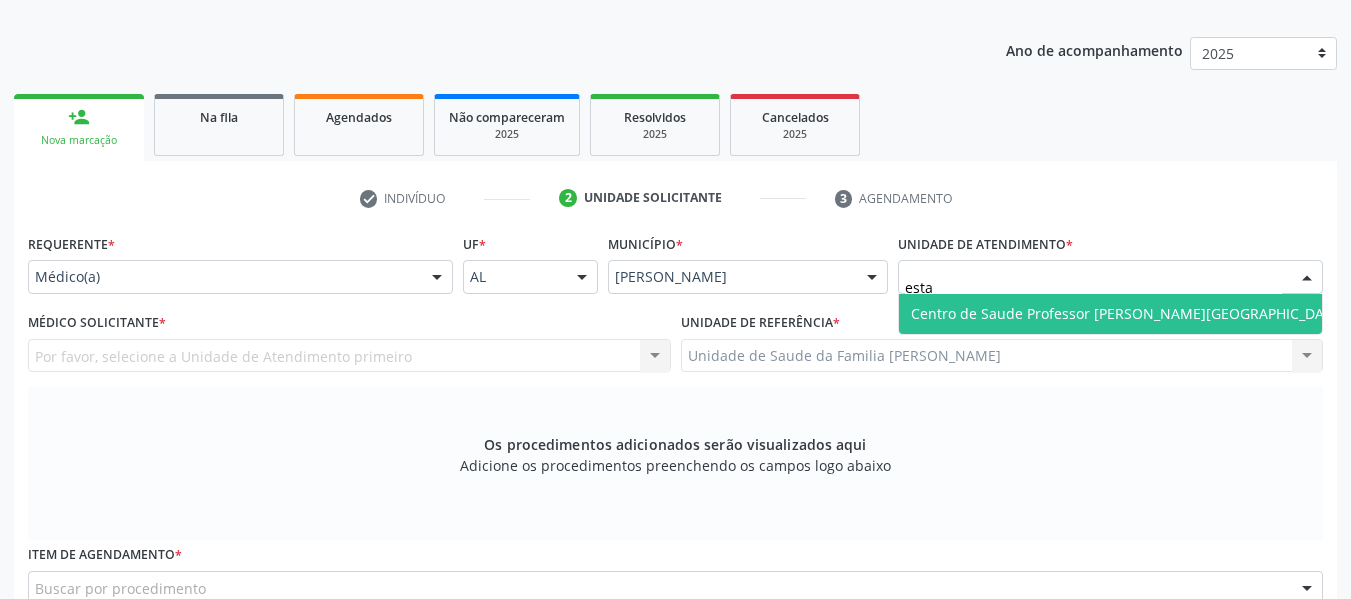 click on "Centro de Saude Professor [PERSON_NAME][GEOGRAPHIC_DATA]" at bounding box center [1128, 313] 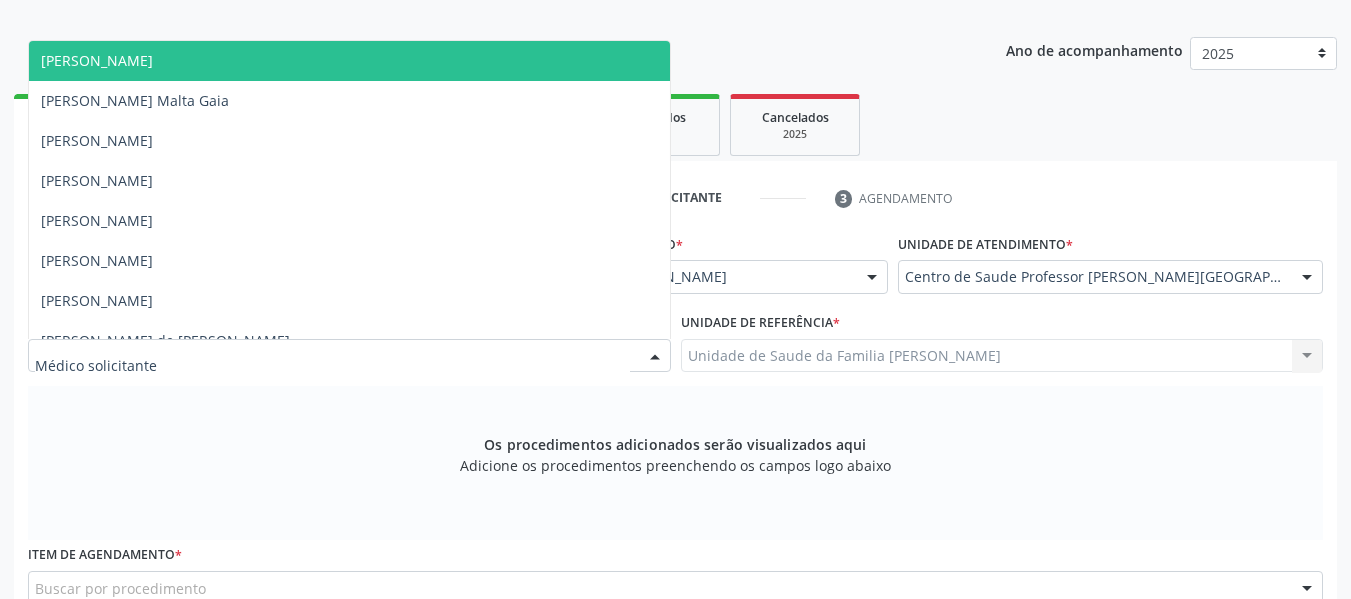 click at bounding box center [655, 357] 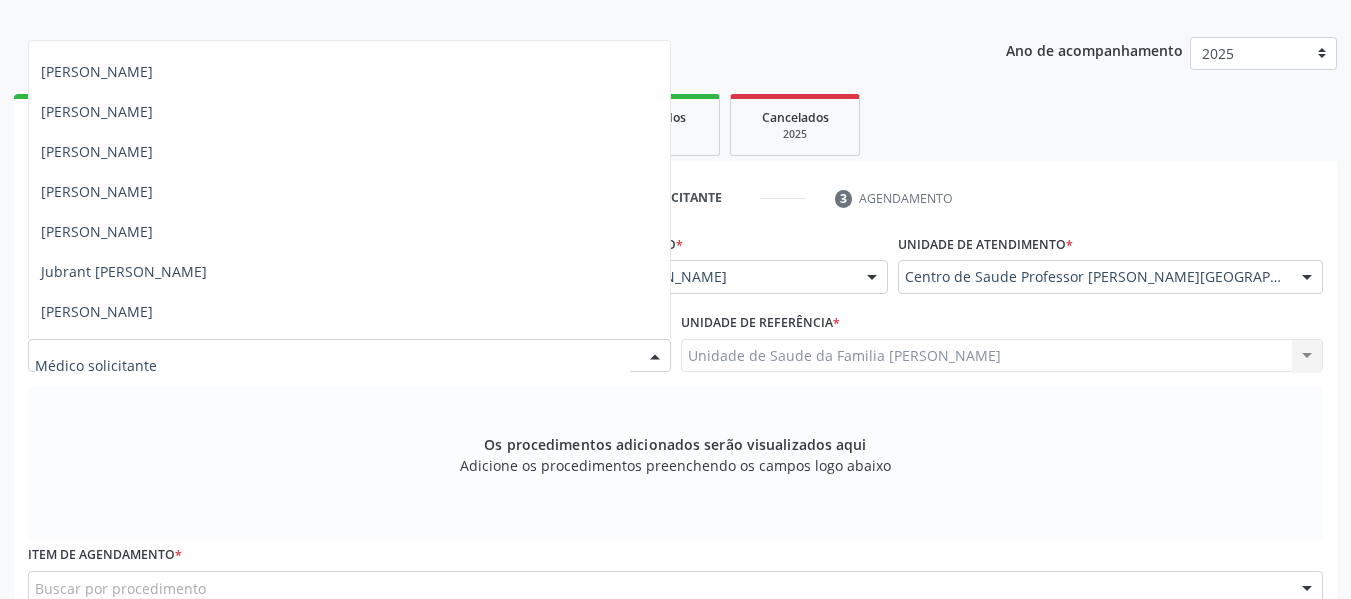 scroll, scrollTop: 840, scrollLeft: 0, axis: vertical 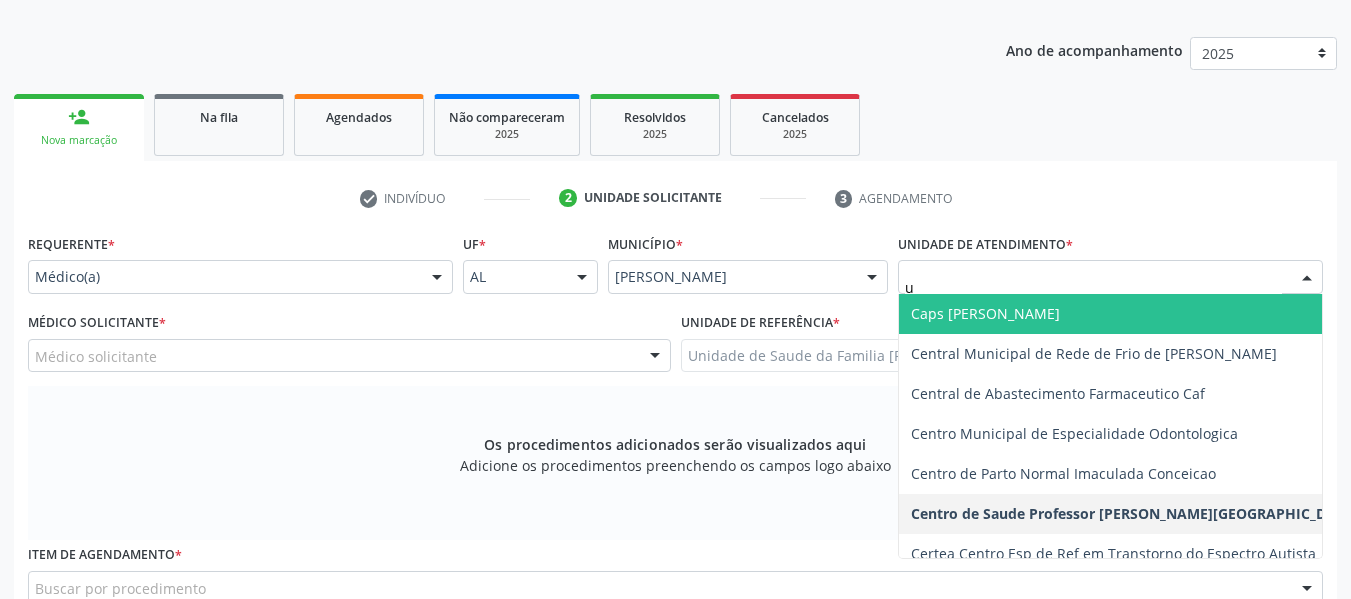 type on "up" 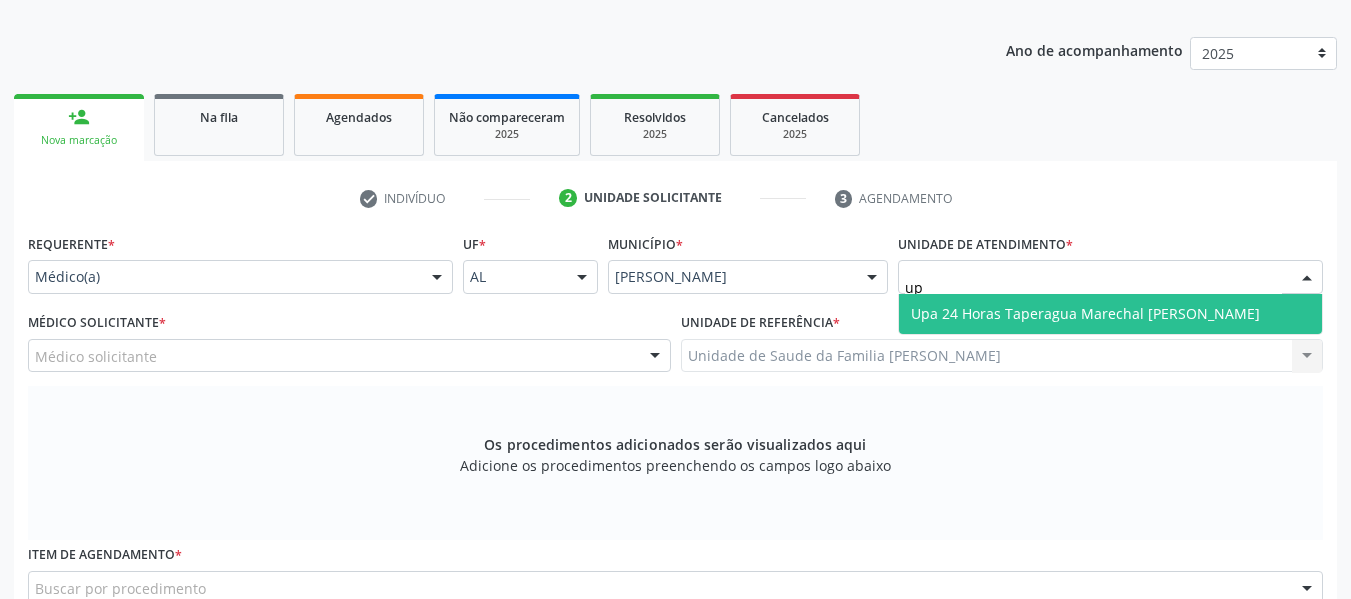 click on "Upa 24 Horas Taperagua Marechal [PERSON_NAME]" at bounding box center [1085, 313] 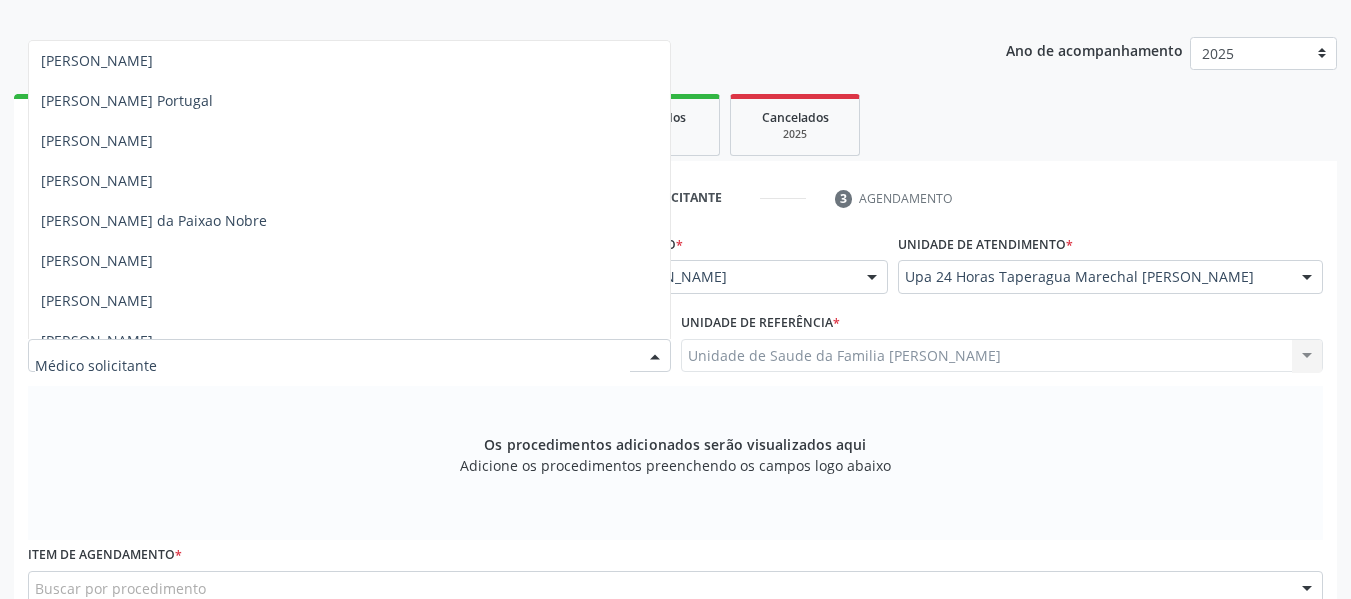 click at bounding box center [655, 357] 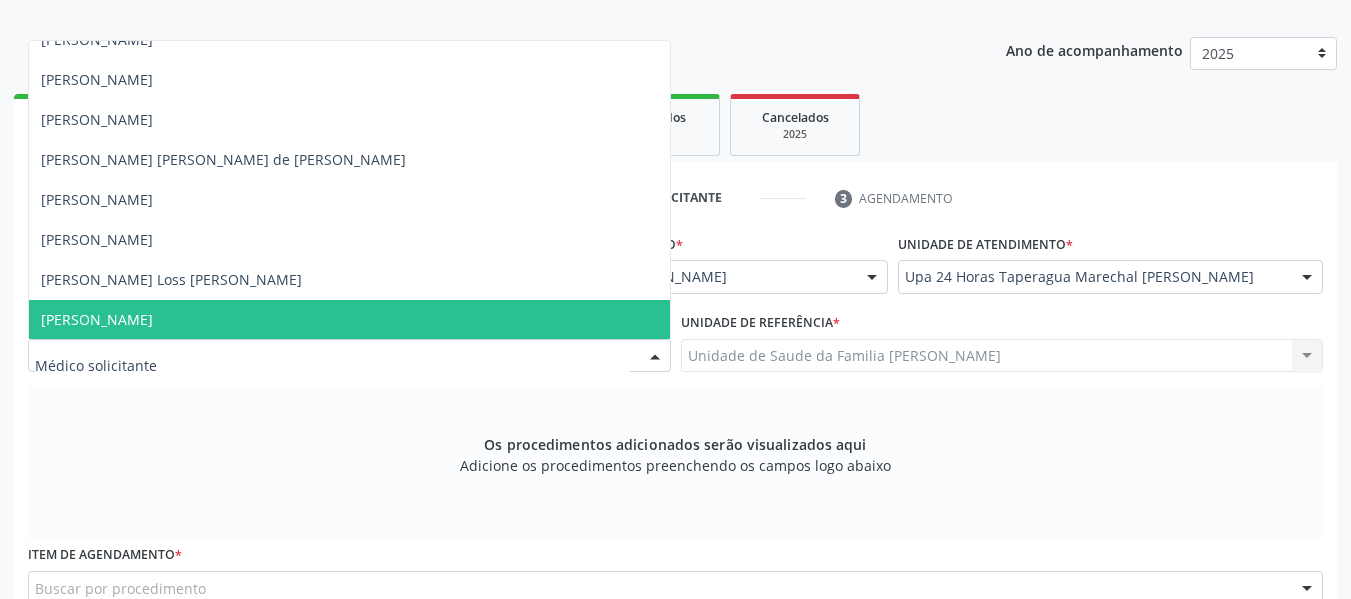 scroll, scrollTop: 2587, scrollLeft: 0, axis: vertical 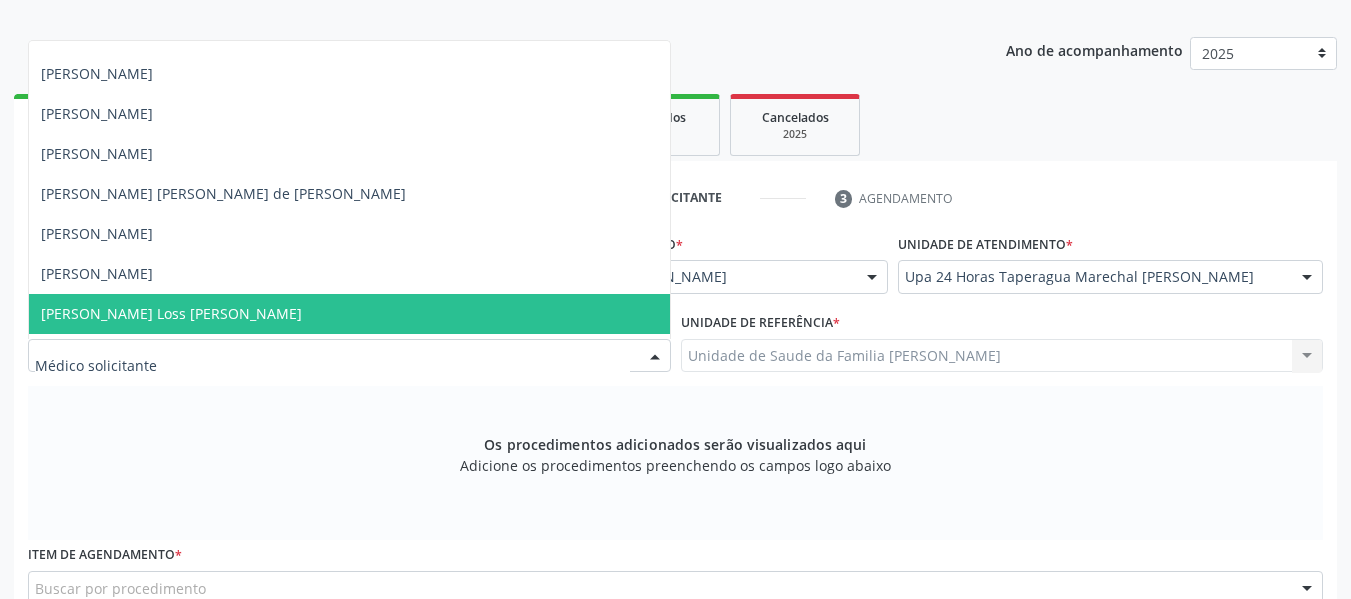 click at bounding box center (332, 366) 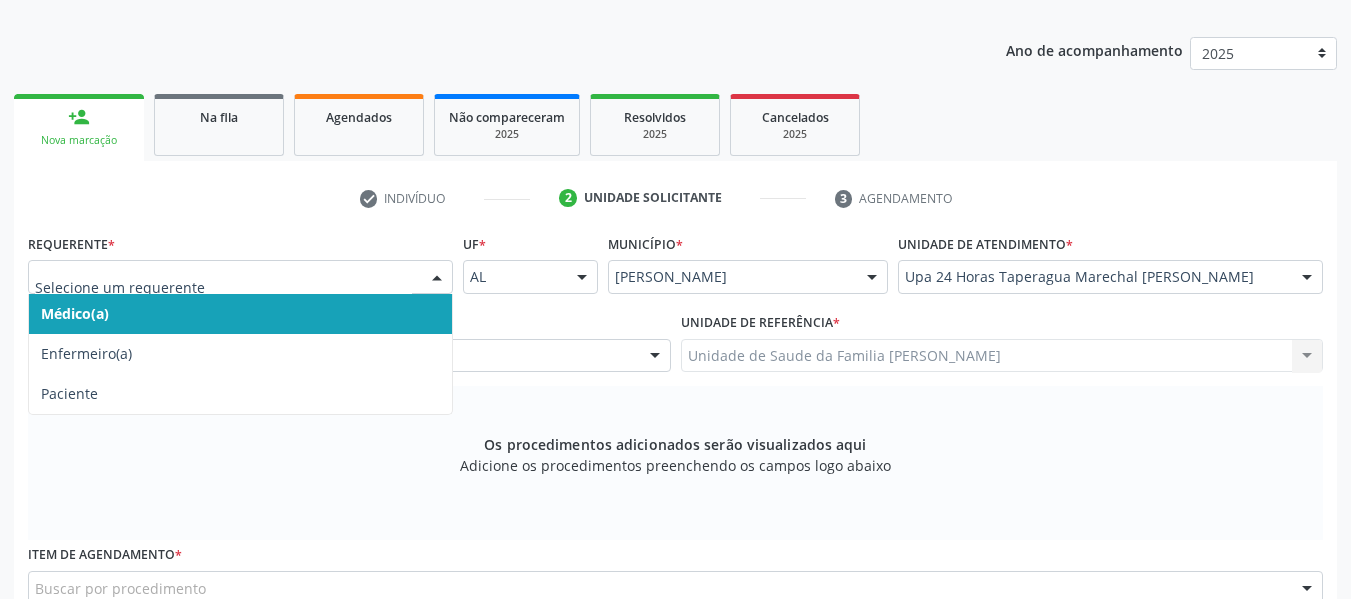 click at bounding box center [437, 278] 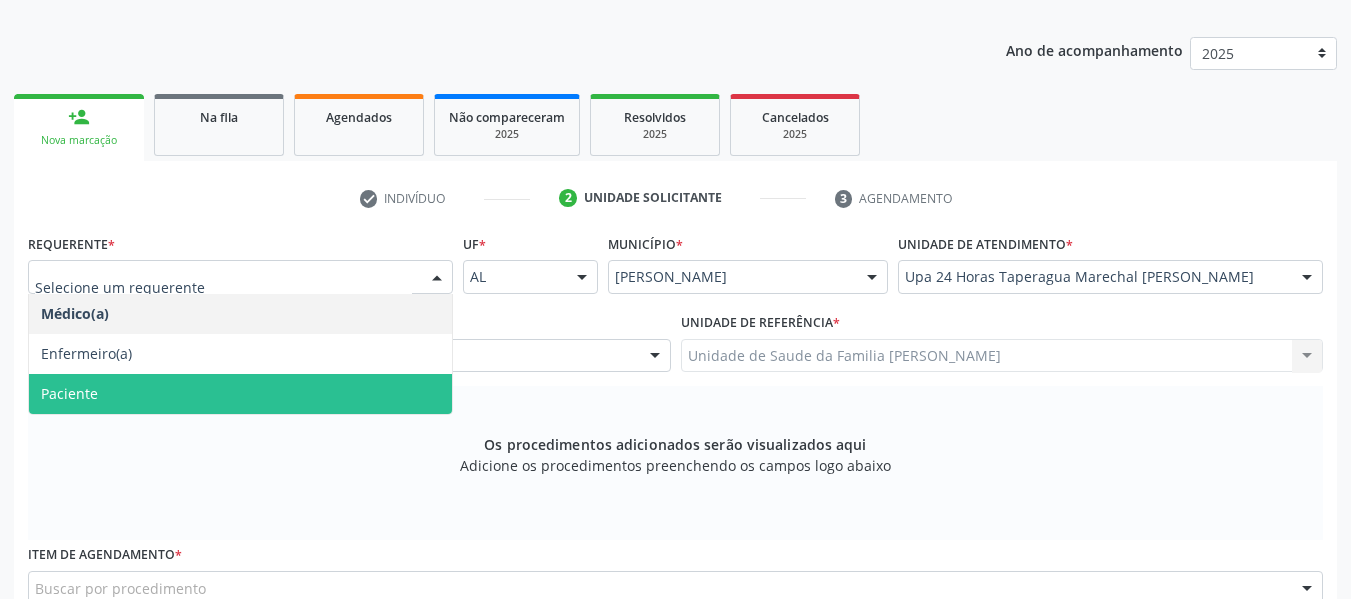click on "Paciente" at bounding box center [240, 394] 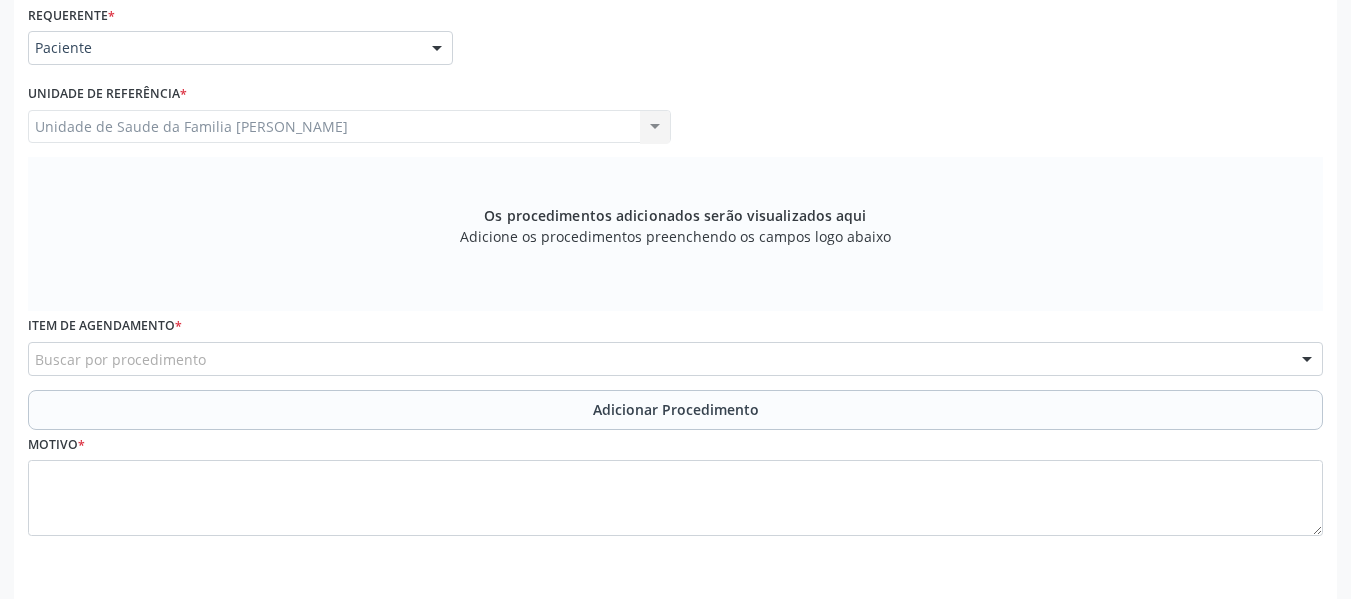 scroll, scrollTop: 473, scrollLeft: 0, axis: vertical 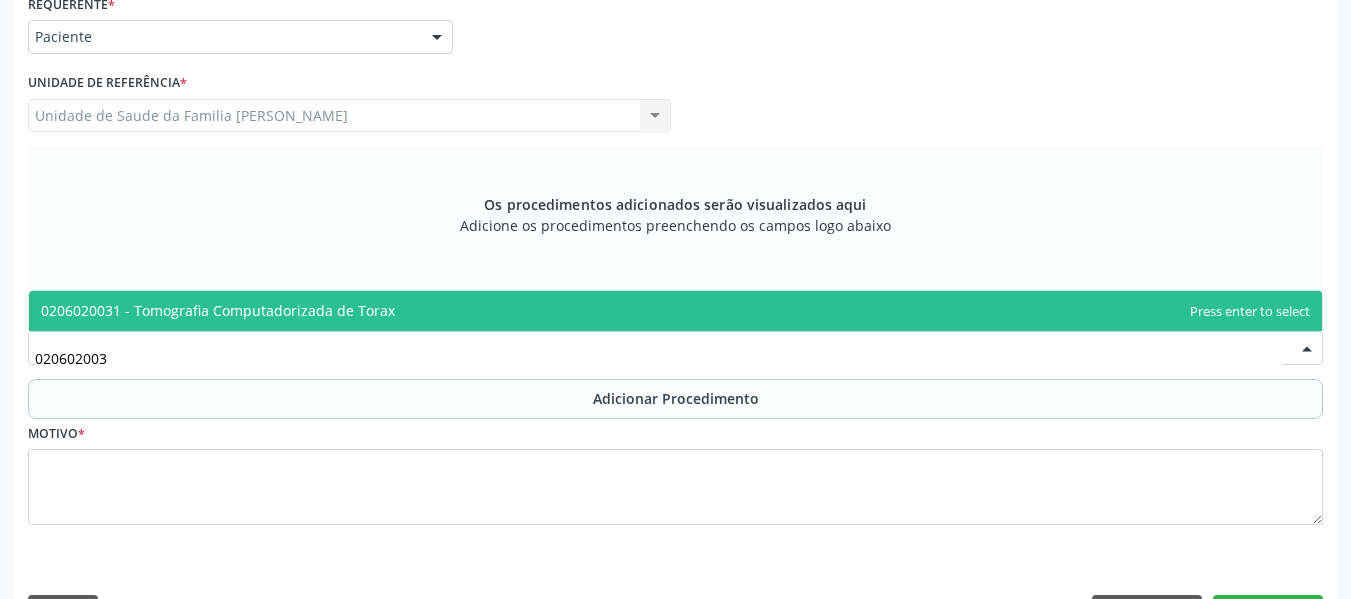 type on "0206020031" 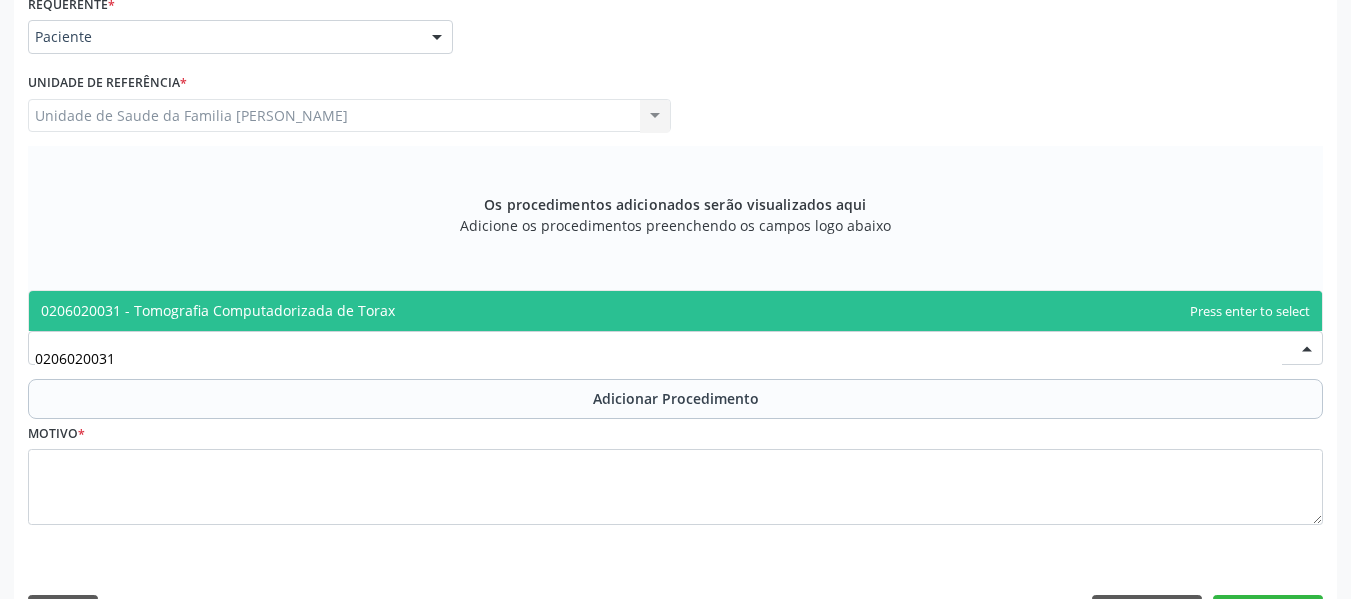 click on "0206020031 - Tomografia Computadorizada de Torax" at bounding box center [218, 310] 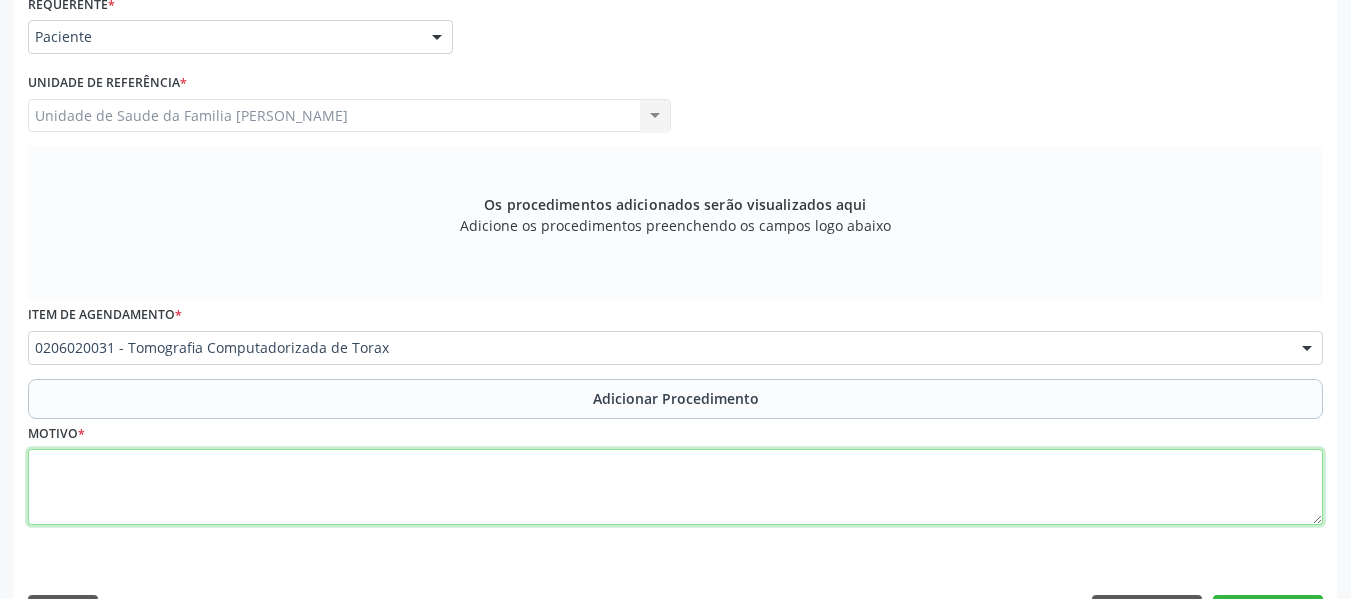 click at bounding box center [675, 487] 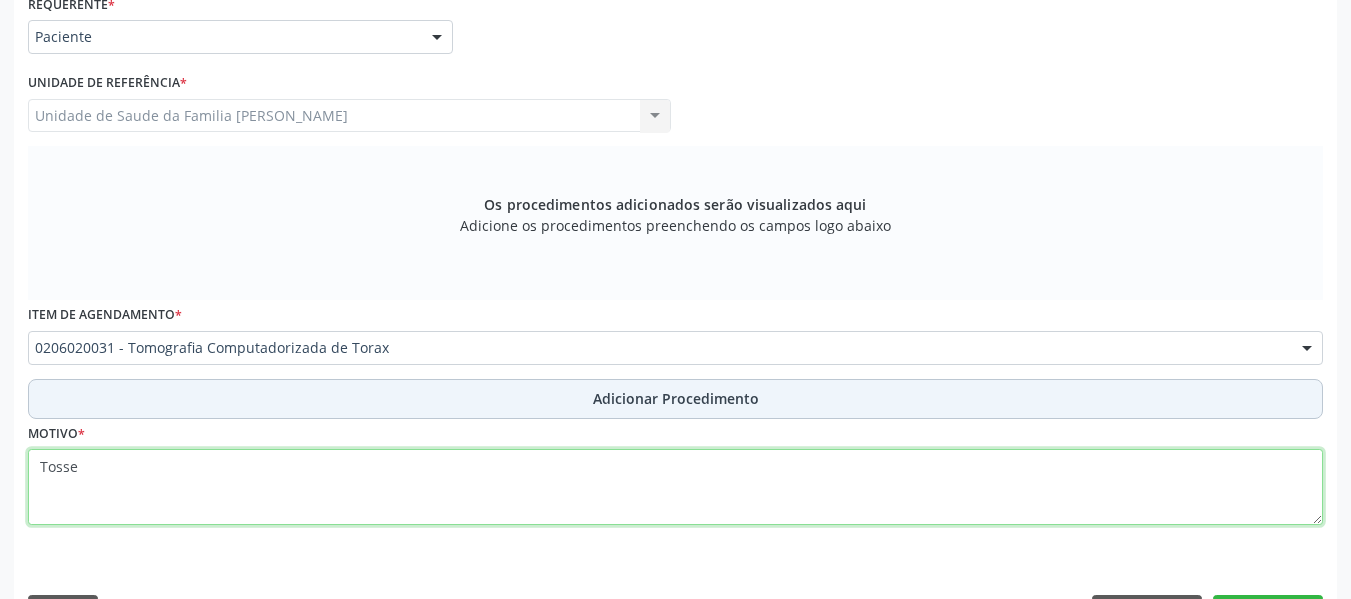 type on "Tosse" 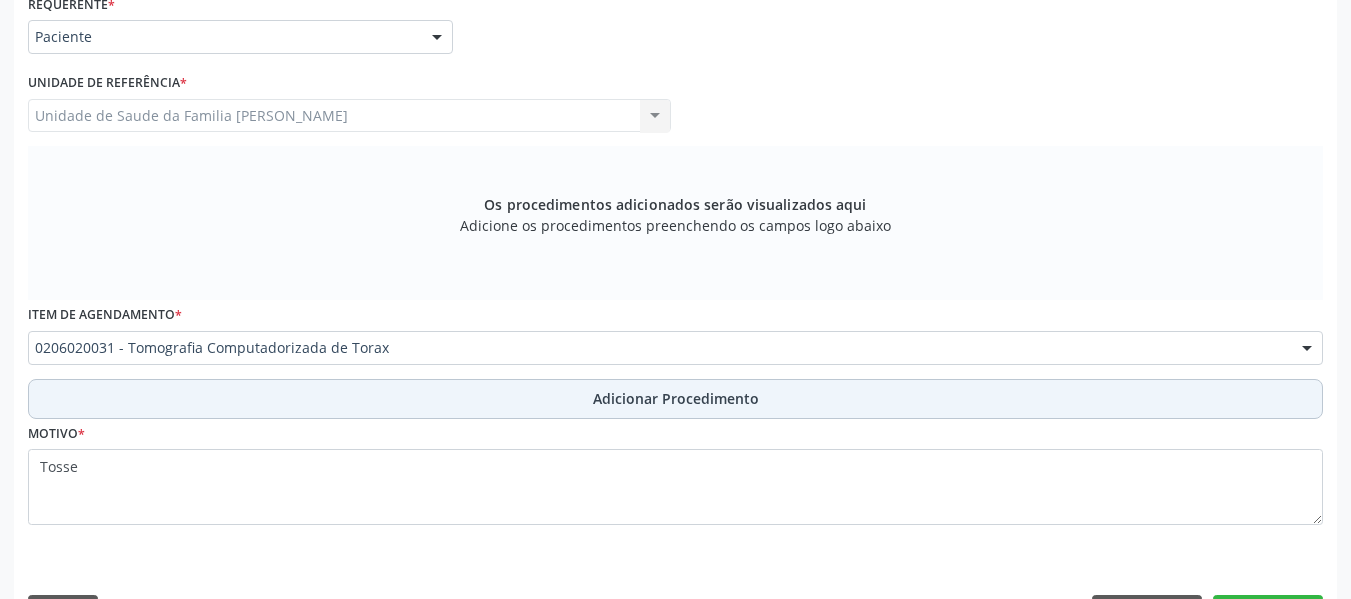 click on "Adicionar Procedimento" at bounding box center (676, 398) 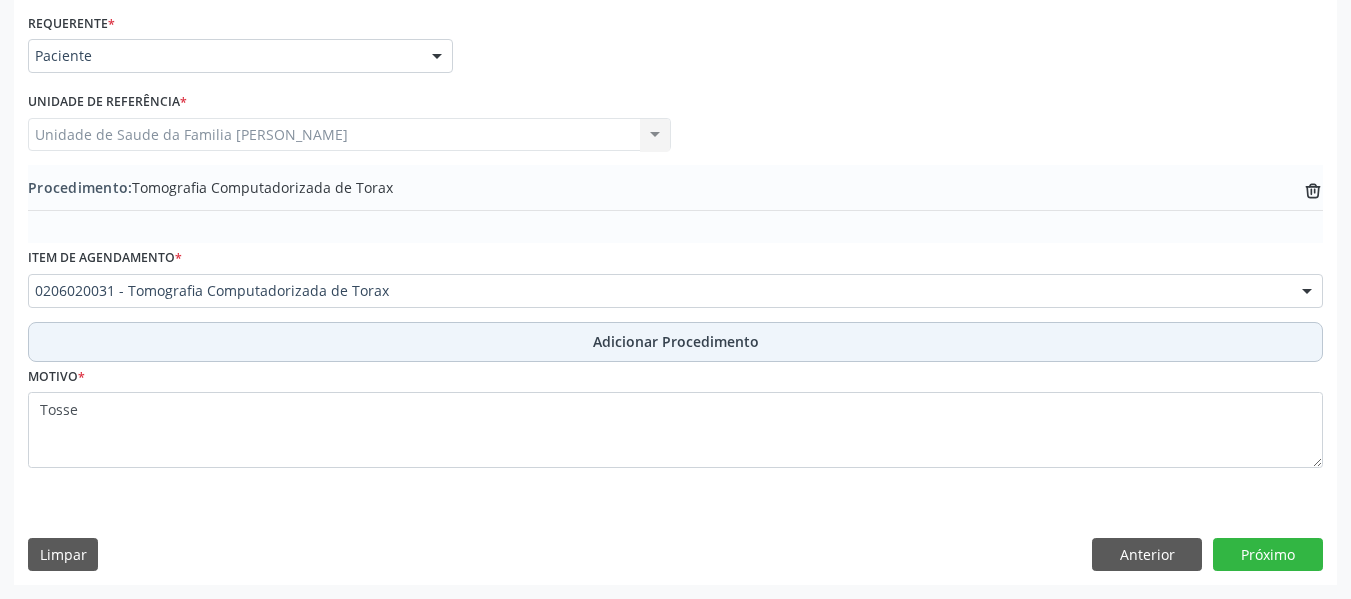 scroll, scrollTop: 454, scrollLeft: 0, axis: vertical 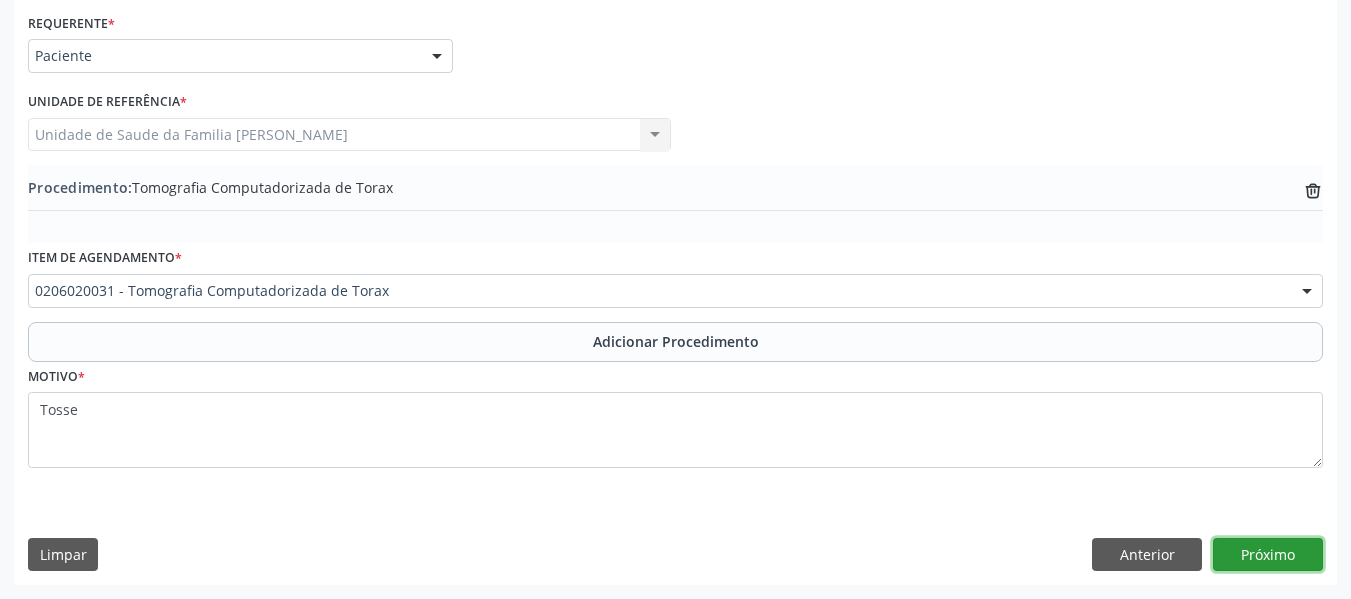 click on "Próximo" at bounding box center [1268, 555] 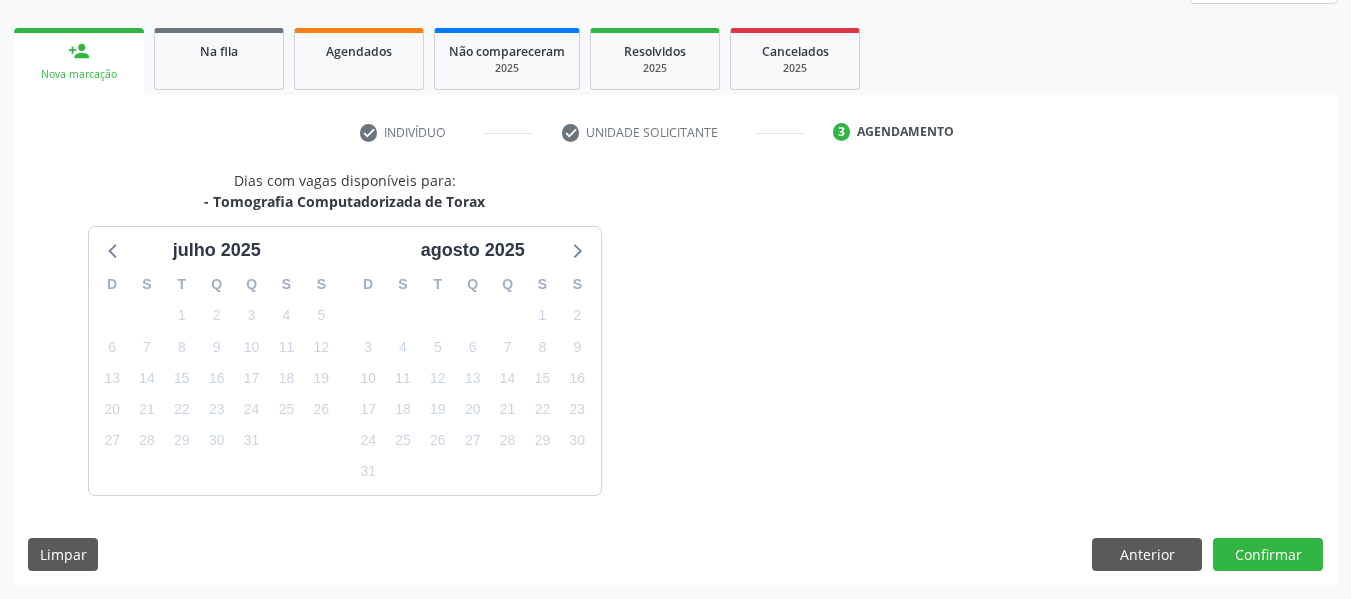 scroll, scrollTop: 358, scrollLeft: 0, axis: vertical 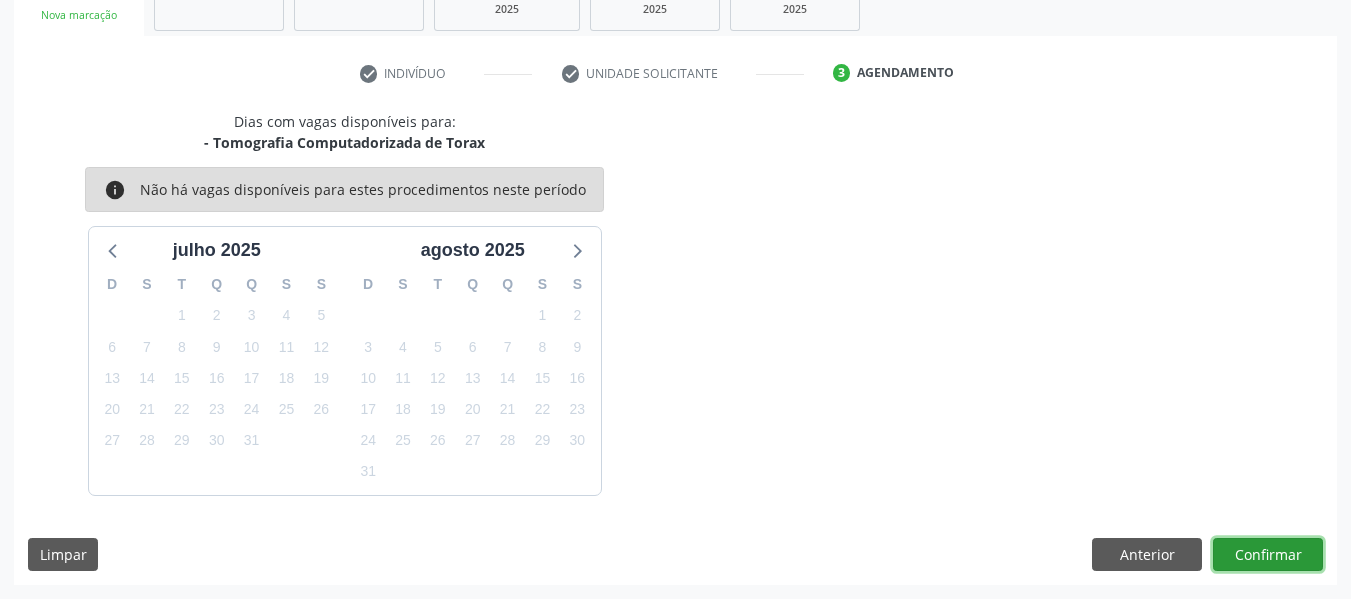 click on "Confirmar" at bounding box center (1268, 555) 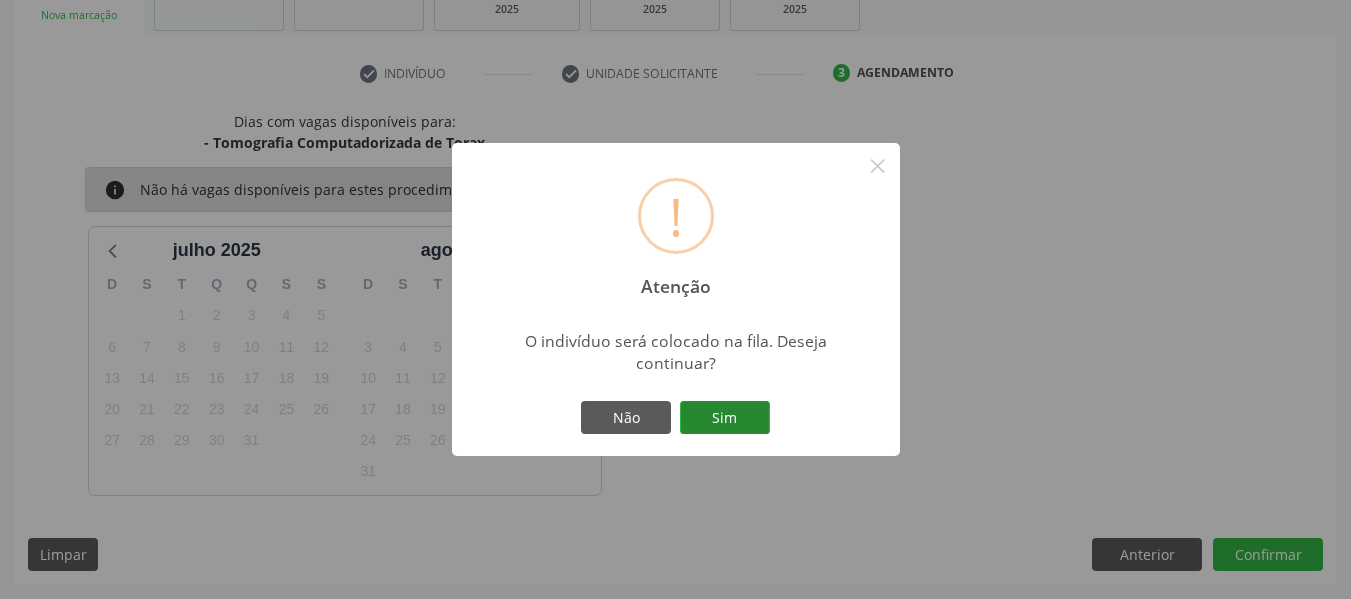click on "Sim" at bounding box center (725, 418) 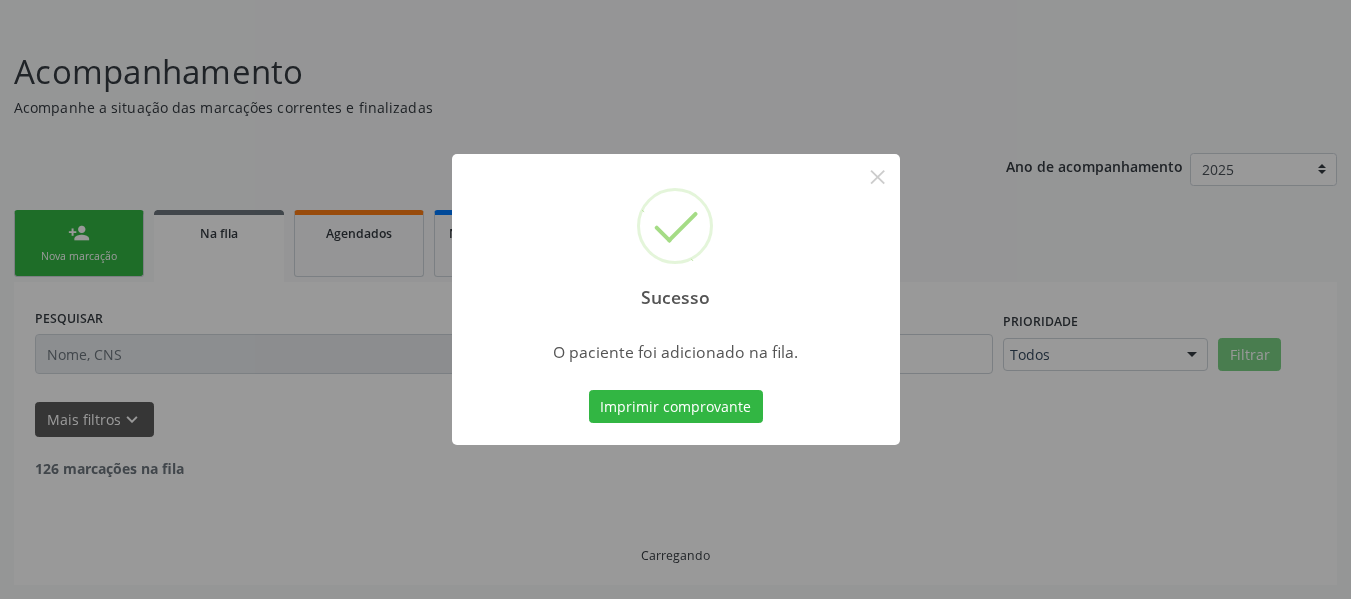 scroll, scrollTop: 96, scrollLeft: 0, axis: vertical 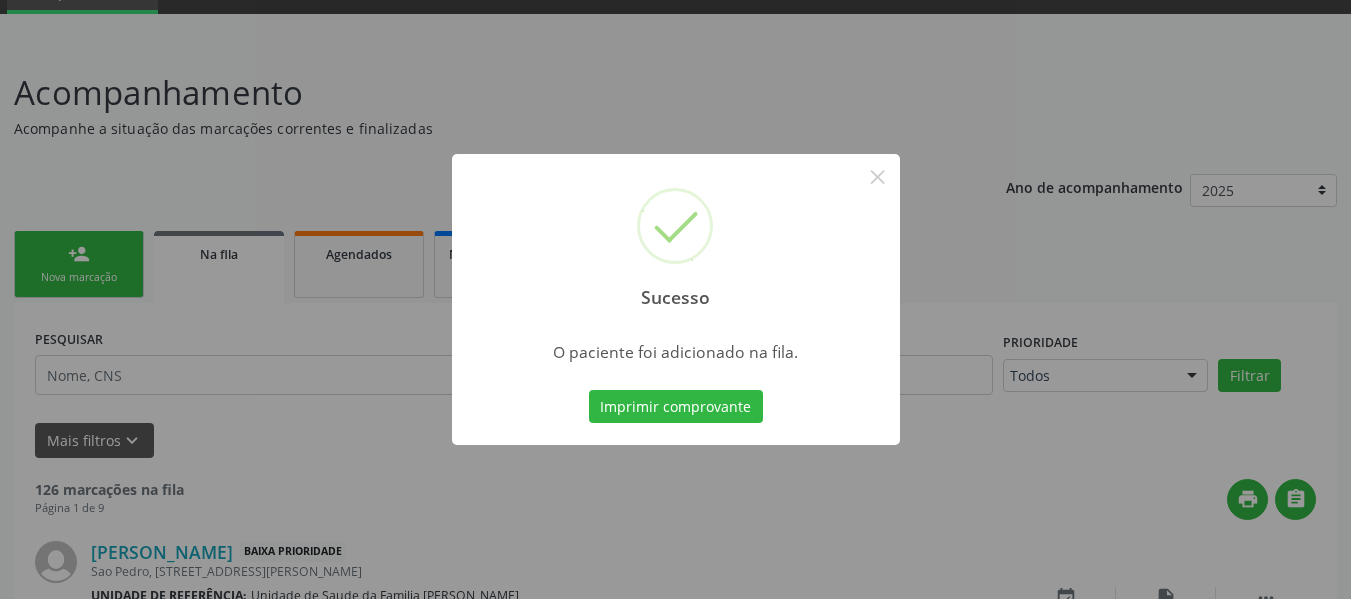 click on "Sucesso × O paciente foi adicionado na fila. Imprimir comprovante Cancel" at bounding box center (675, 299) 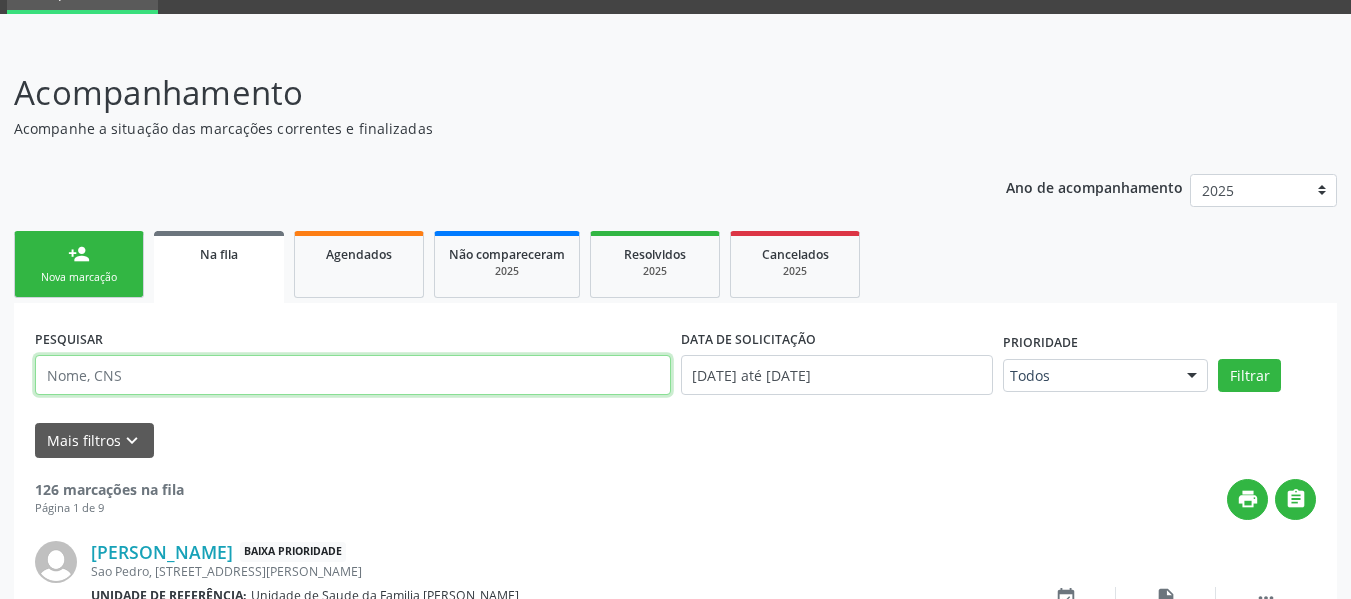 click at bounding box center [353, 375] 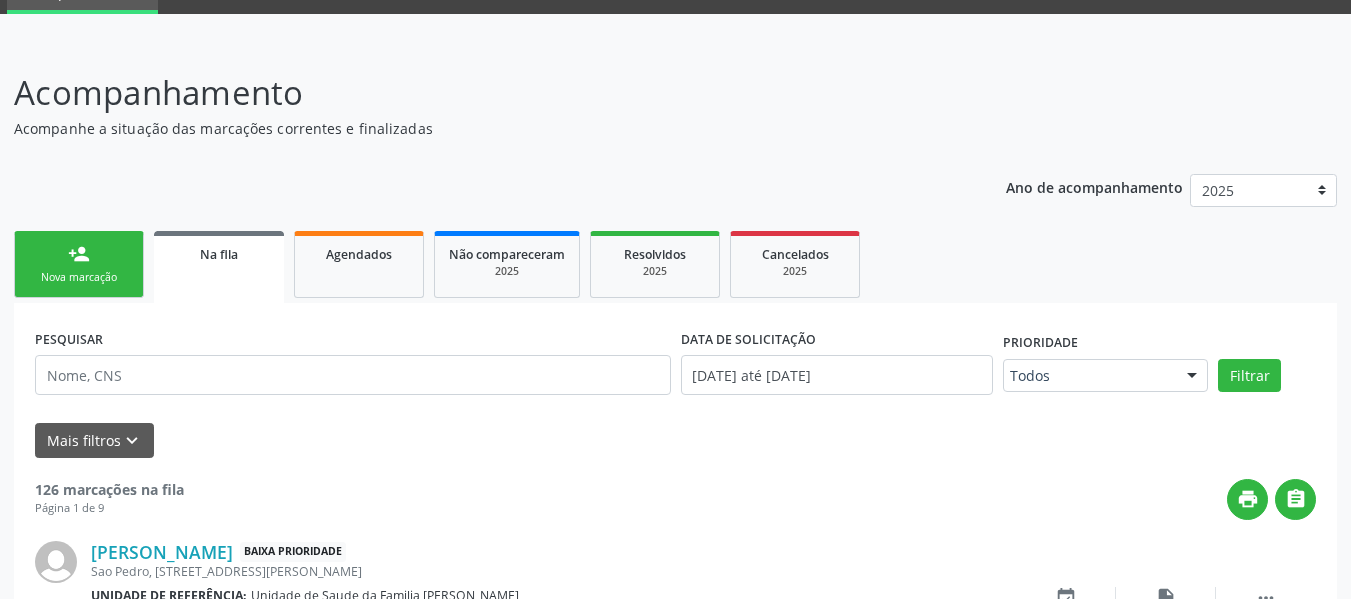 click on "person_add
Nova marcação" at bounding box center (79, 264) 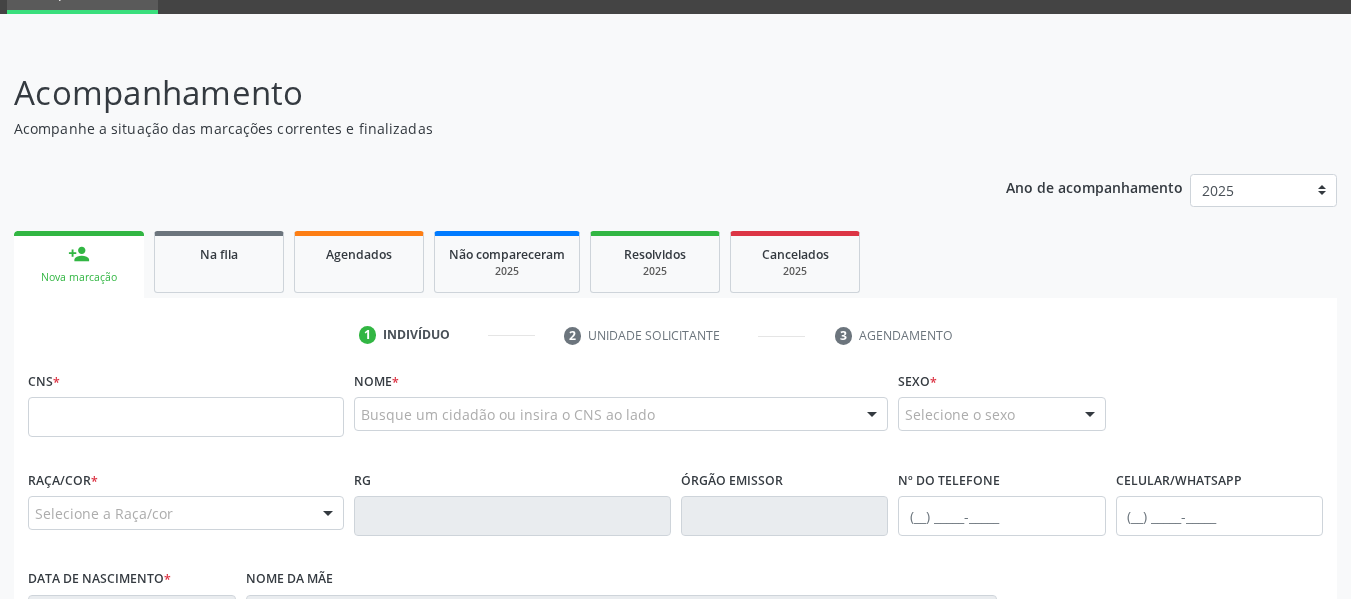 click on "person_add" at bounding box center [79, 254] 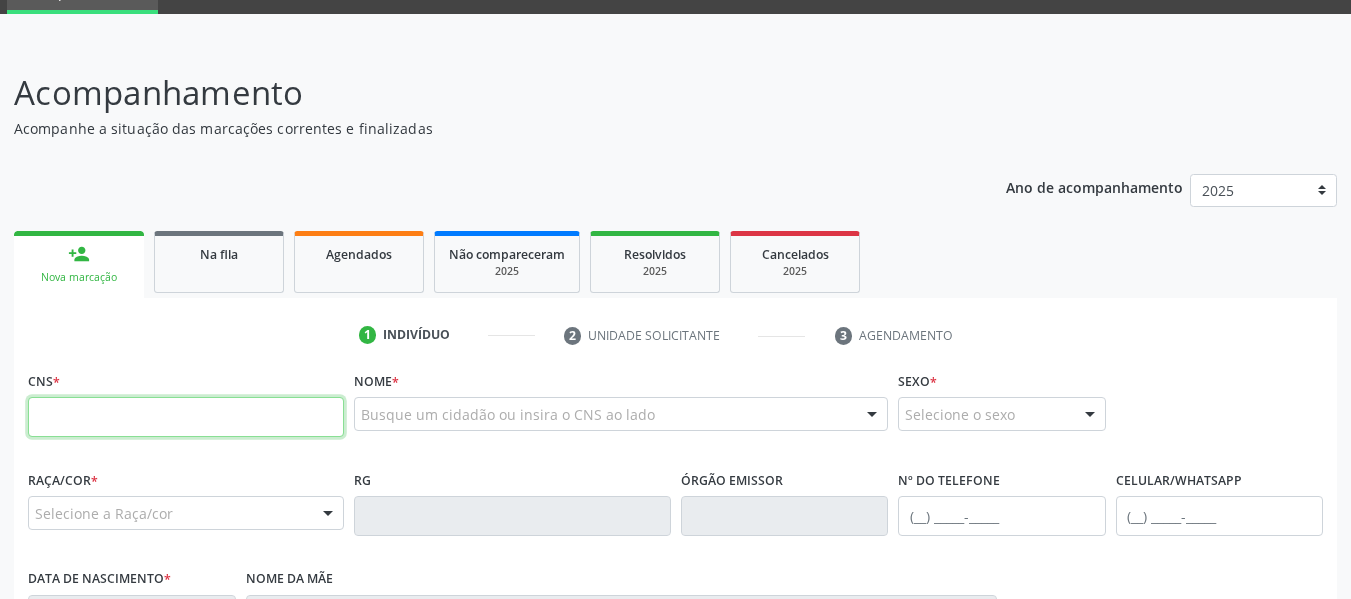 click at bounding box center (186, 417) 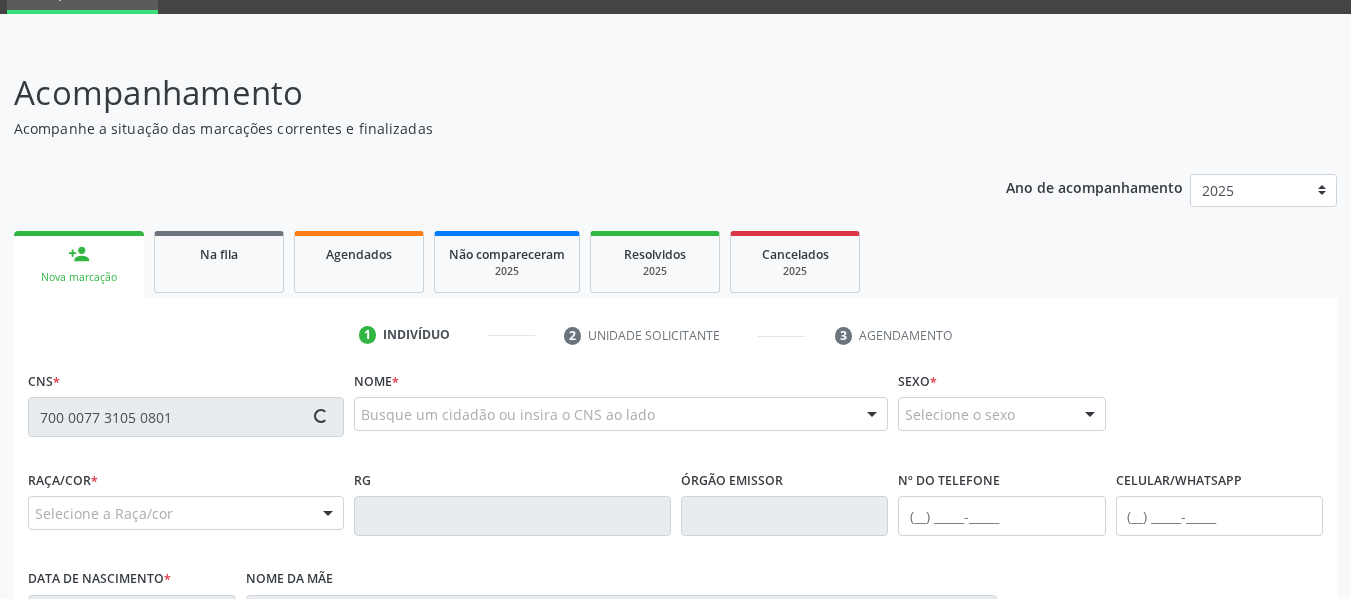 type on "700 0077 3105 0801" 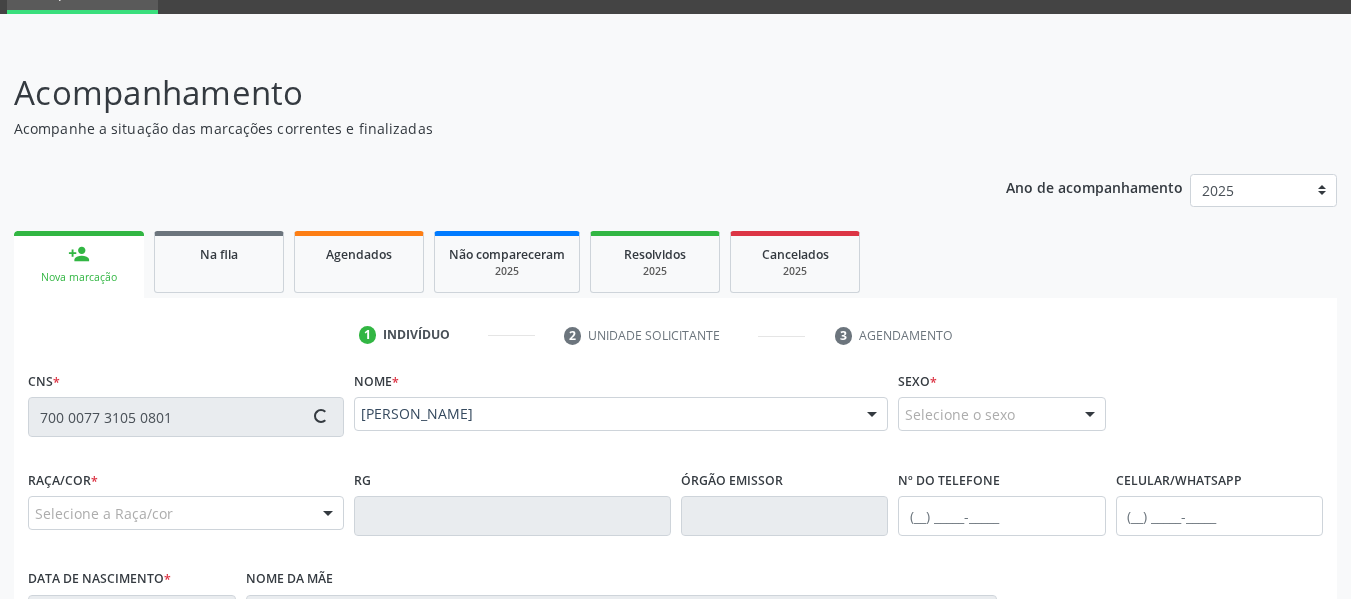 type on "[PHONE_NUMBER]" 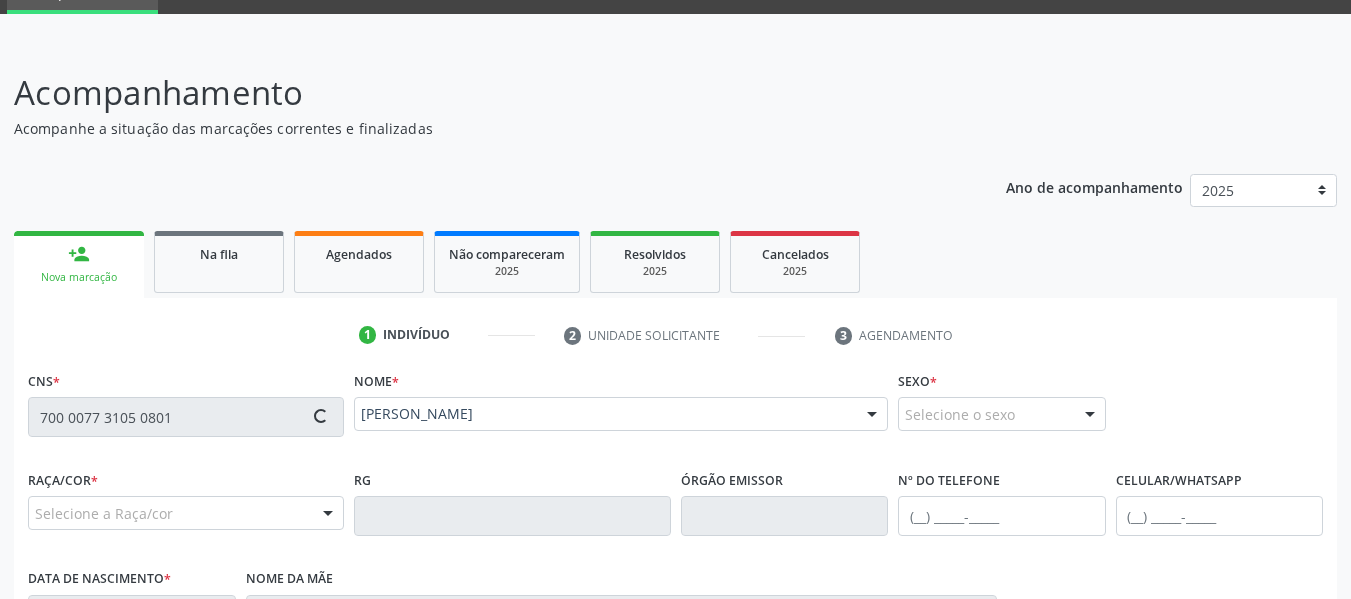 type on "1[DATE]" 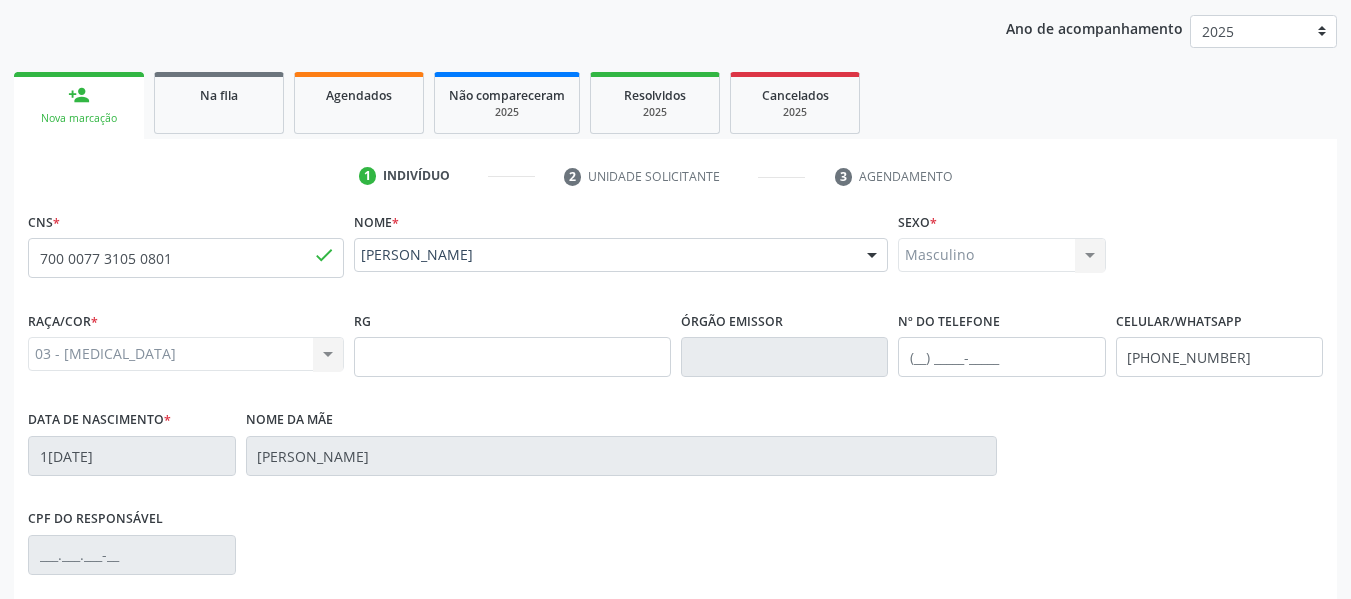 scroll, scrollTop: 256, scrollLeft: 0, axis: vertical 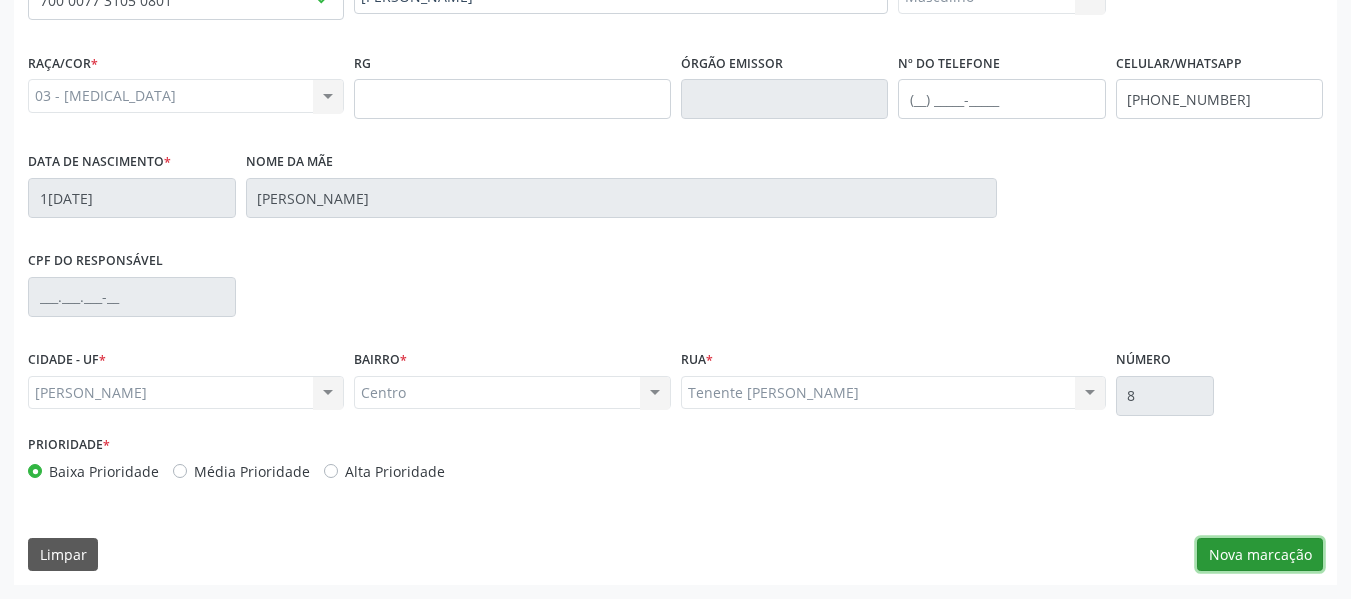 click on "Nova marcação" at bounding box center [1260, 555] 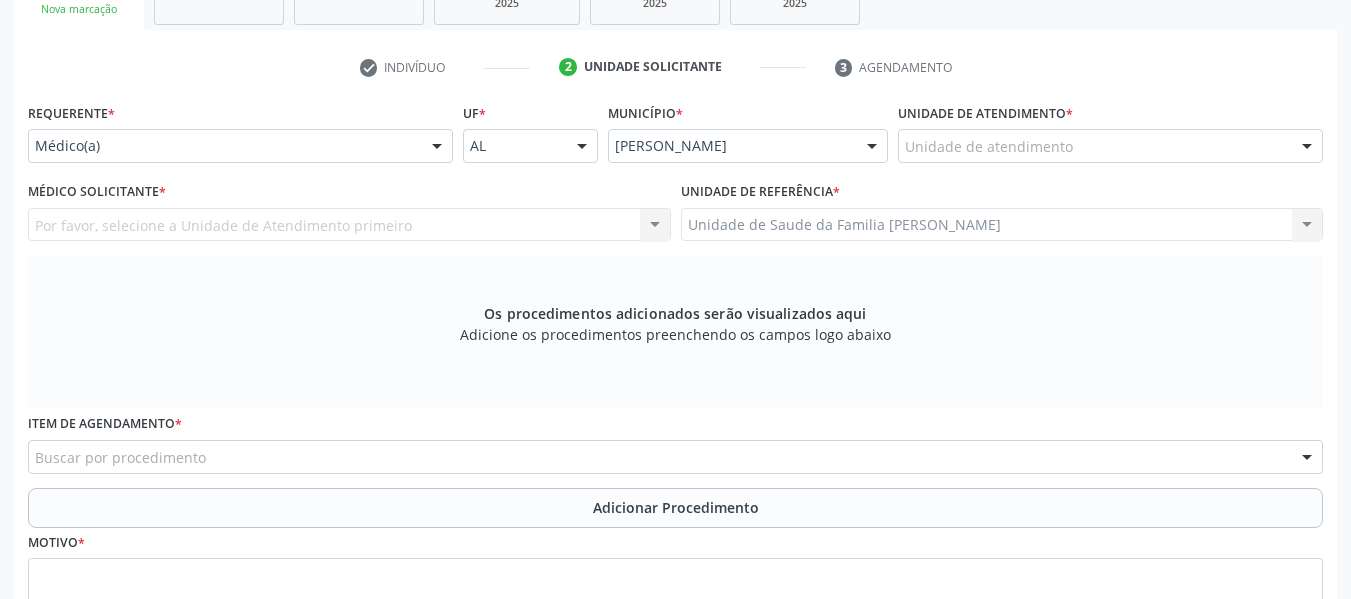 scroll, scrollTop: 353, scrollLeft: 0, axis: vertical 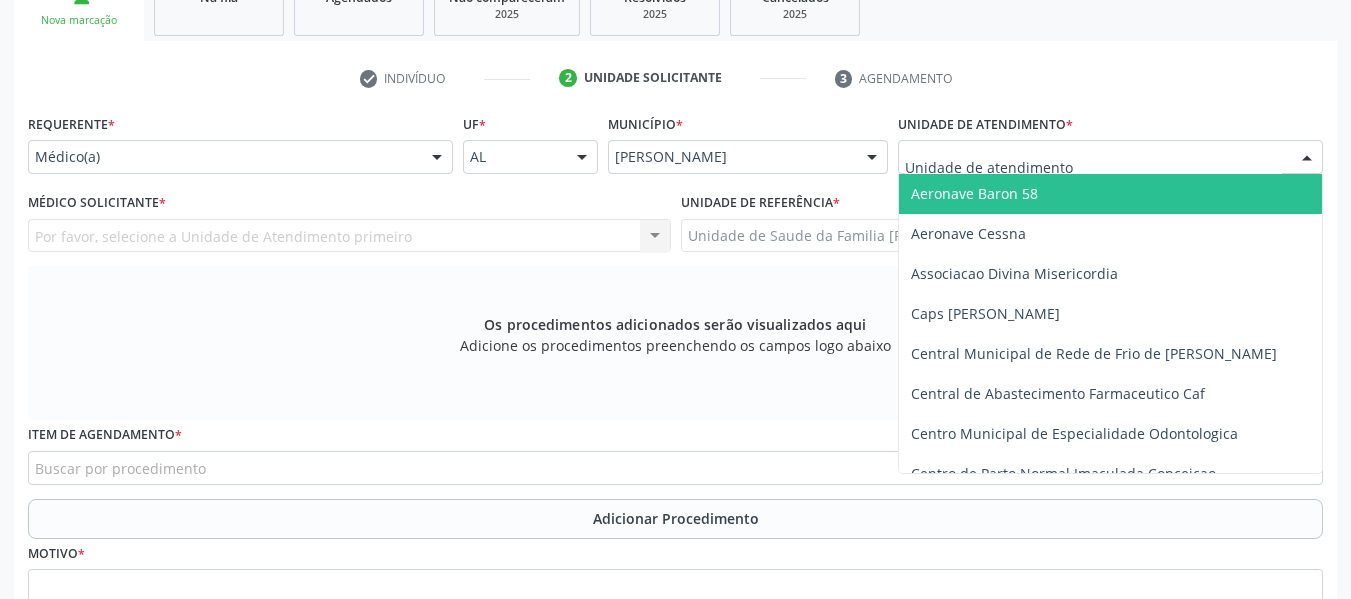 click at bounding box center (1110, 157) 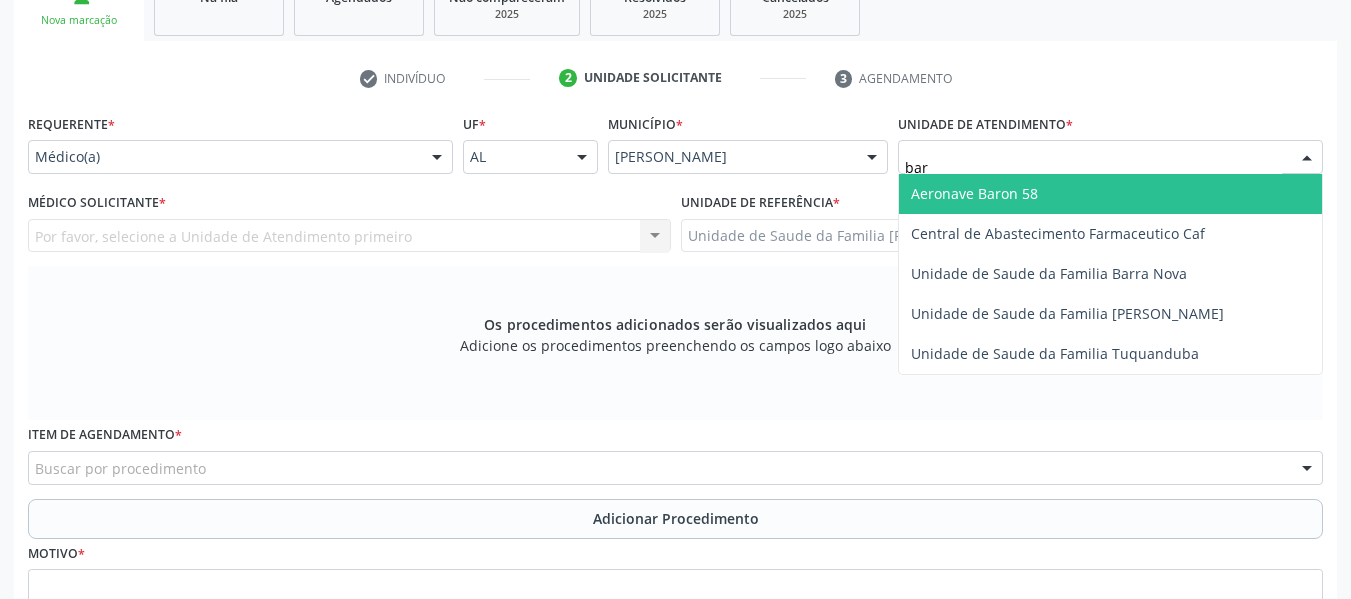 type on "barr" 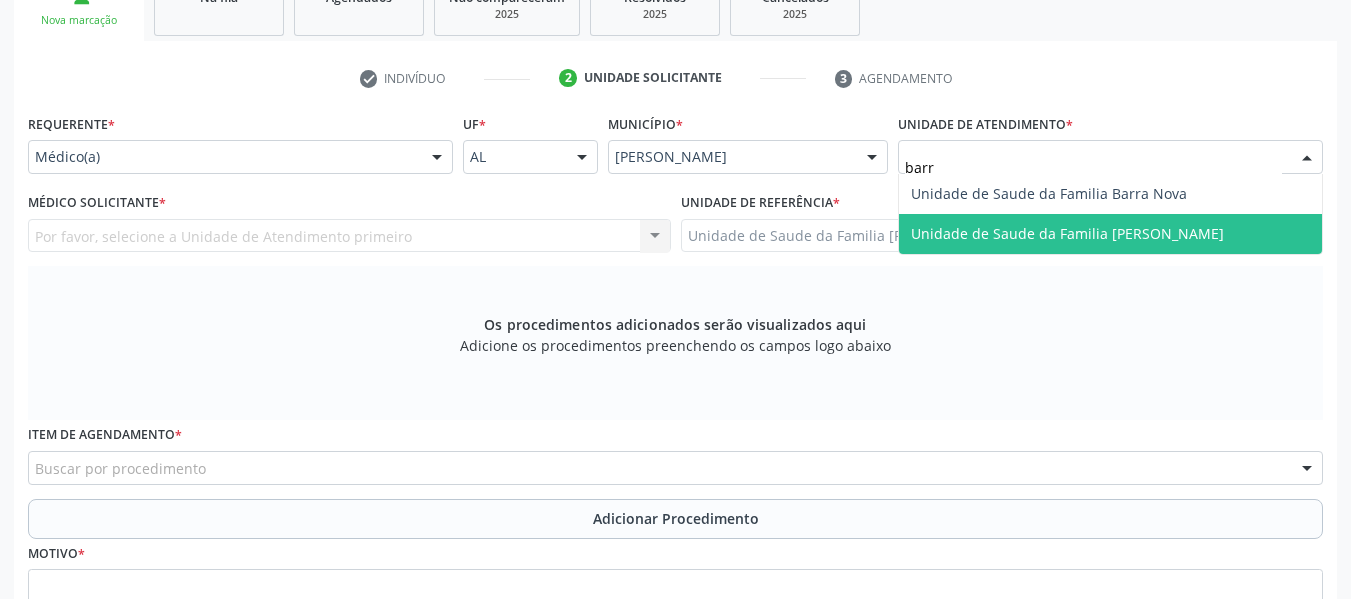click on "Unidade de Saude da Familia [PERSON_NAME]" at bounding box center [1067, 233] 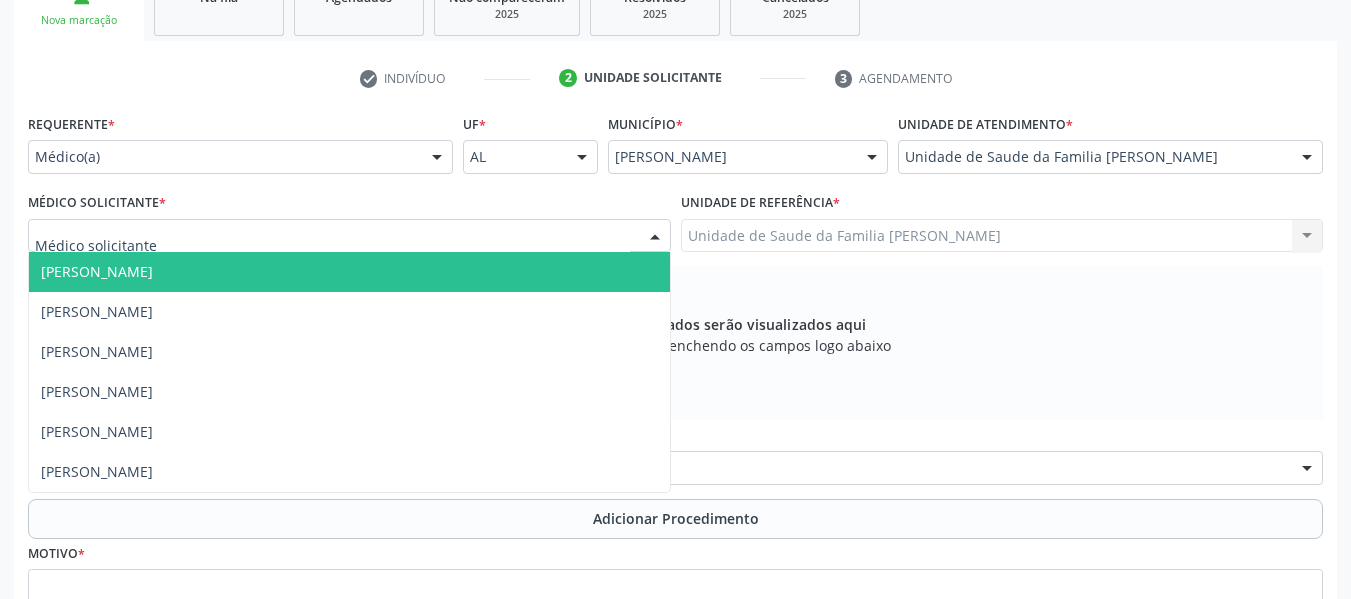 click at bounding box center [655, 237] 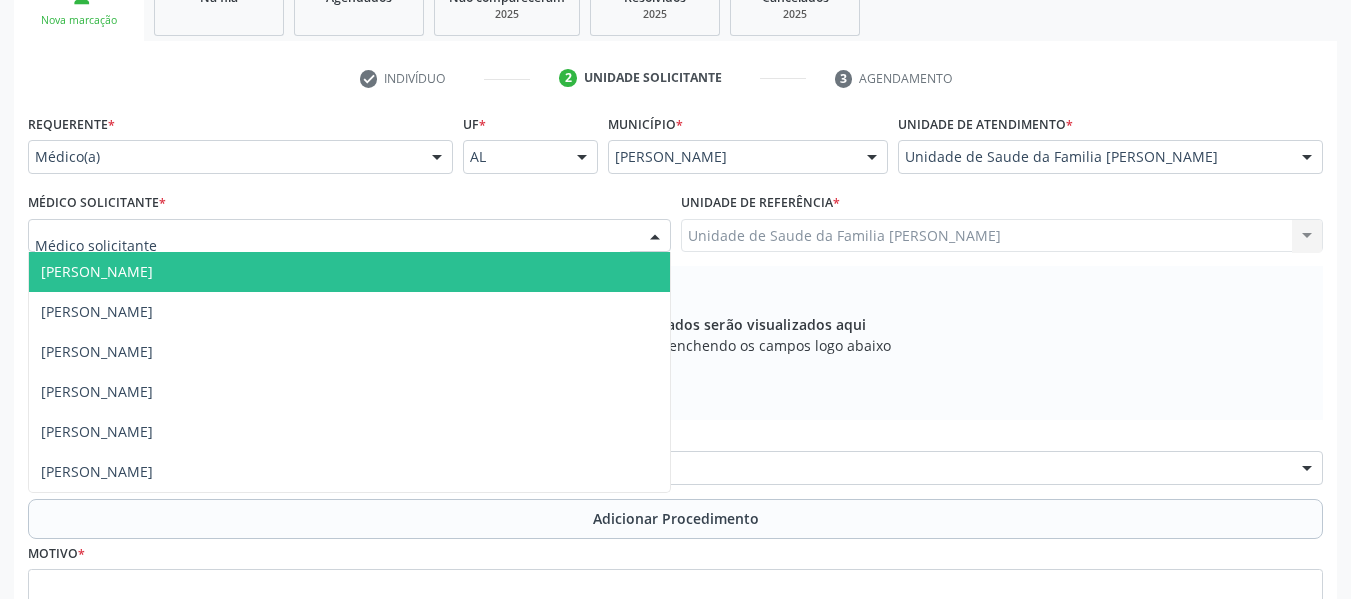 click on "[PERSON_NAME]" at bounding box center [349, 272] 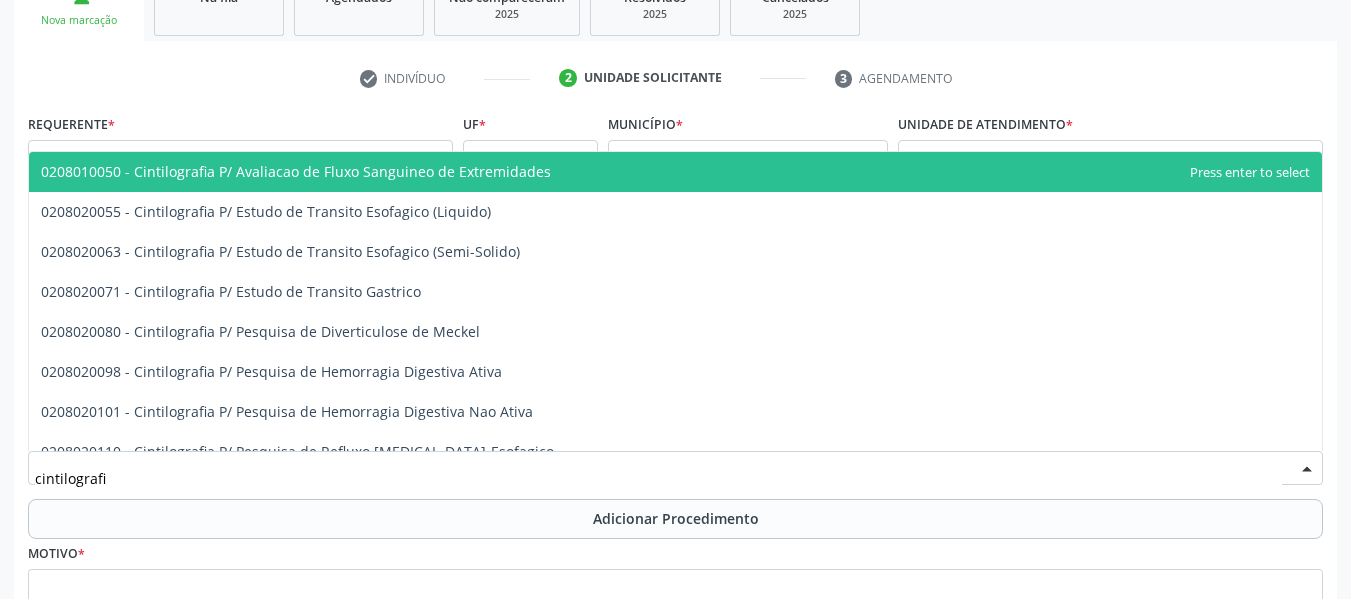 type on "cintilografia" 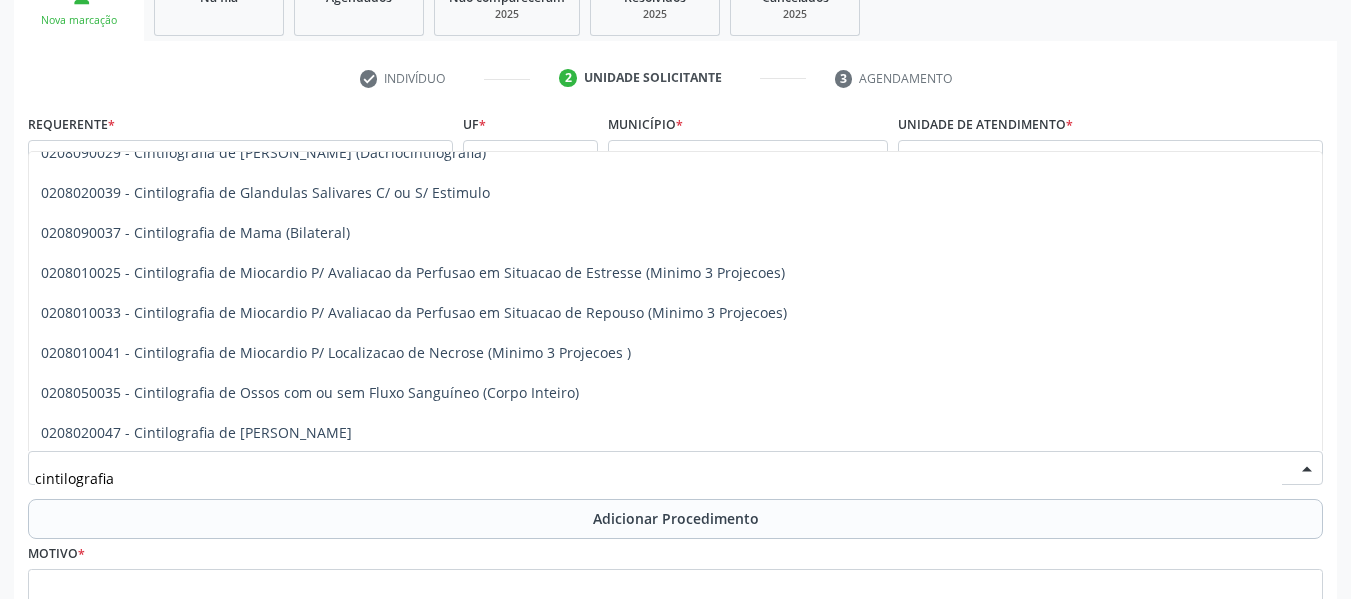 scroll, scrollTop: 867, scrollLeft: 0, axis: vertical 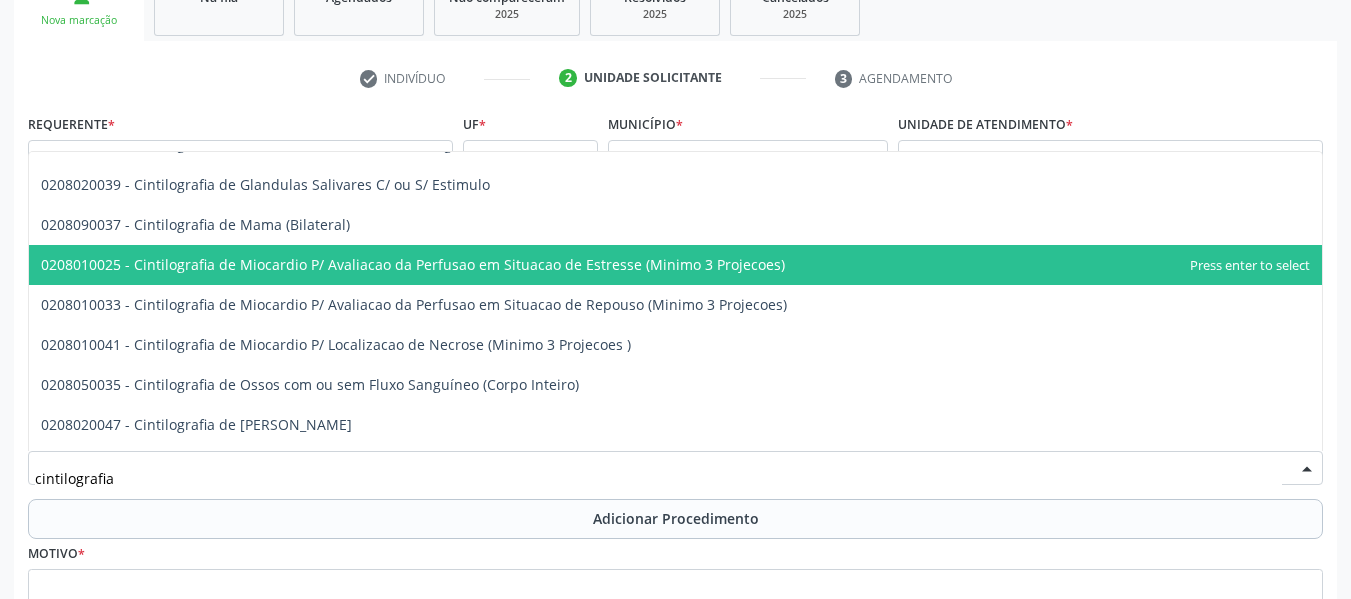 click on "0208010025 - Cintilografia de Miocardio P/ Avaliacao da Perfusao em Situacao de Estresse (Minimo 3 Projecoes)" at bounding box center (413, 264) 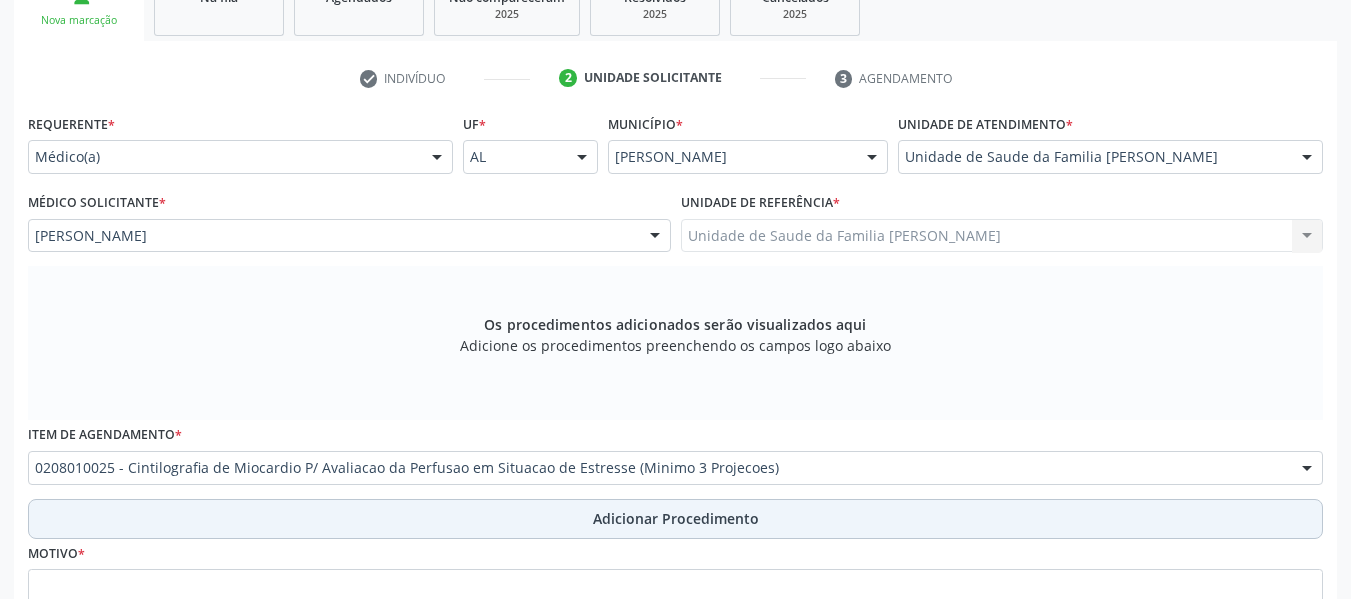 click on "Adicionar Procedimento" at bounding box center [676, 518] 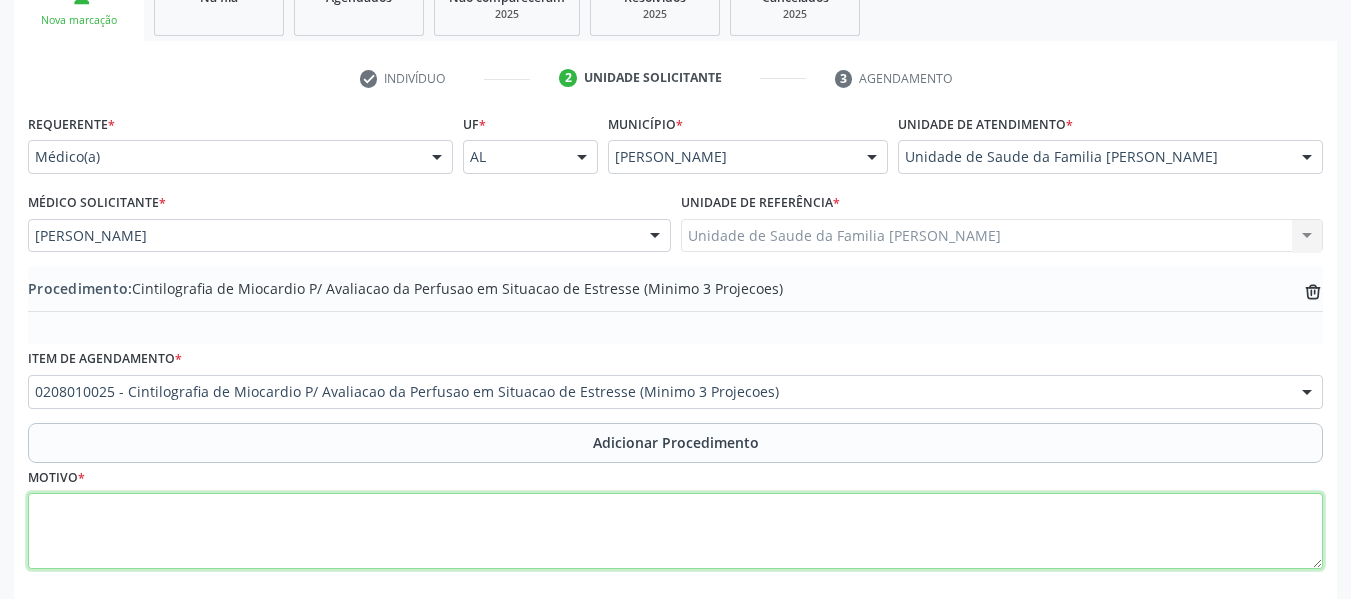 click at bounding box center (675, 531) 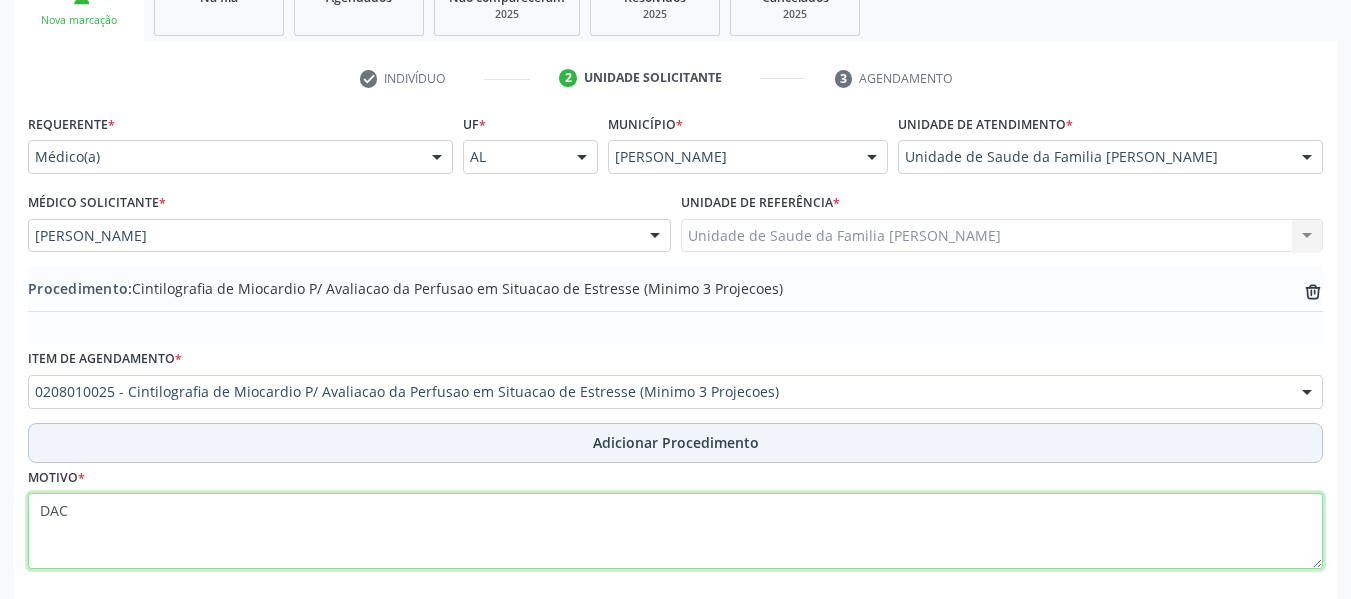 type on "DAC" 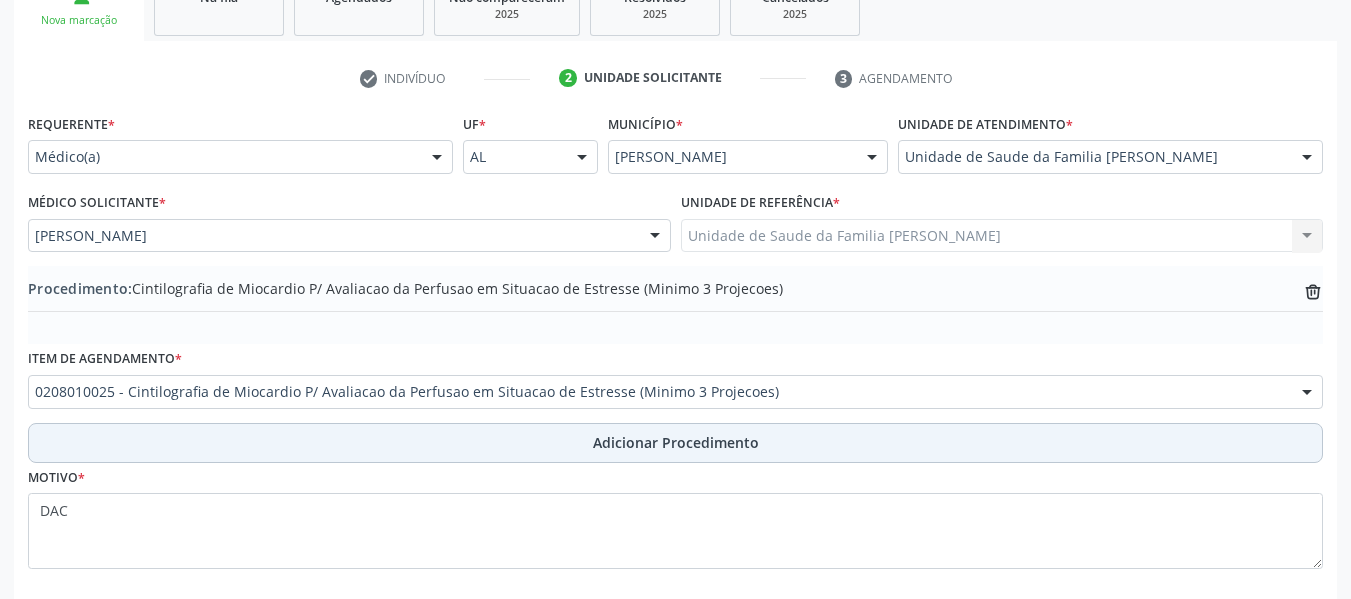 click on "Adicionar Procedimento" at bounding box center (676, 442) 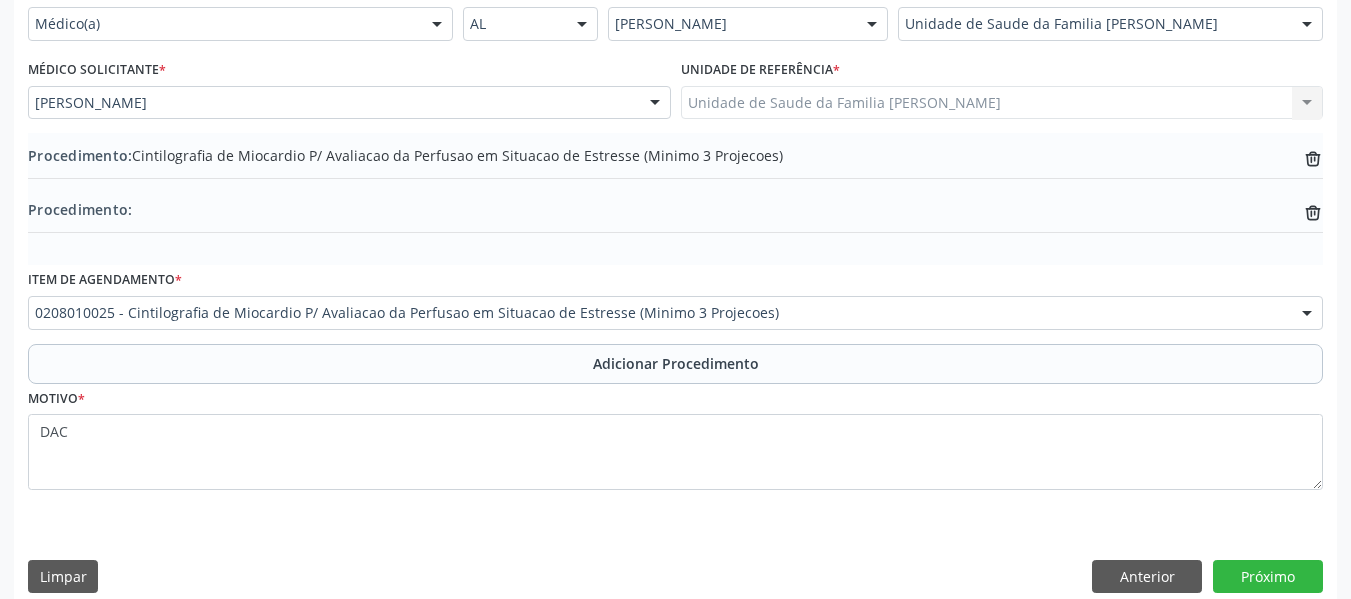scroll, scrollTop: 508, scrollLeft: 0, axis: vertical 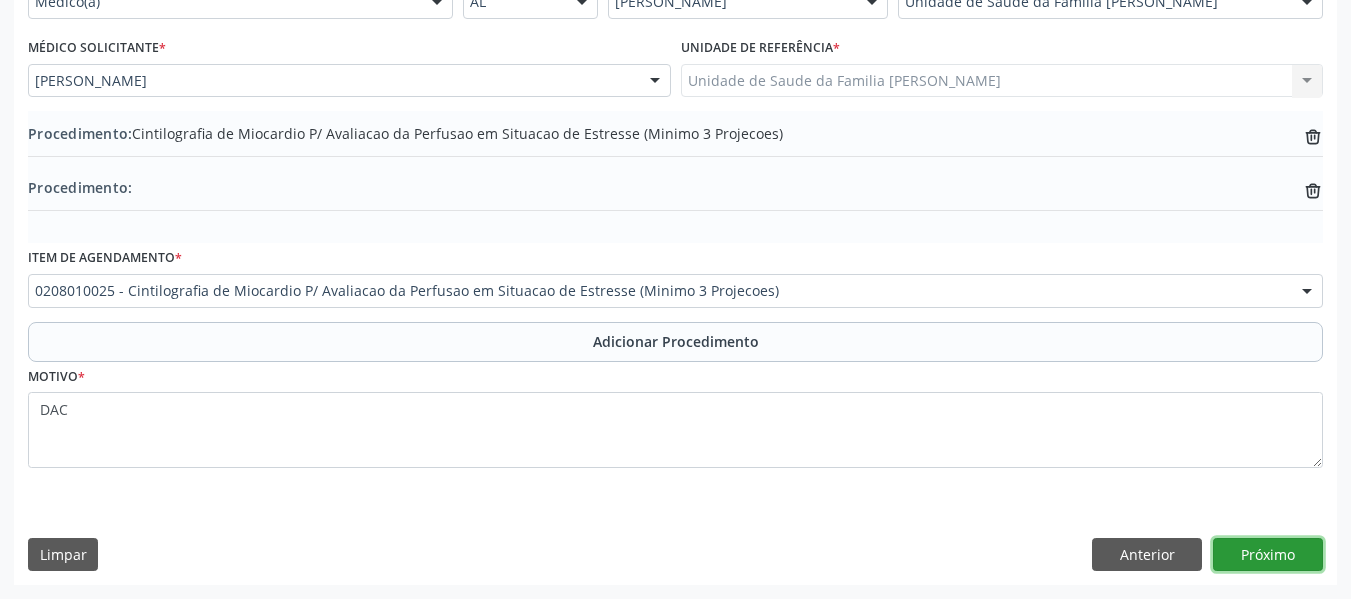 click on "Próximo" at bounding box center [1268, 555] 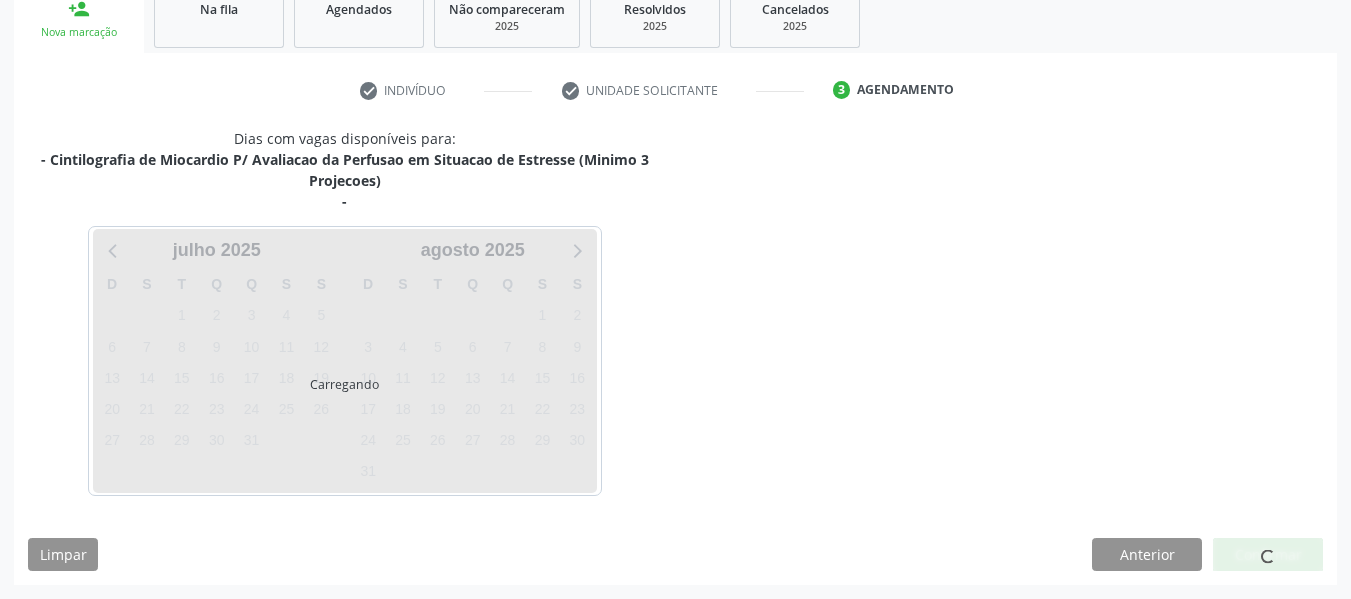 scroll, scrollTop: 400, scrollLeft: 0, axis: vertical 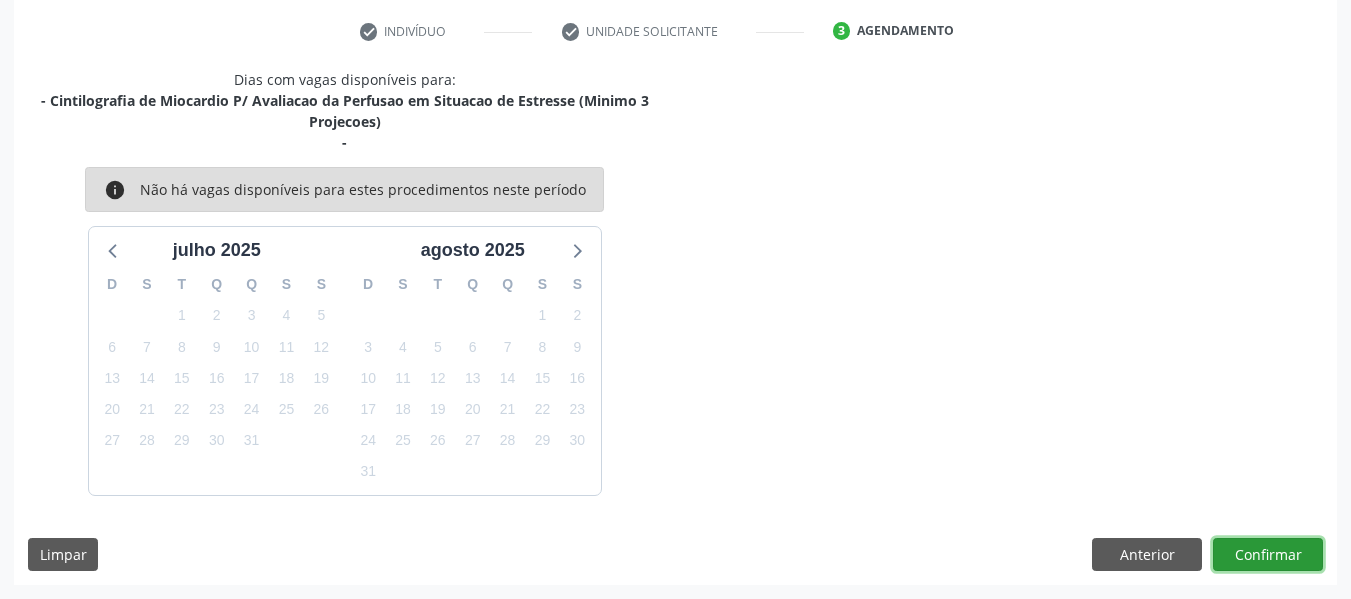 click on "Confirmar" at bounding box center (1268, 555) 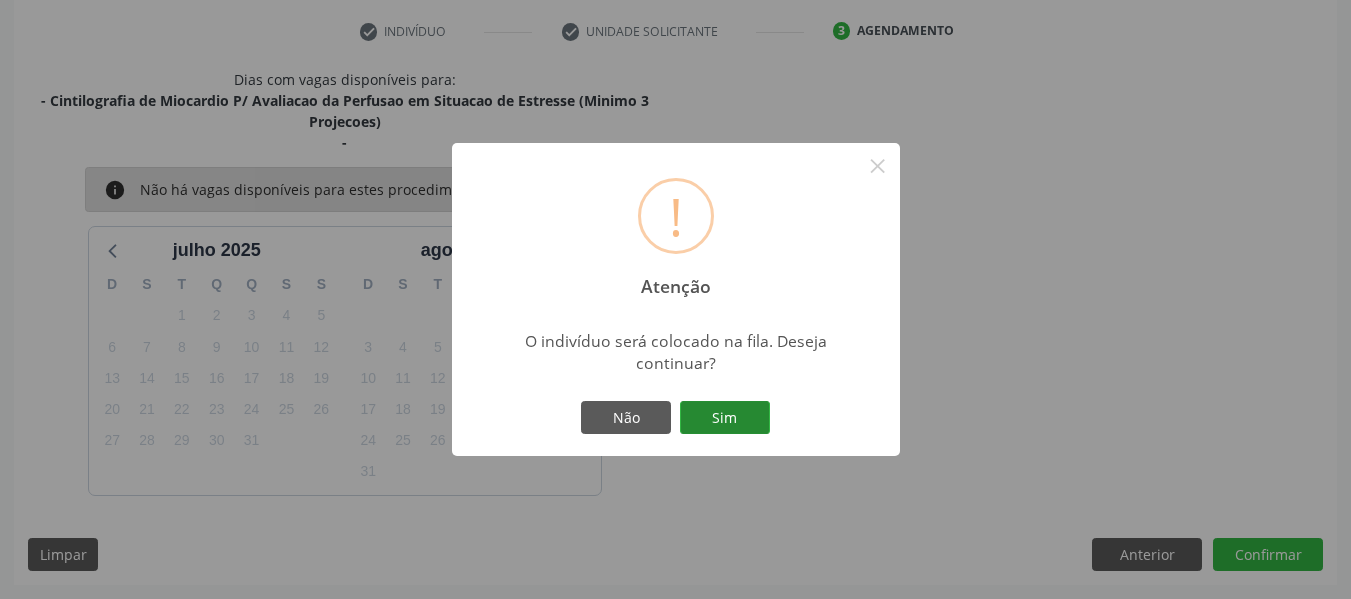 click on "Sim" at bounding box center [725, 418] 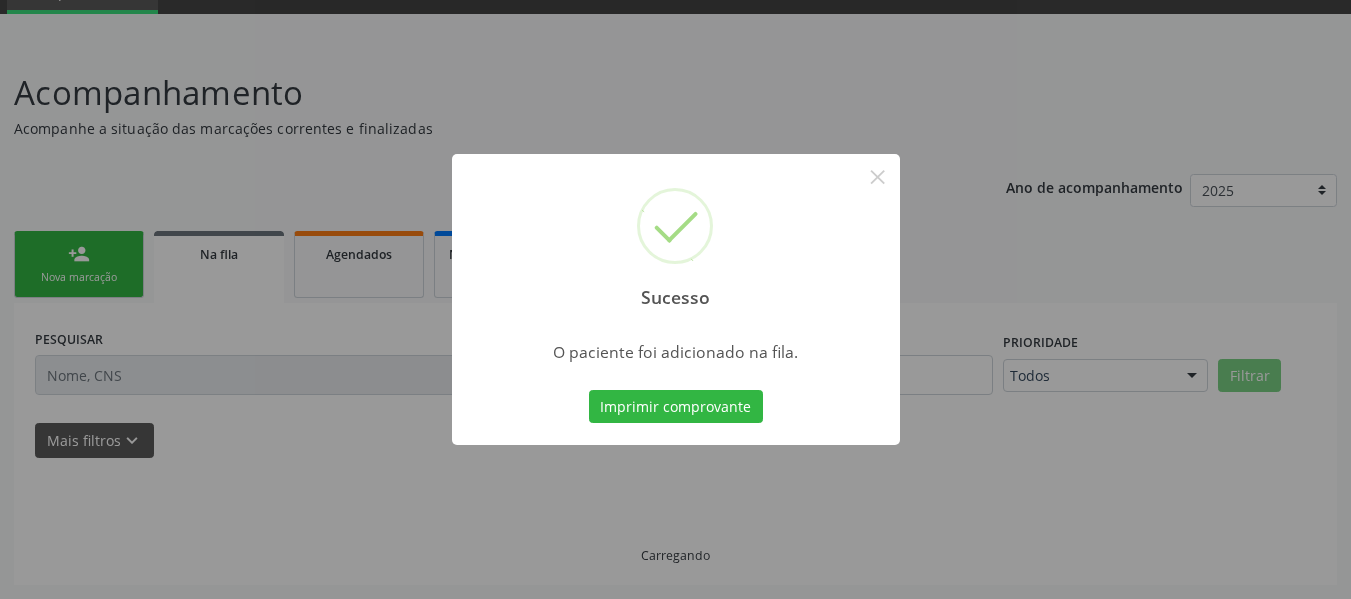scroll, scrollTop: 96, scrollLeft: 0, axis: vertical 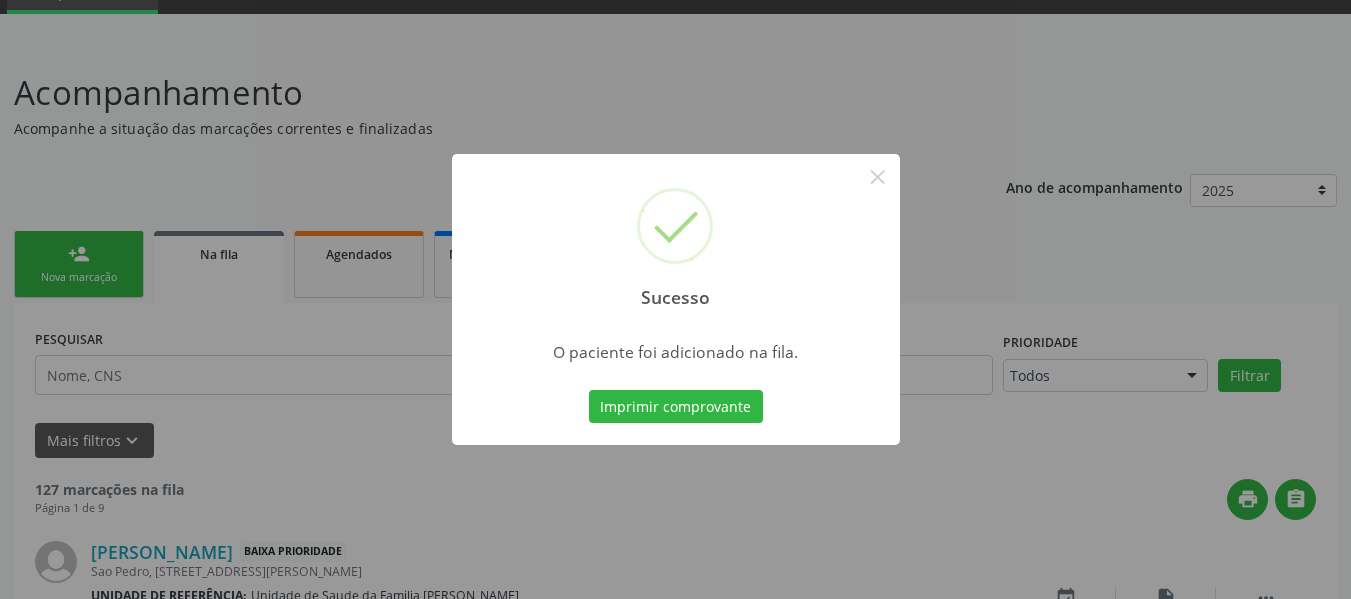 click on "Sucesso × O paciente foi adicionado na fila. Imprimir comprovante Cancel" at bounding box center [675, 299] 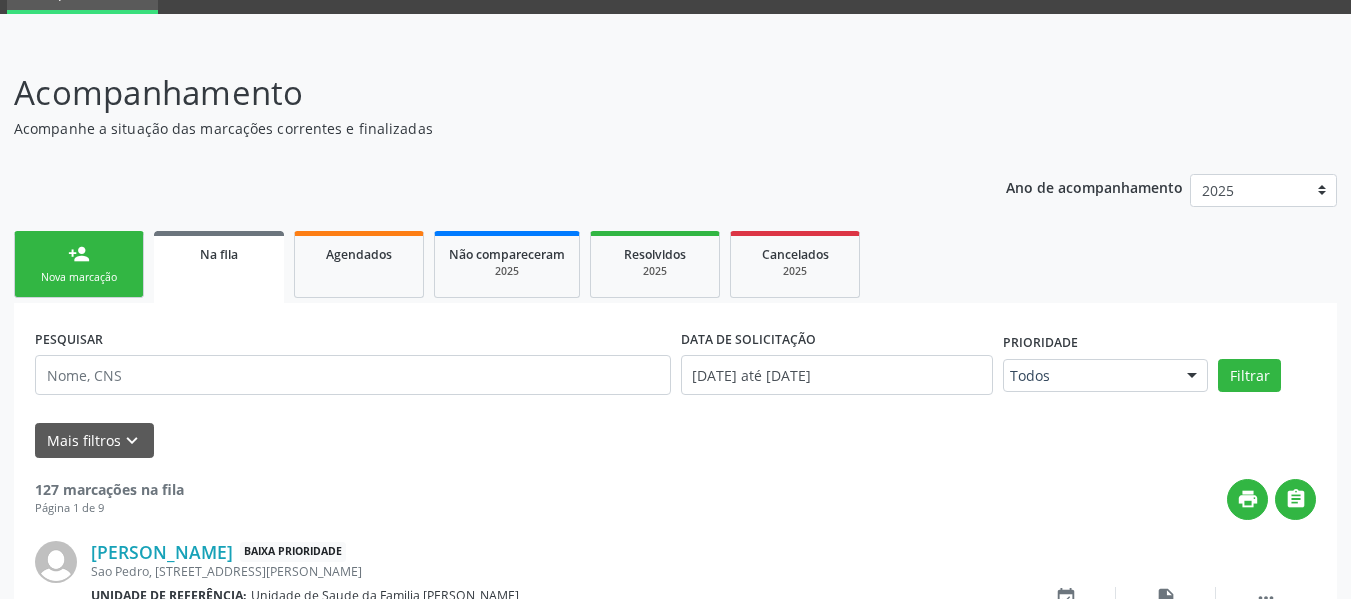 click on "person_add" at bounding box center [79, 254] 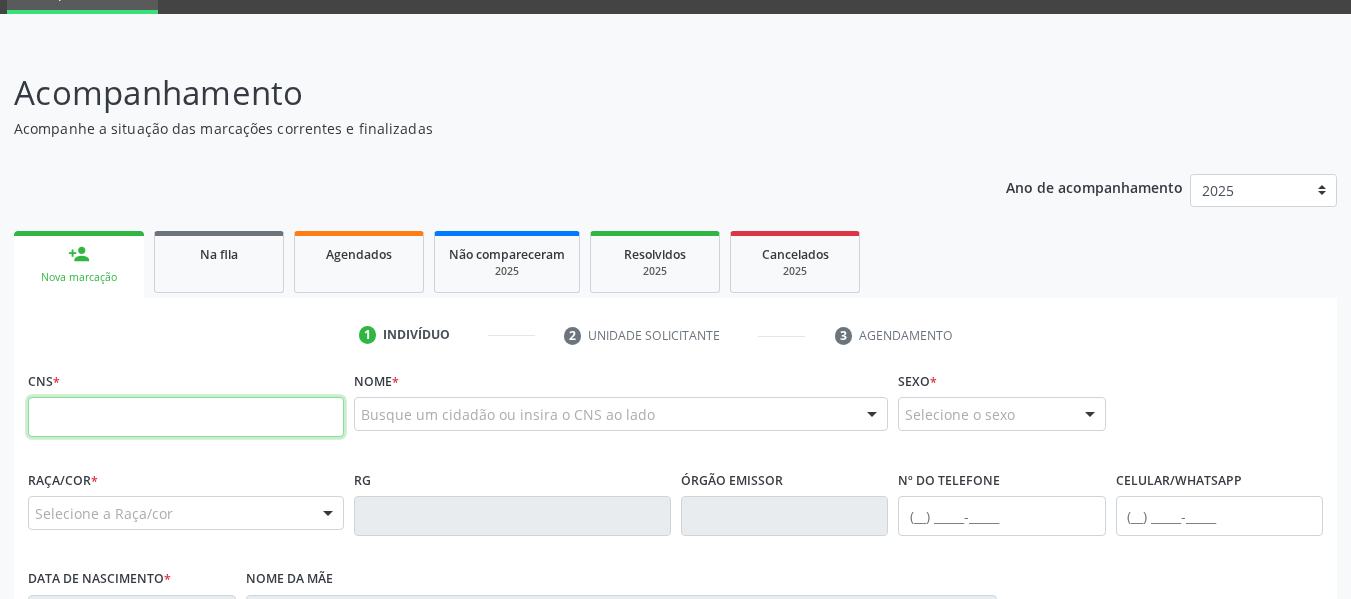 click at bounding box center [186, 417] 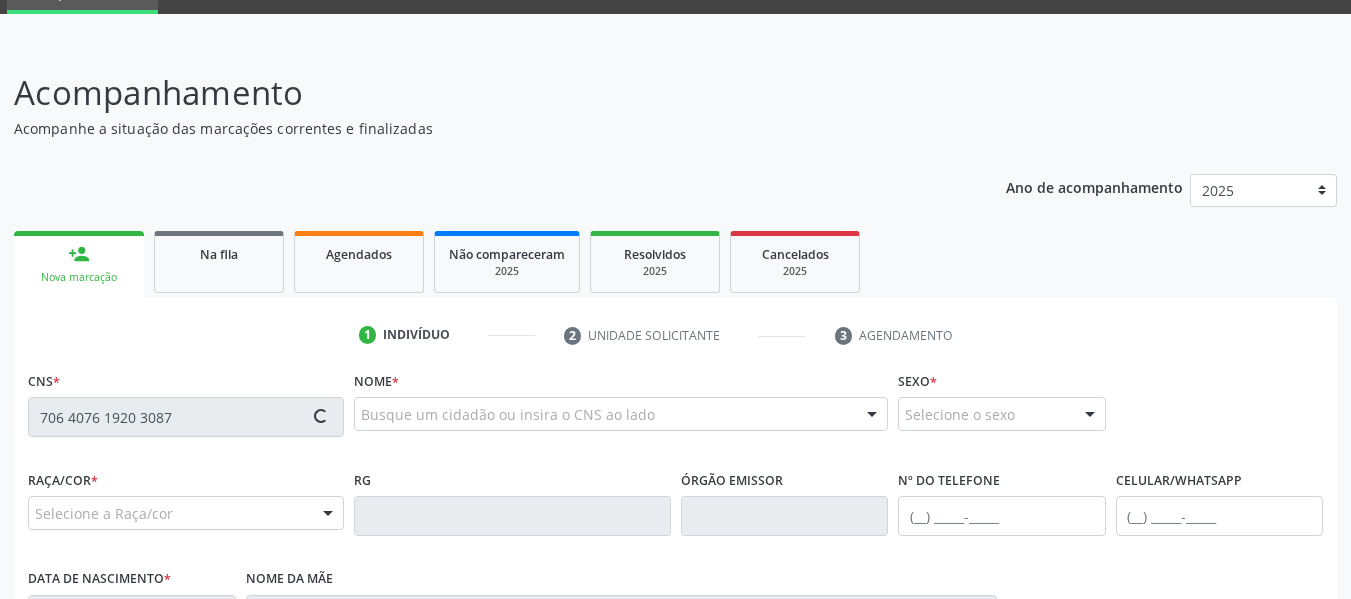 type on "706 4076 1920 3087" 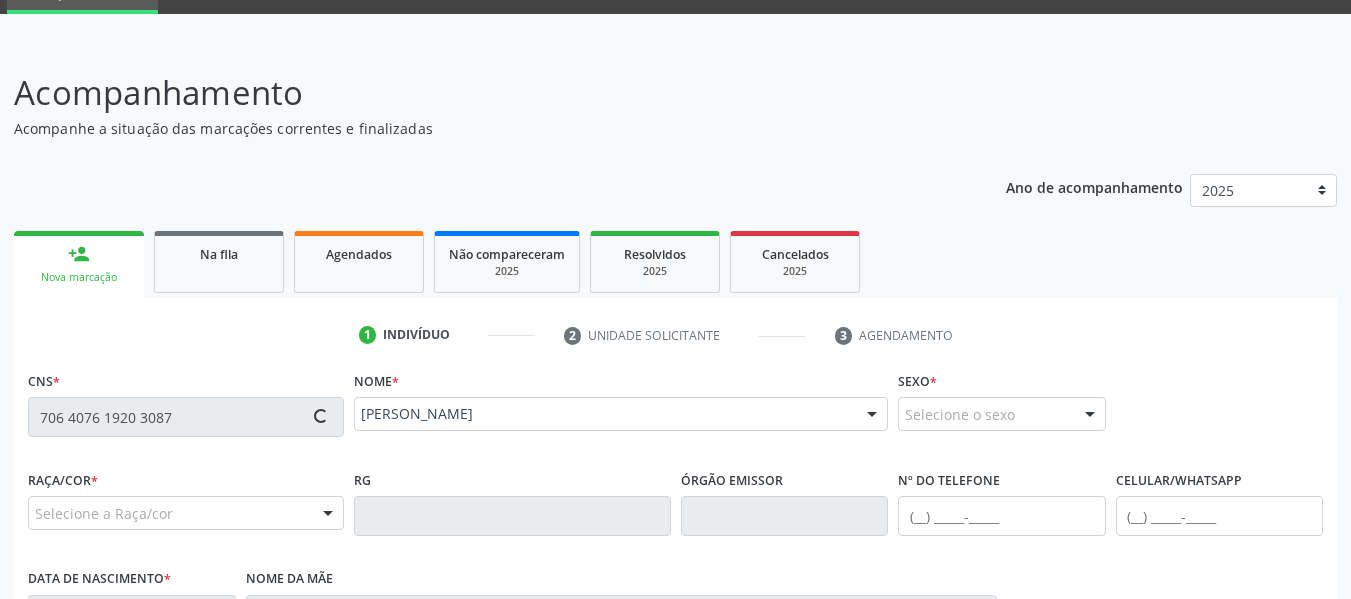type on "[PHONE_NUMBER]" 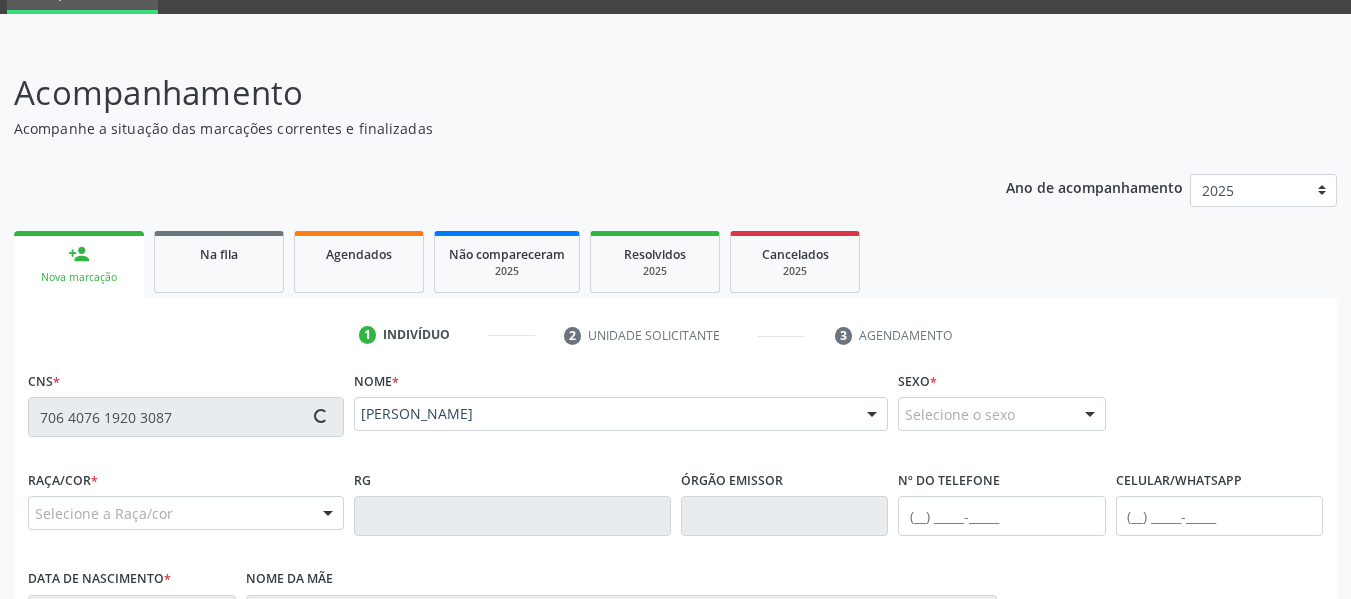type on "1[DATE]" 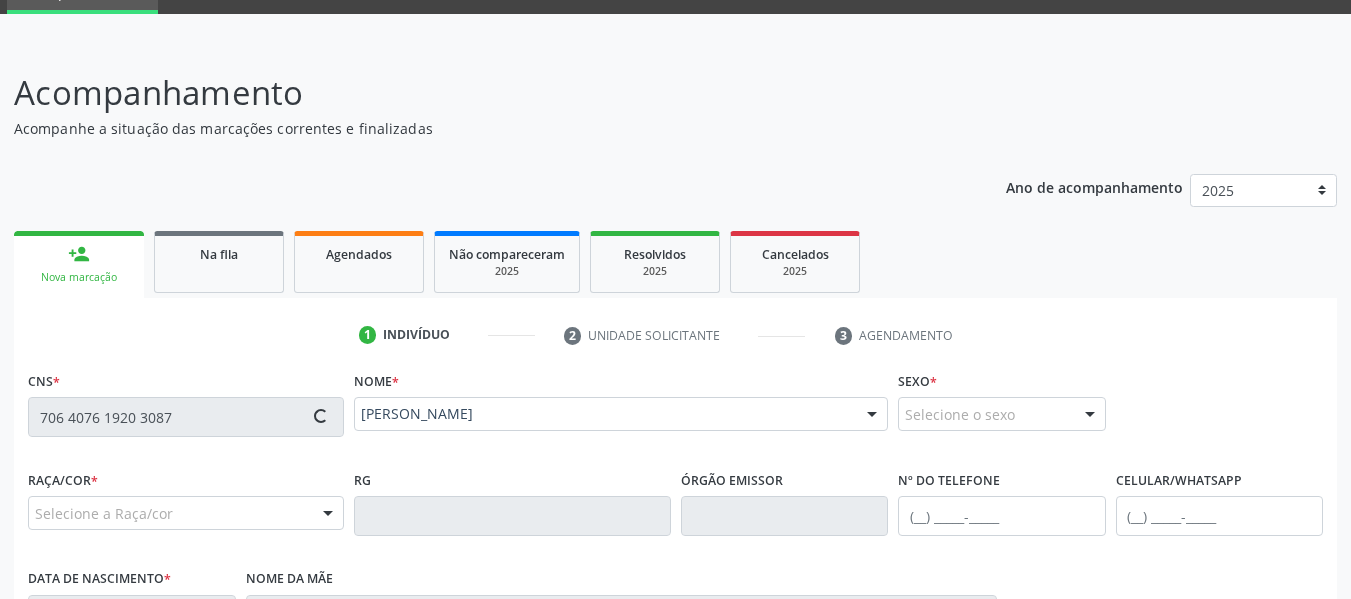 type on "[PERSON_NAME]" 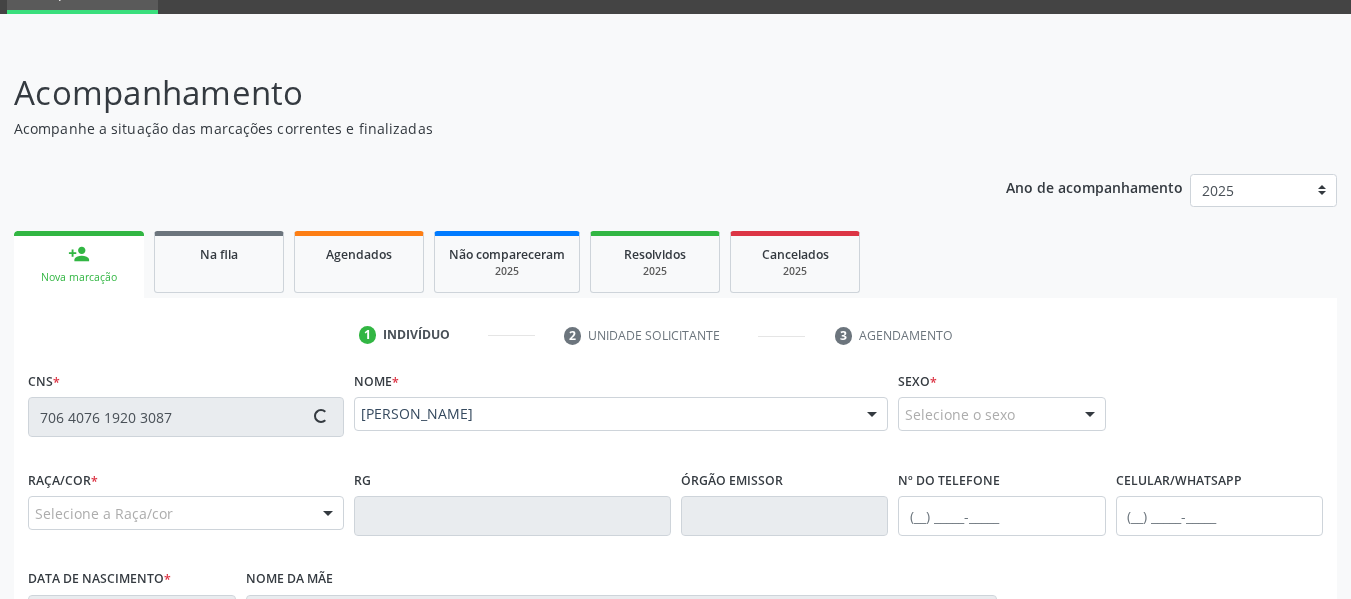 type on "114" 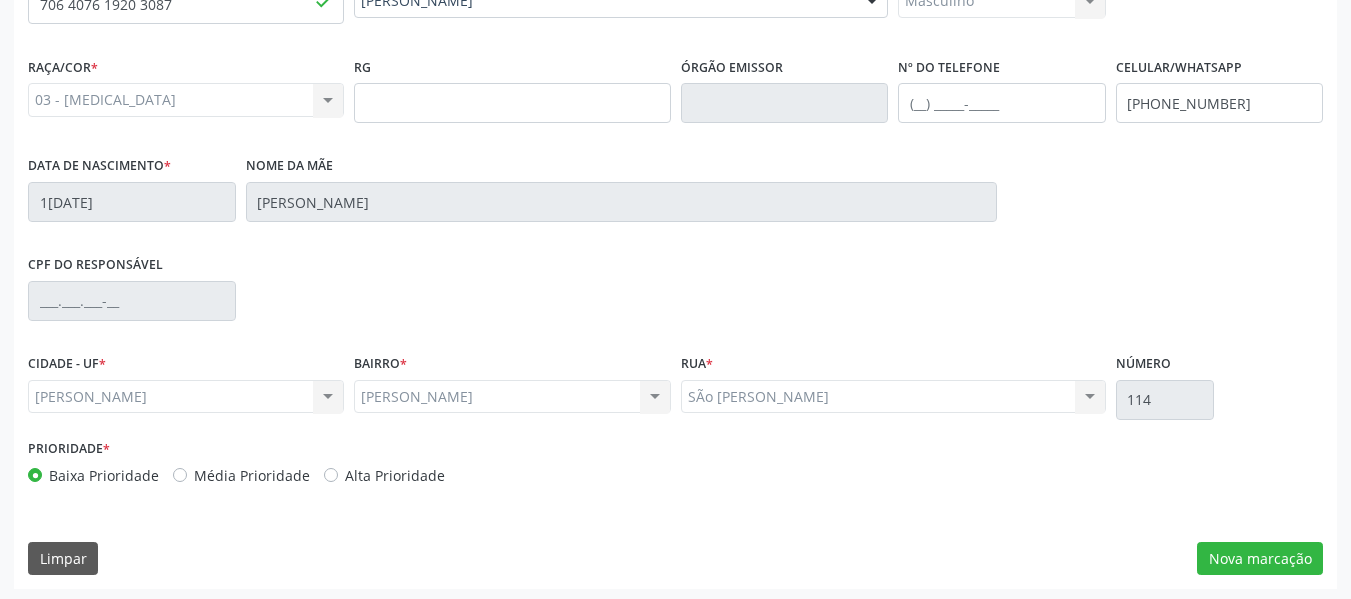 scroll, scrollTop: 513, scrollLeft: 0, axis: vertical 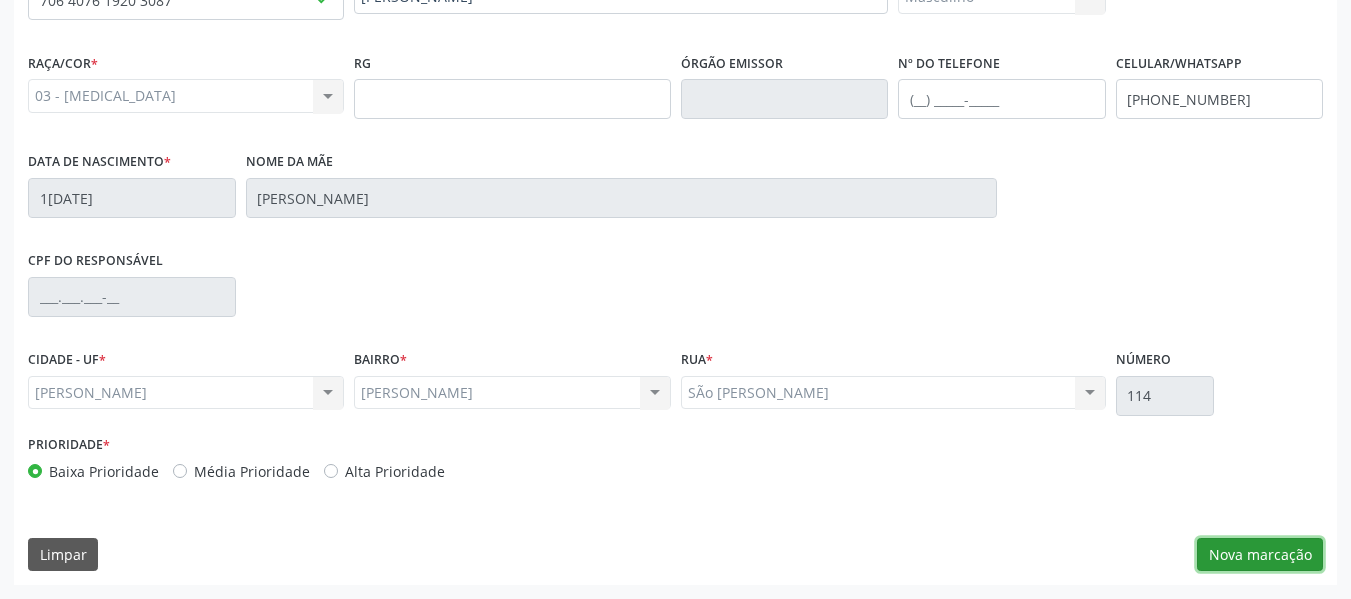 click on "Nova marcação" at bounding box center [1260, 555] 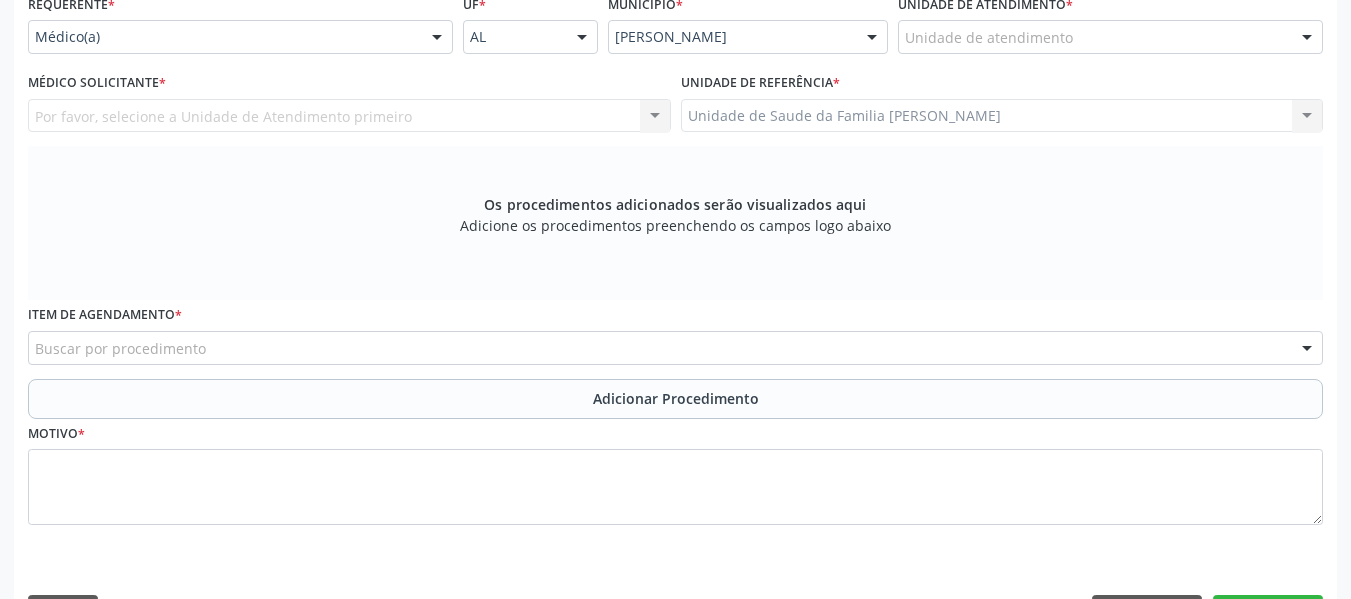 scroll, scrollTop: 433, scrollLeft: 0, axis: vertical 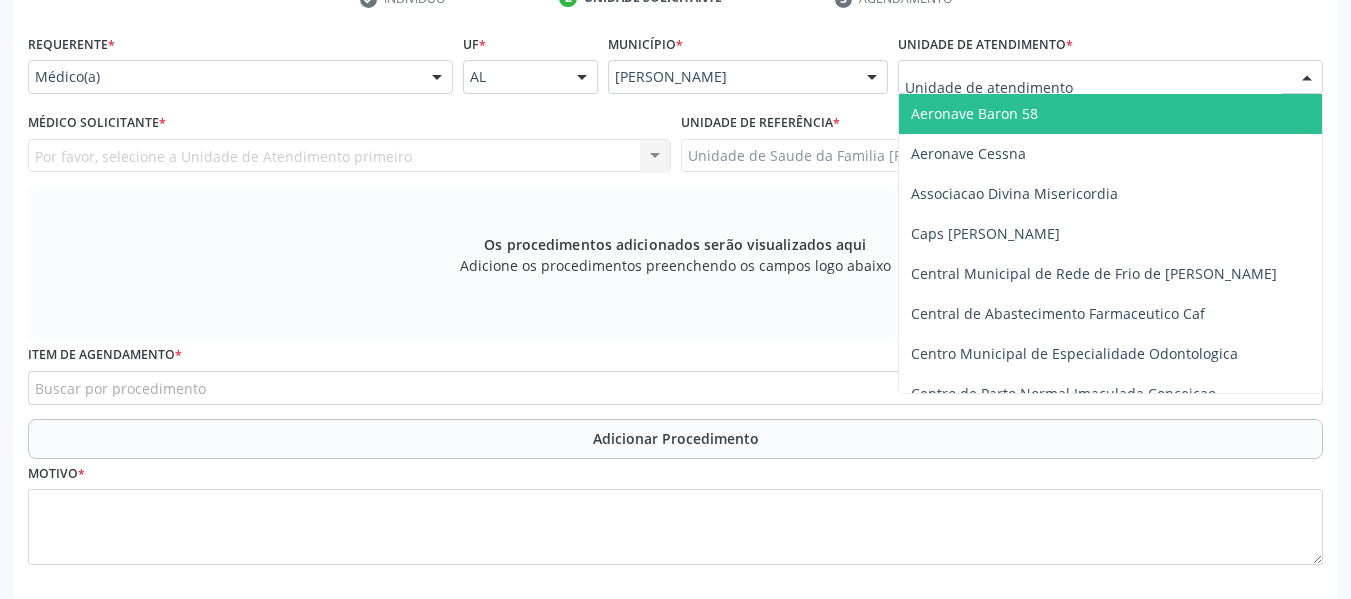 click at bounding box center (1307, 78) 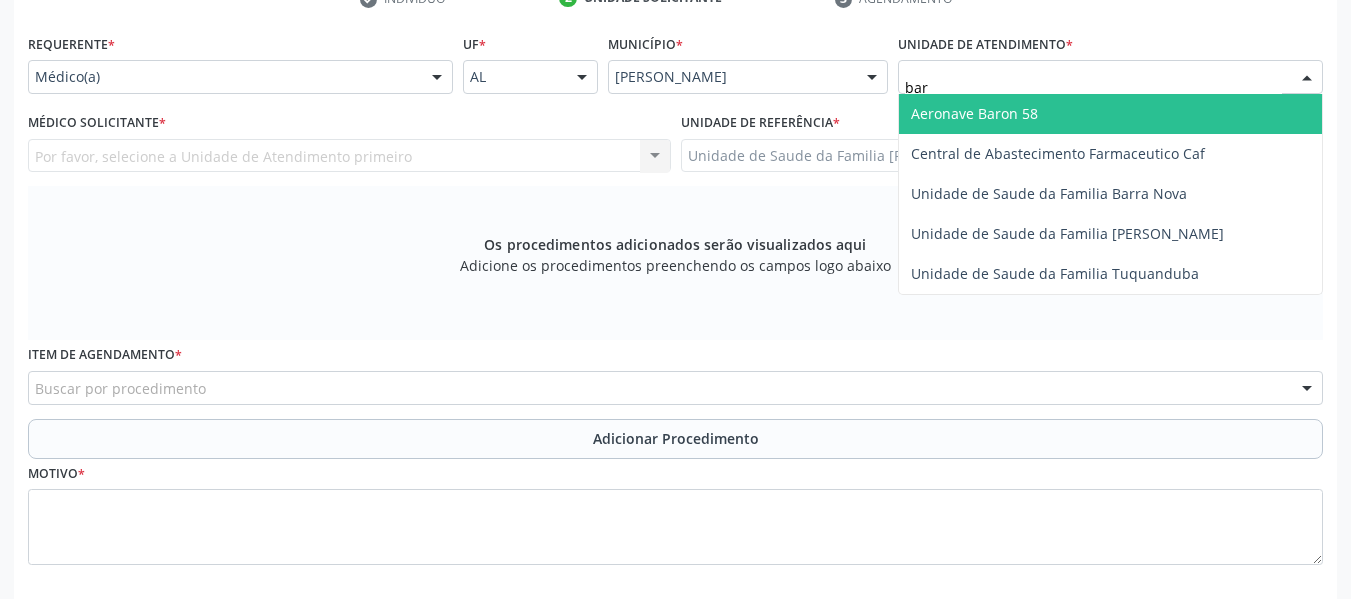 type on "barr" 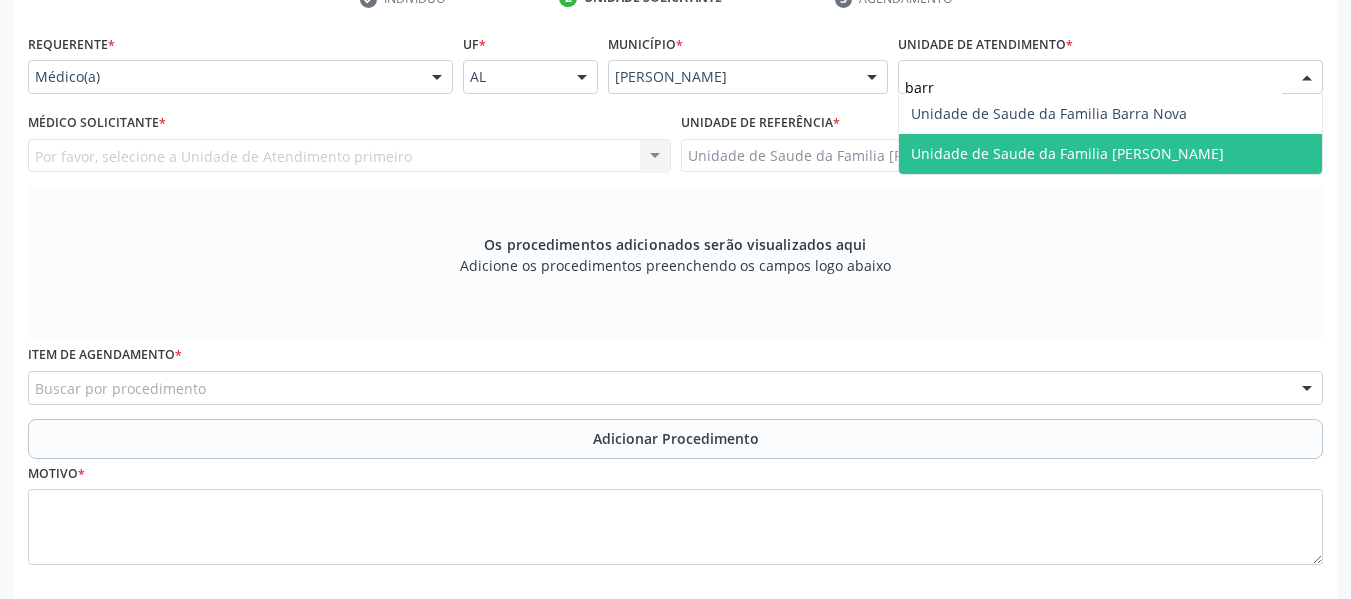 click on "Unidade de Saude da Familia [PERSON_NAME]" at bounding box center (1067, 153) 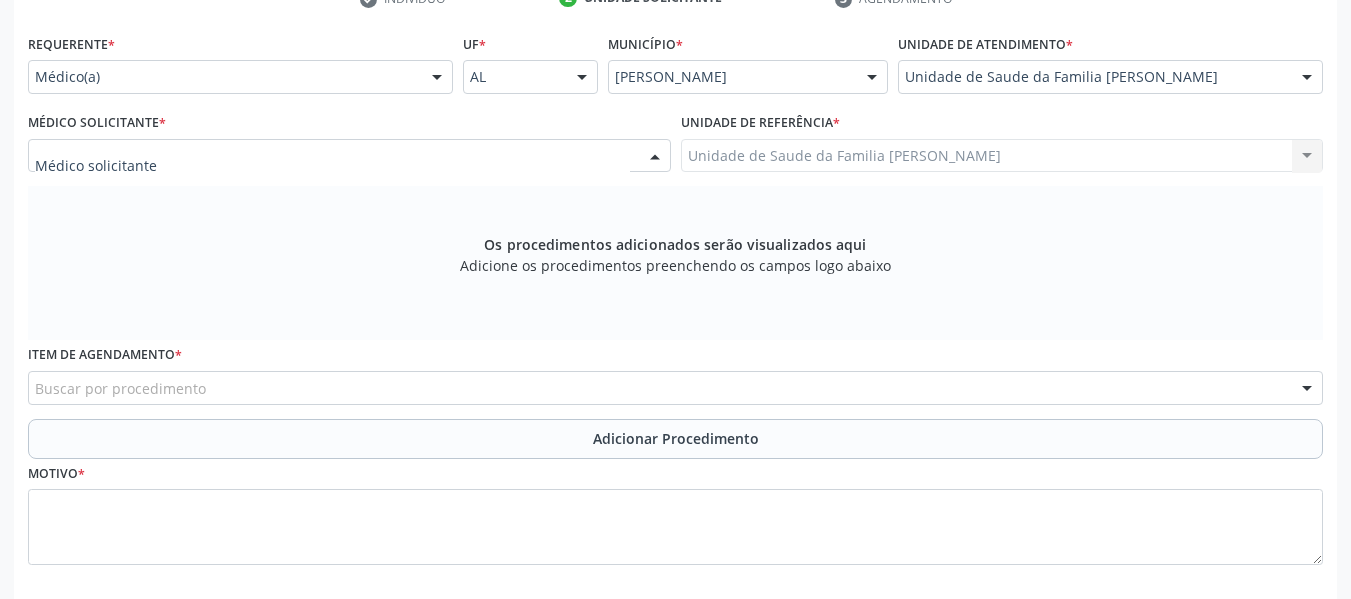 click at bounding box center (655, 157) 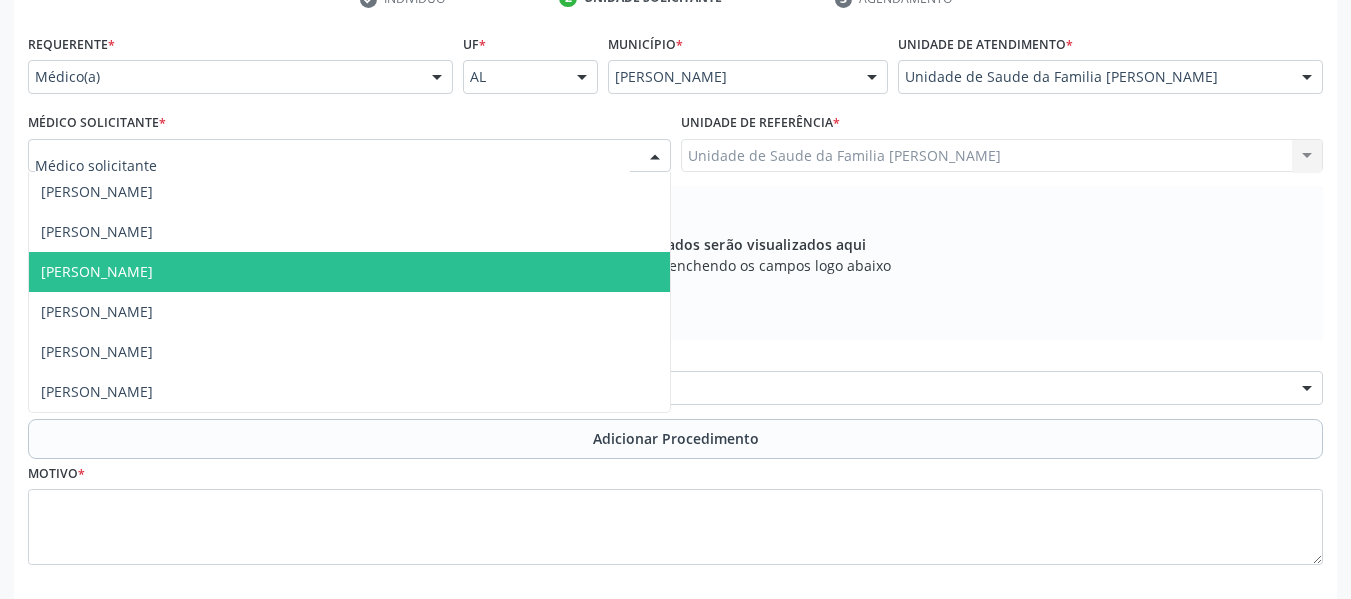click on "[PERSON_NAME]" at bounding box center (97, 271) 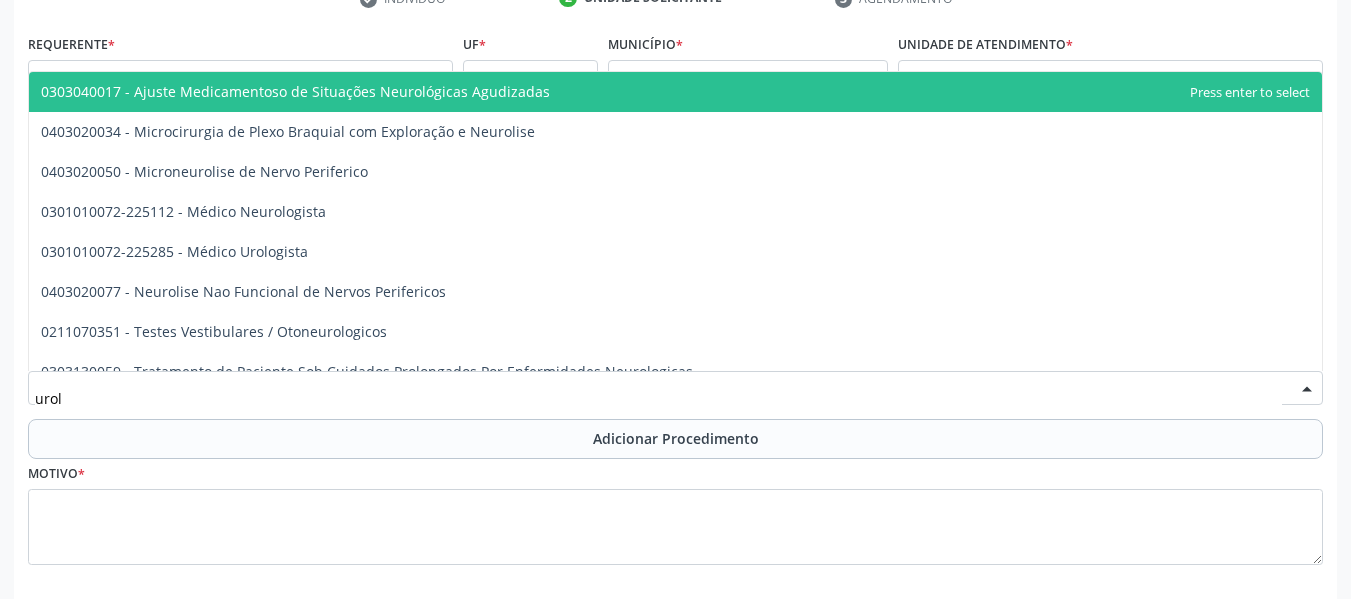 type on "urolo" 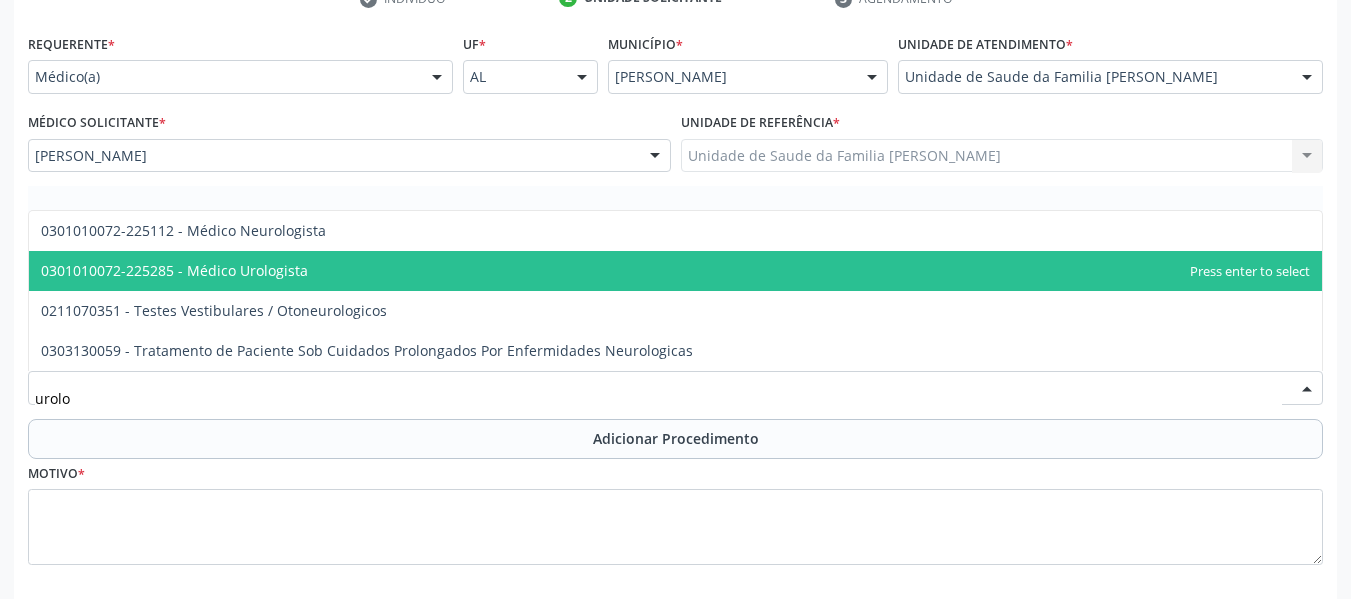 click on "0301010072-225285 - Médico Urologista" at bounding box center [174, 270] 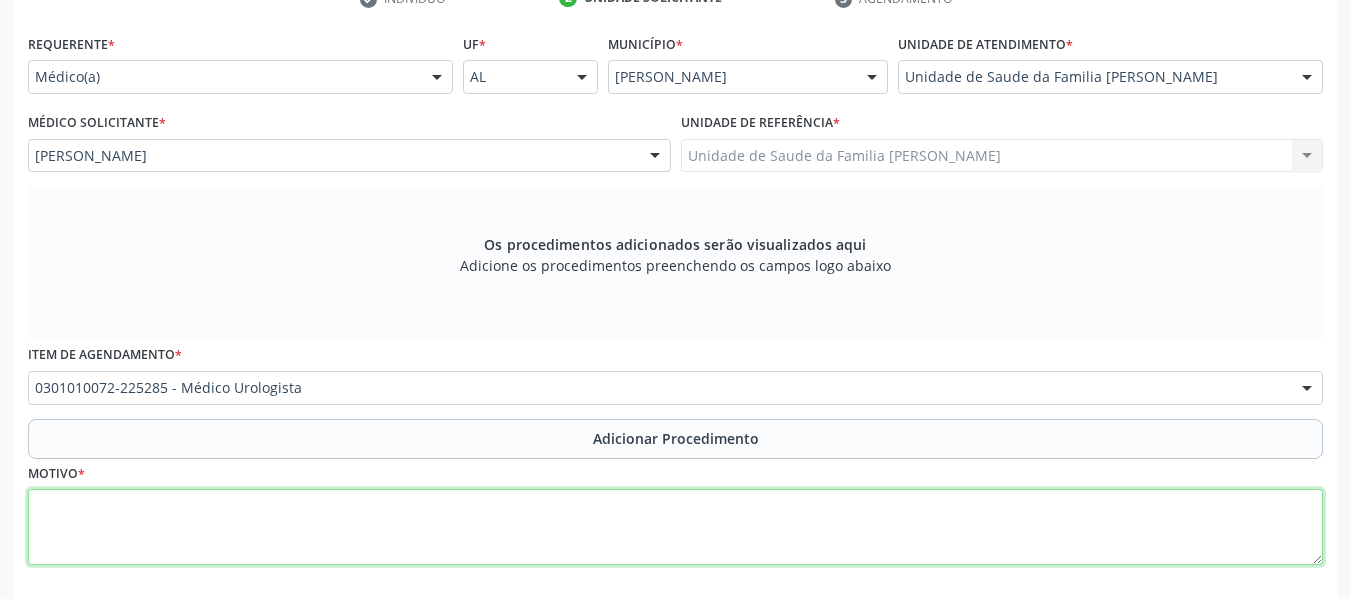 click at bounding box center [675, 527] 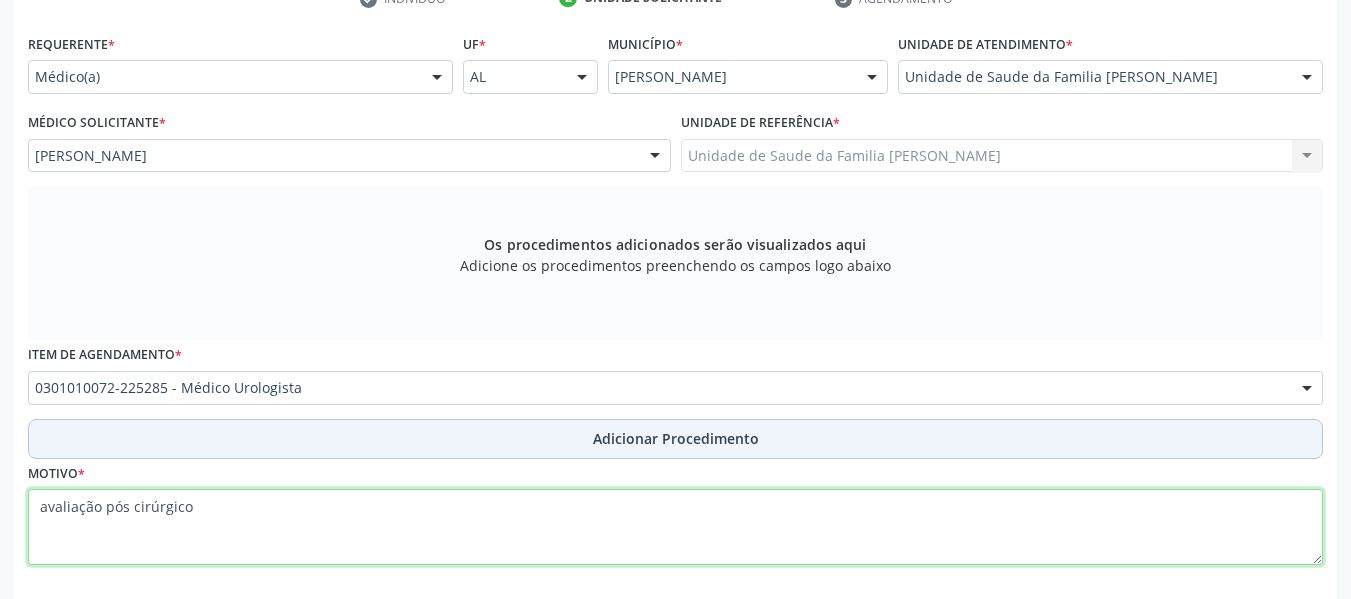 type on "avaliação pós cirúrgico" 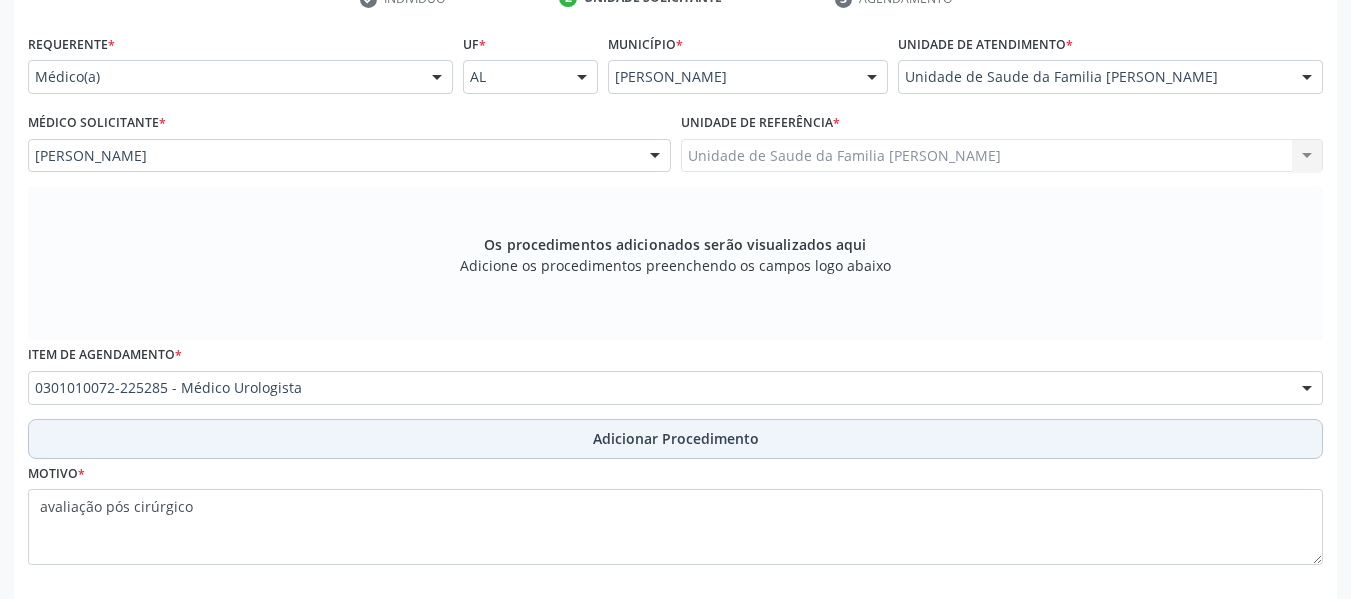click on "Adicionar Procedimento" at bounding box center [676, 438] 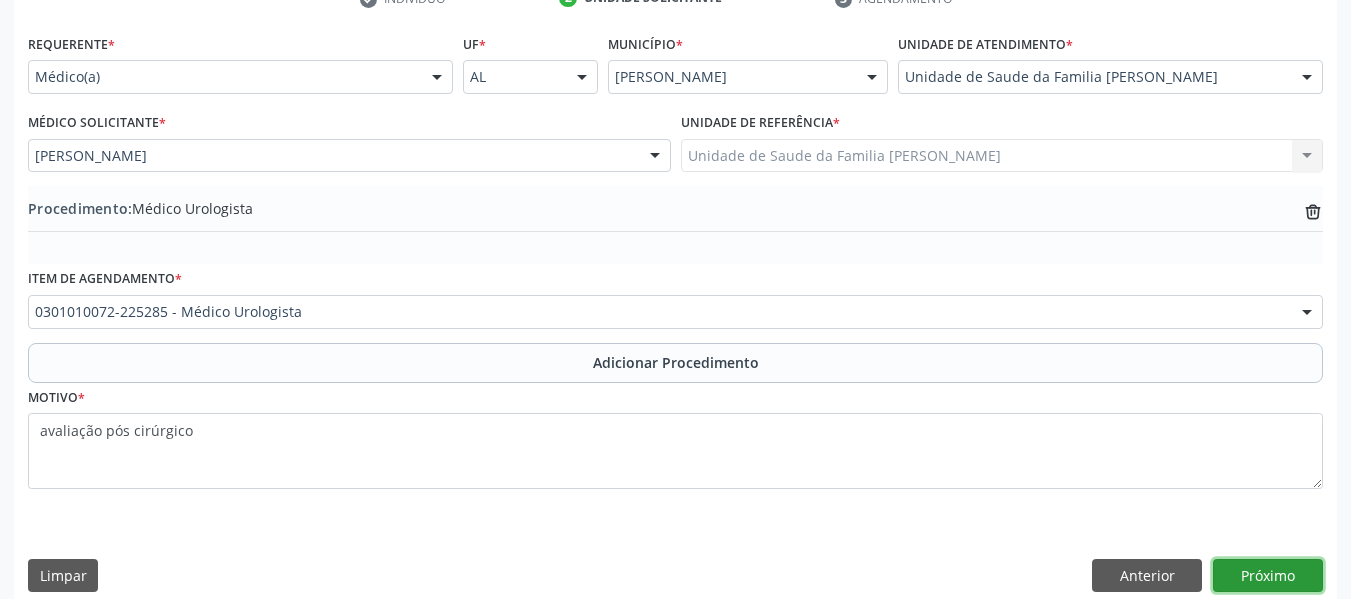 click on "Próximo" at bounding box center [1268, 576] 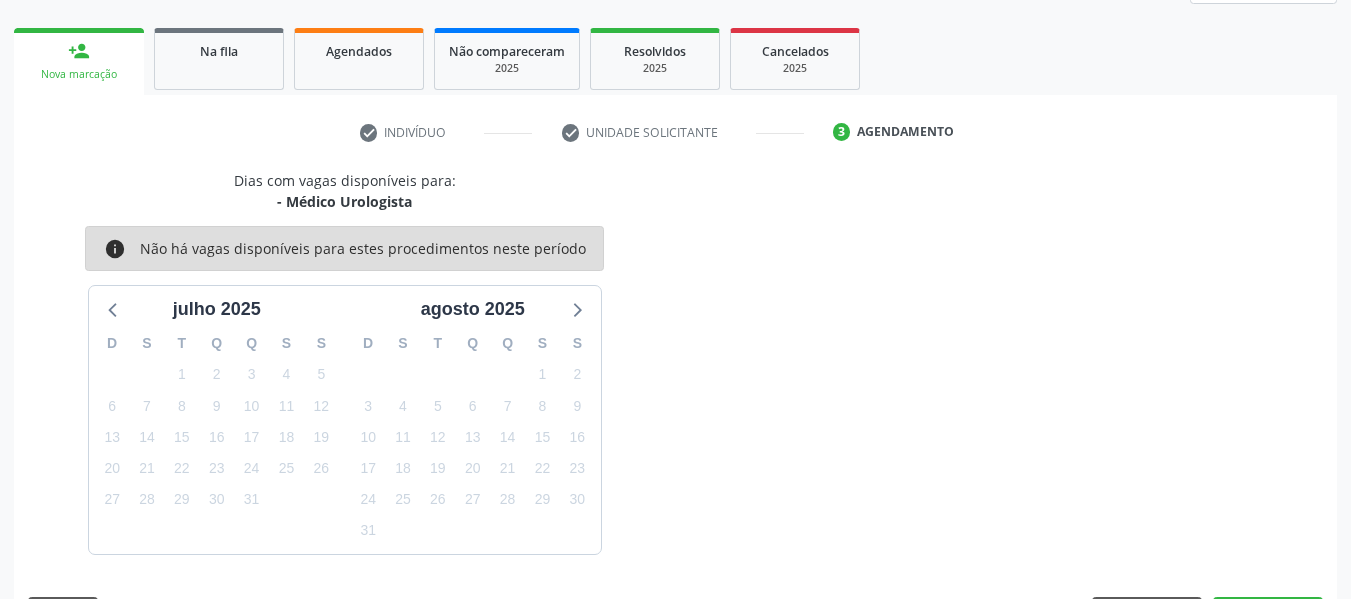 scroll, scrollTop: 358, scrollLeft: 0, axis: vertical 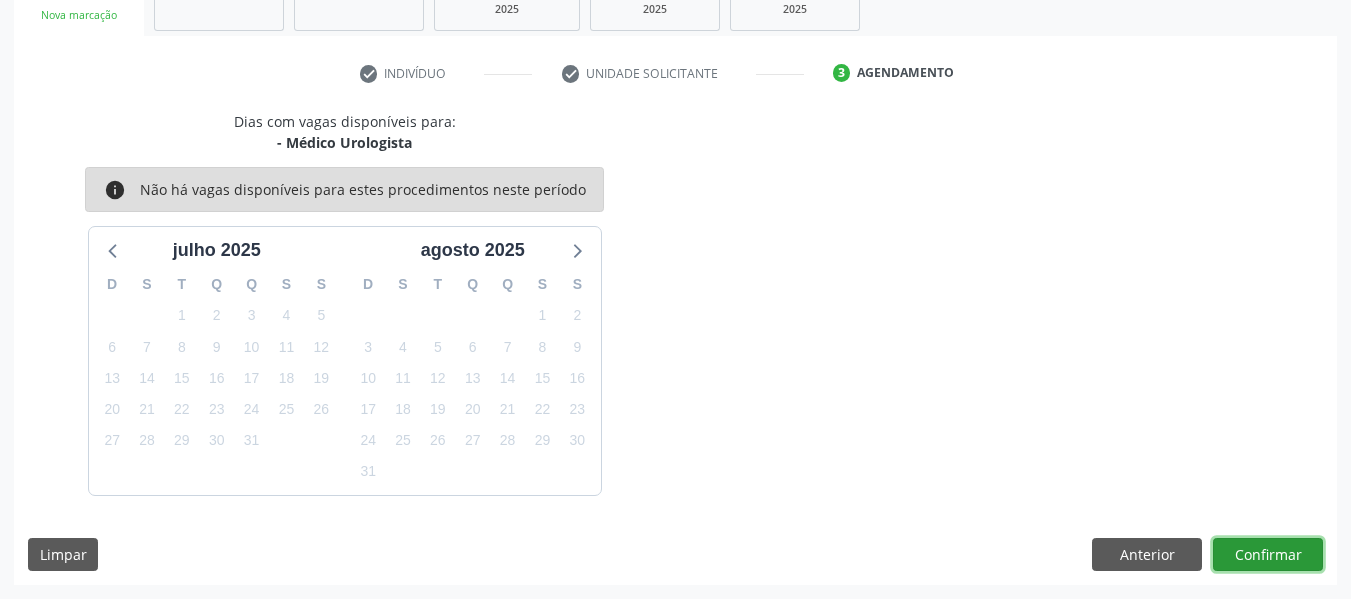 click on "Confirmar" at bounding box center [1268, 555] 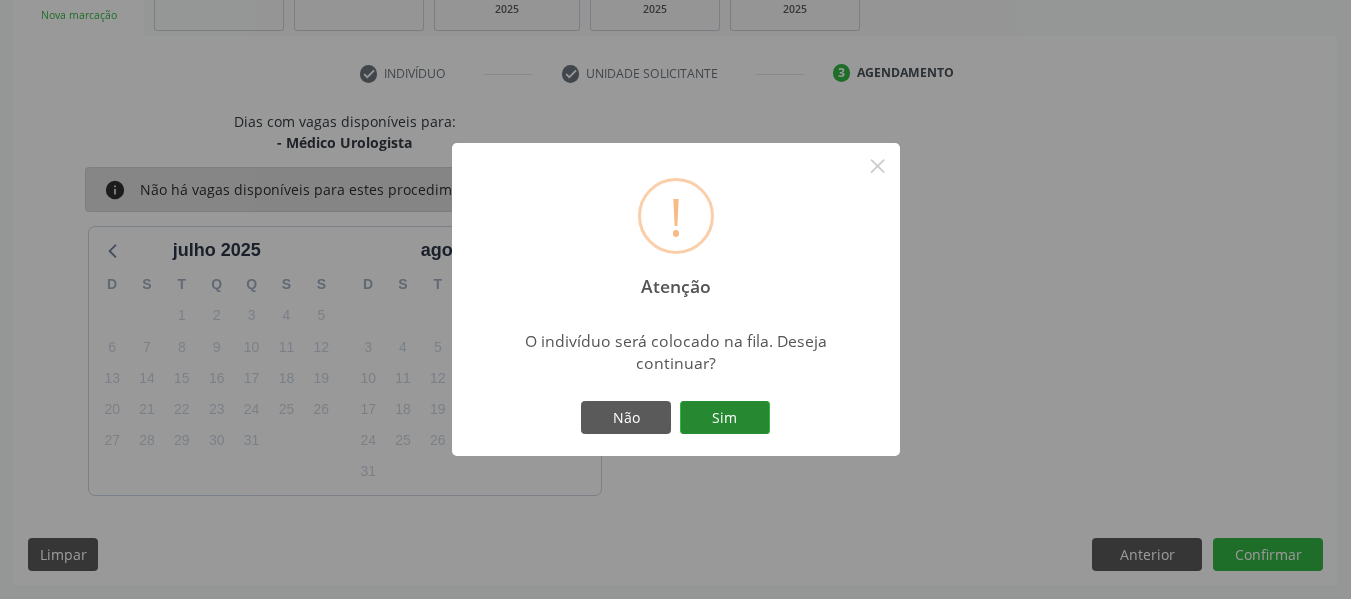 click on "Sim" at bounding box center (725, 418) 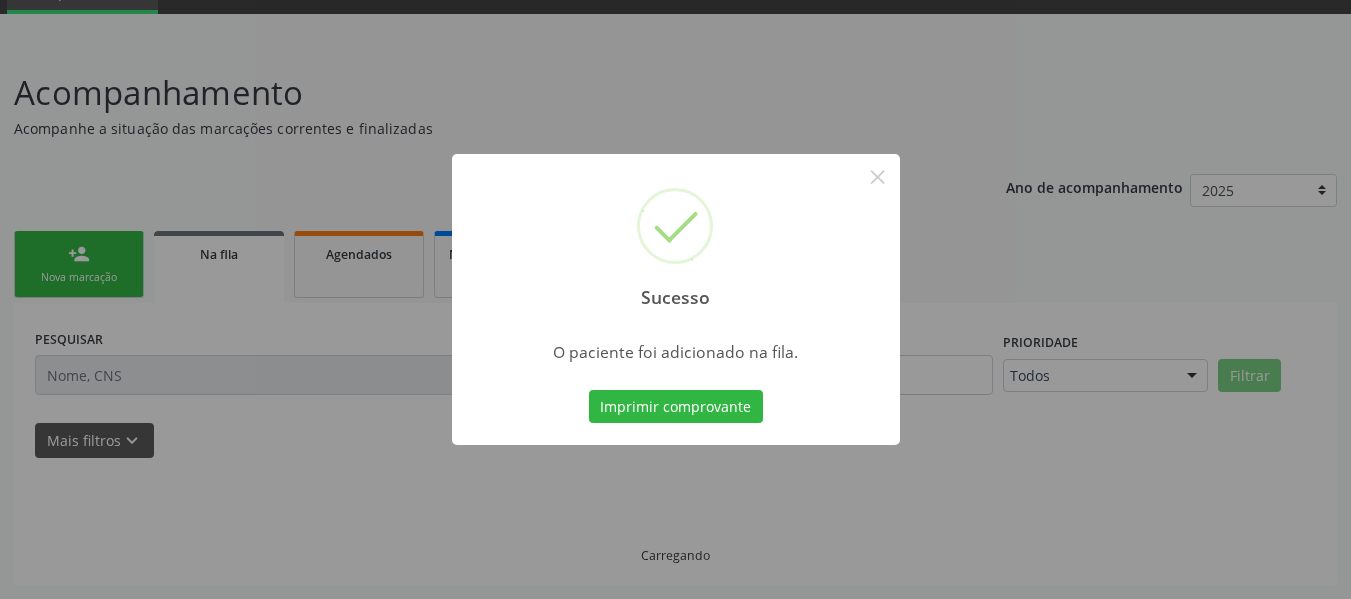 scroll, scrollTop: 96, scrollLeft: 0, axis: vertical 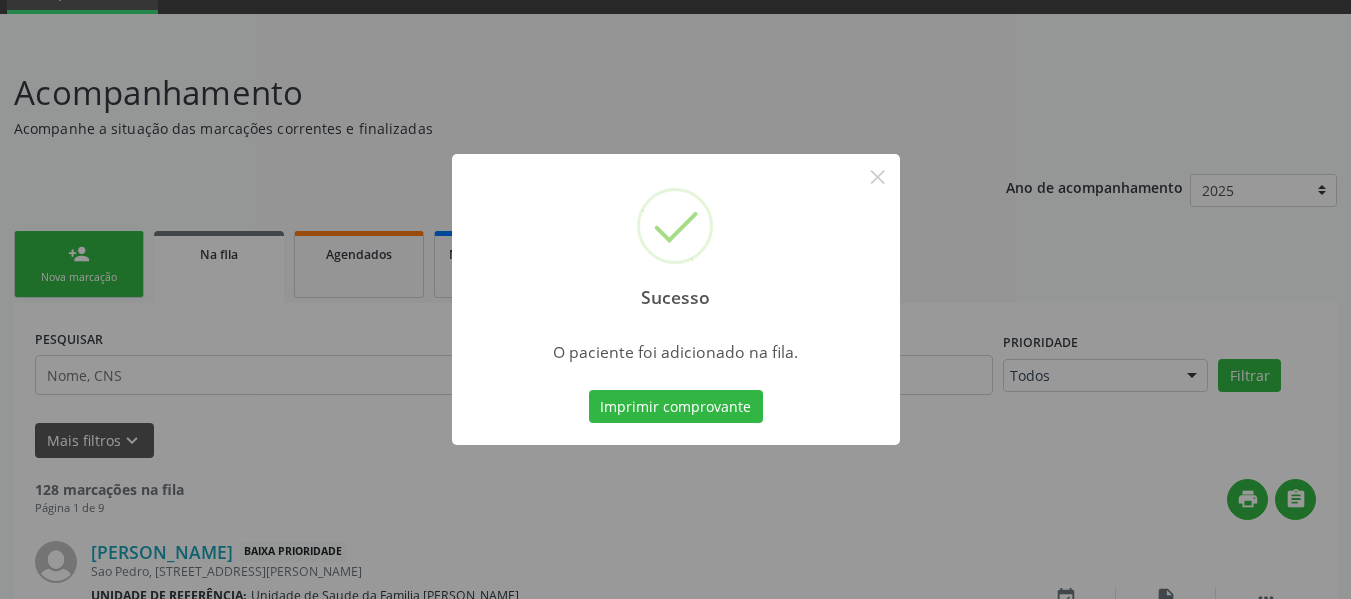 click on "Sucesso × O paciente foi adicionado na fila. Imprimir comprovante Cancel" at bounding box center [675, 299] 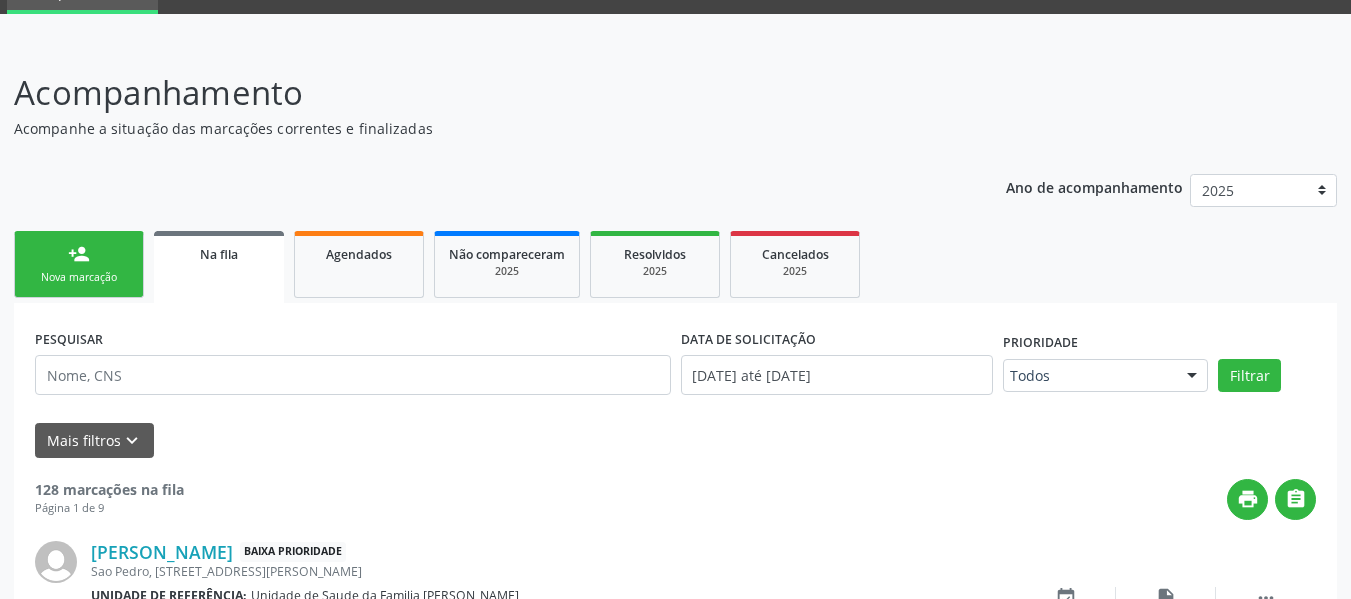 click on "person_add" at bounding box center [79, 254] 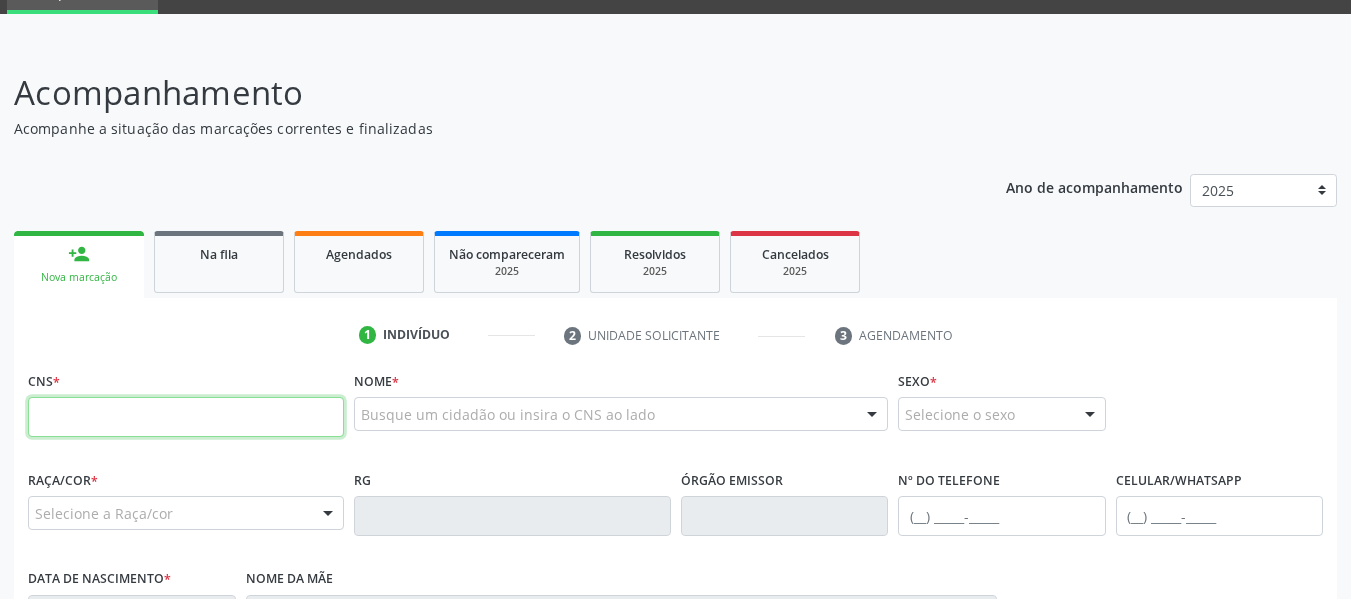 click at bounding box center (186, 417) 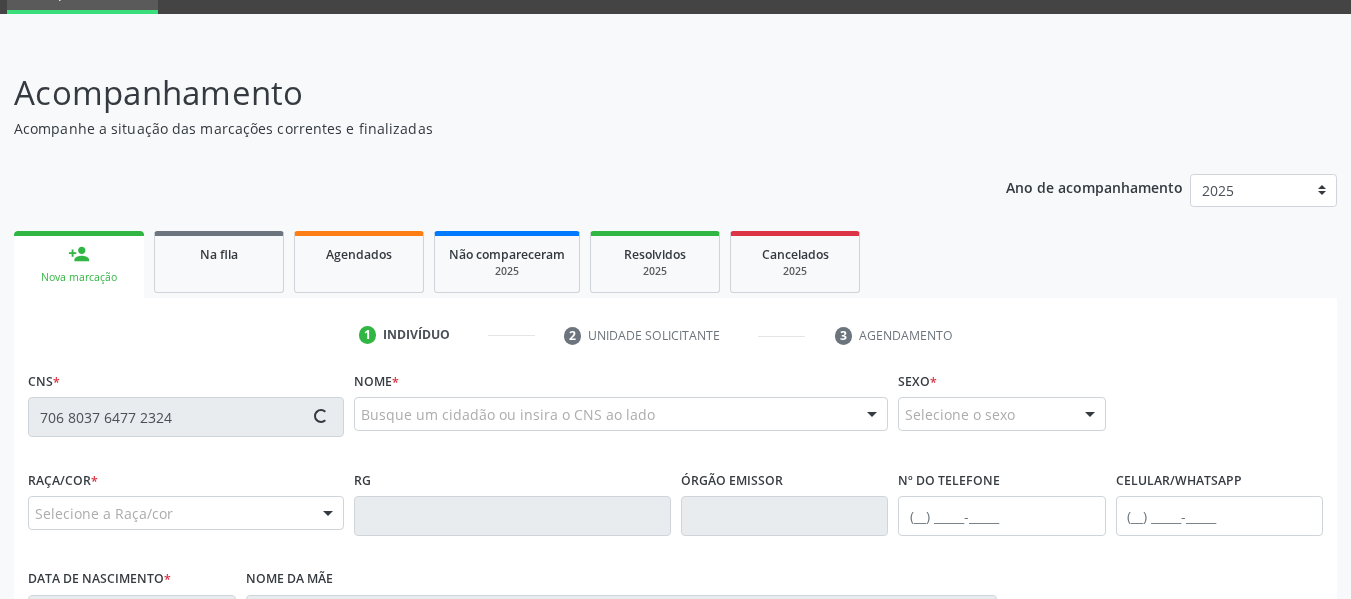 type on "706 8037 6477 2324" 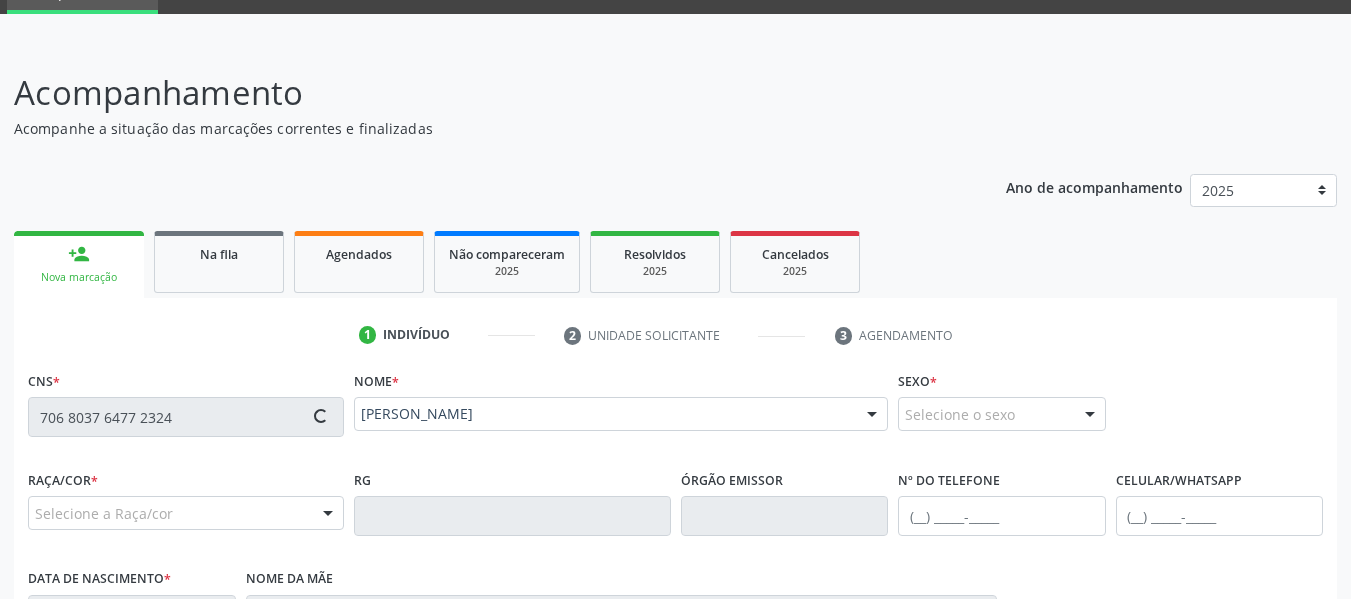 type on "[PHONE_NUMBER]" 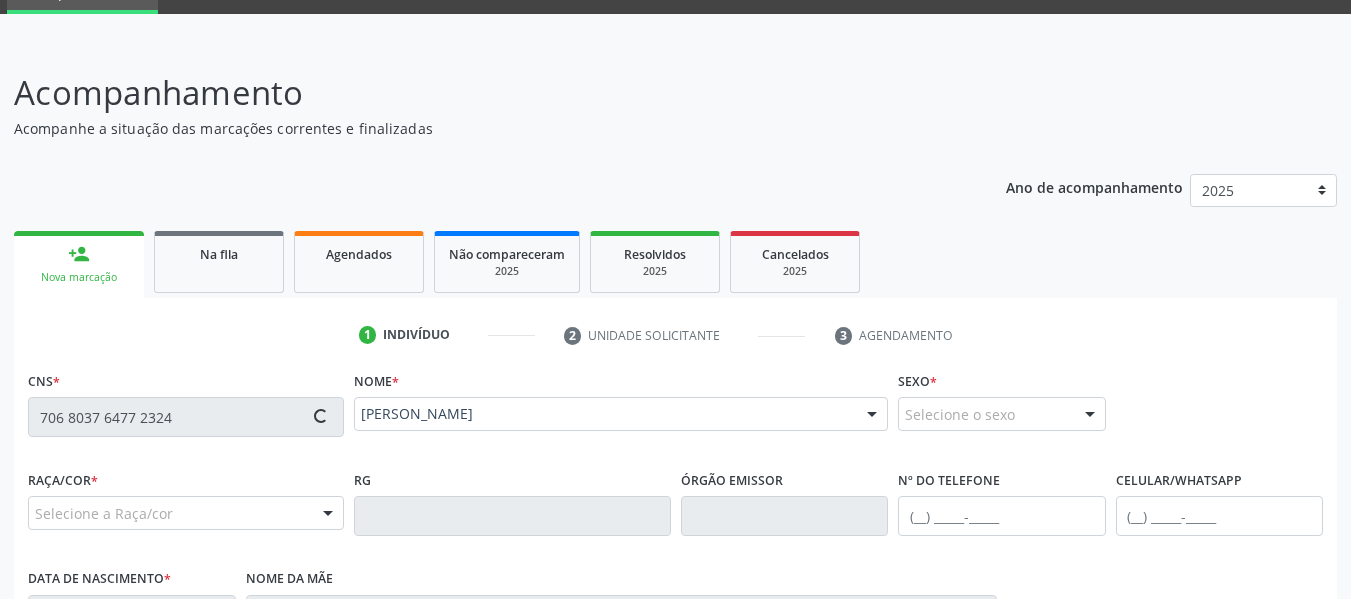 type on "1[DATE]" 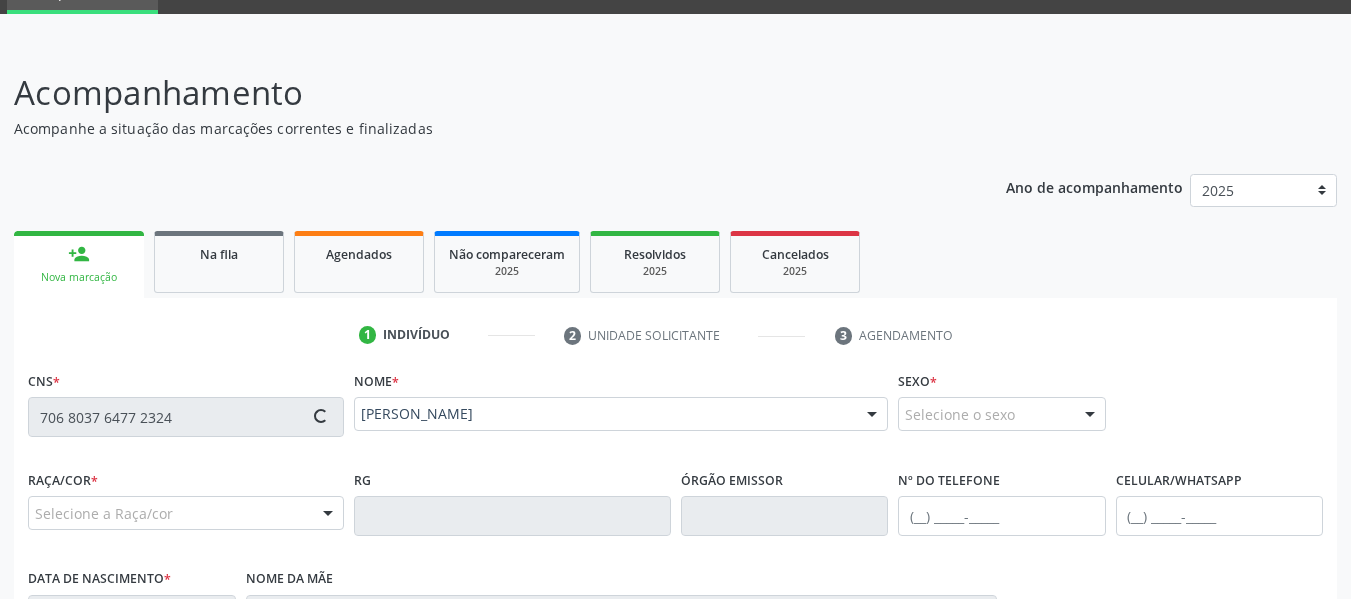 type on "605" 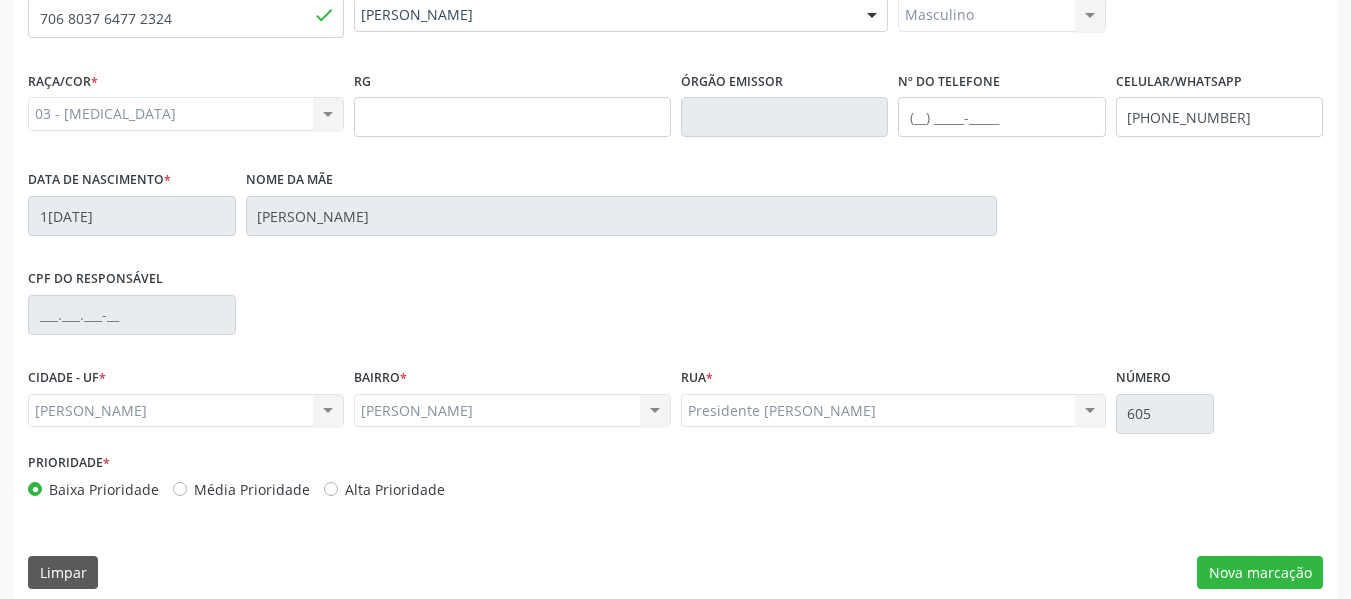 scroll, scrollTop: 513, scrollLeft: 0, axis: vertical 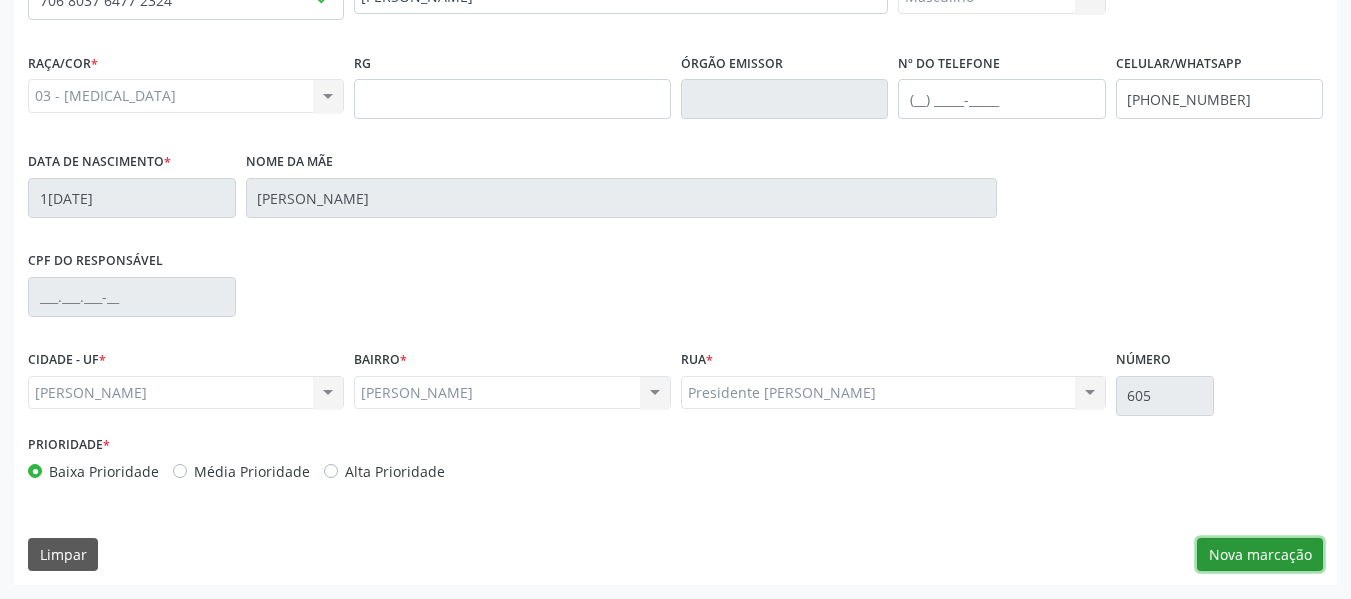 click on "Nova marcação" at bounding box center [1260, 555] 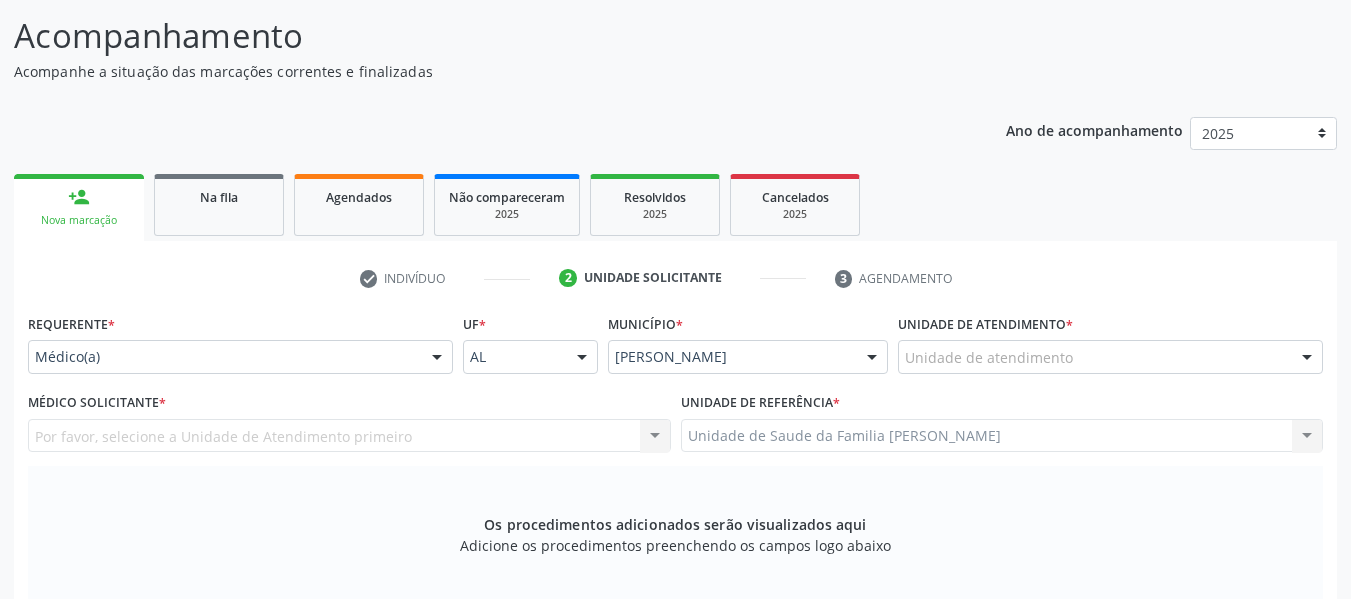 scroll, scrollTop: 113, scrollLeft: 0, axis: vertical 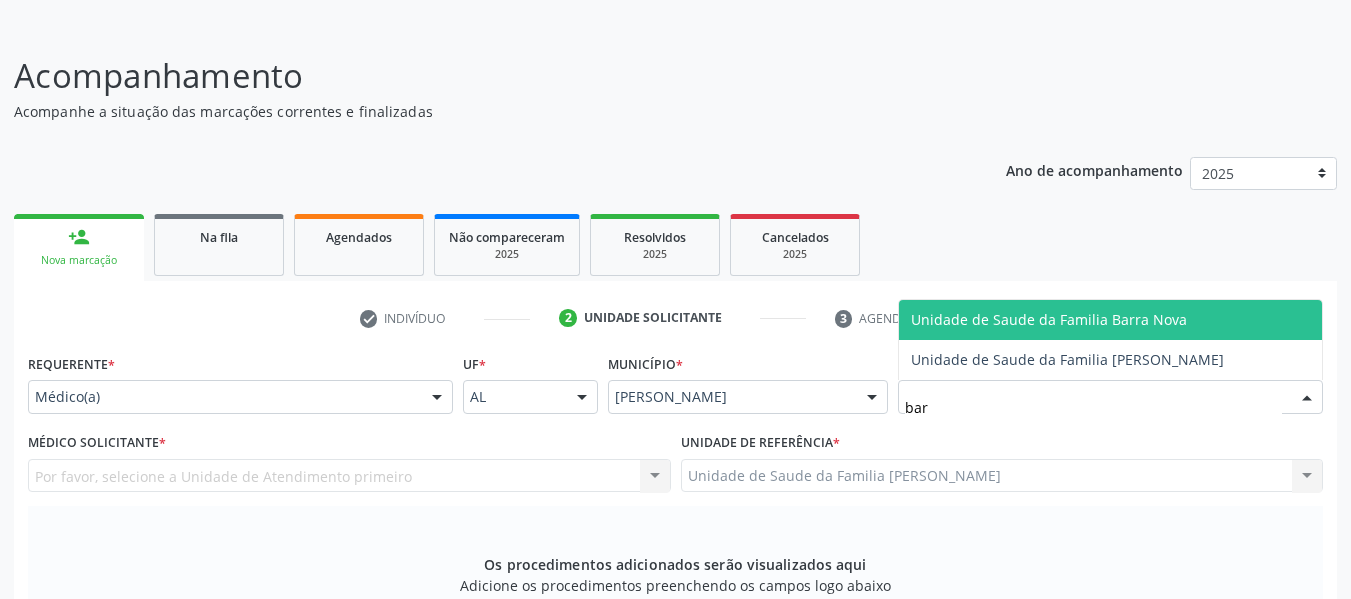 type on "barr" 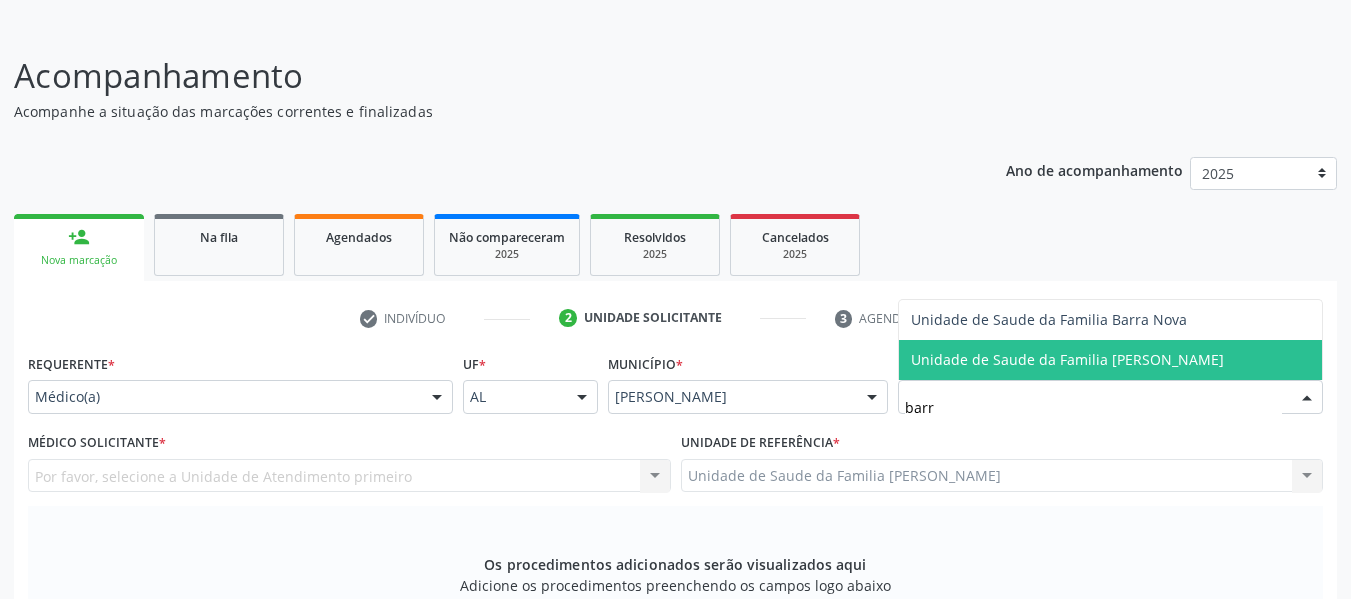 click on "Unidade de Saude da Familia [PERSON_NAME]" at bounding box center (1067, 359) 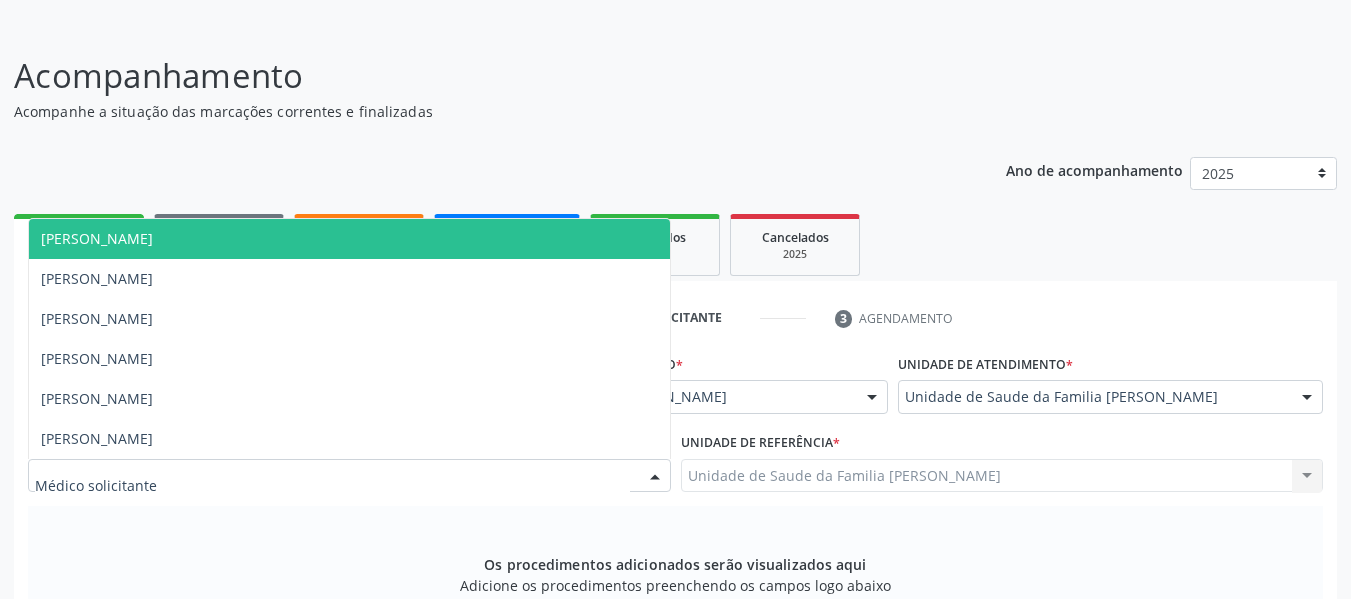 click at bounding box center [655, 477] 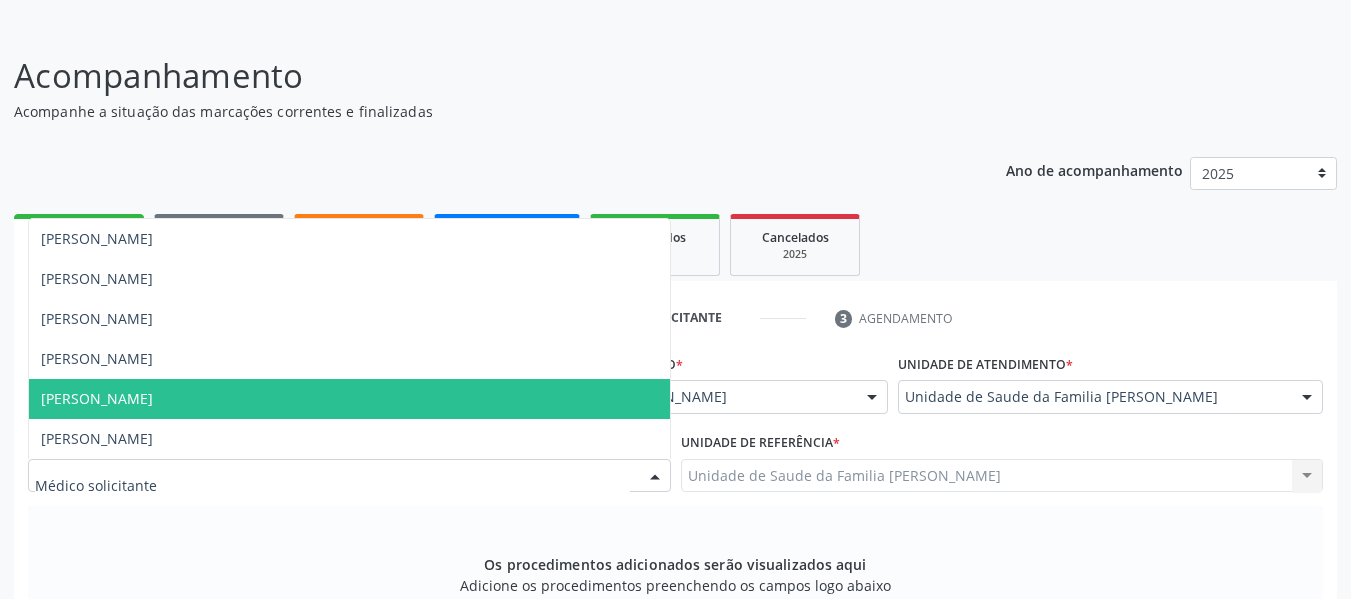 click on "[PERSON_NAME]" at bounding box center [97, 398] 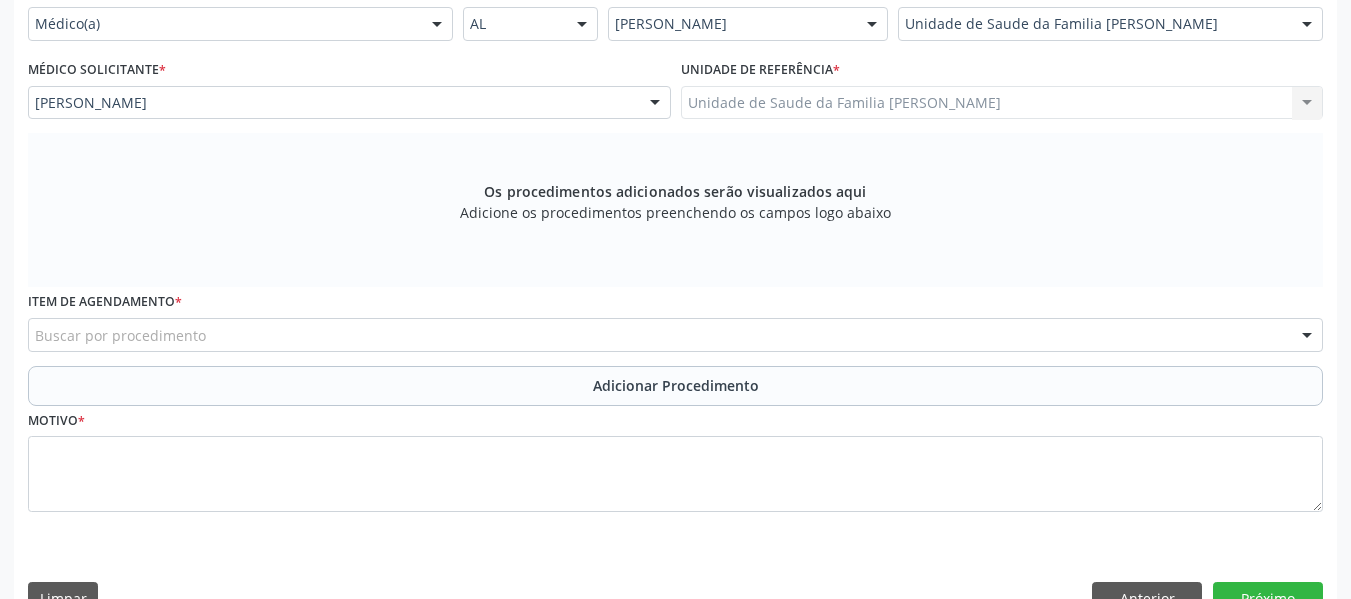 scroll, scrollTop: 530, scrollLeft: 0, axis: vertical 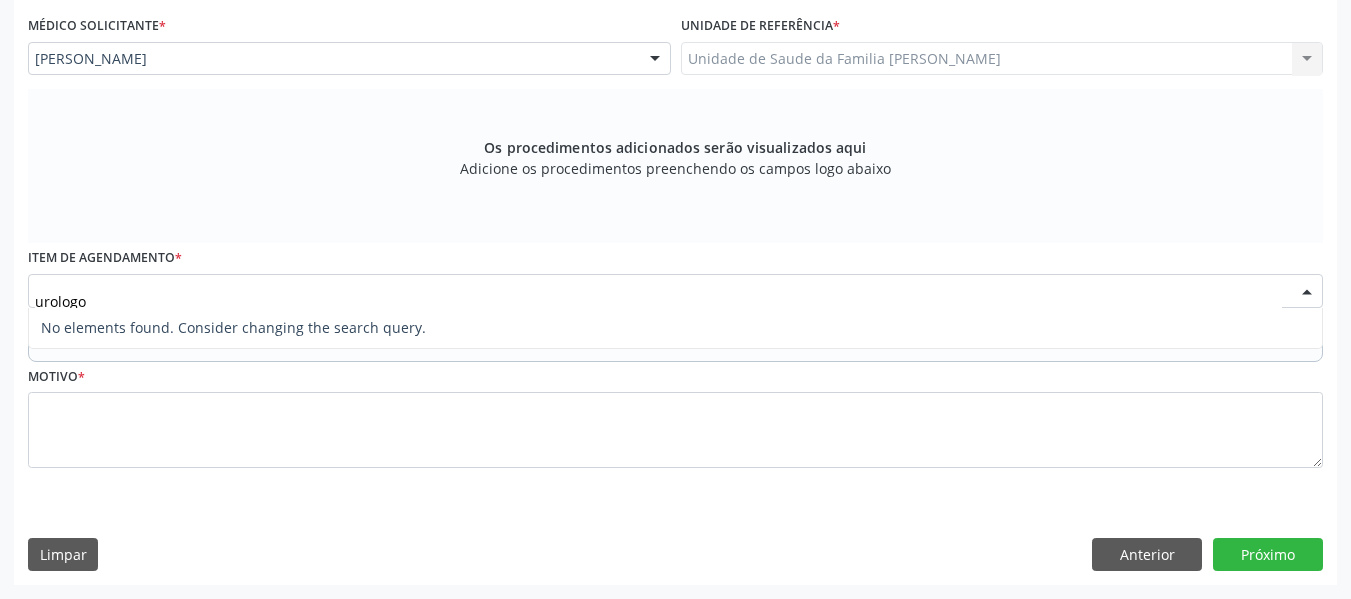 type on "urolog" 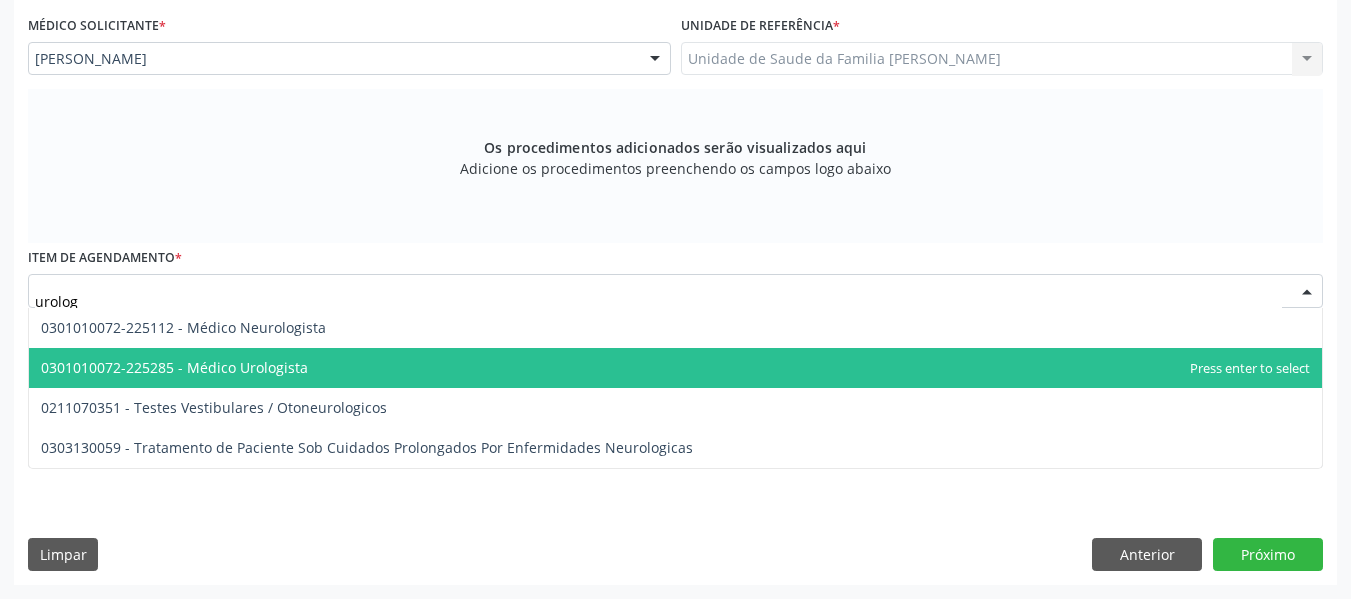 click on "0301010072-225285 - Médico Urologista" at bounding box center (174, 367) 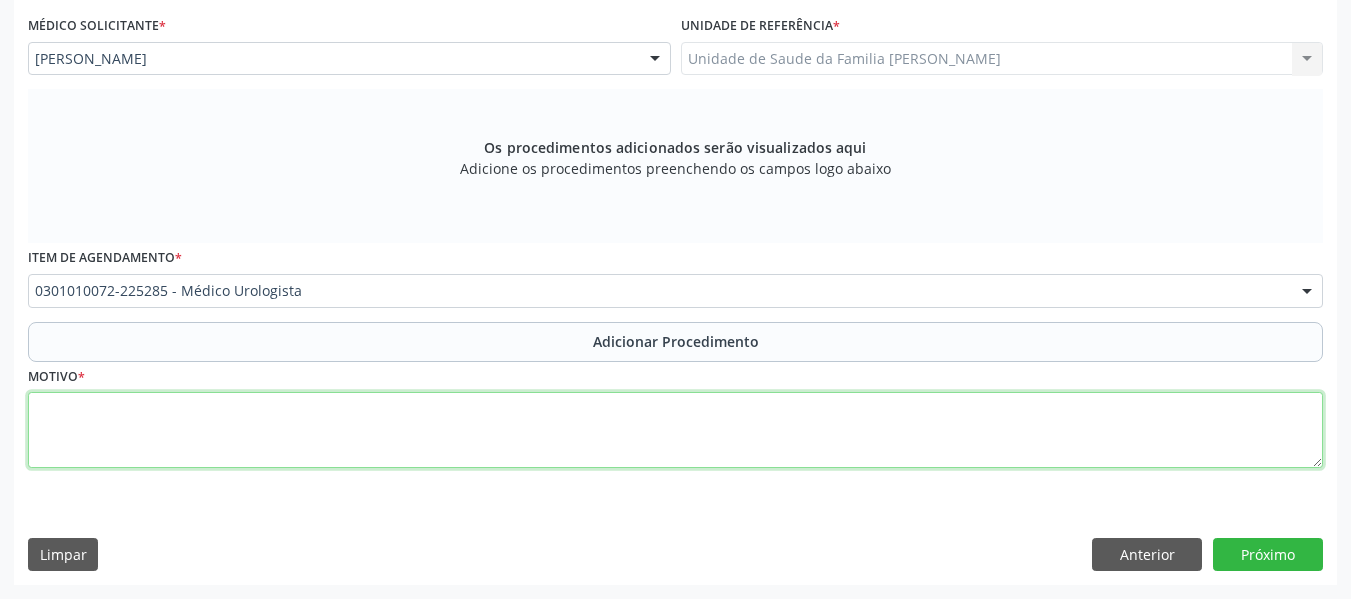 click at bounding box center [675, 430] 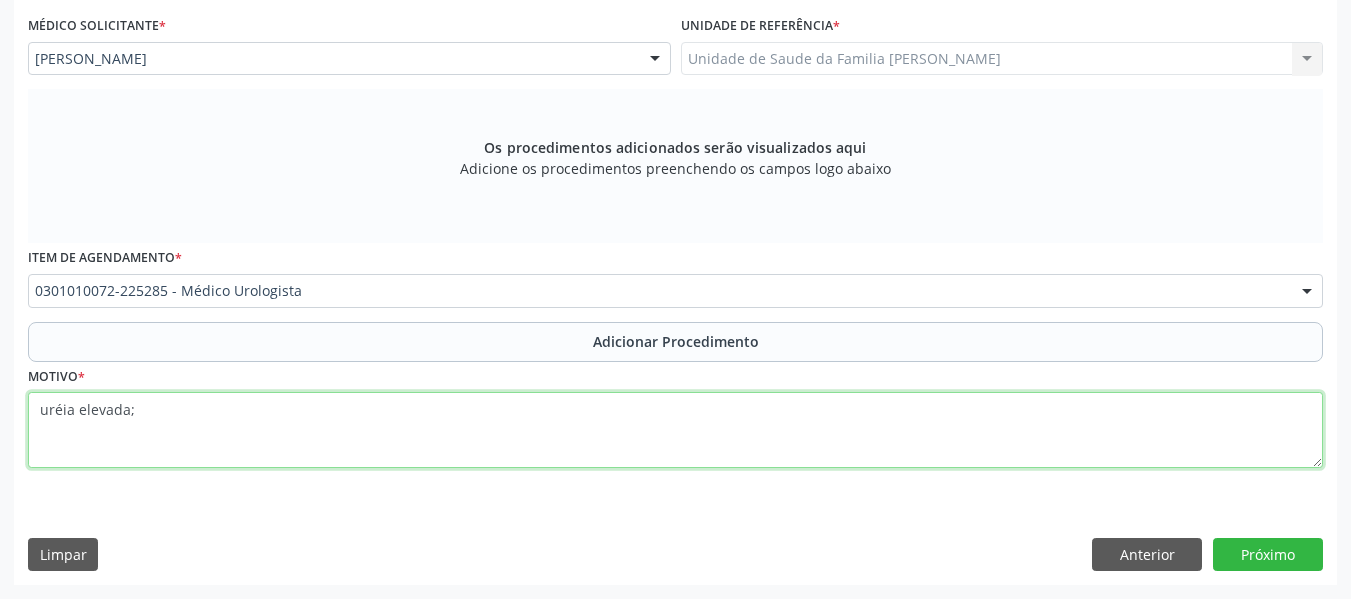 click on "uréia elevada;" at bounding box center (675, 430) 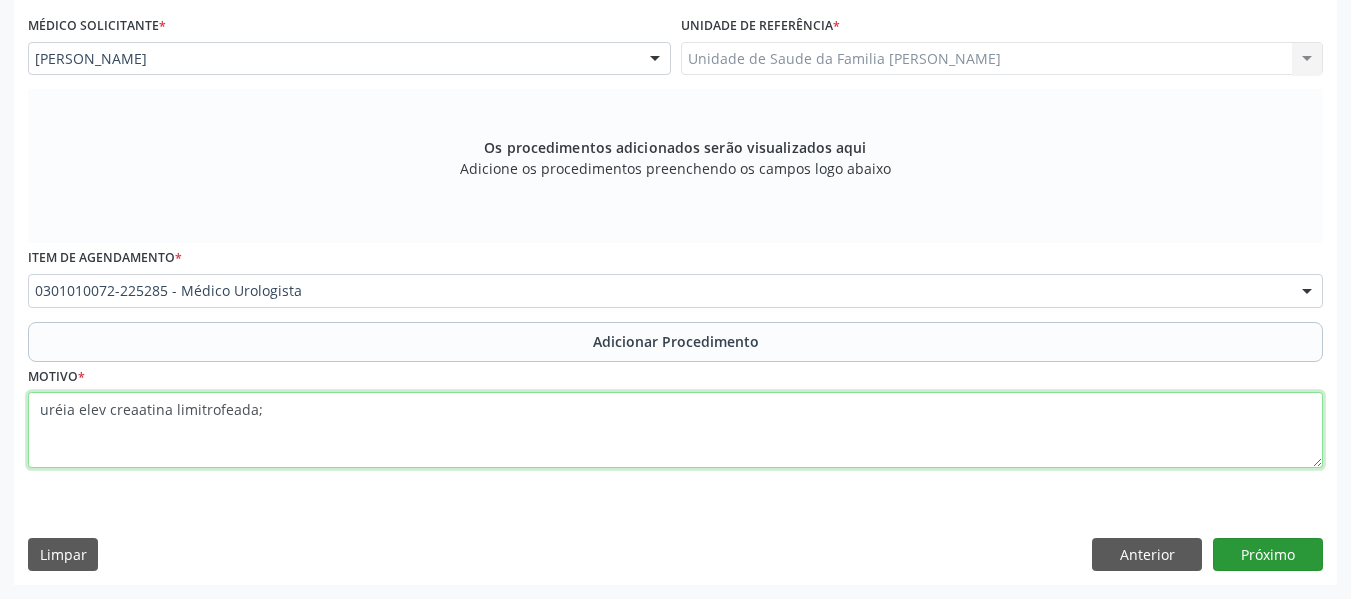 type on "uréia elev creaatina limitrofeada;" 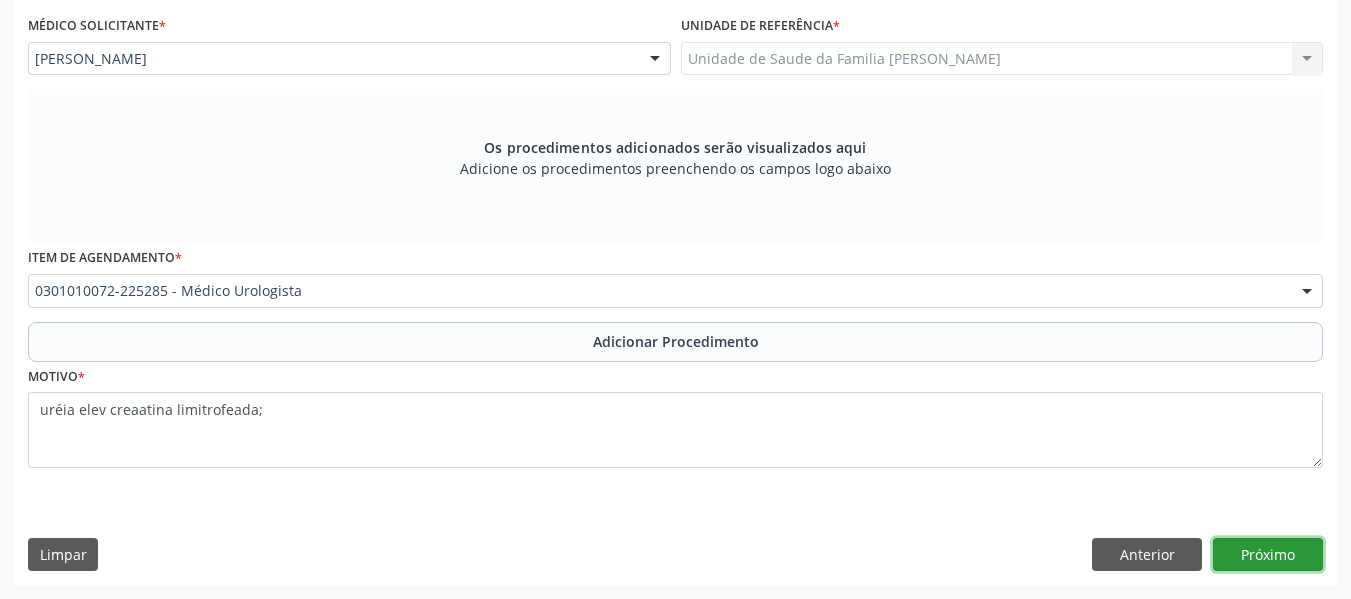 click on "Próximo" at bounding box center [1268, 555] 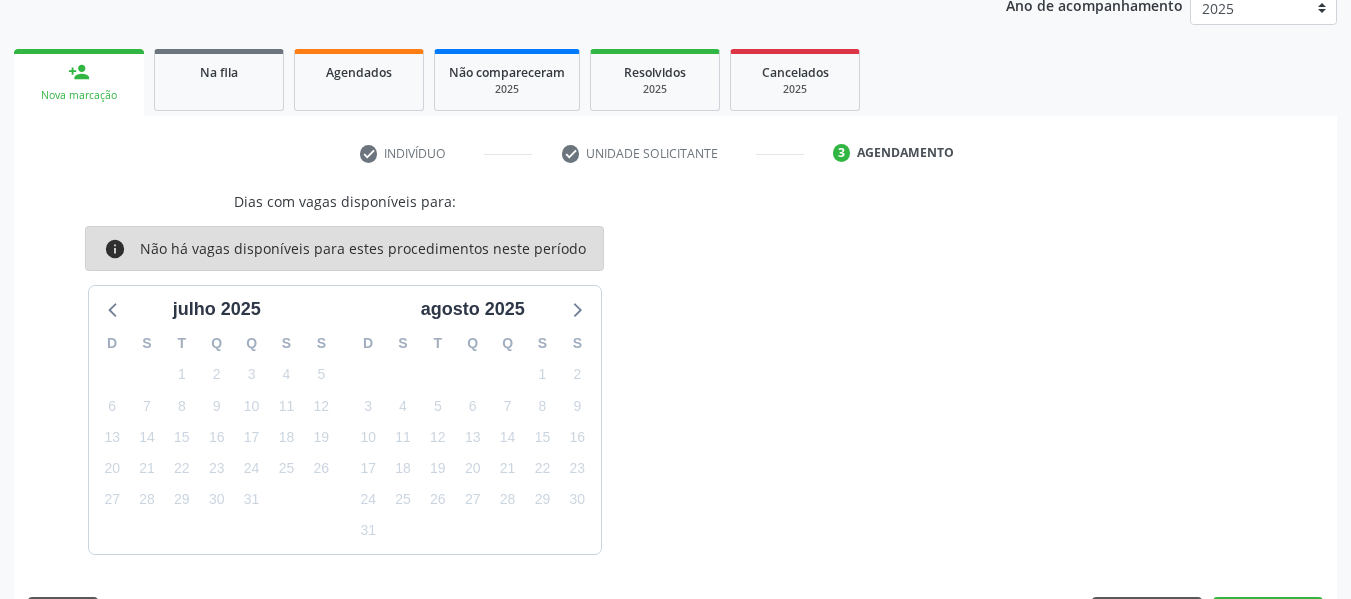 scroll, scrollTop: 337, scrollLeft: 0, axis: vertical 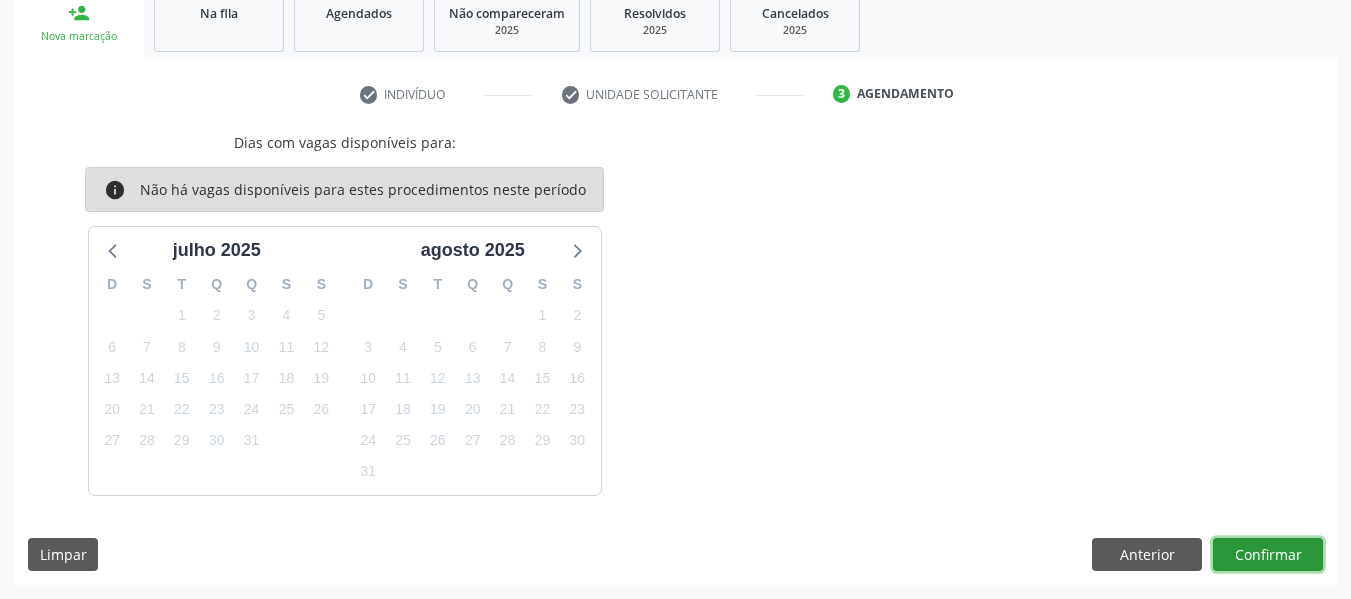 click on "Confirmar" at bounding box center [1268, 555] 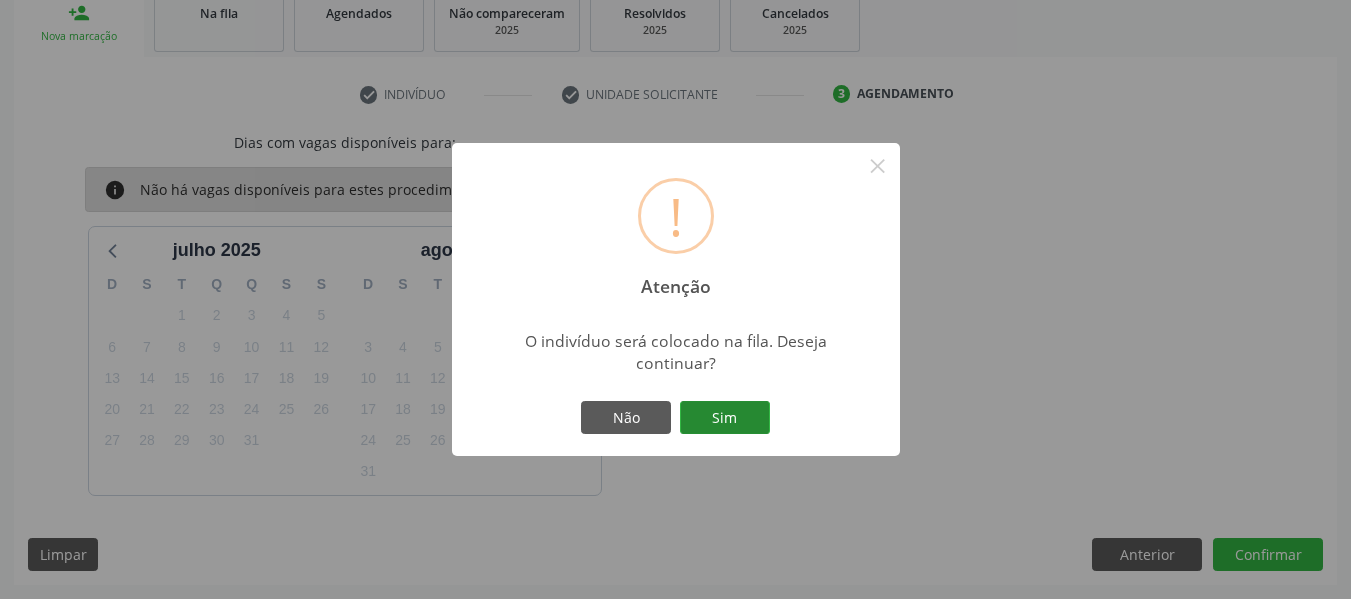 click on "Sim" at bounding box center [725, 418] 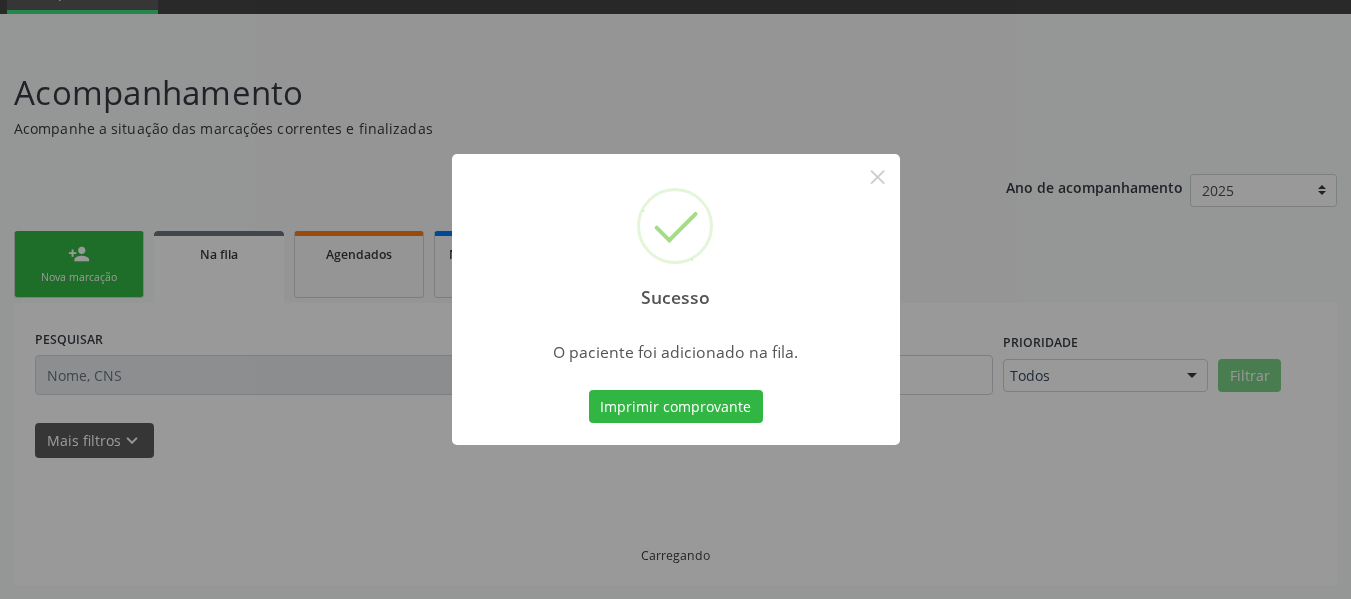 scroll, scrollTop: 96, scrollLeft: 0, axis: vertical 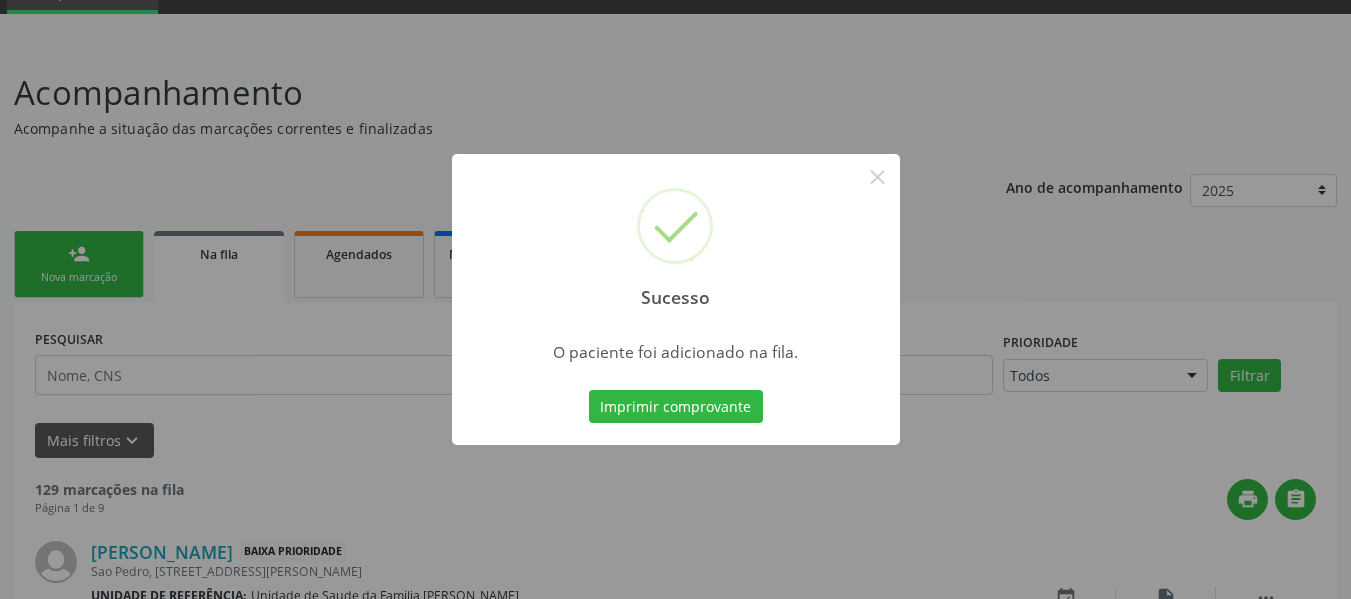 click on "Imprimir comprovante" at bounding box center [676, 407] 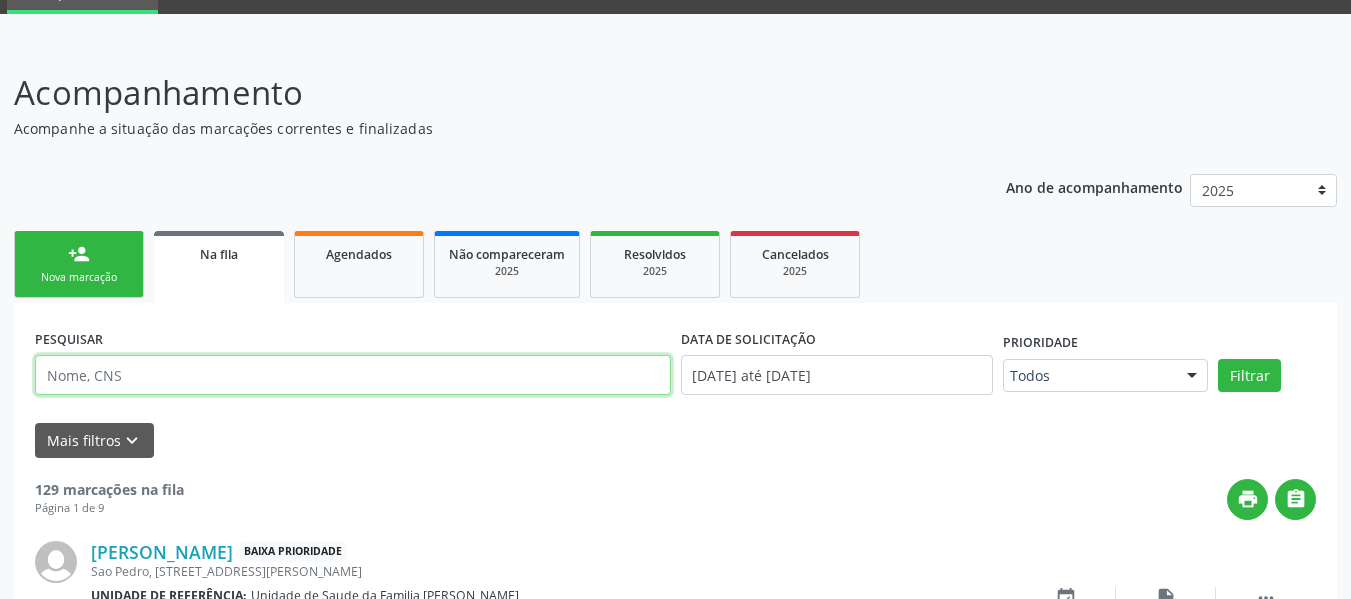 click at bounding box center [353, 375] 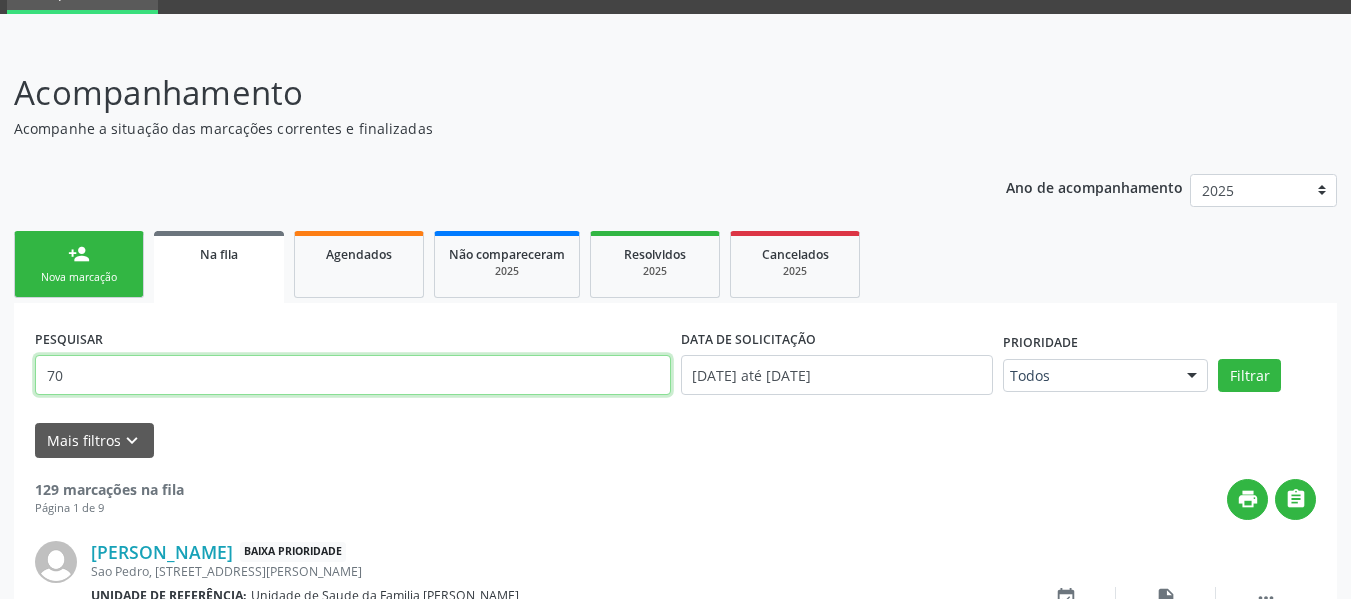 type on "7" 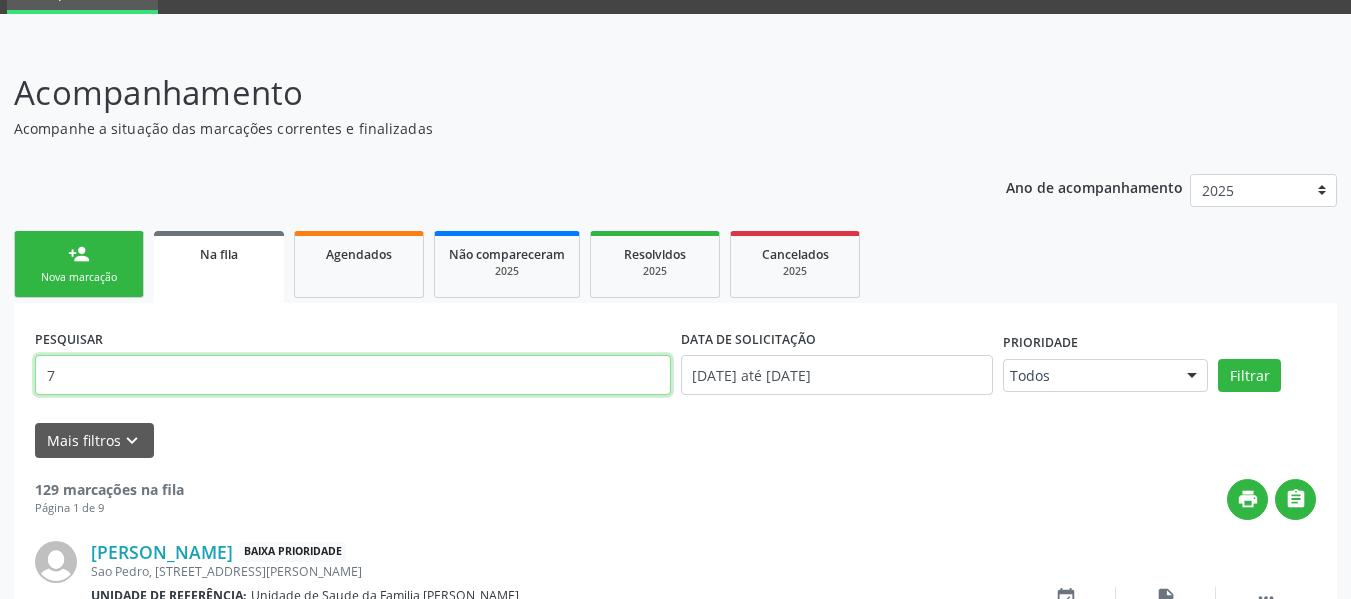 type 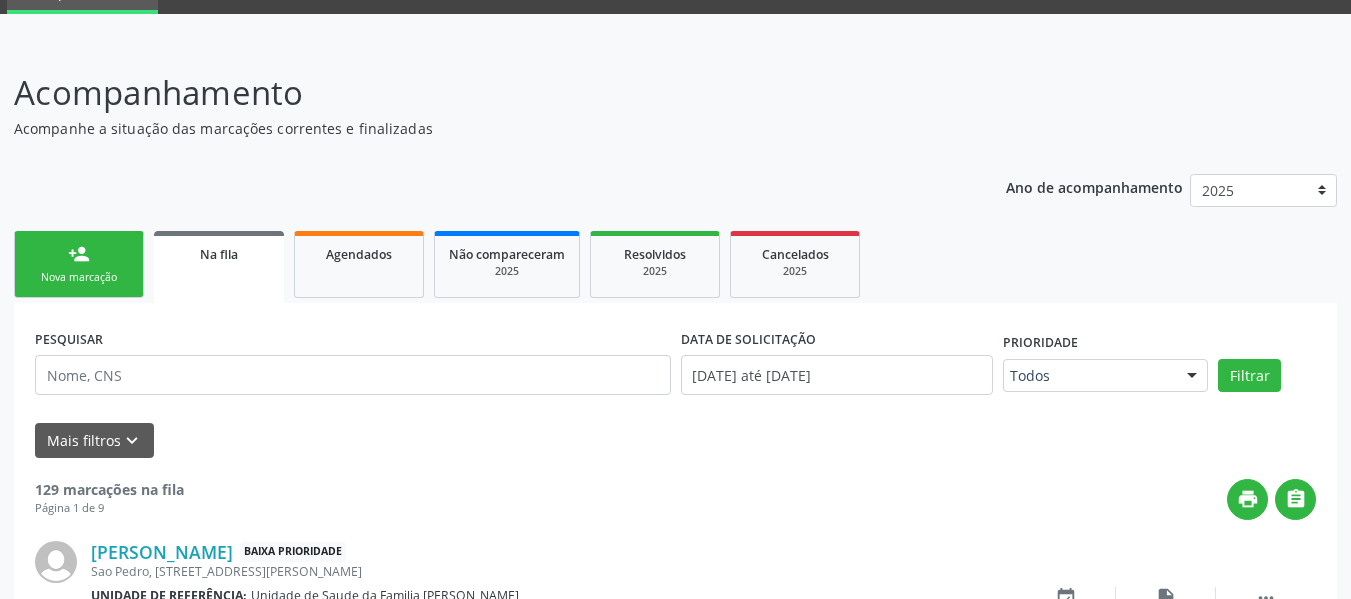 click on "person_add" at bounding box center [79, 254] 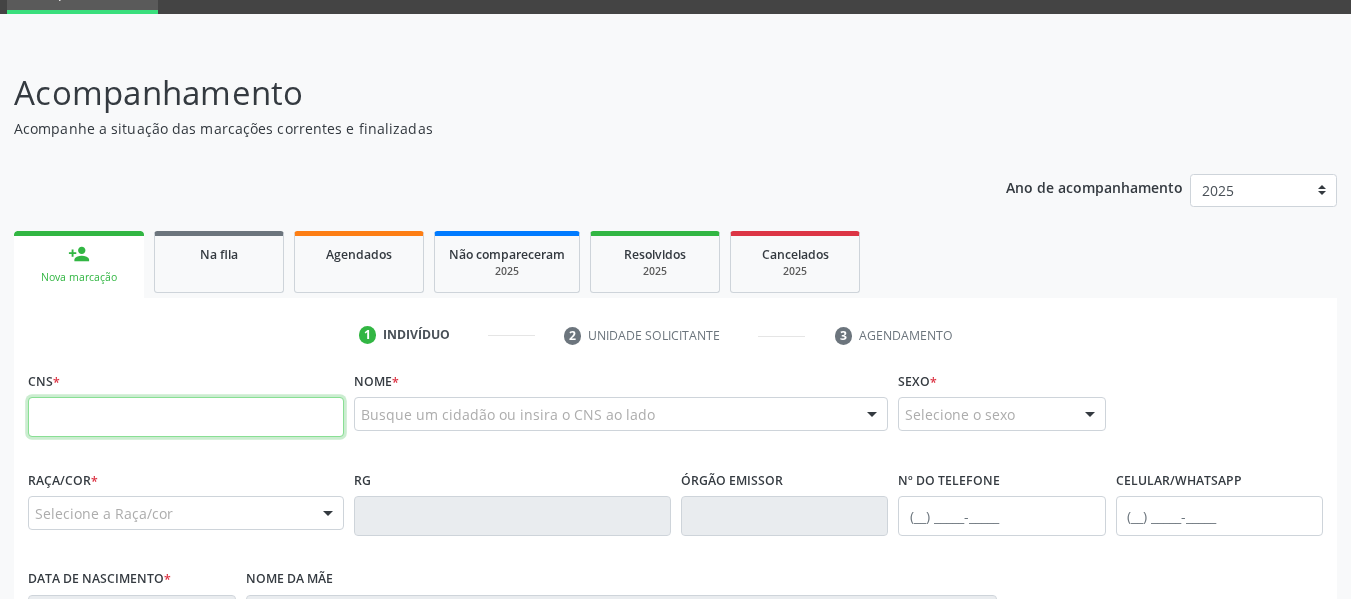 click at bounding box center (186, 417) 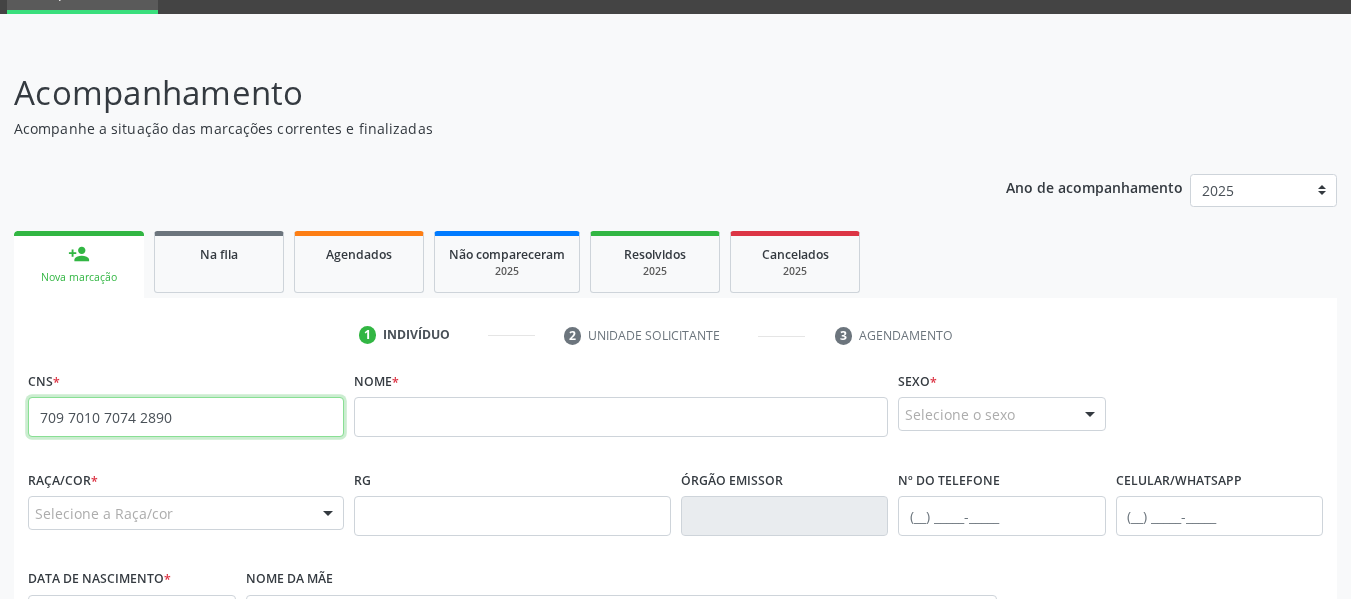 click on "709 7010 7074 2890" at bounding box center [186, 417] 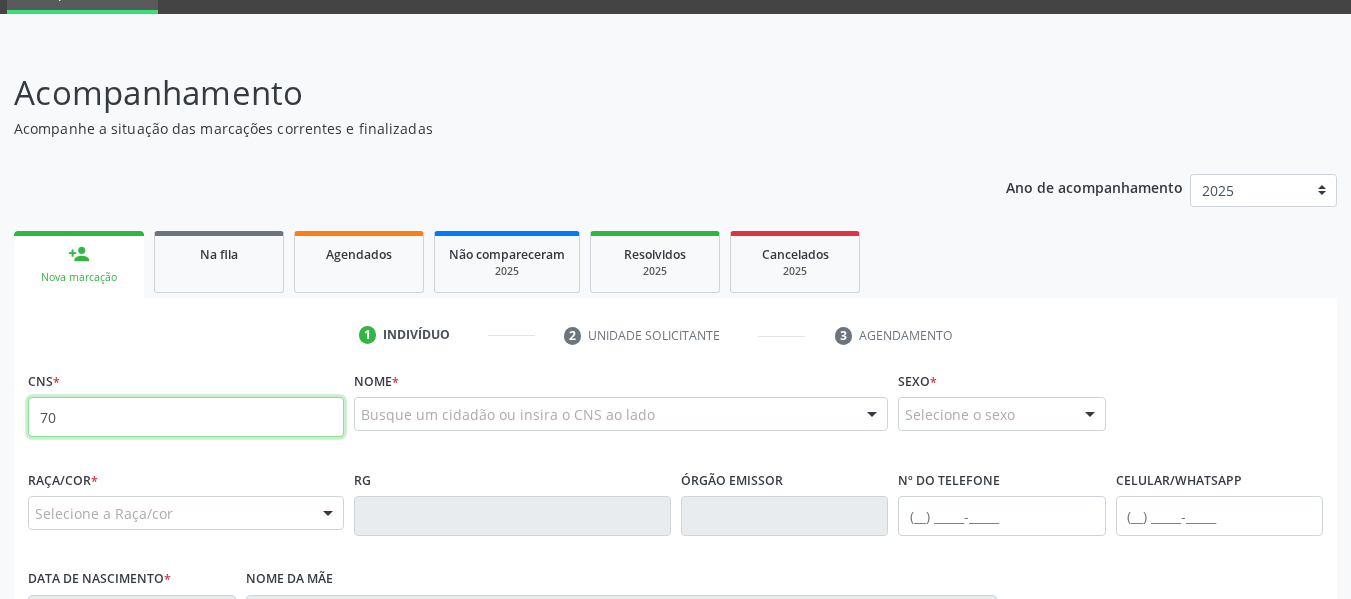 type on "7" 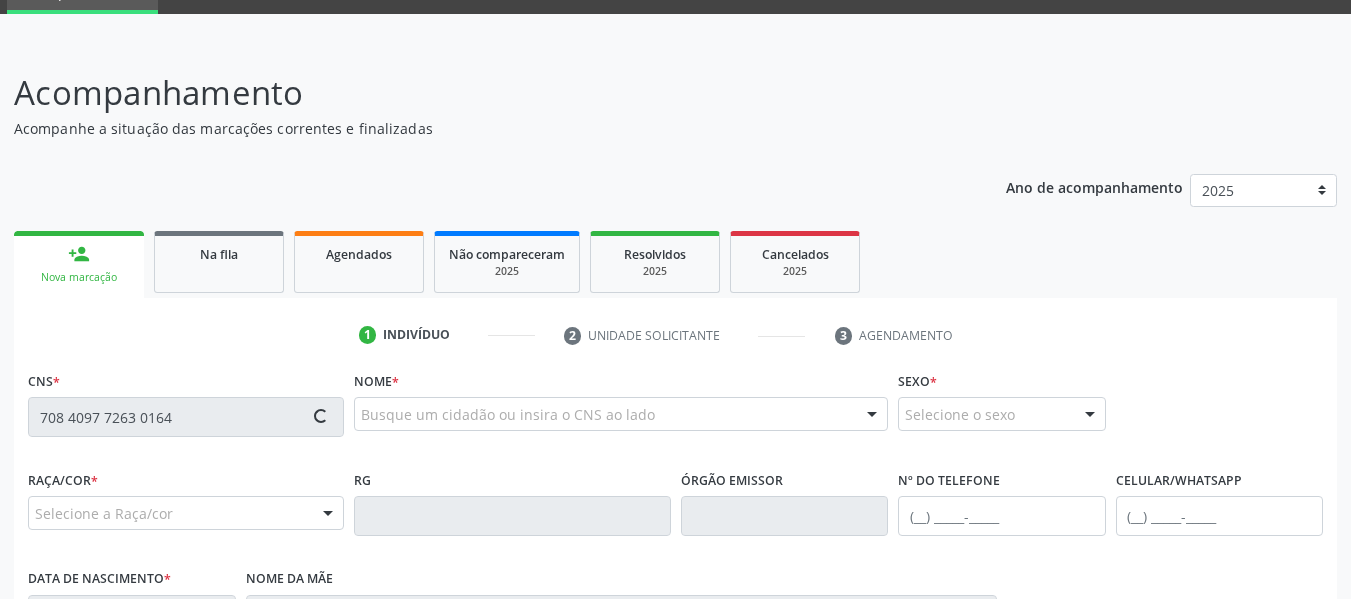 type on "708 4097 7263 0164" 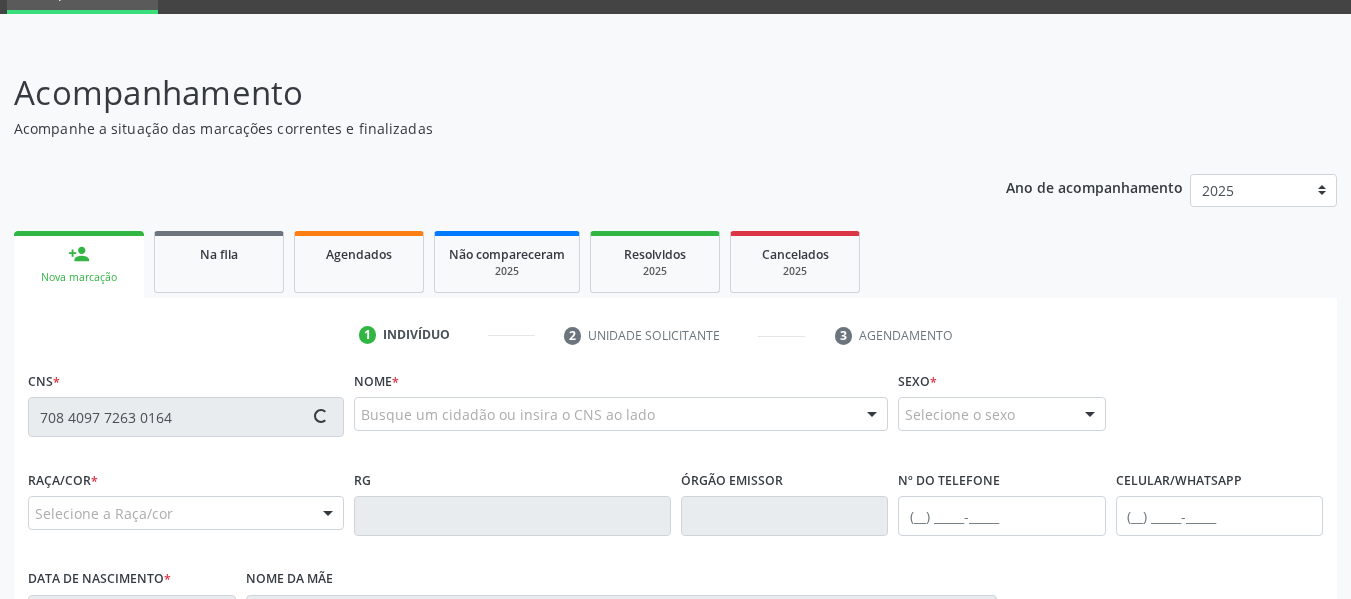 type 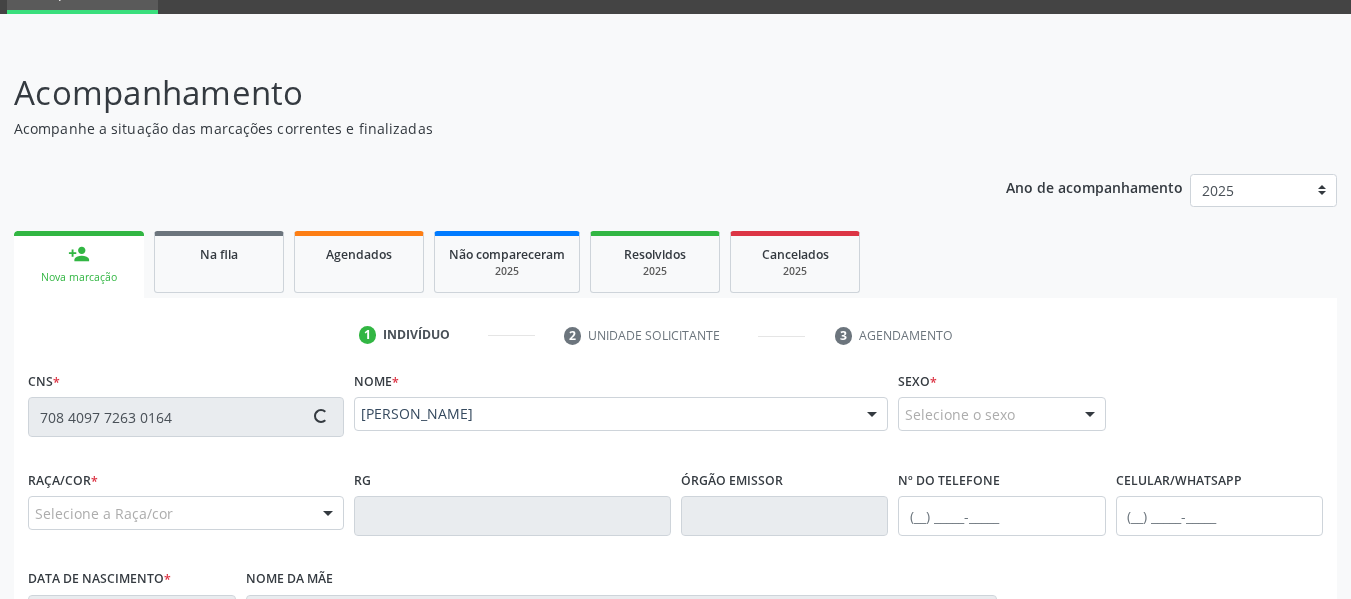 type on "[PHONE_NUMBER]" 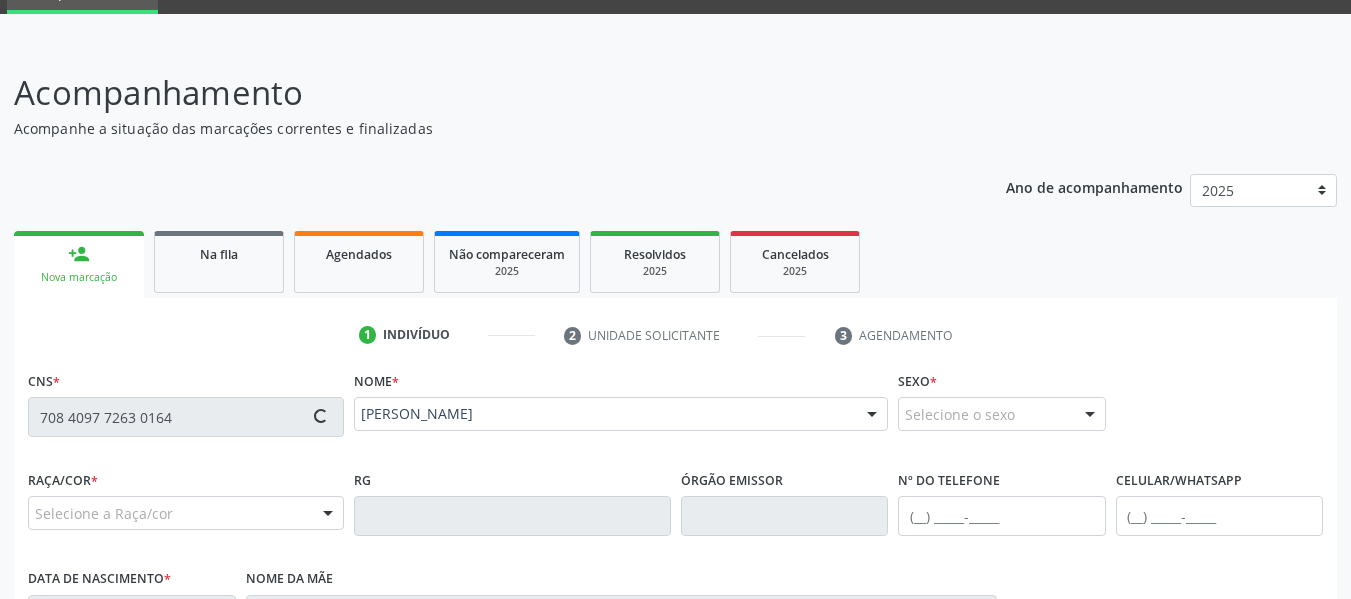 type on "[DATE]" 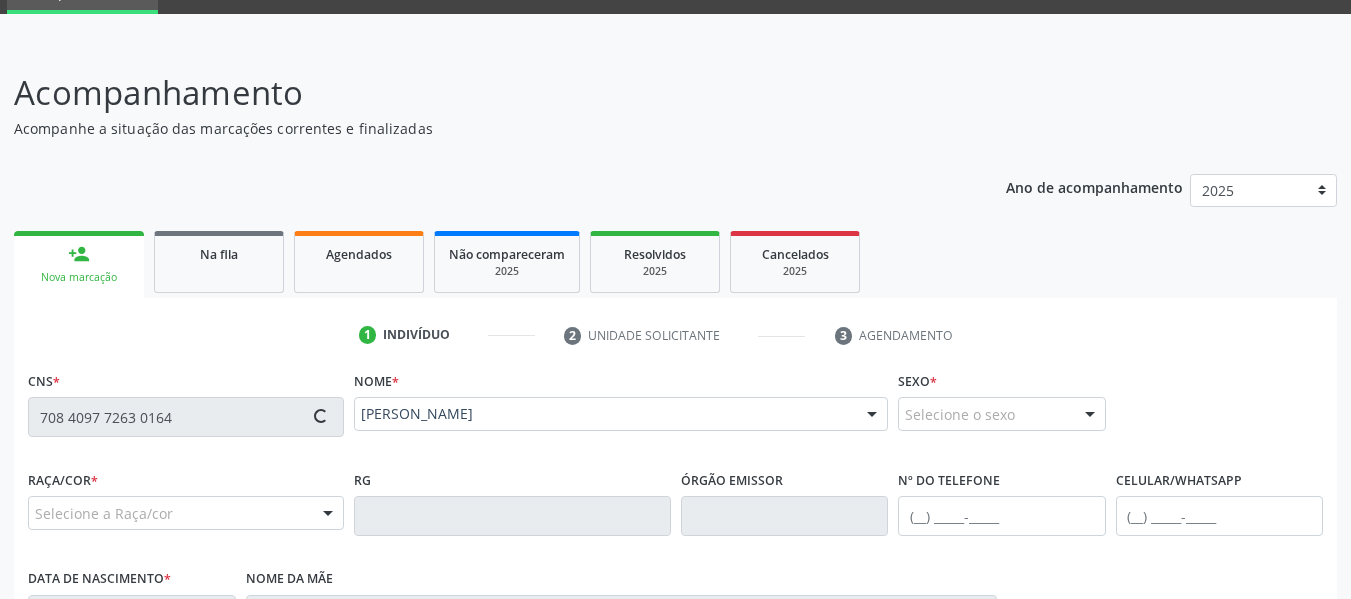 type on "13" 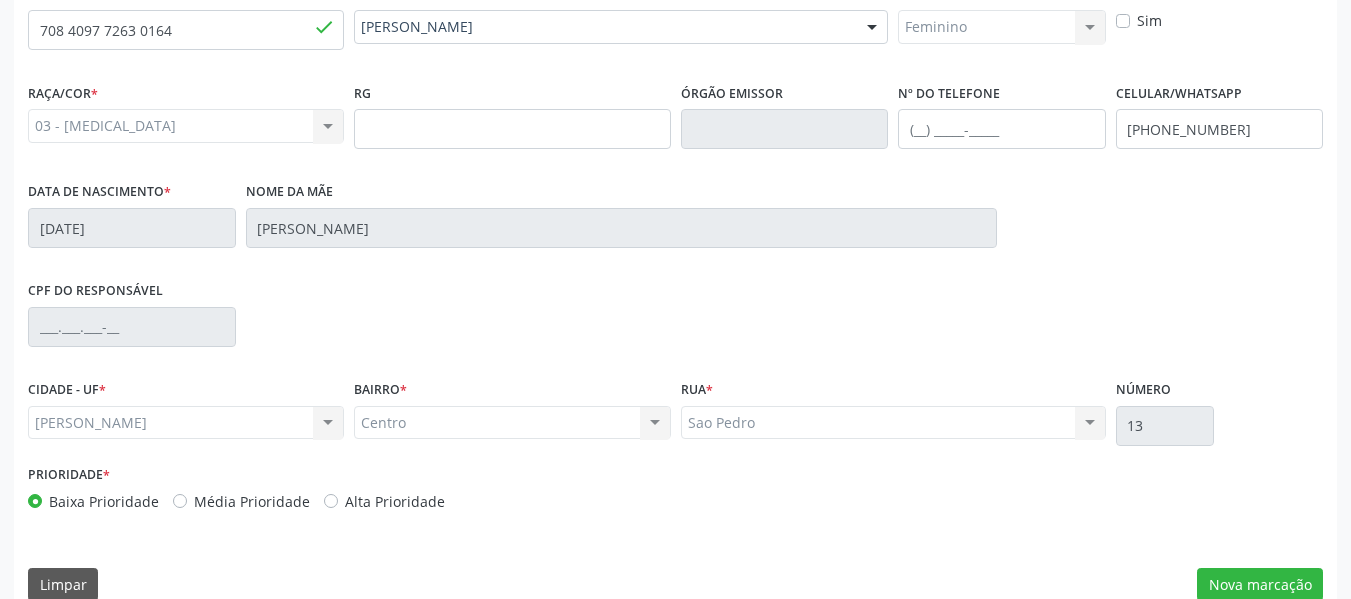 scroll, scrollTop: 513, scrollLeft: 0, axis: vertical 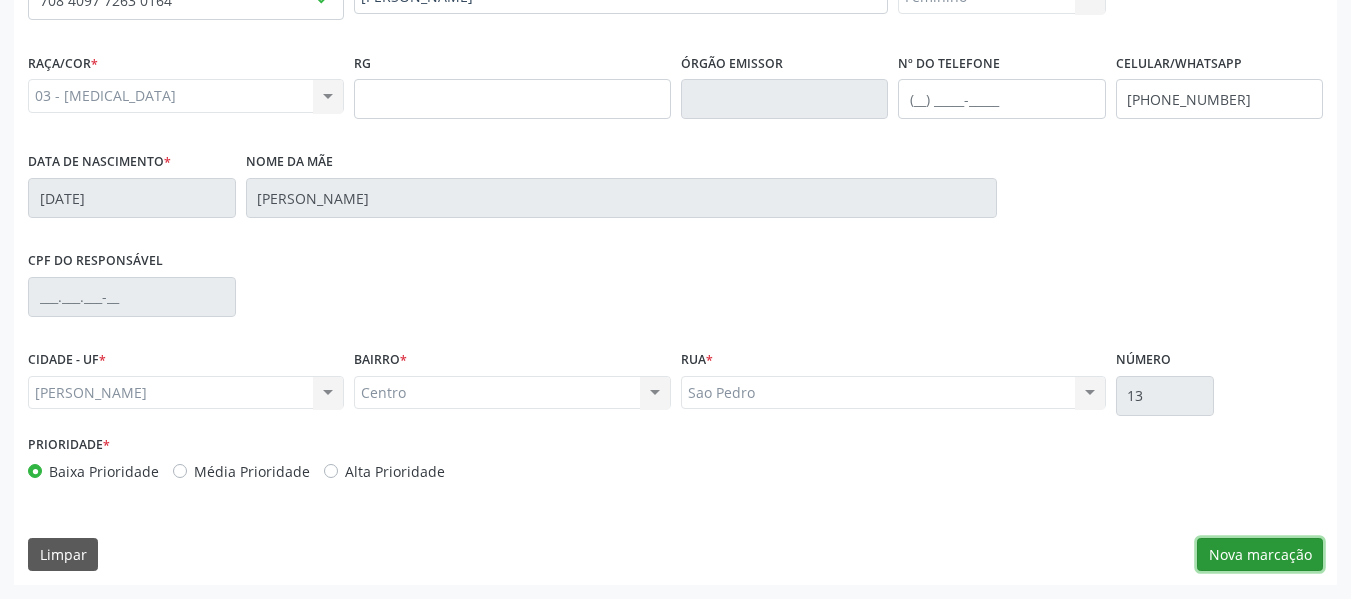 click on "Nova marcação" at bounding box center (1260, 555) 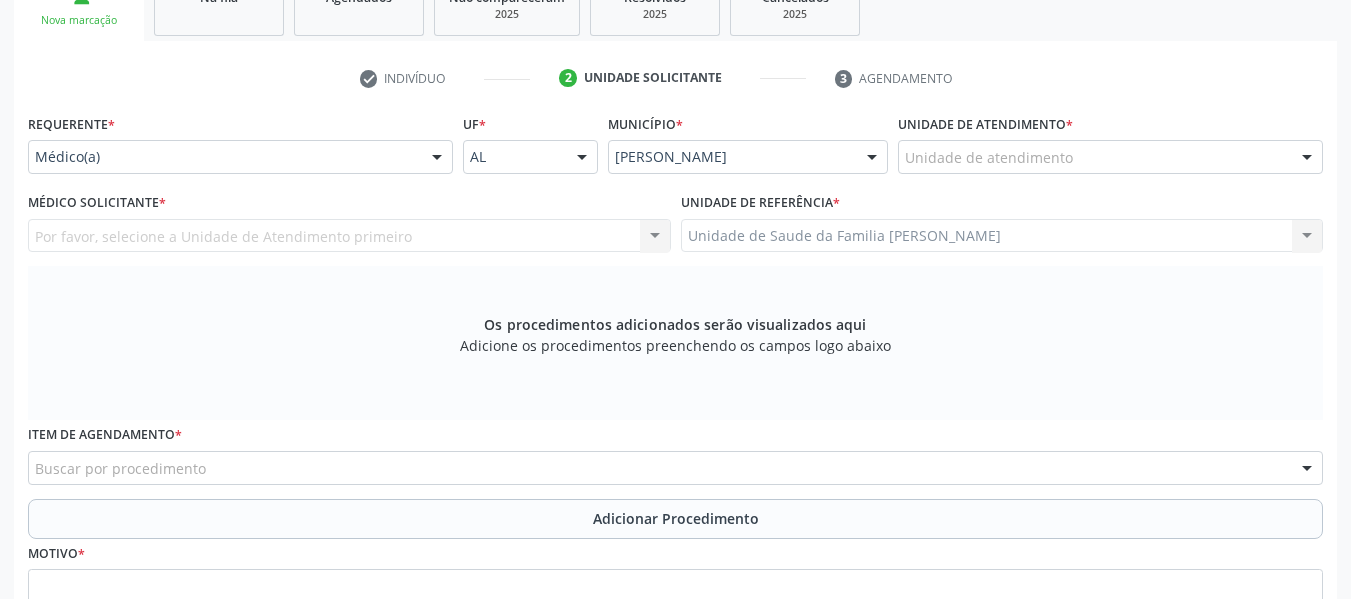 scroll, scrollTop: 313, scrollLeft: 0, axis: vertical 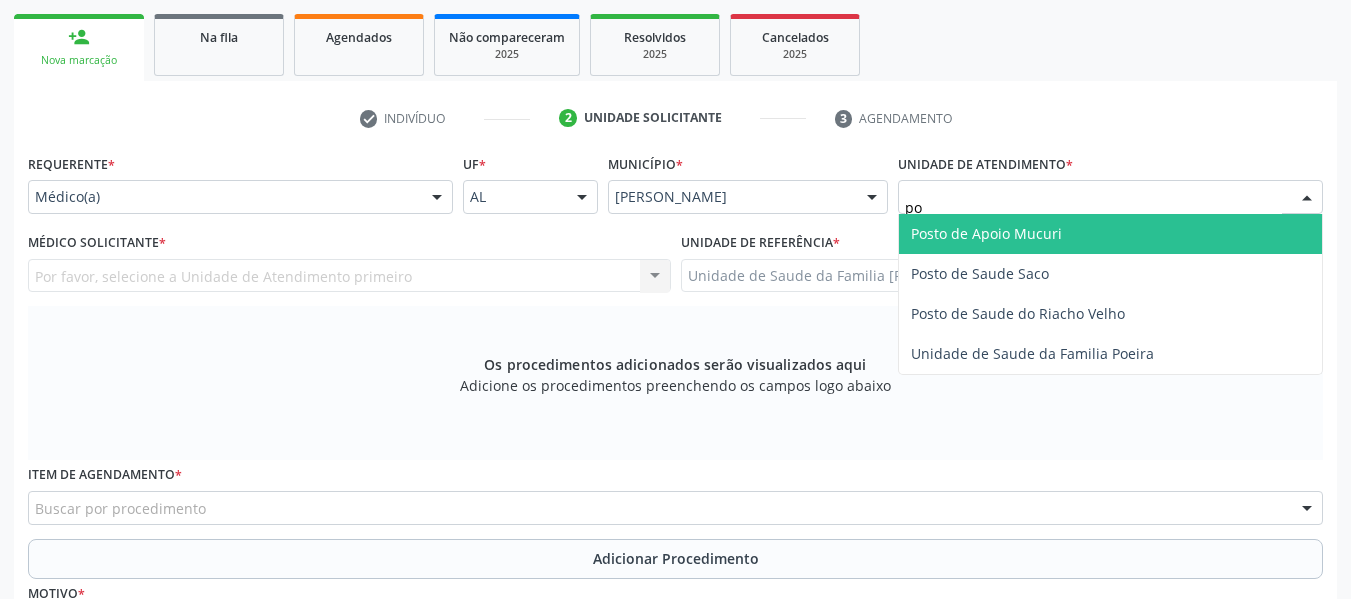 type on "poe" 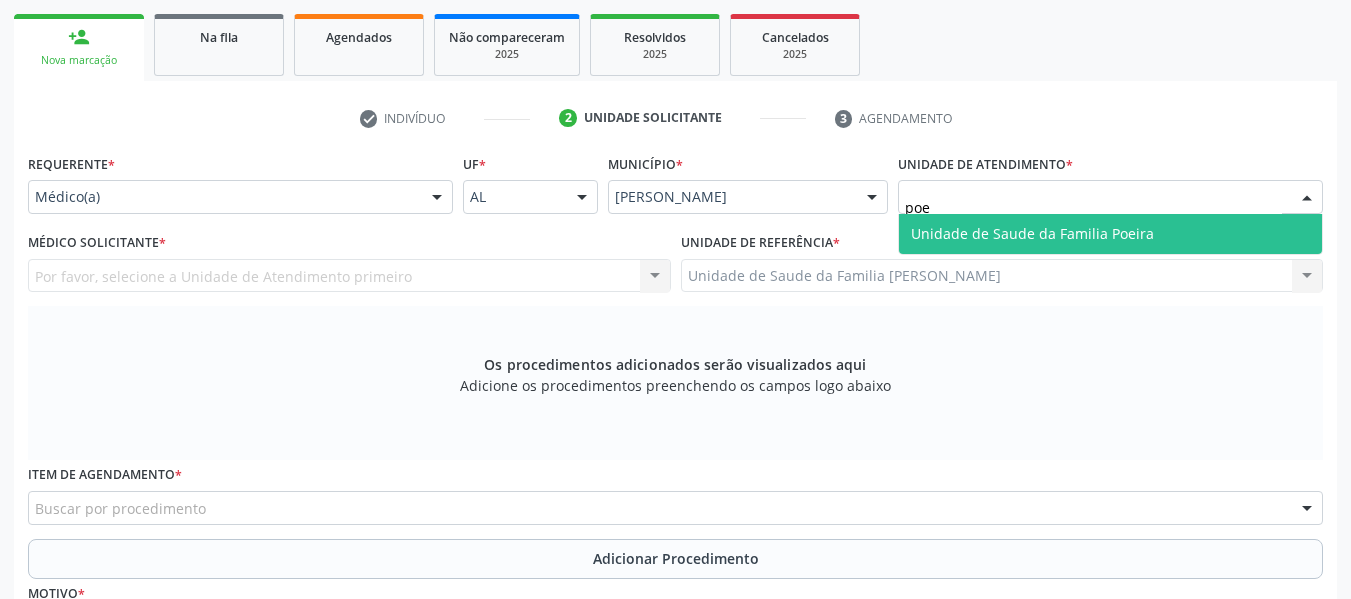 click on "Unidade de Saude da Familia Poeira" at bounding box center [1032, 233] 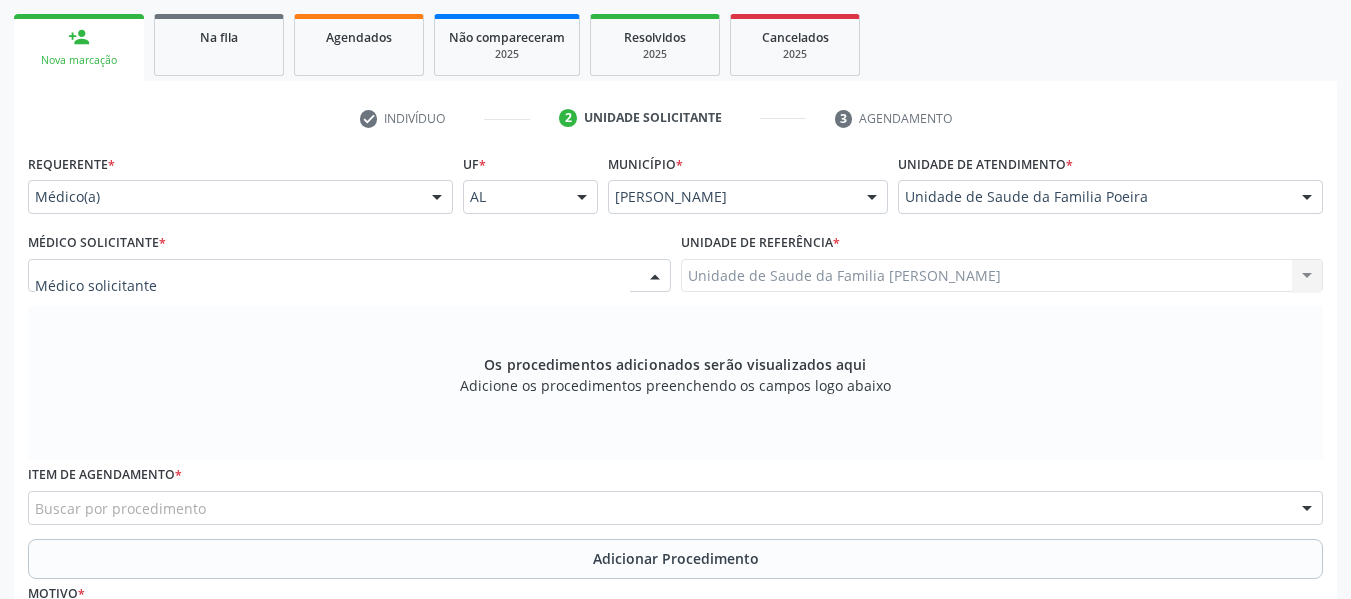 click at bounding box center [655, 277] 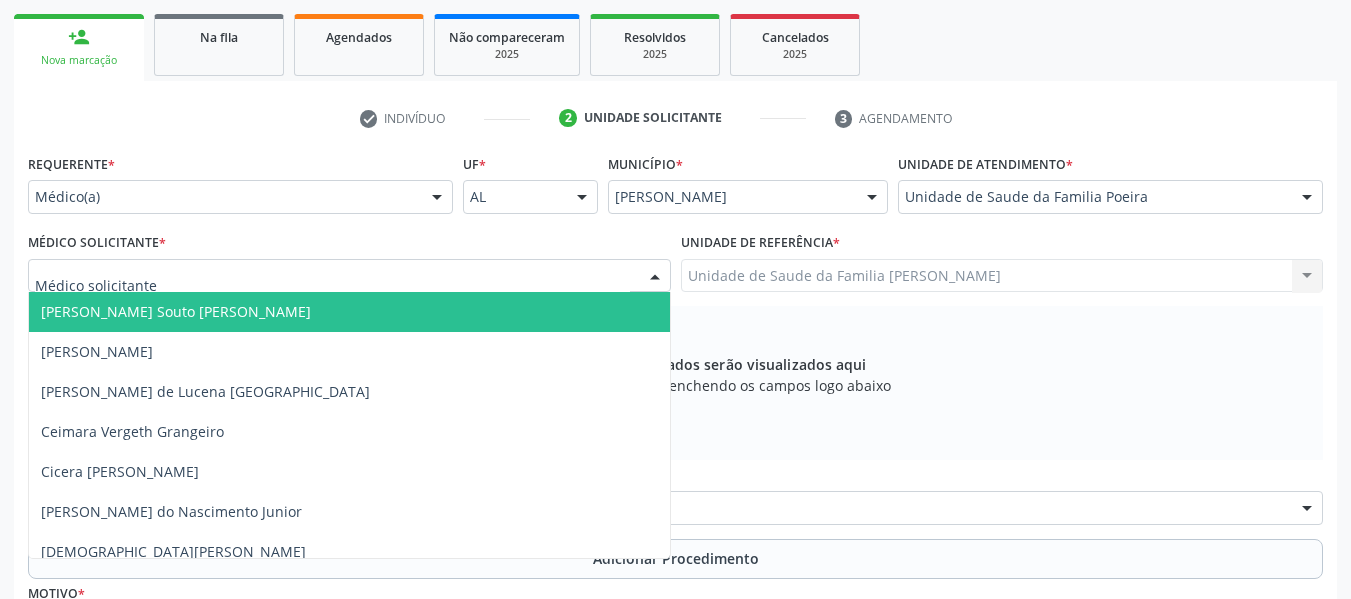 click on "[PERSON_NAME] Souto [PERSON_NAME]" at bounding box center [176, 311] 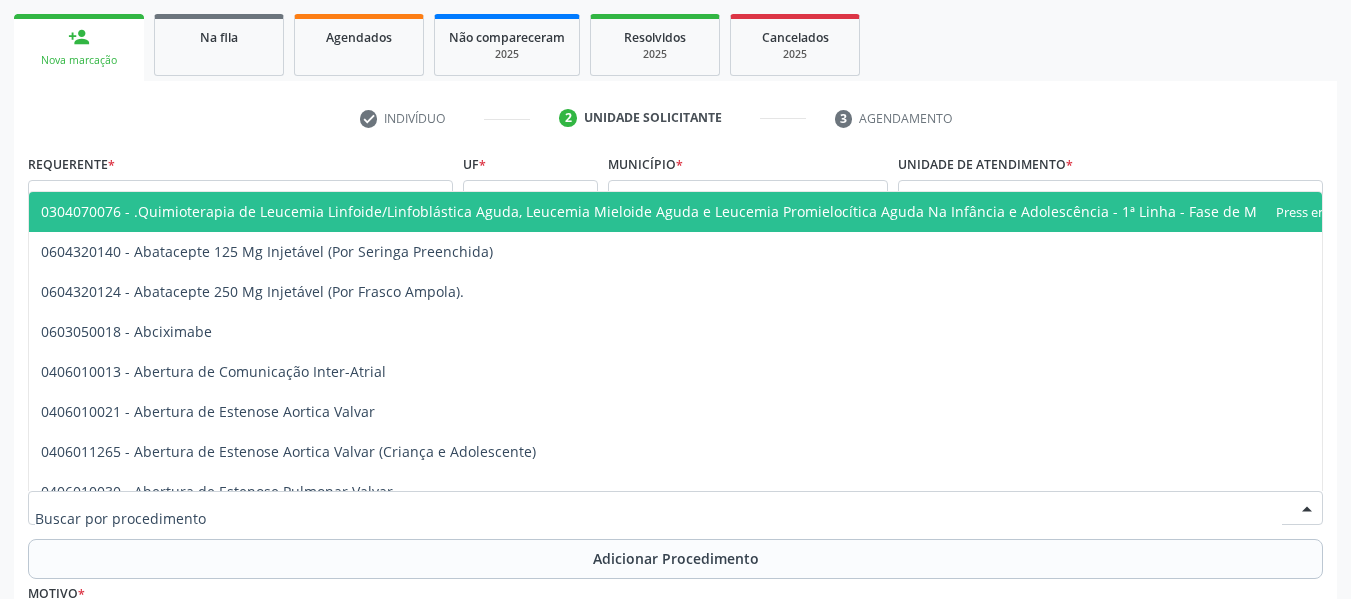 click at bounding box center [675, 508] 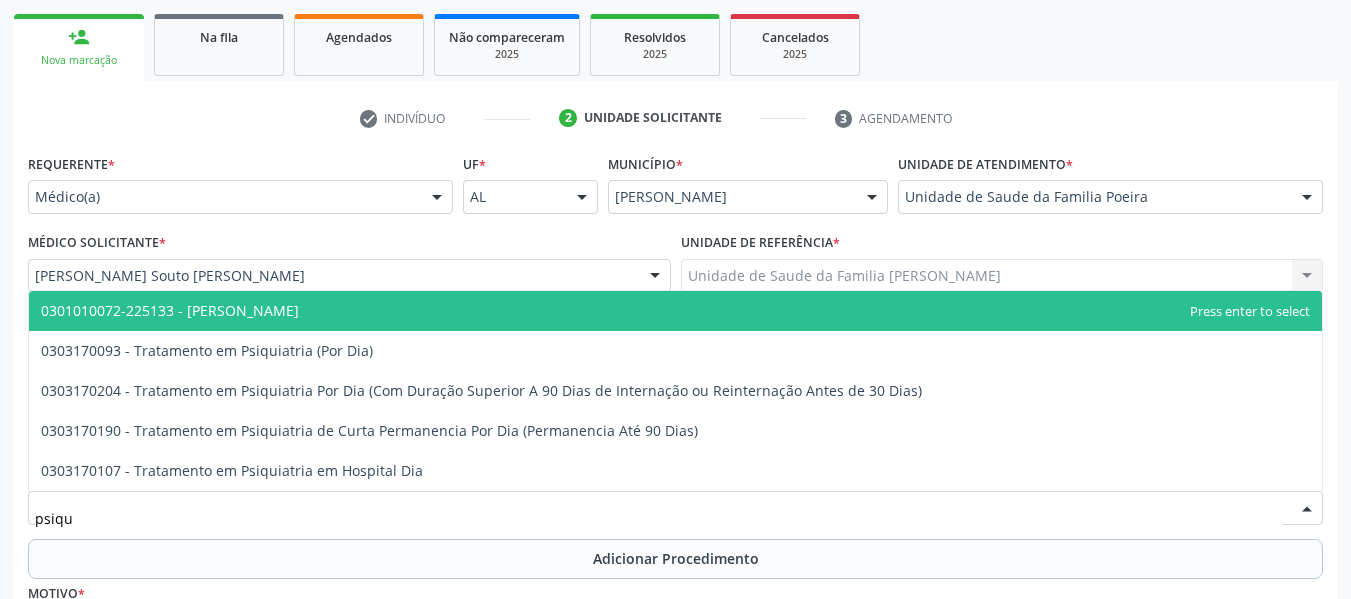 type on "psiqui" 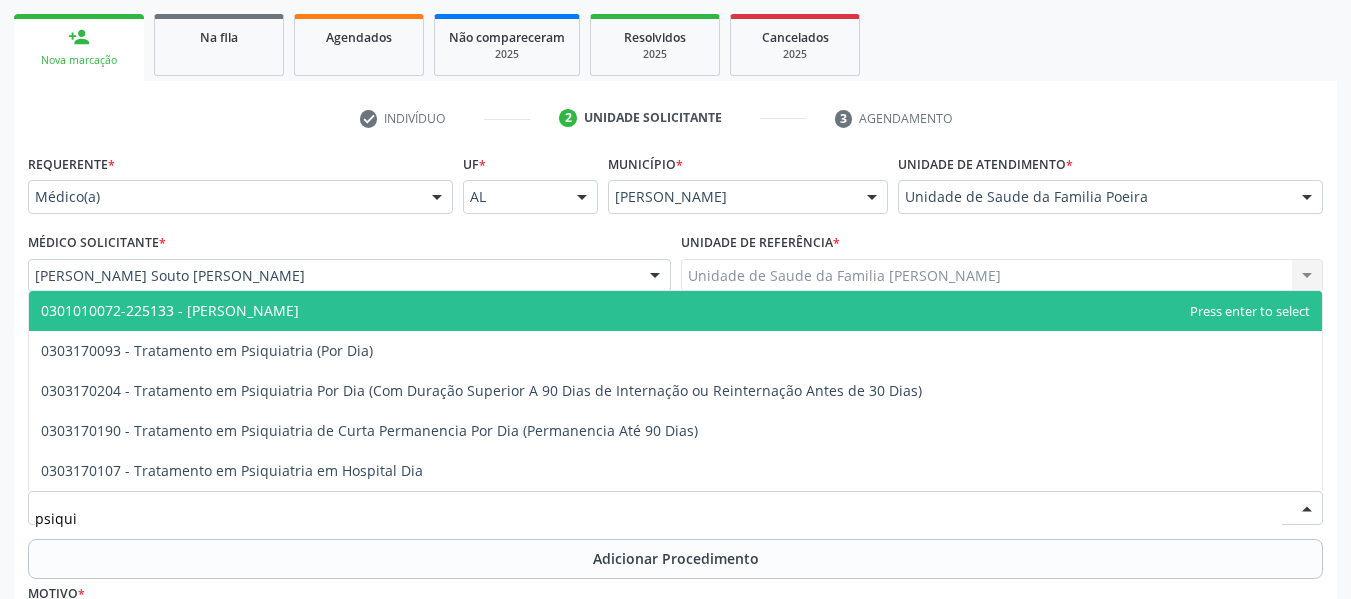 click on "0301010072-225133 - [PERSON_NAME]" at bounding box center (170, 310) 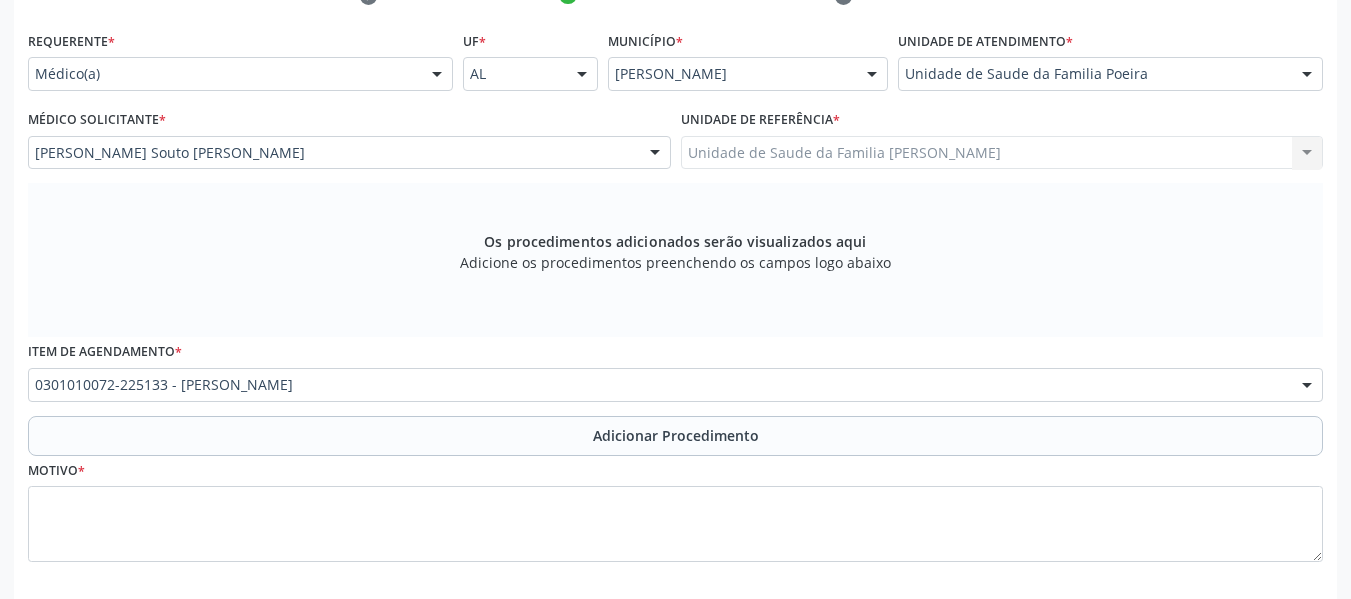 scroll, scrollTop: 473, scrollLeft: 0, axis: vertical 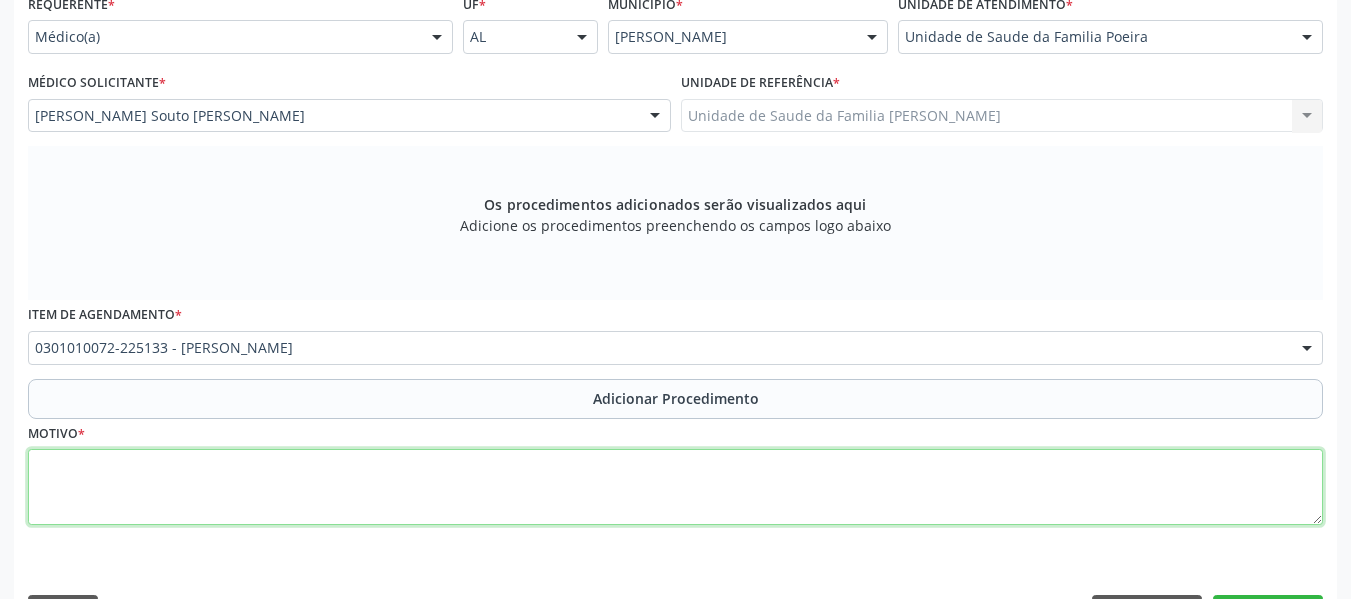 click at bounding box center [675, 487] 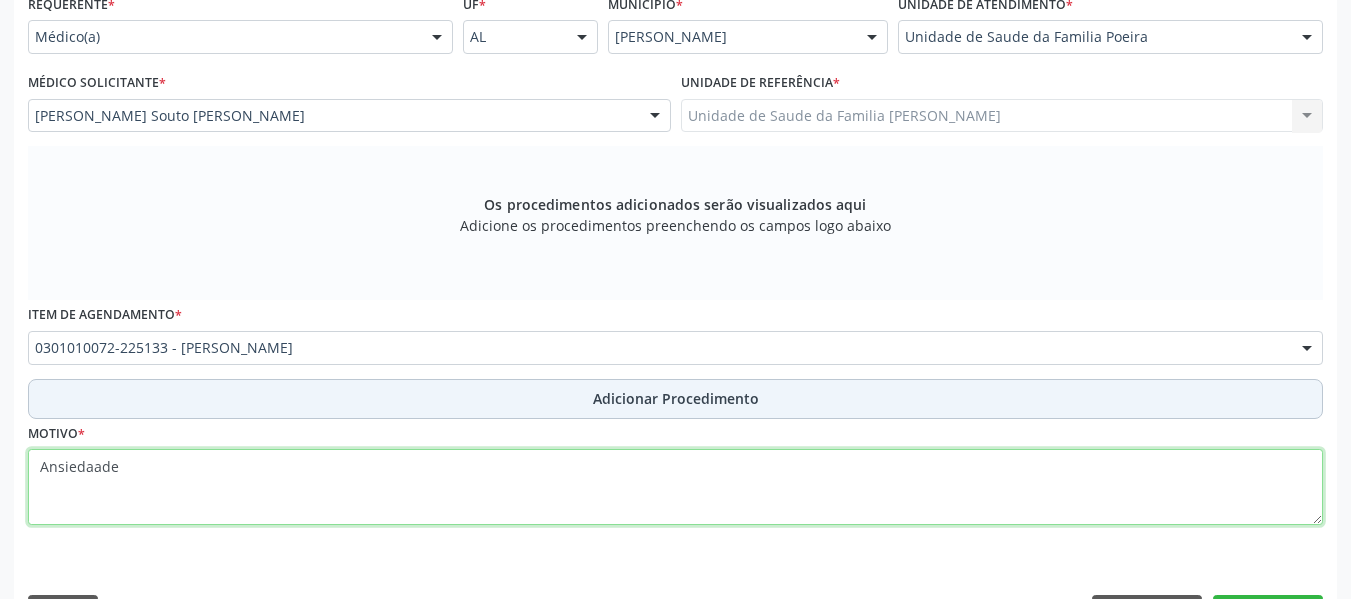 type on "Ansiedaade" 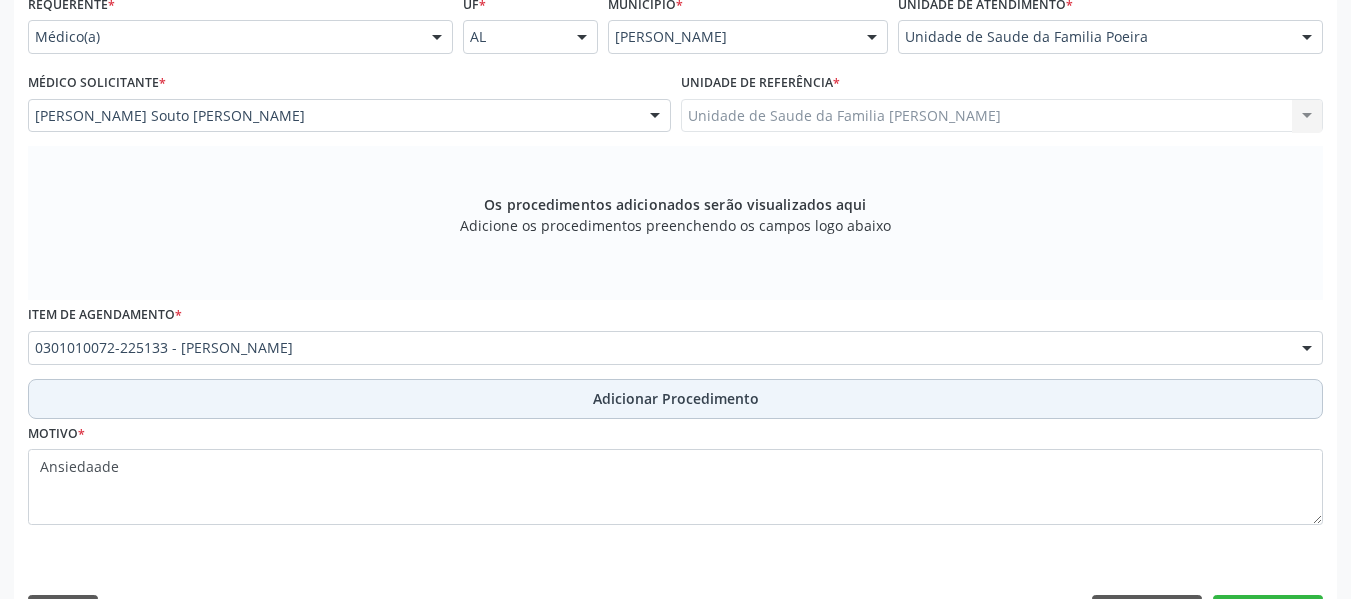click on "Adicionar Procedimento" at bounding box center [676, 398] 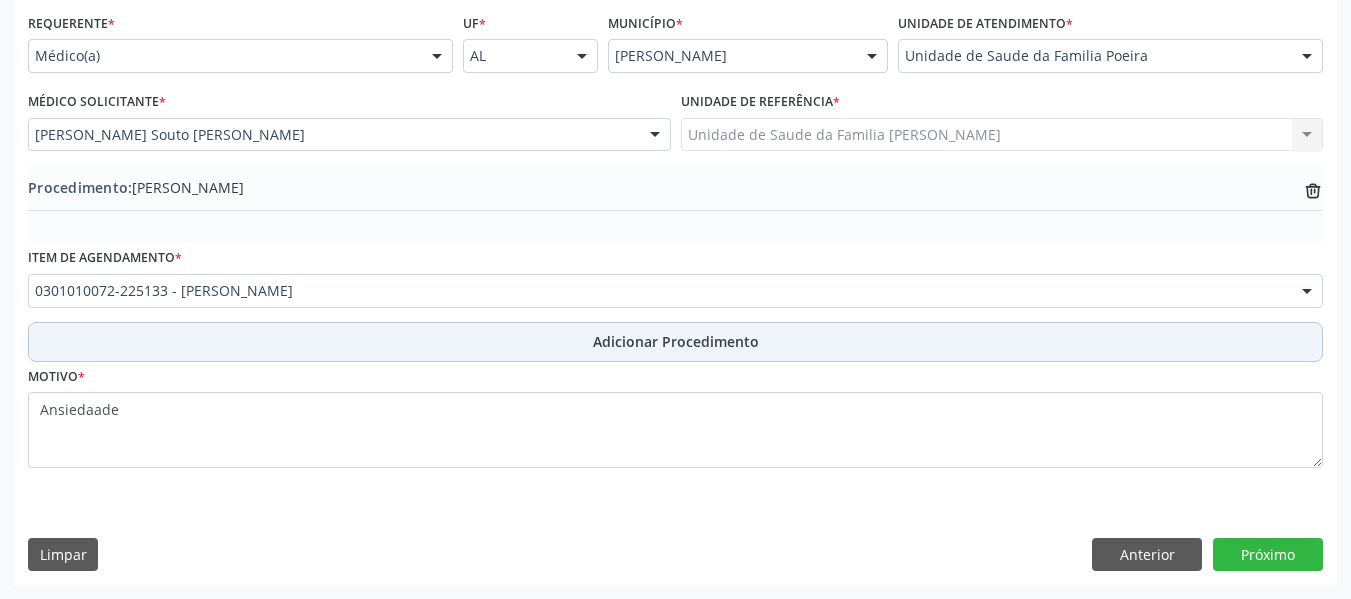 scroll, scrollTop: 454, scrollLeft: 0, axis: vertical 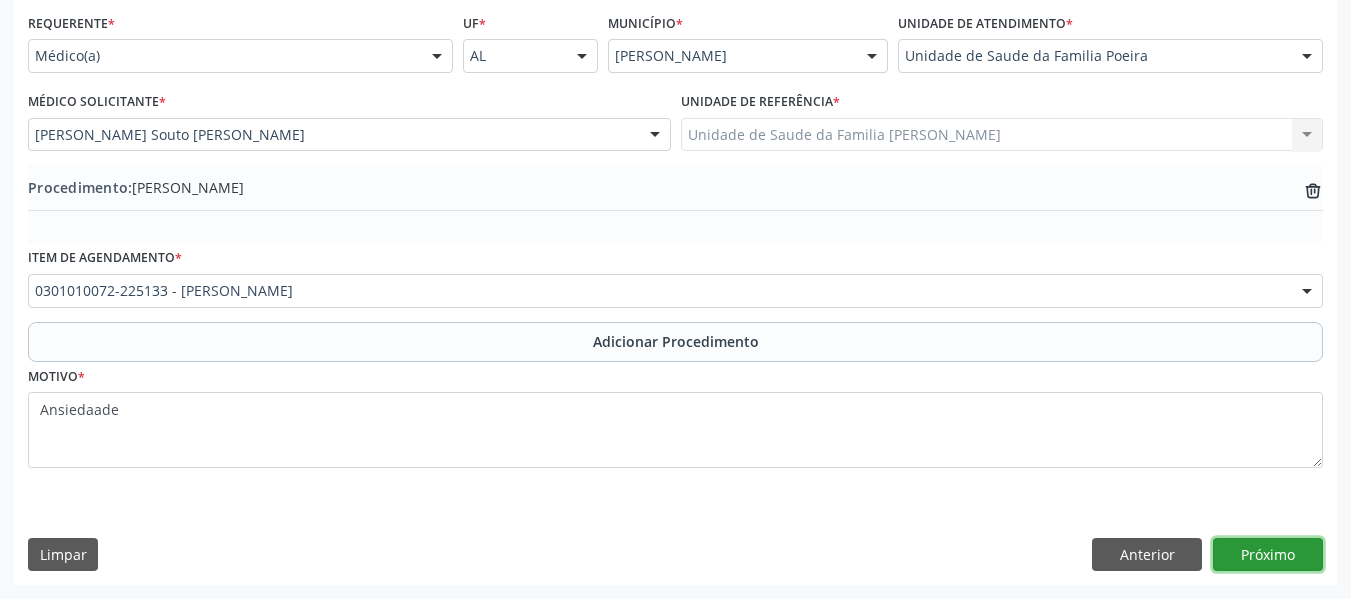 click on "Próximo" at bounding box center (1268, 555) 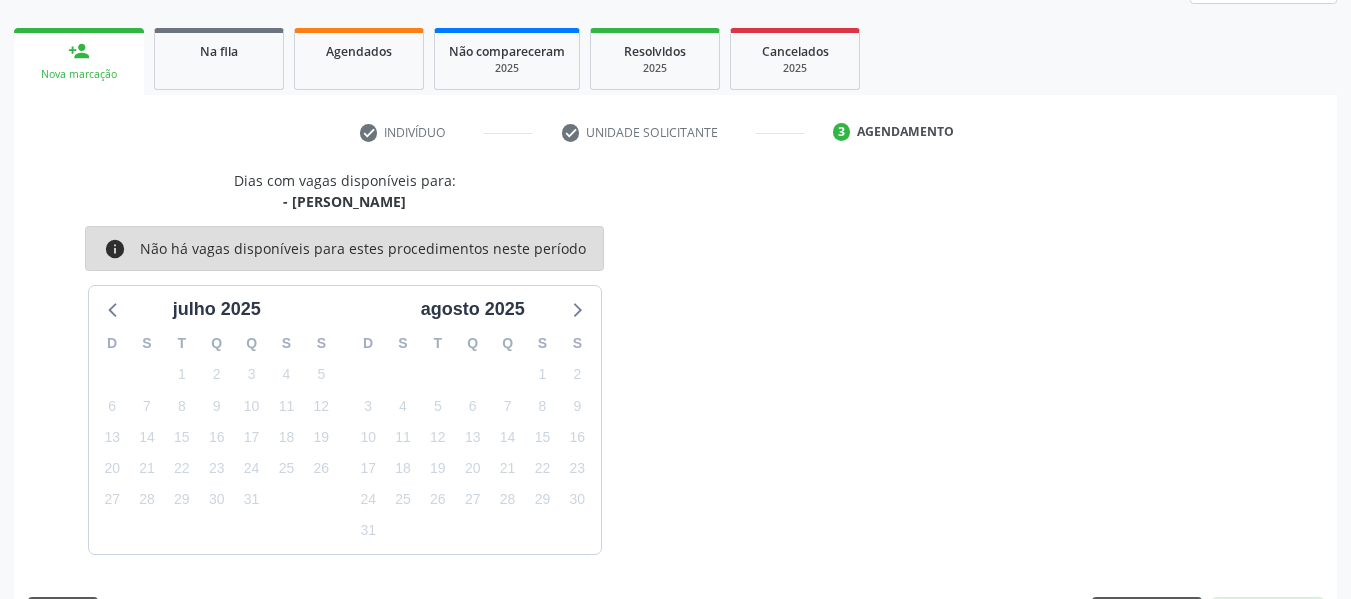 scroll, scrollTop: 358, scrollLeft: 0, axis: vertical 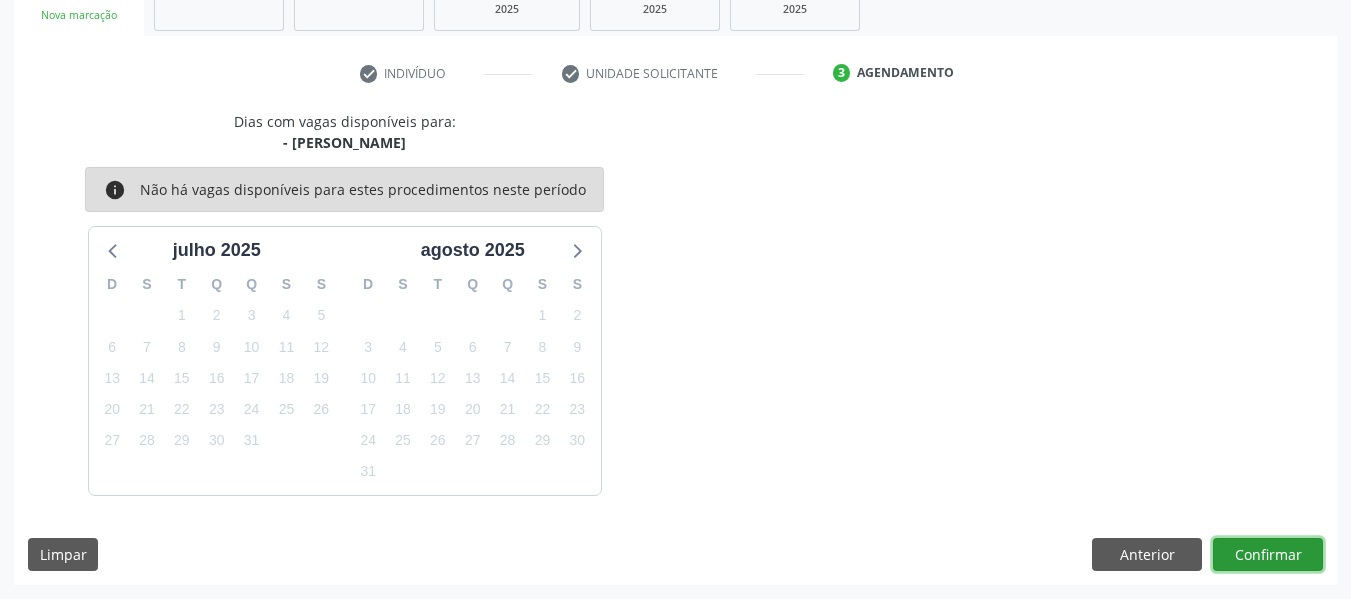 click on "Confirmar" at bounding box center [1268, 555] 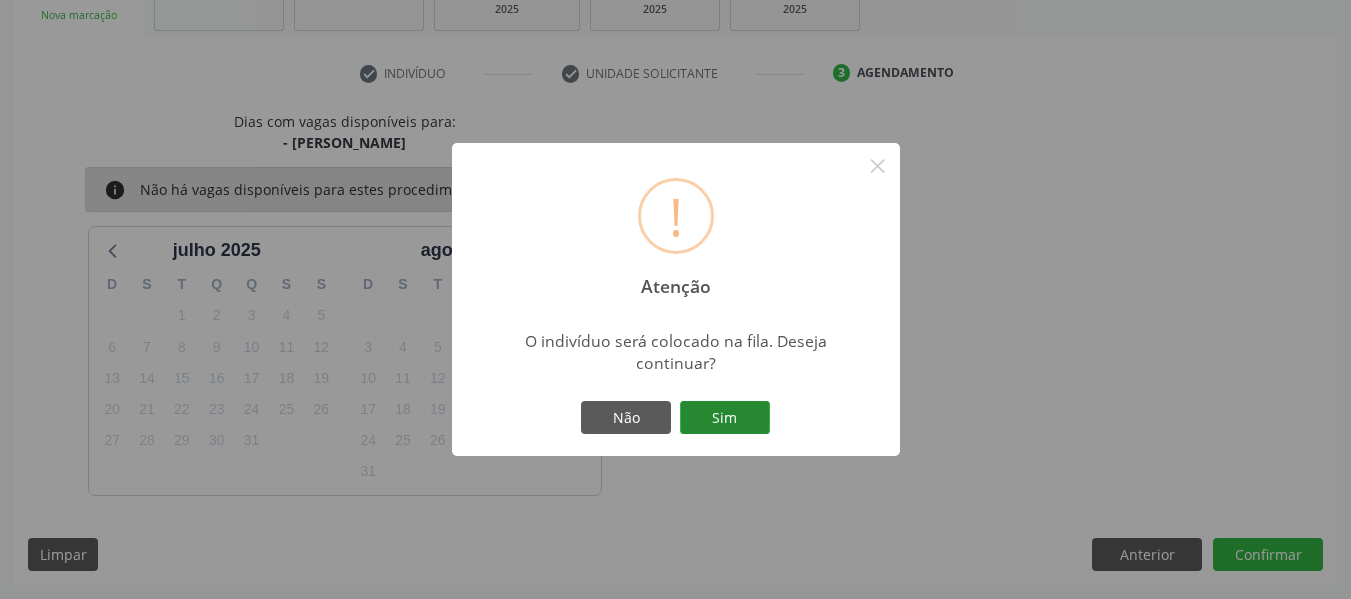 click on "Sim" at bounding box center (725, 418) 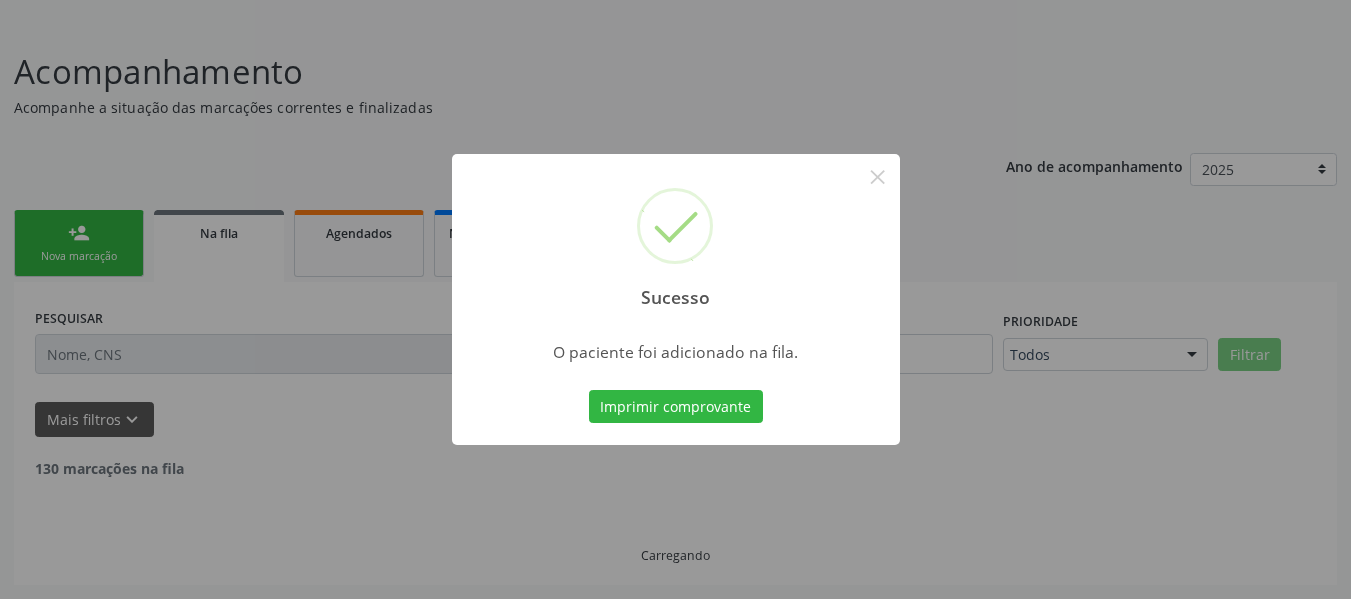 scroll, scrollTop: 96, scrollLeft: 0, axis: vertical 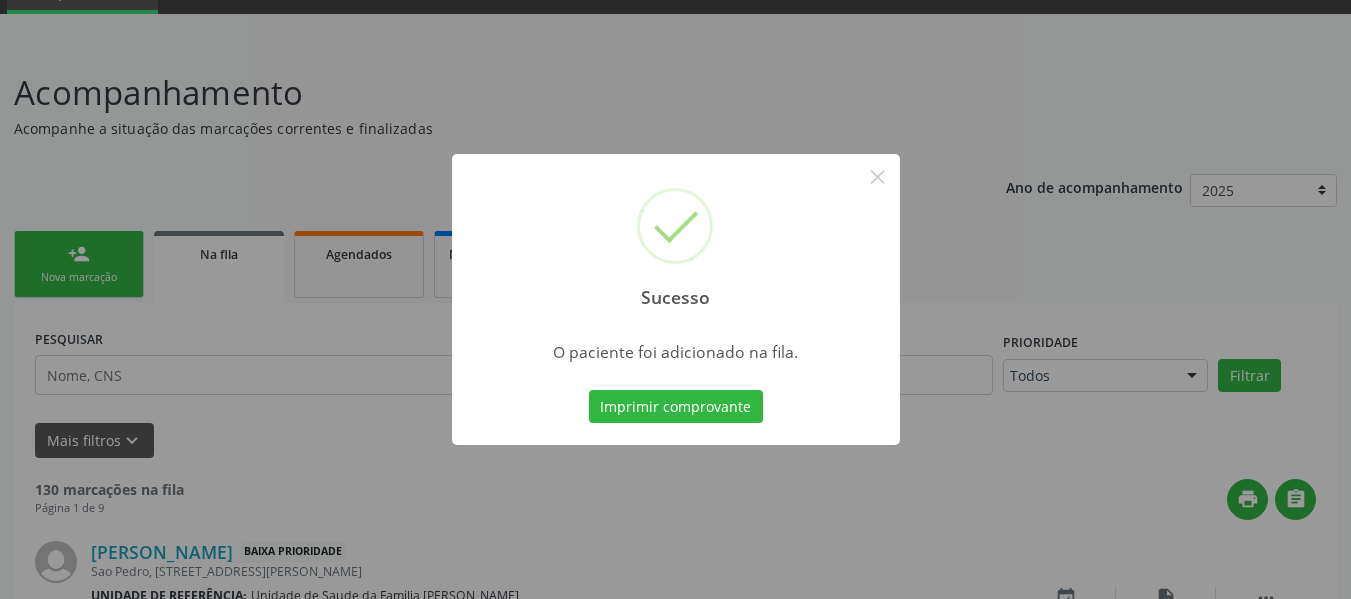 click on "Sucesso × O paciente foi adicionado na fila. Imprimir comprovante Cancel" at bounding box center [675, 299] 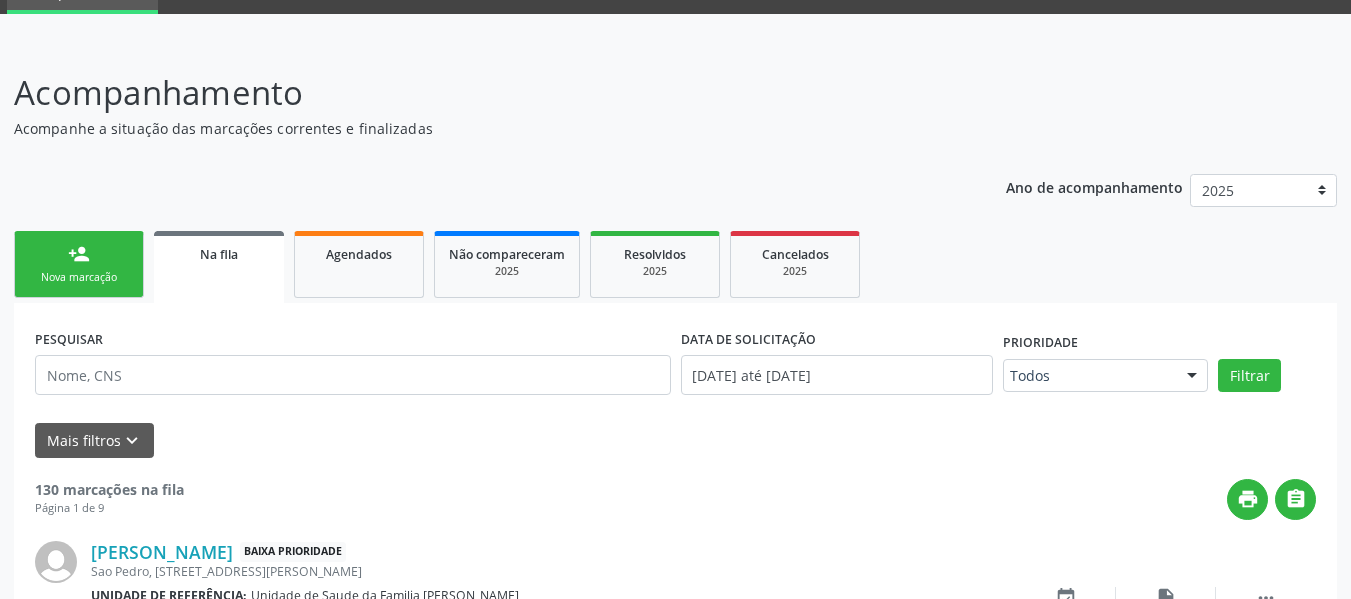 click on "person_add" at bounding box center [79, 254] 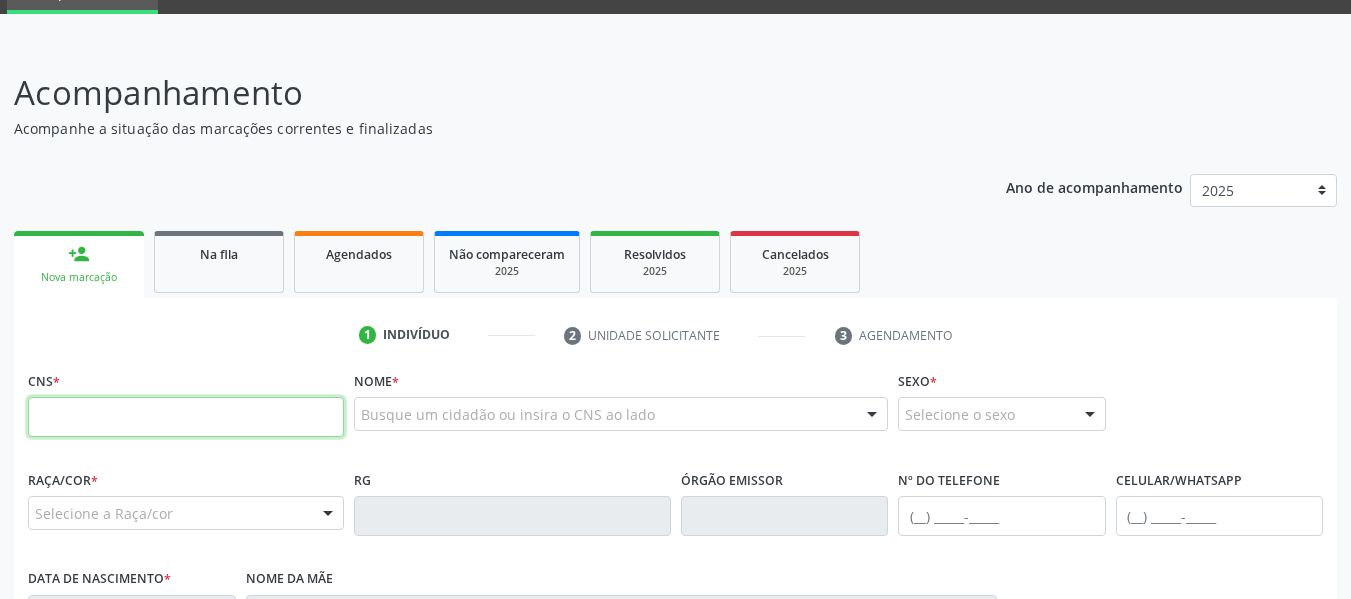 drag, startPoint x: 82, startPoint y: 422, endPoint x: 64, endPoint y: 415, distance: 19.313208 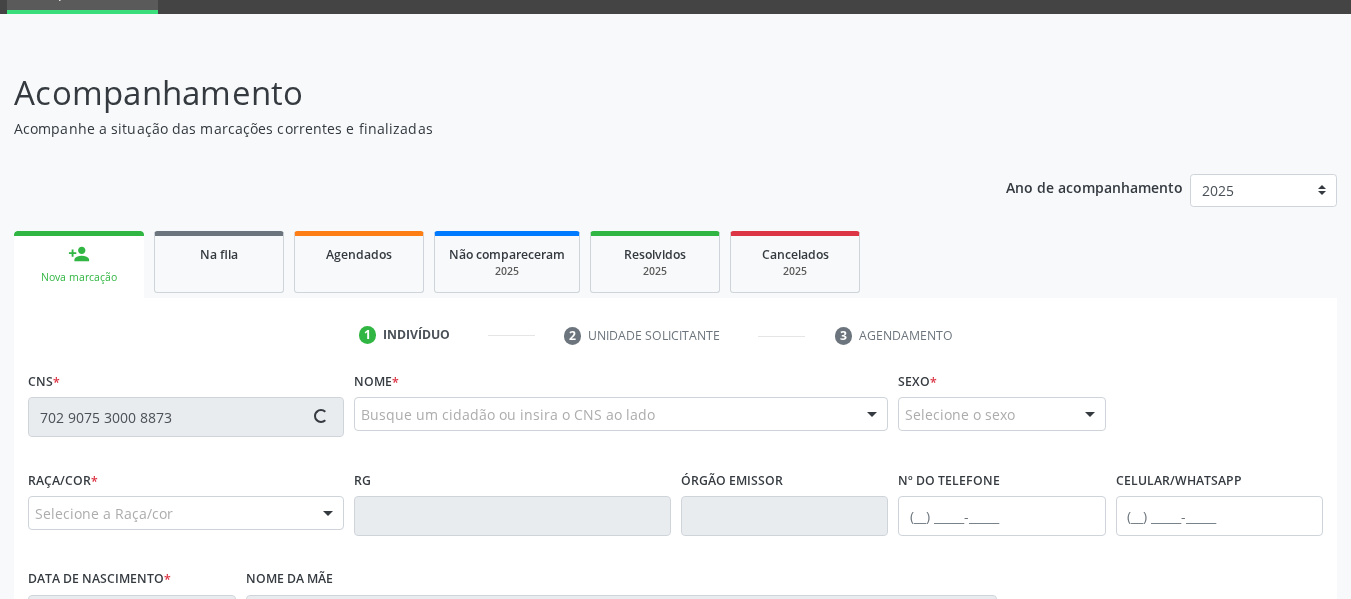 type on "702 9075 3000 8873" 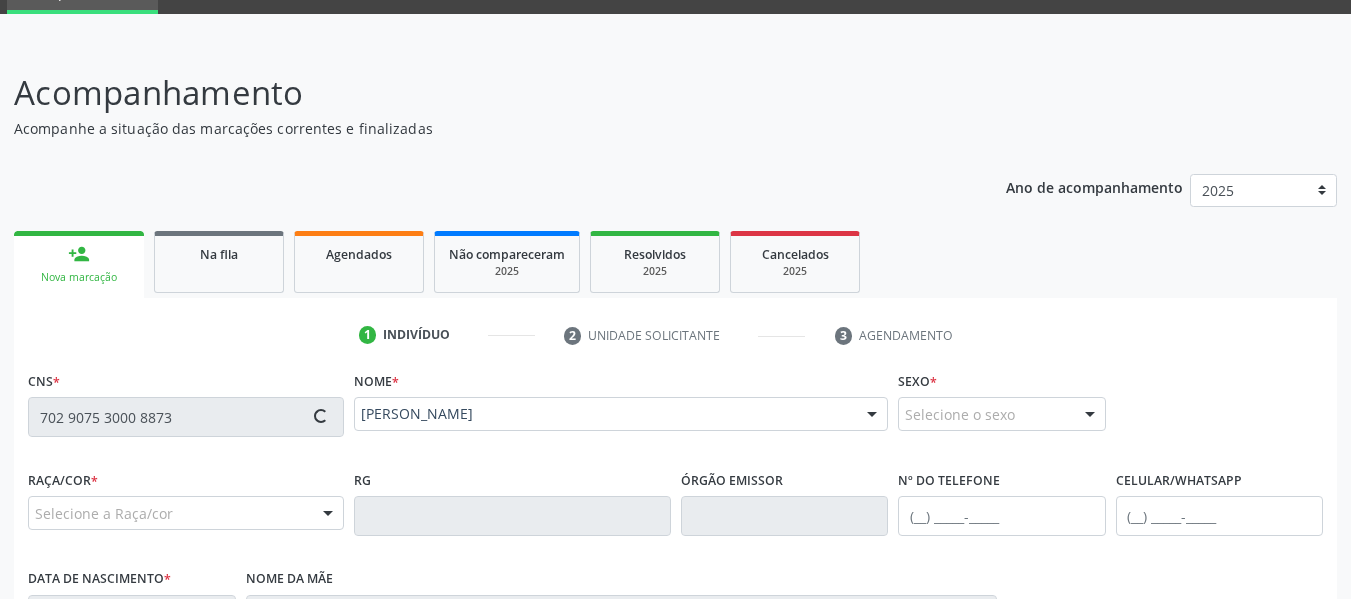 type on "[PHONE_NUMBER]" 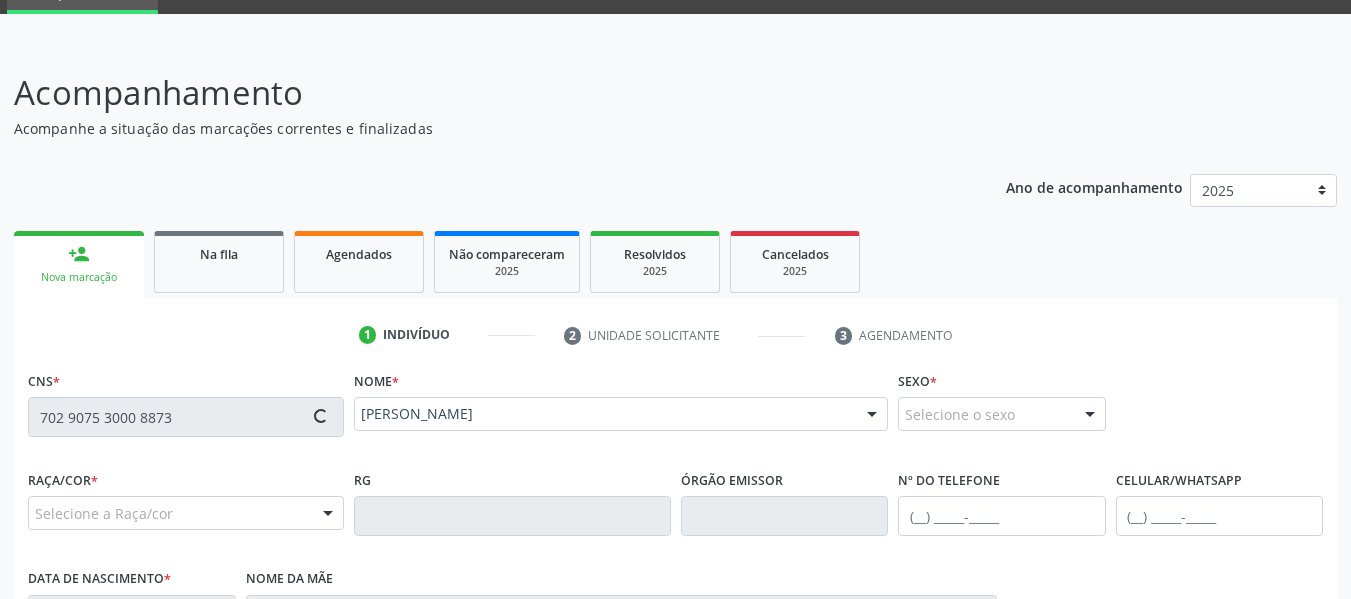 type on "[DATE]" 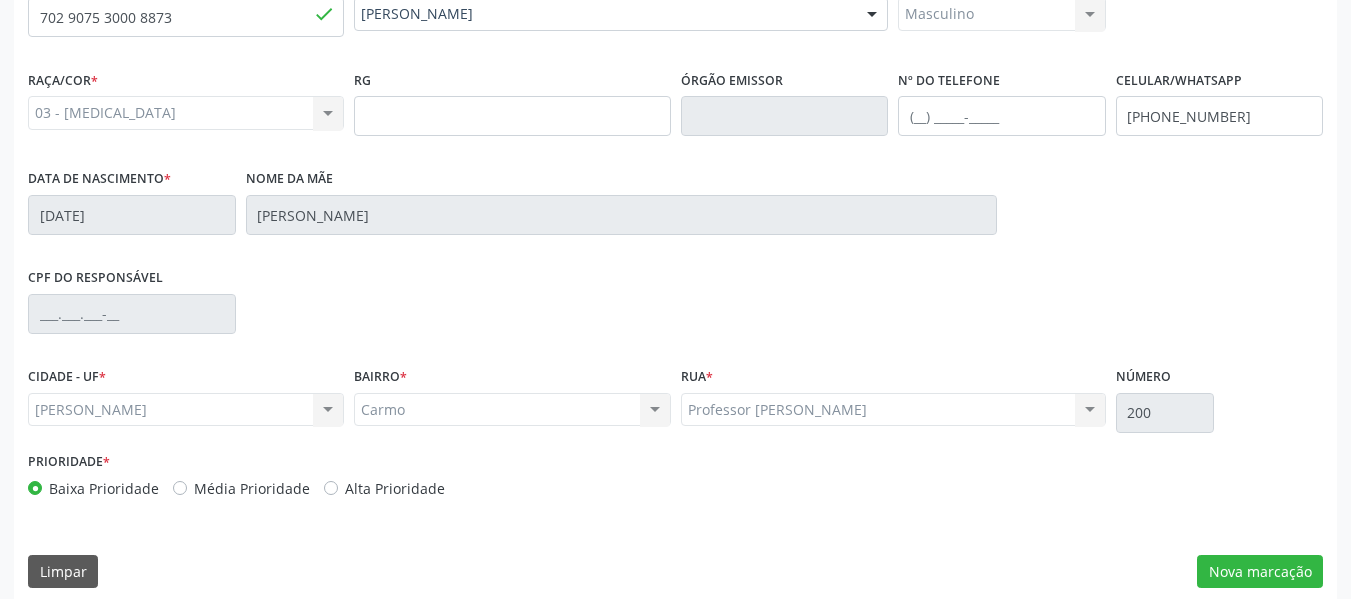 scroll, scrollTop: 513, scrollLeft: 0, axis: vertical 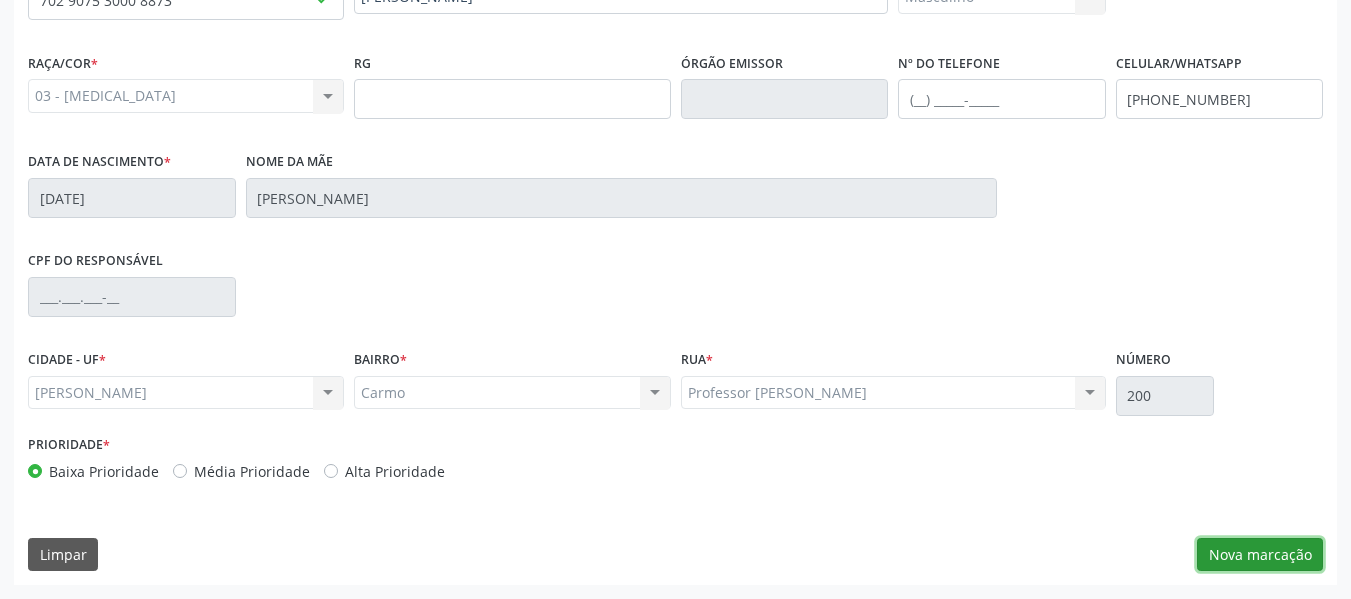 click on "Nova marcação" at bounding box center [1260, 555] 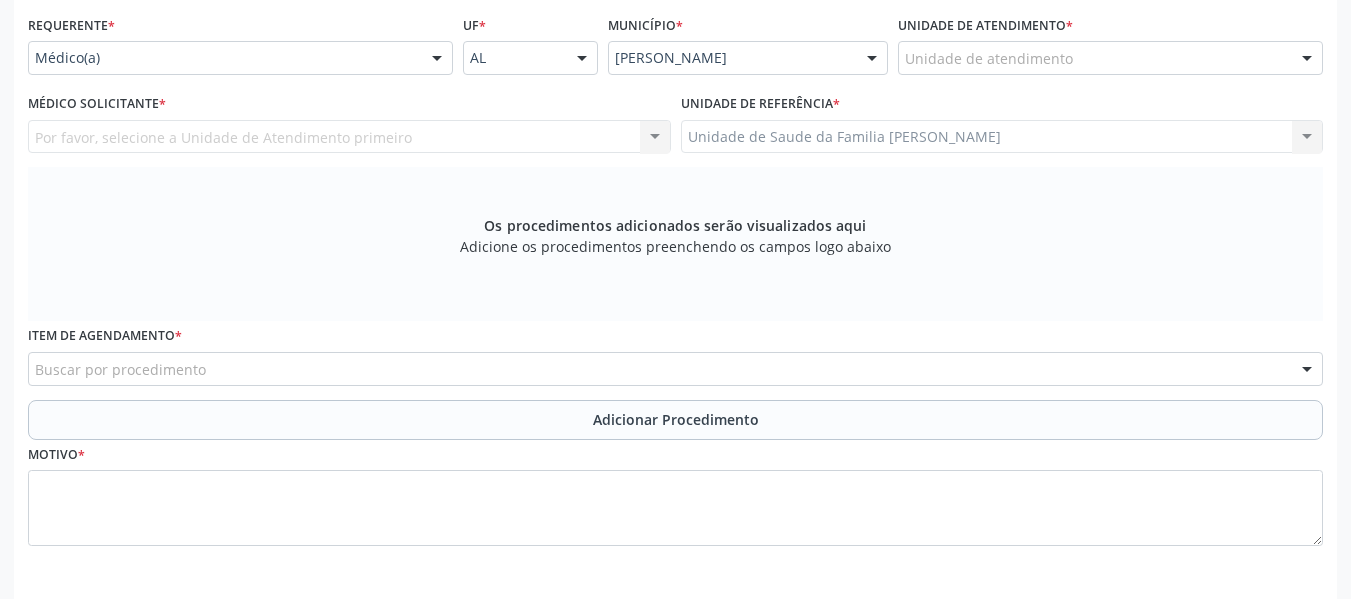 scroll, scrollTop: 433, scrollLeft: 0, axis: vertical 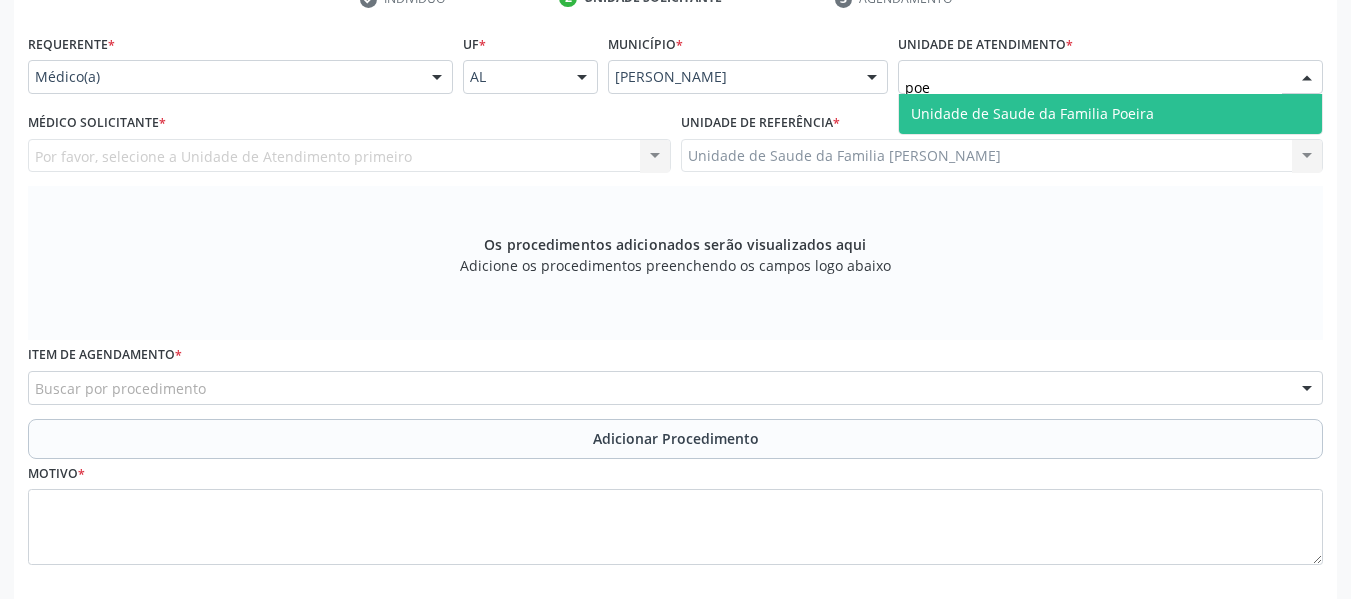 type on "poei" 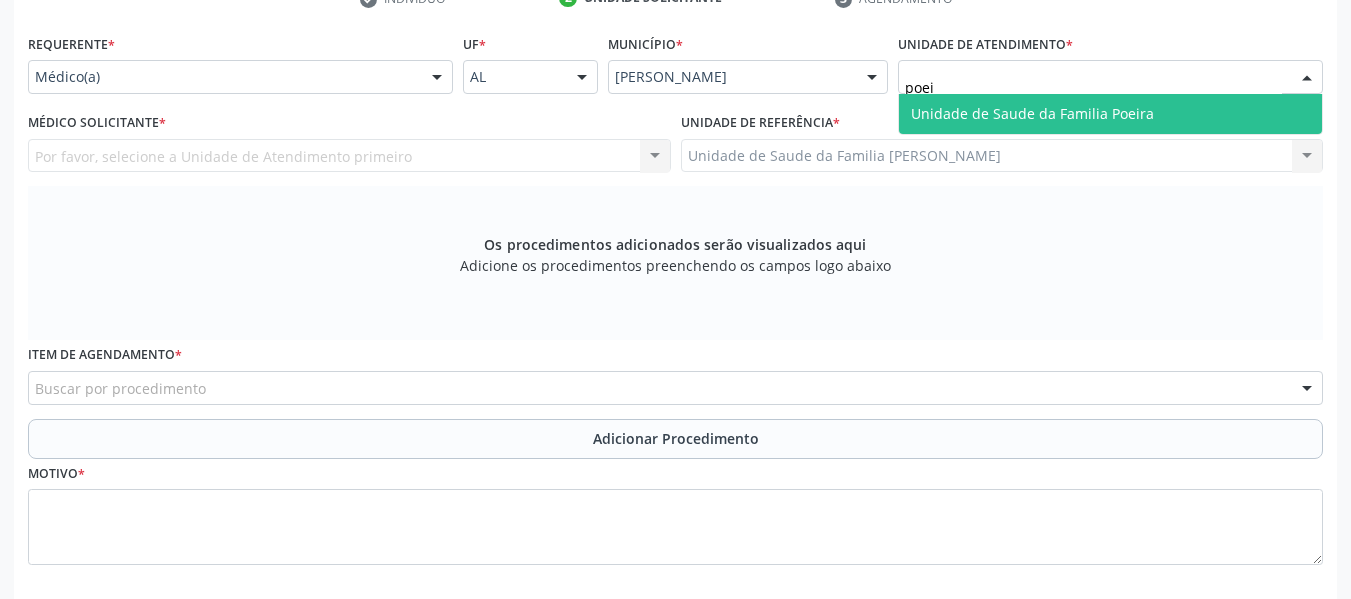 click on "Unidade de Saude da Familia Poeira" at bounding box center (1032, 113) 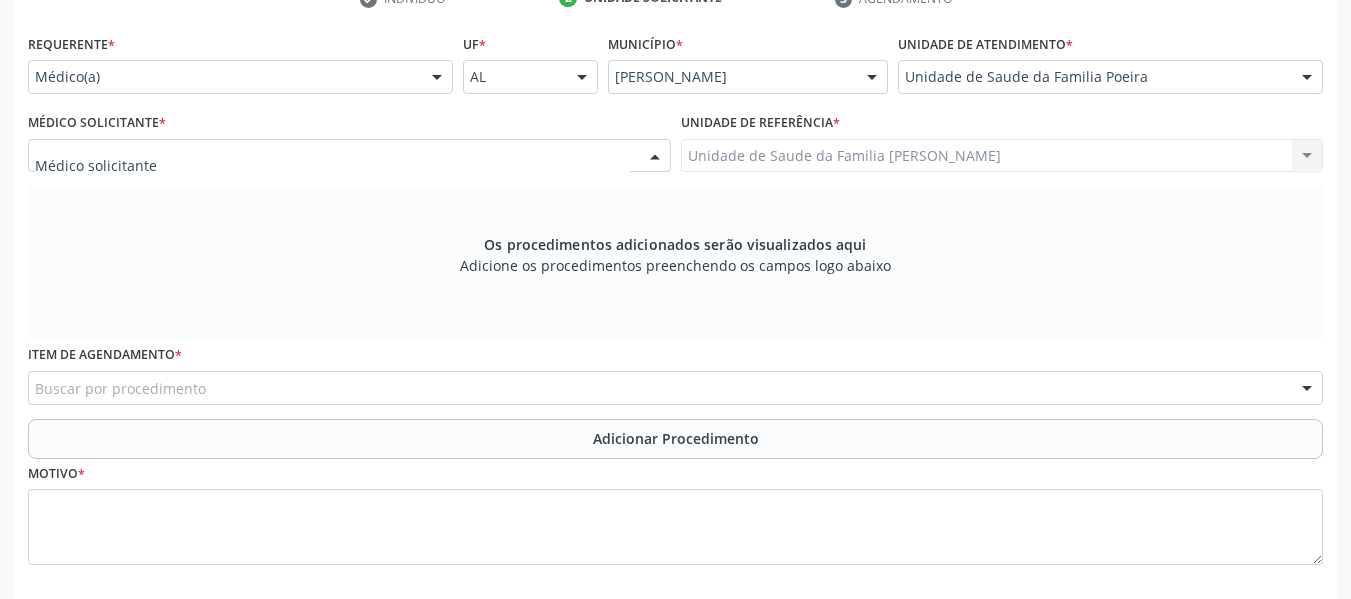 click at bounding box center (349, 156) 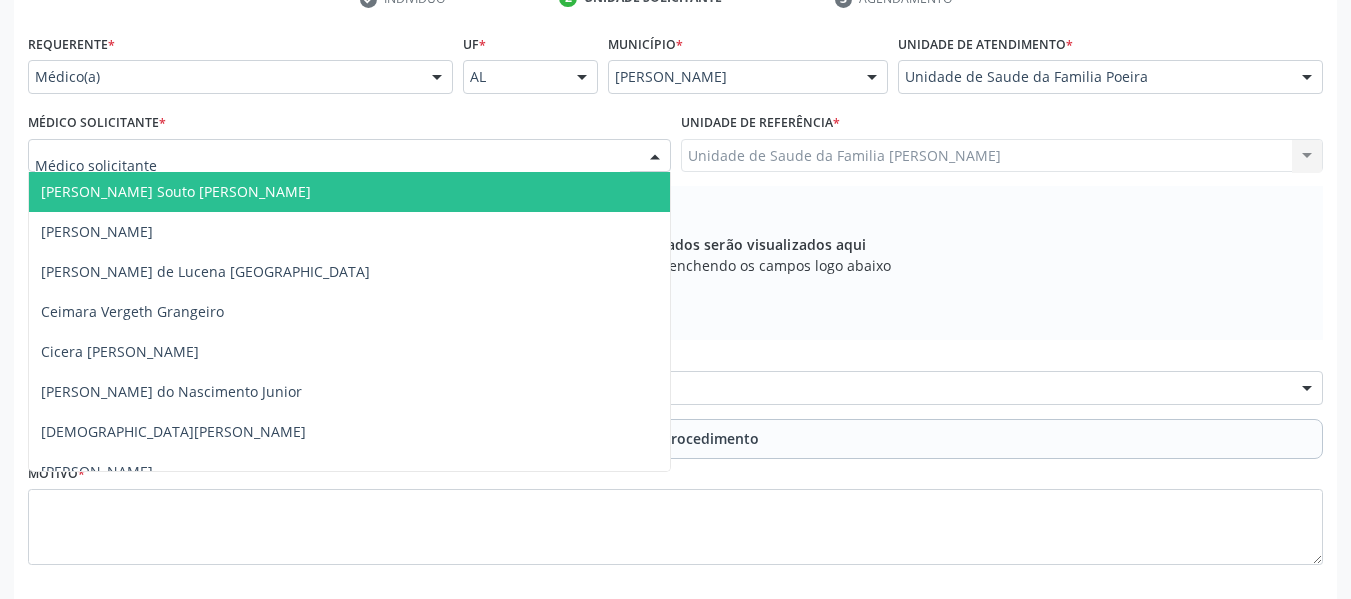 type on "p" 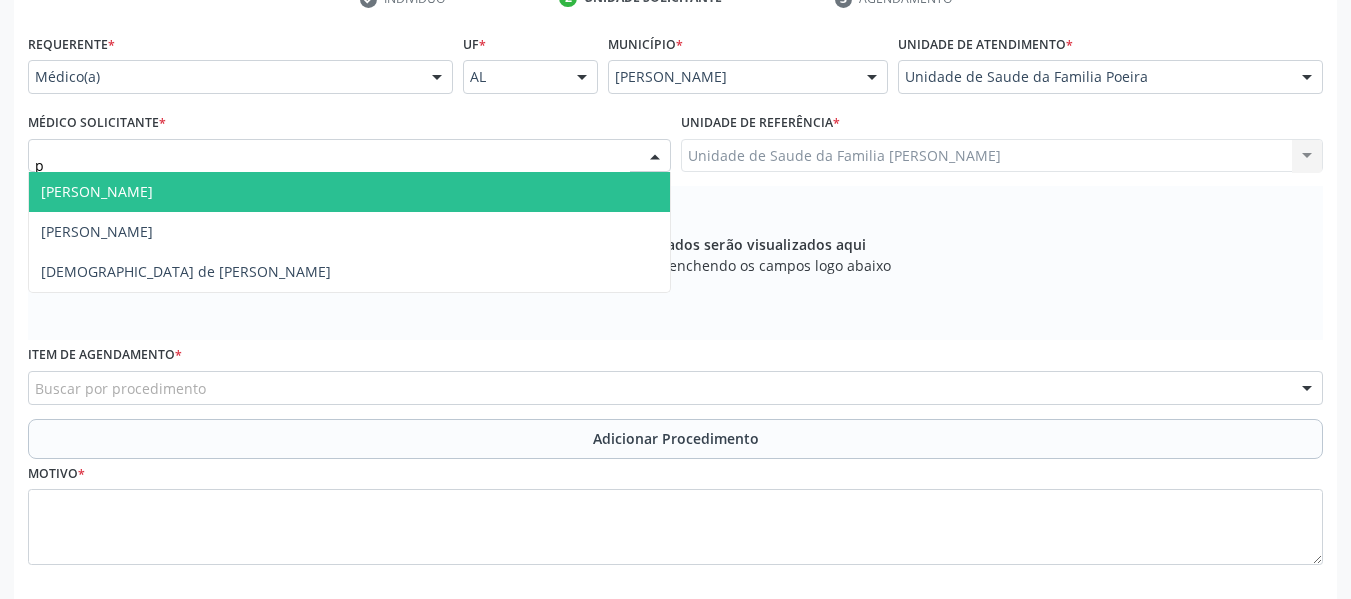 type 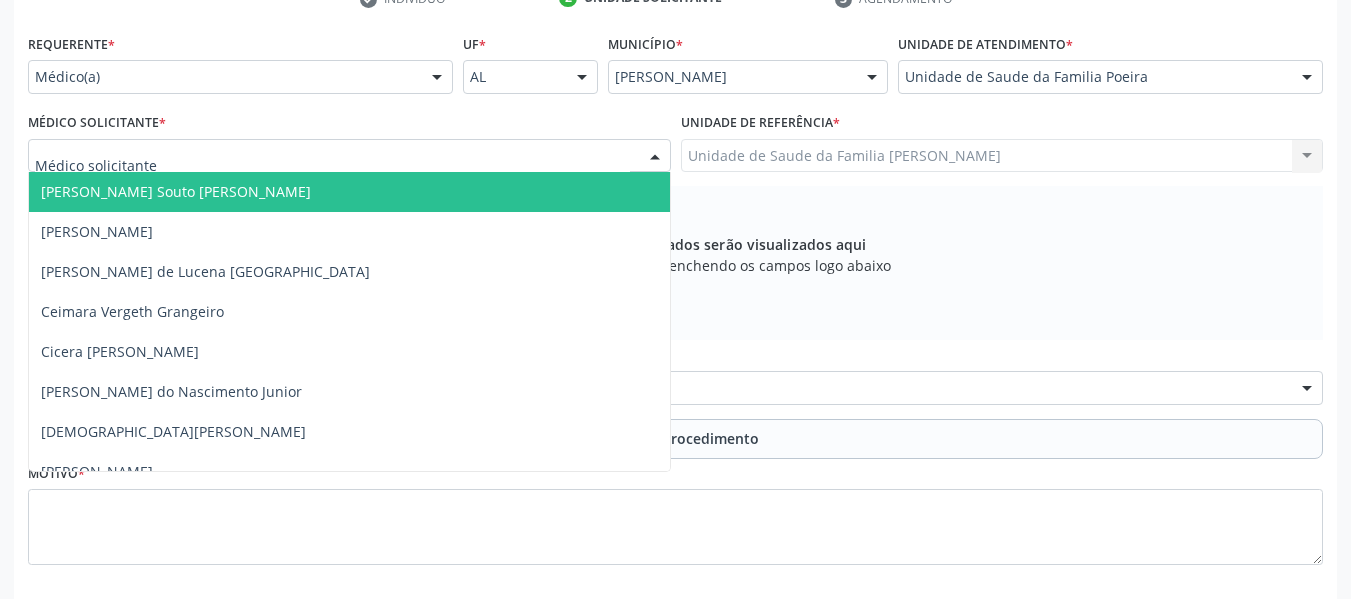 click on "[PERSON_NAME] Souto [PERSON_NAME]" at bounding box center (349, 192) 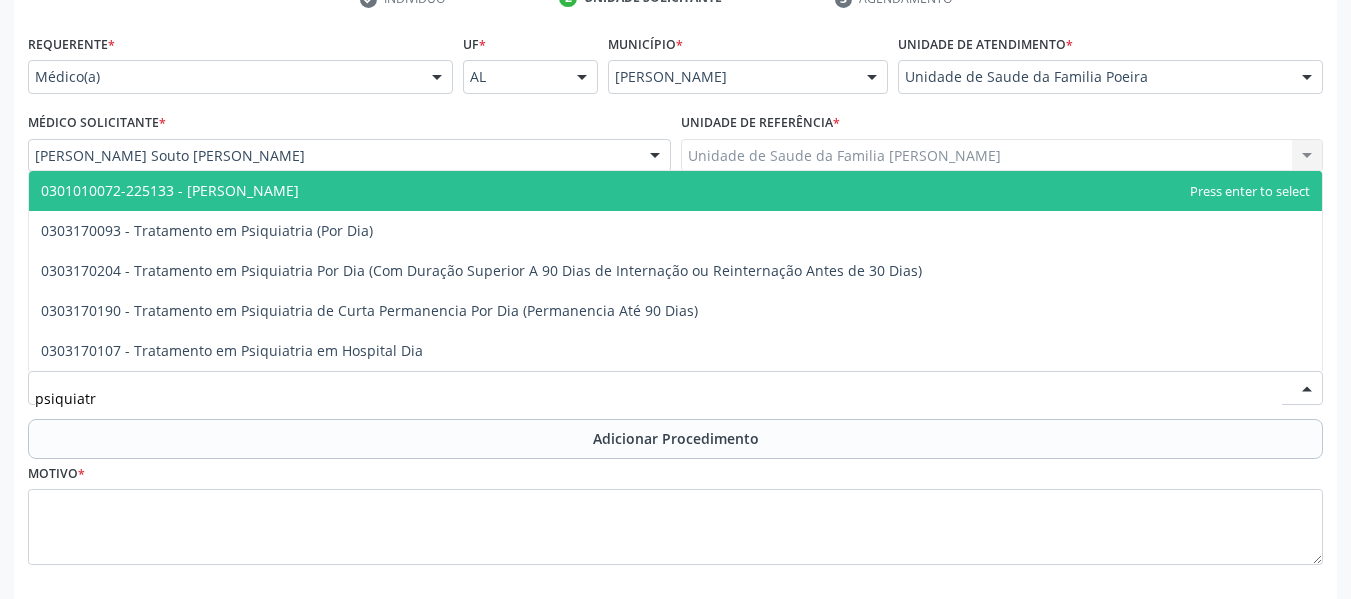 type on "psiquiatra" 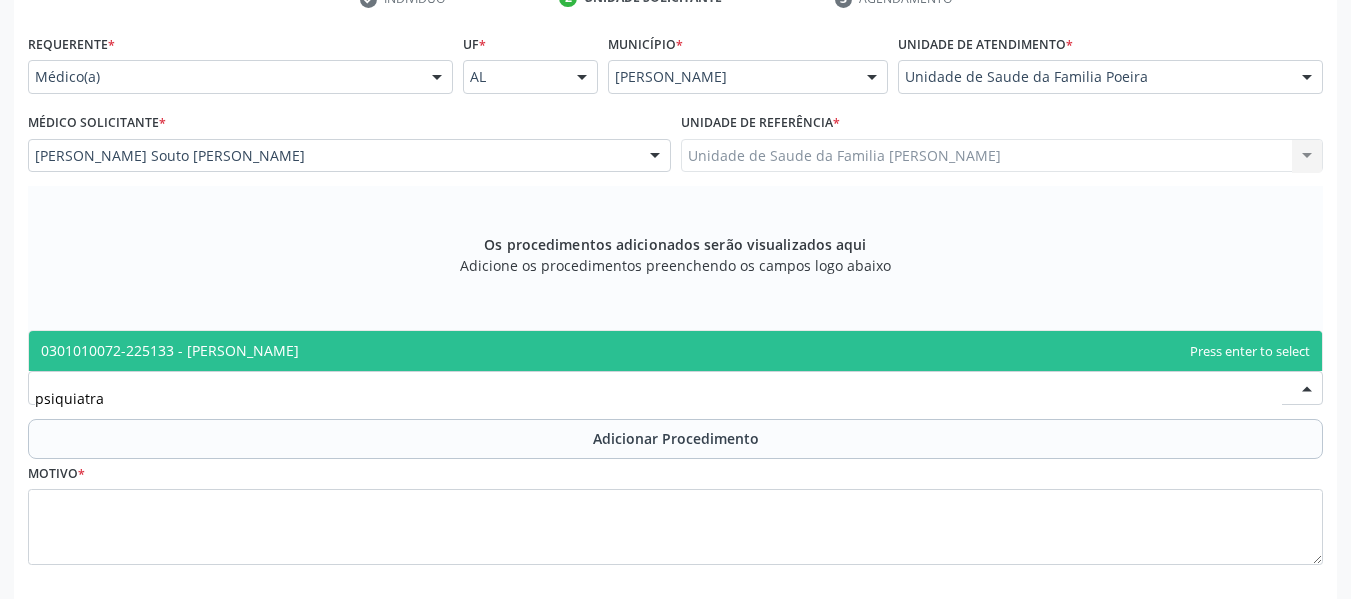 click on "0301010072-225133 - [PERSON_NAME]" at bounding box center (170, 350) 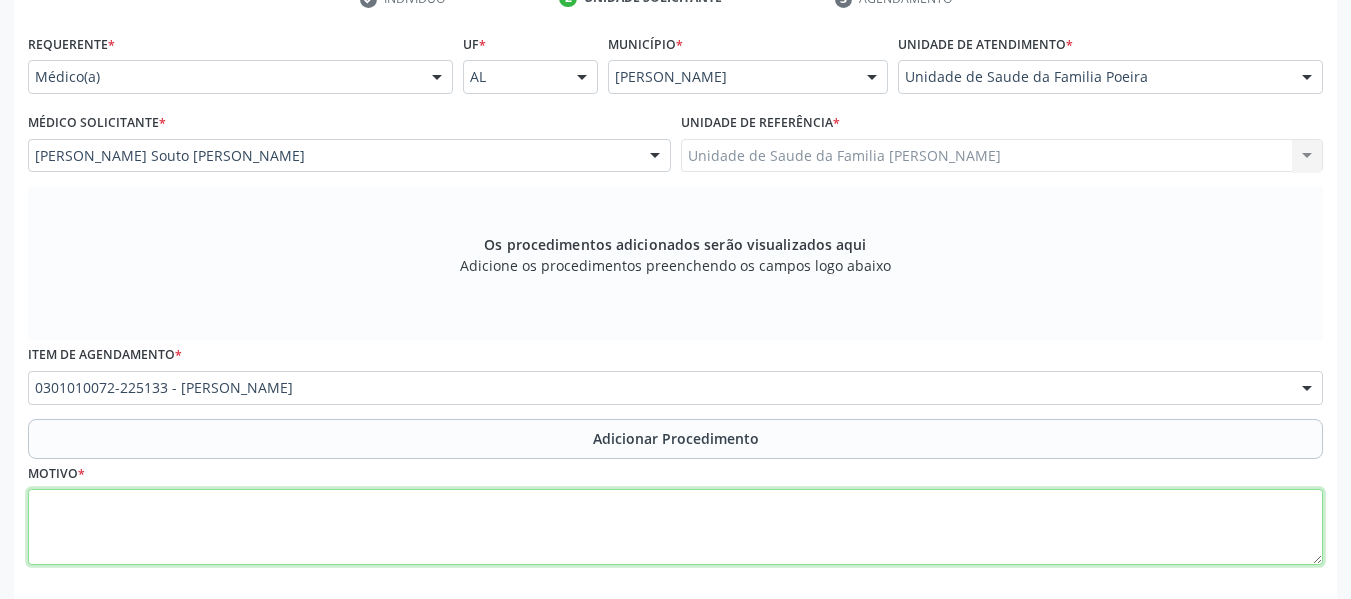 click at bounding box center [675, 527] 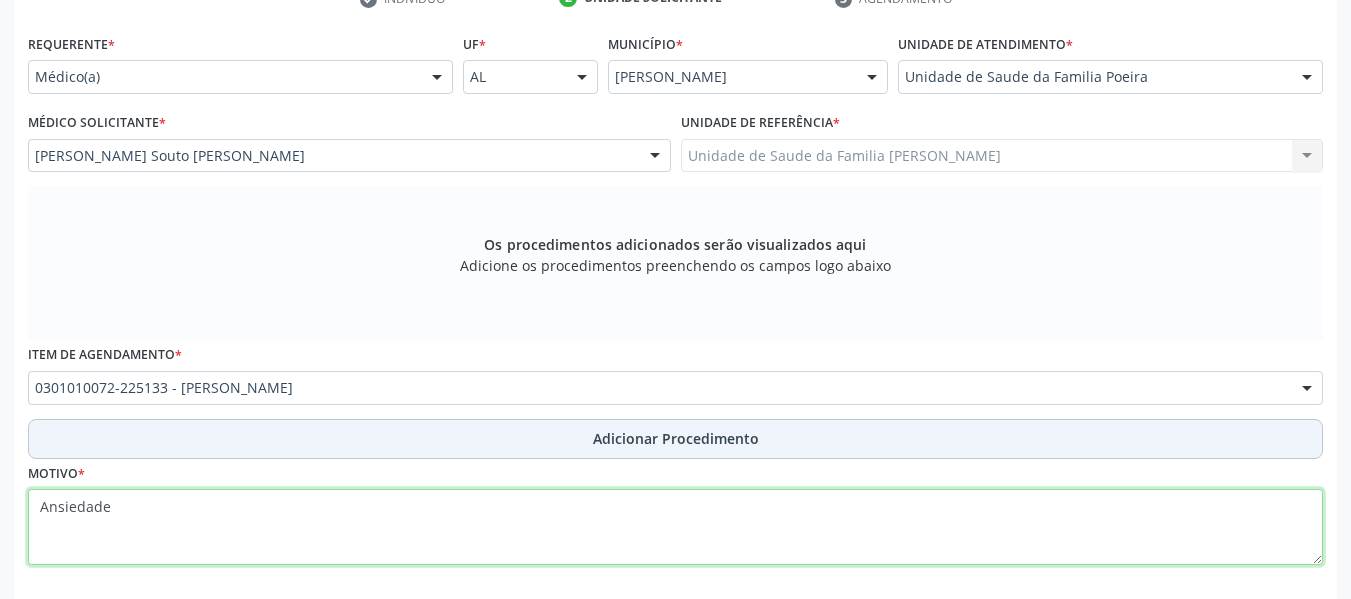 type on "Ansiedade" 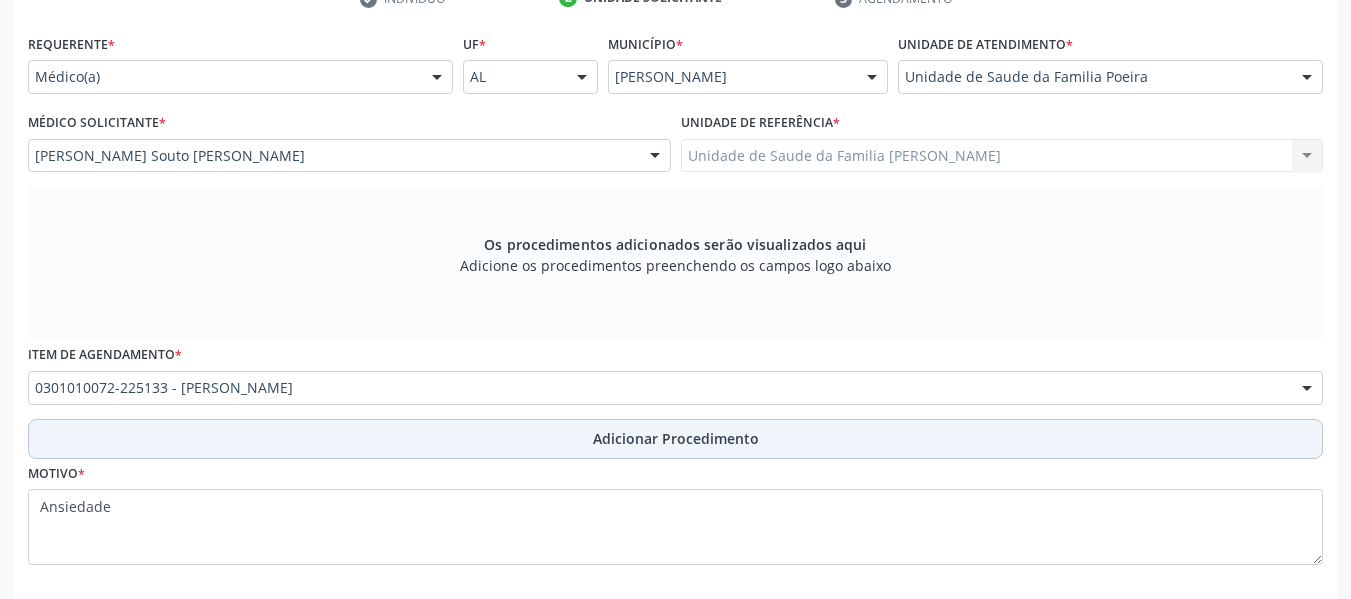 click on "Adicionar Procedimento" at bounding box center [676, 438] 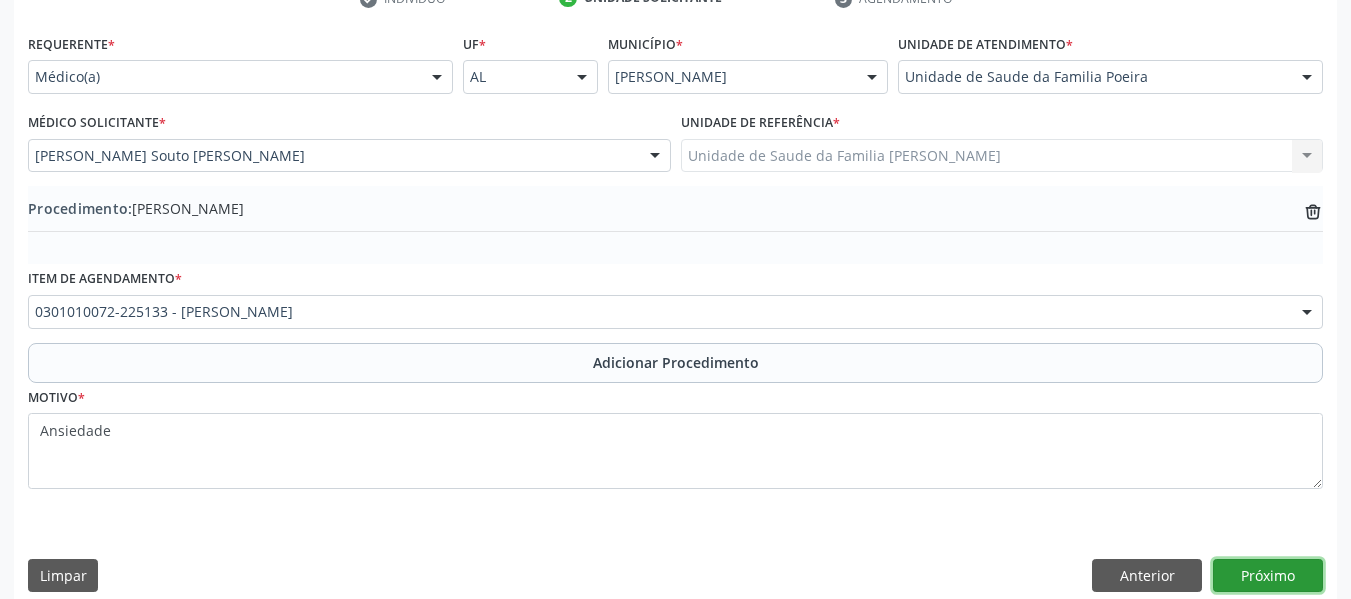 click on "Próximo" at bounding box center [1268, 576] 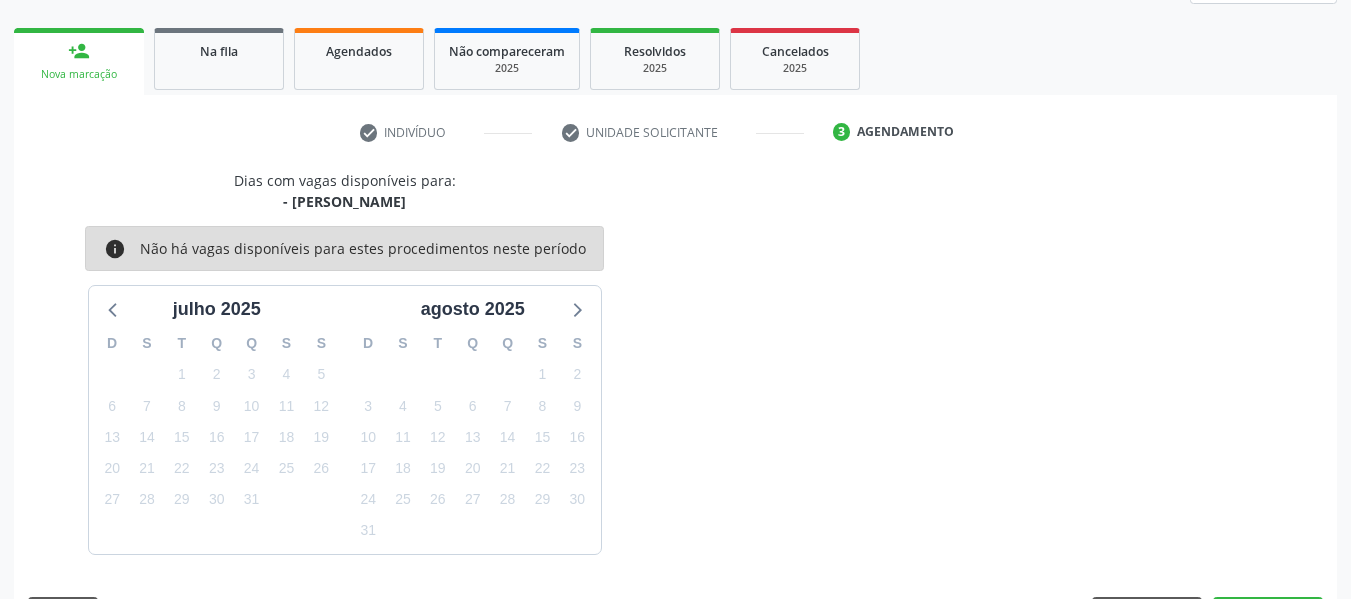 scroll, scrollTop: 358, scrollLeft: 0, axis: vertical 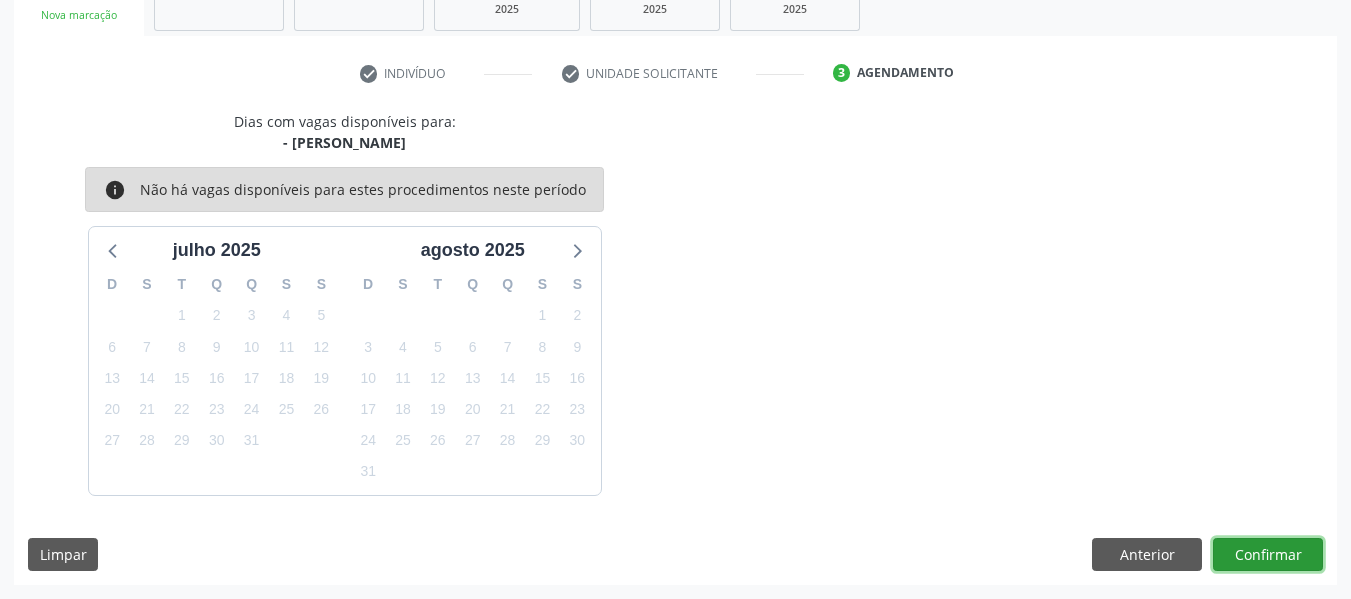 click on "Confirmar" at bounding box center [1268, 555] 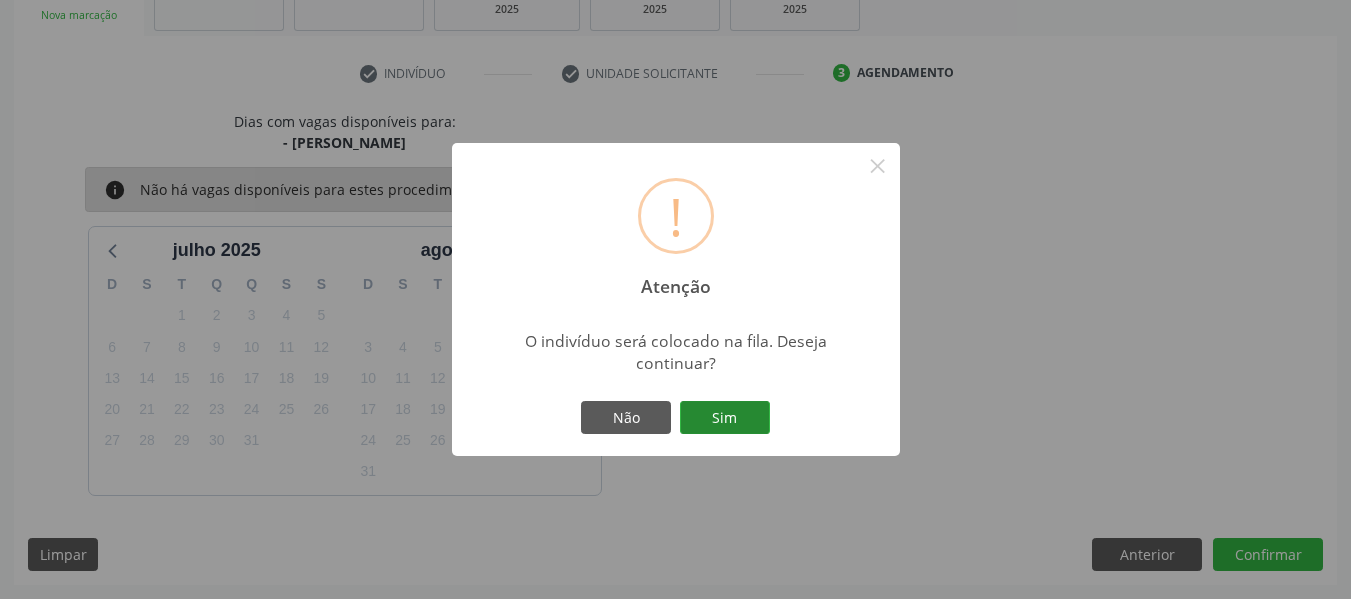 click on "Sim" at bounding box center [725, 418] 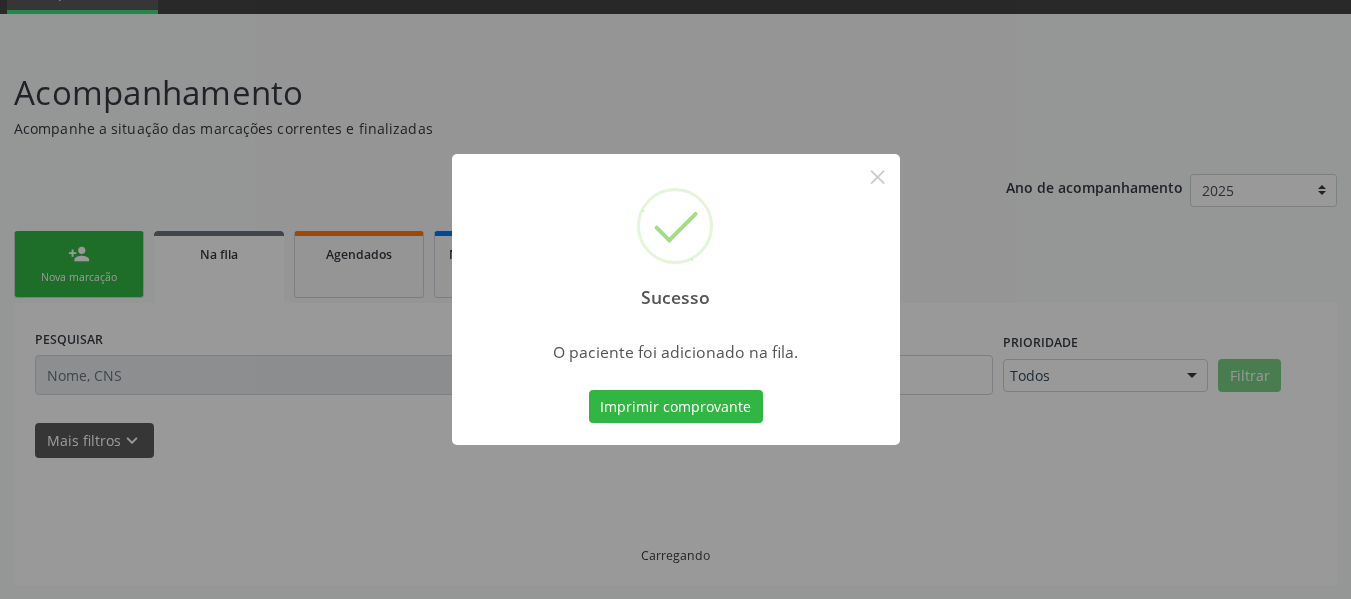 scroll, scrollTop: 96, scrollLeft: 0, axis: vertical 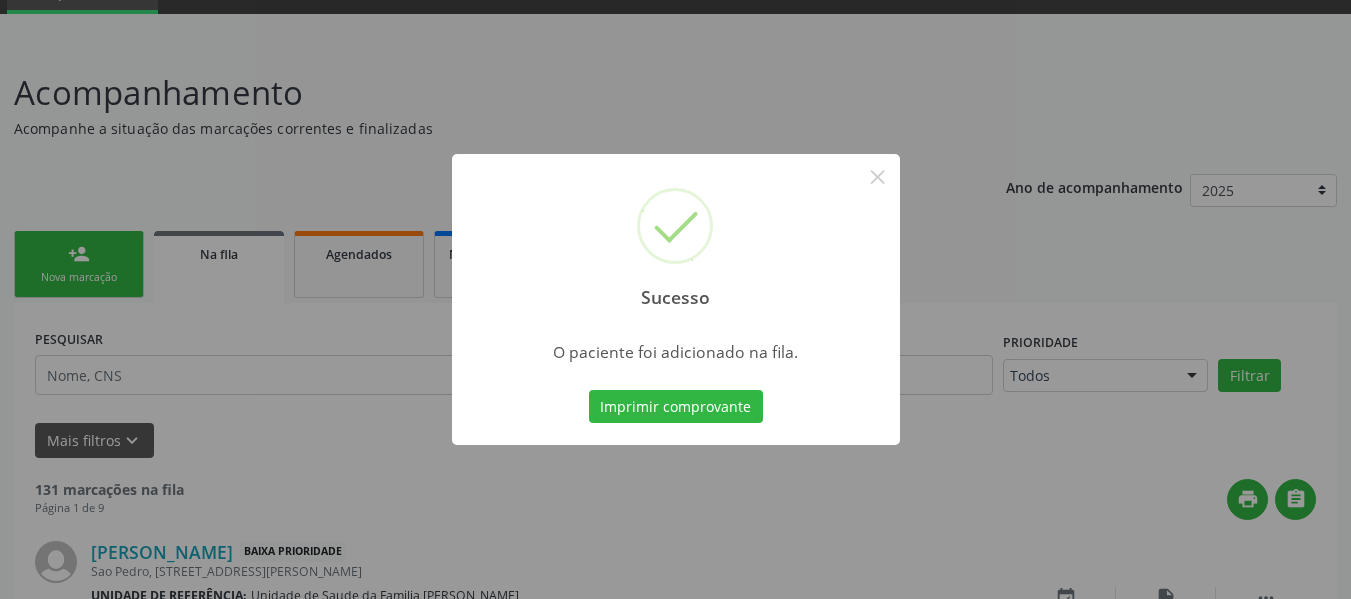 click on "Sucesso × O paciente foi adicionado na fila. Imprimir comprovante Cancel" at bounding box center (675, 299) 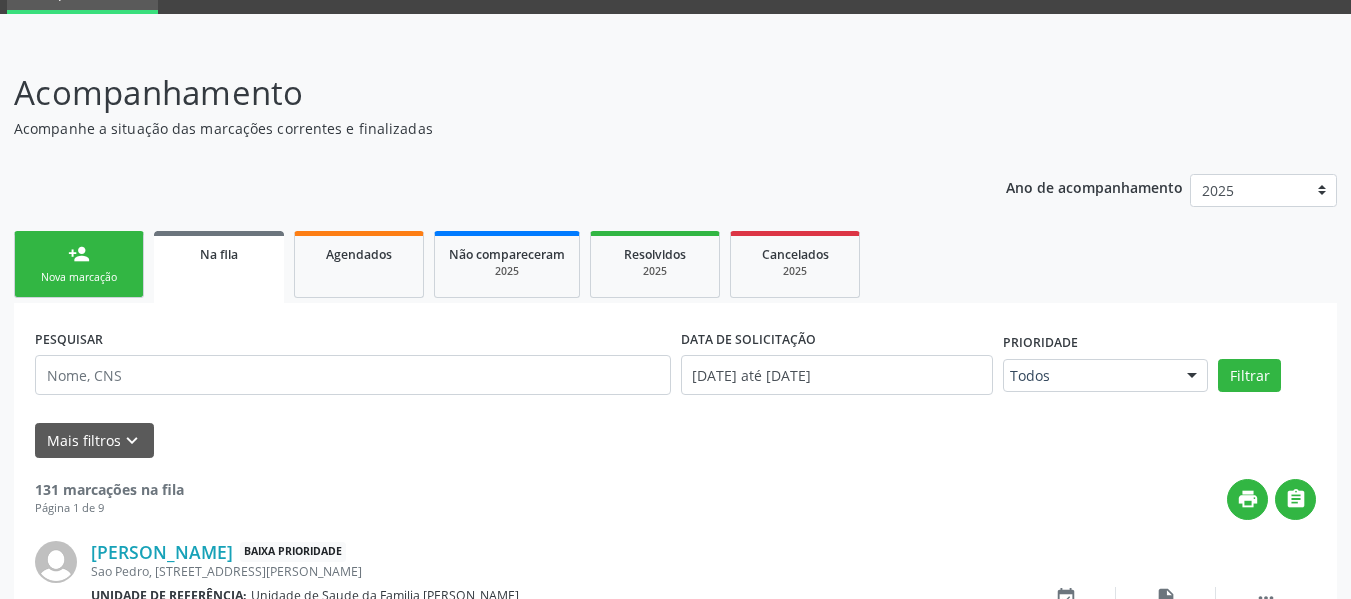 click on "person_add" at bounding box center [79, 254] 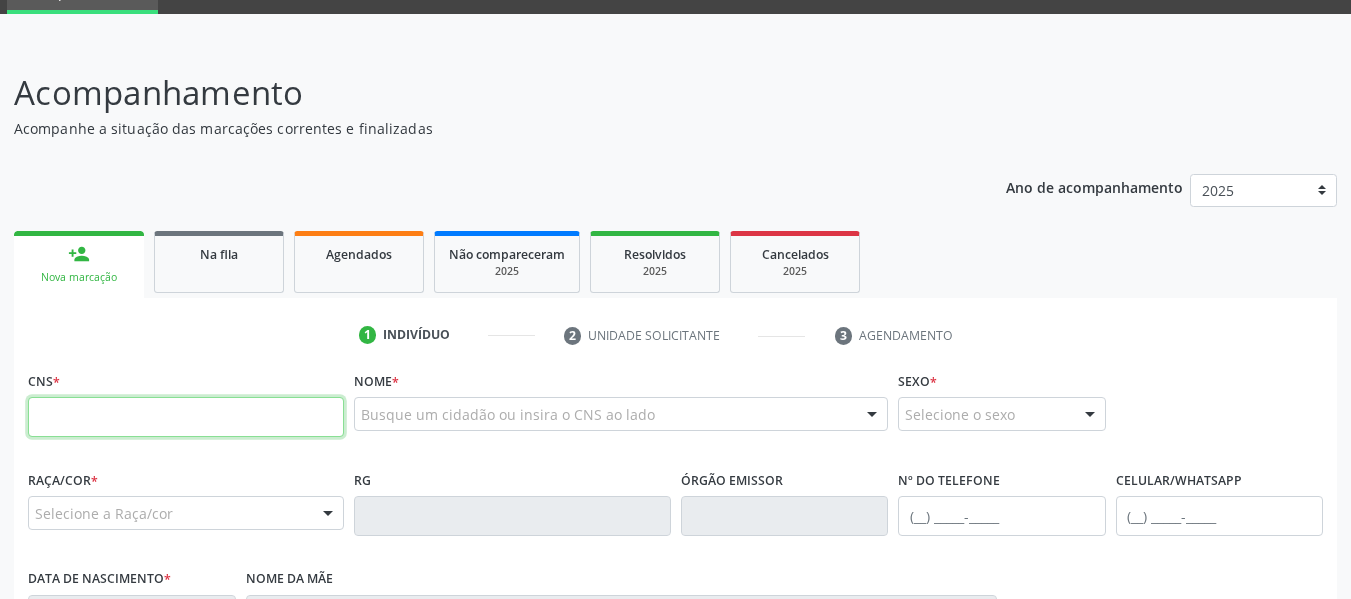 click at bounding box center (186, 417) 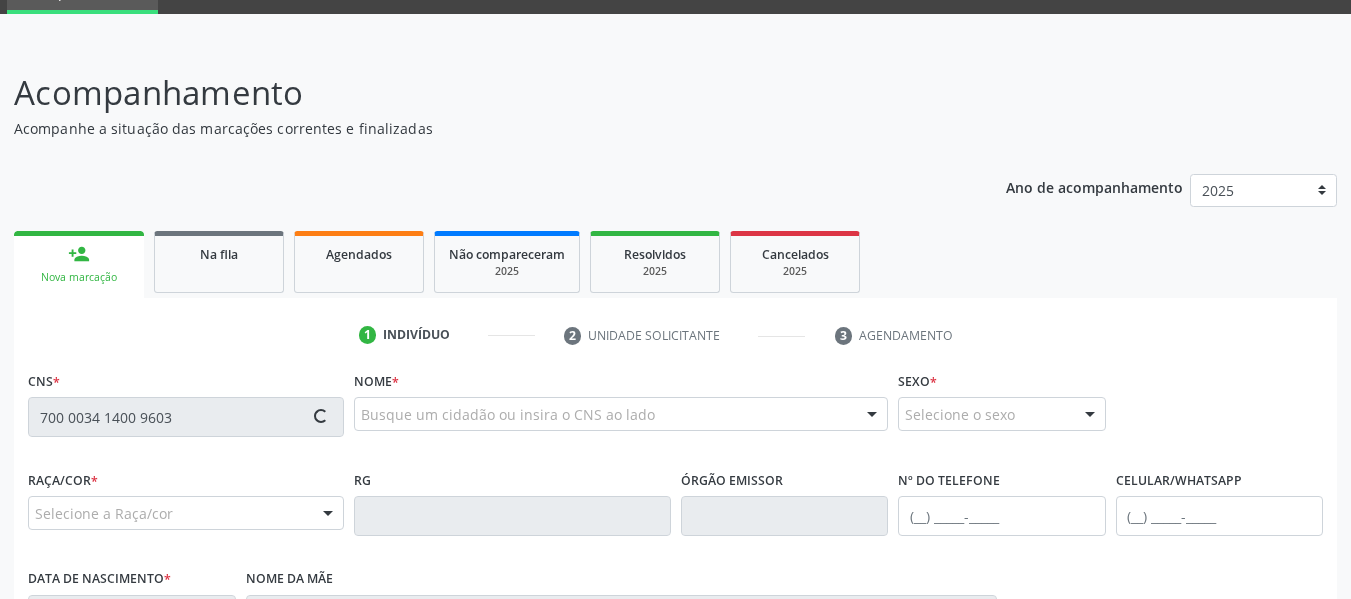 type on "700 0034 1400 9603" 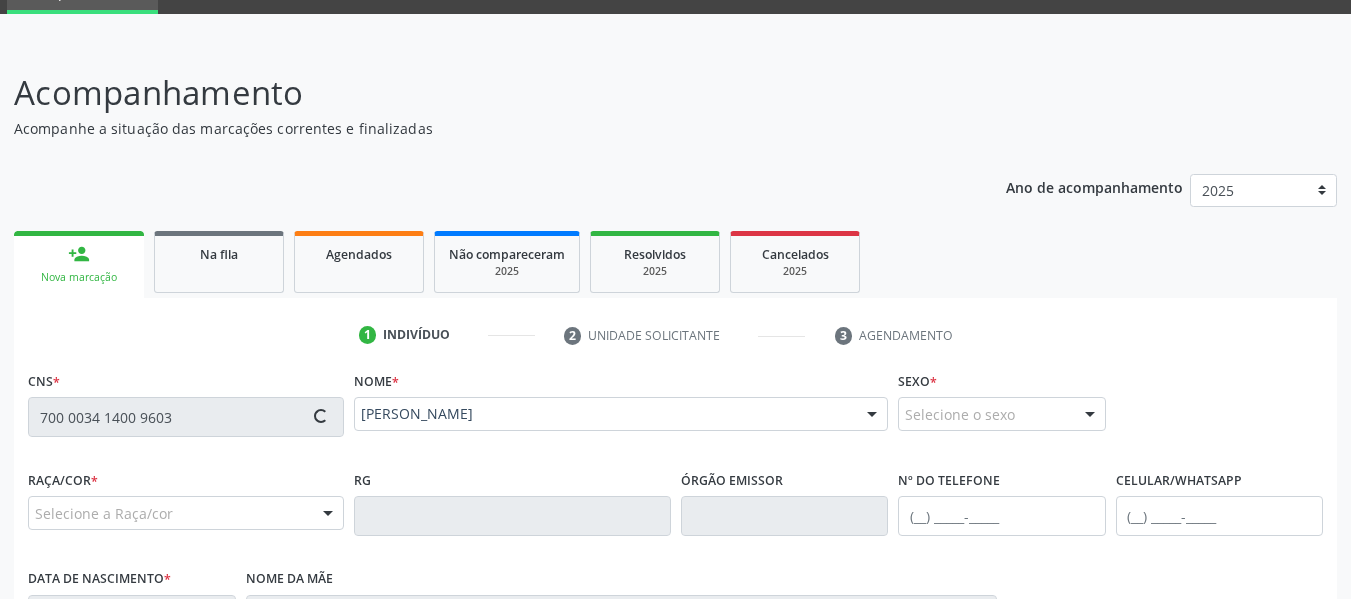 type on "[PHONE_NUMBER]" 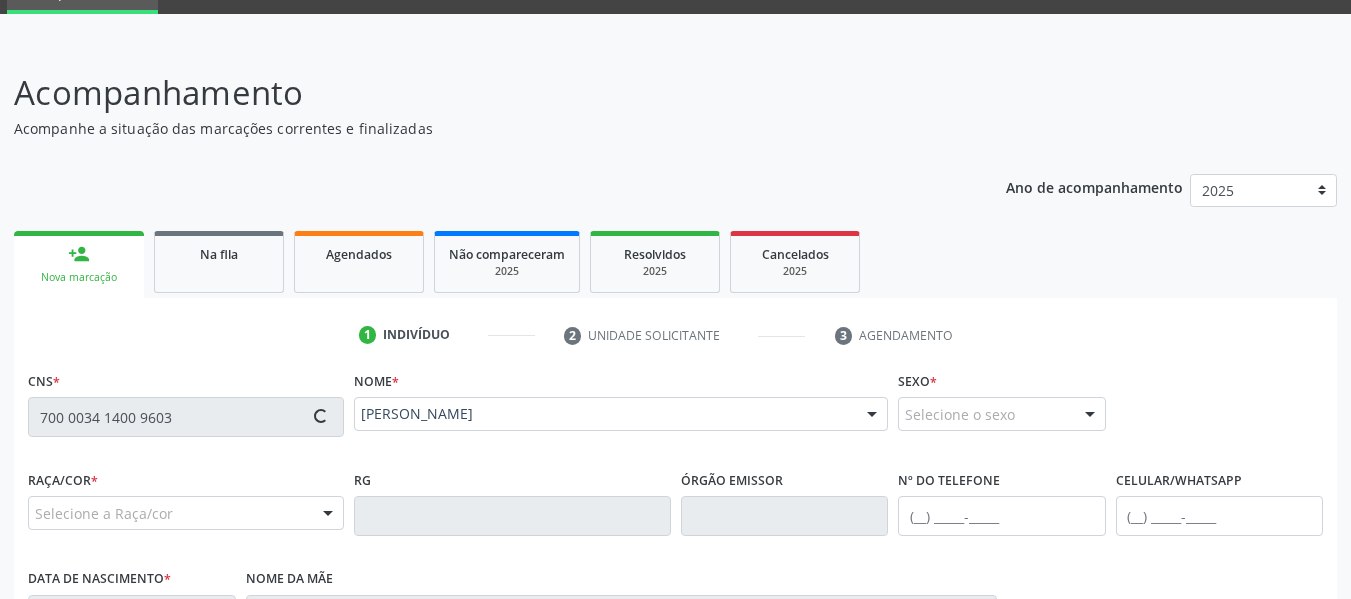 type on "1[DATE]" 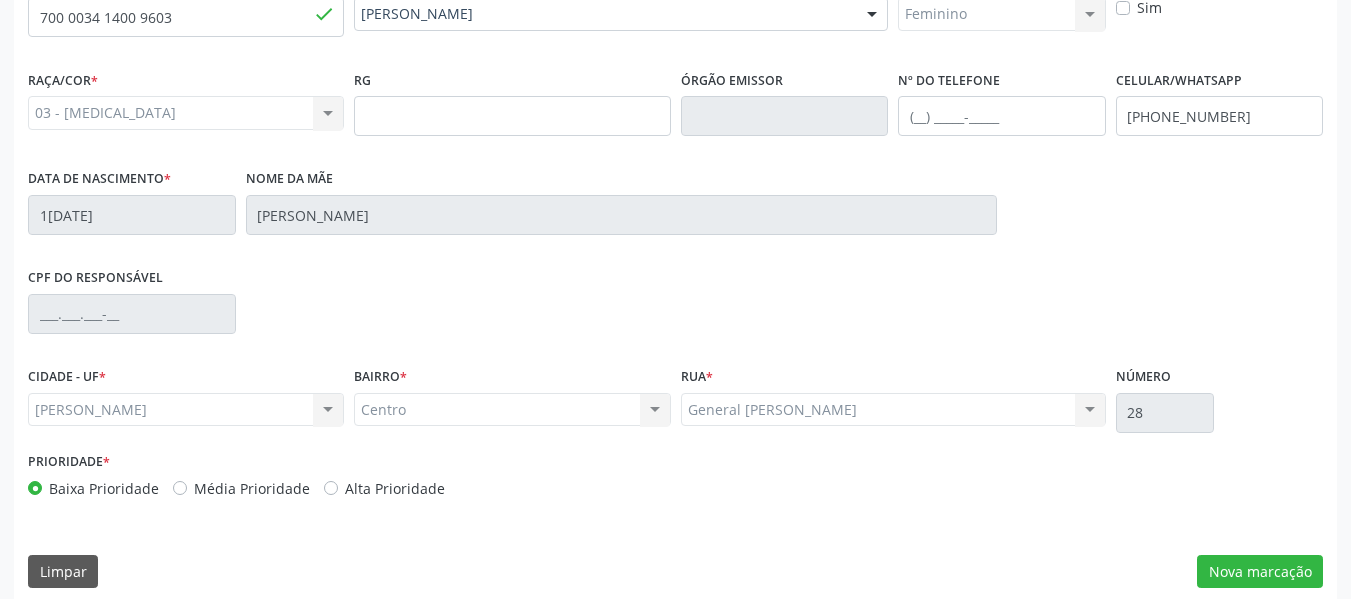 scroll, scrollTop: 513, scrollLeft: 0, axis: vertical 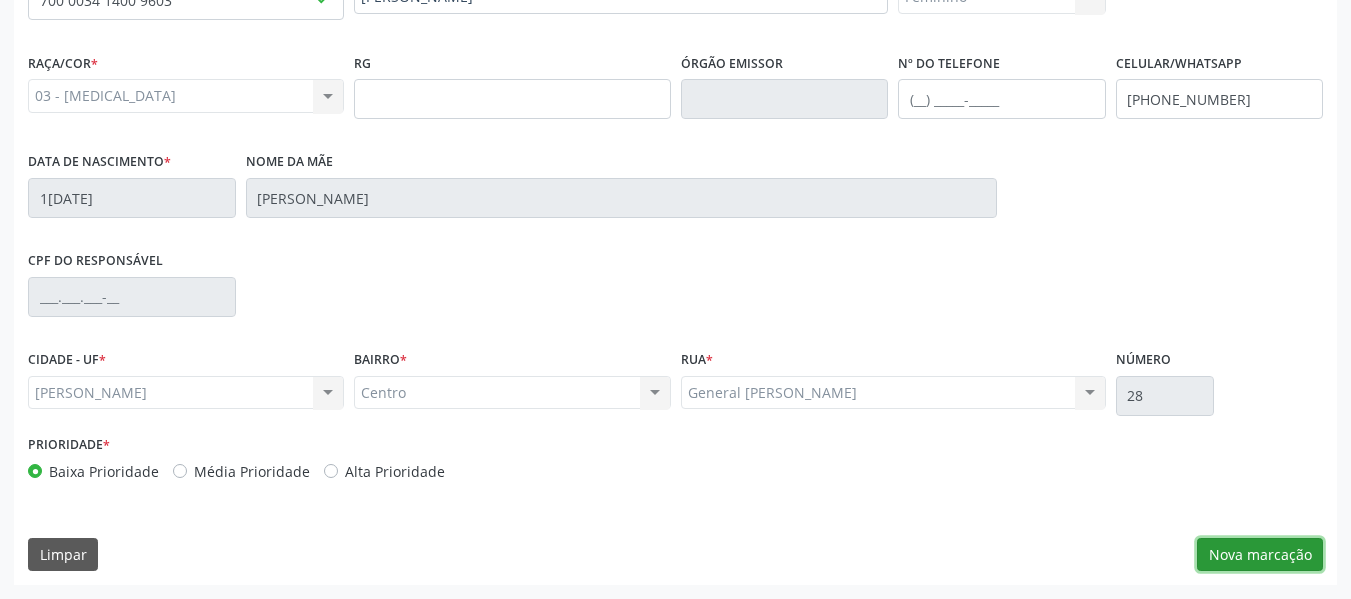 click on "Nova marcação" at bounding box center [1260, 555] 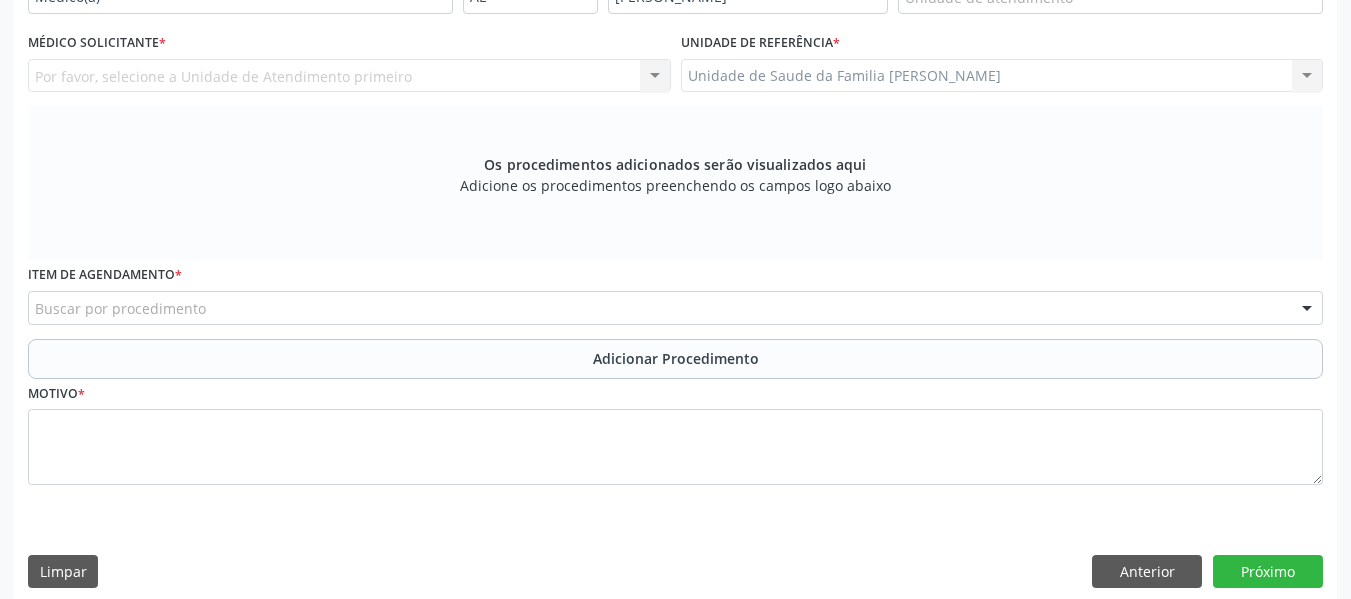 click on "Unidade de Saude da Familia Barro Vermelho         Unidade de Saude da Familia Barro Vermelho
Nenhum resultado encontrado para: "   "
Não há nenhuma opção para ser exibida." at bounding box center [1002, 76] 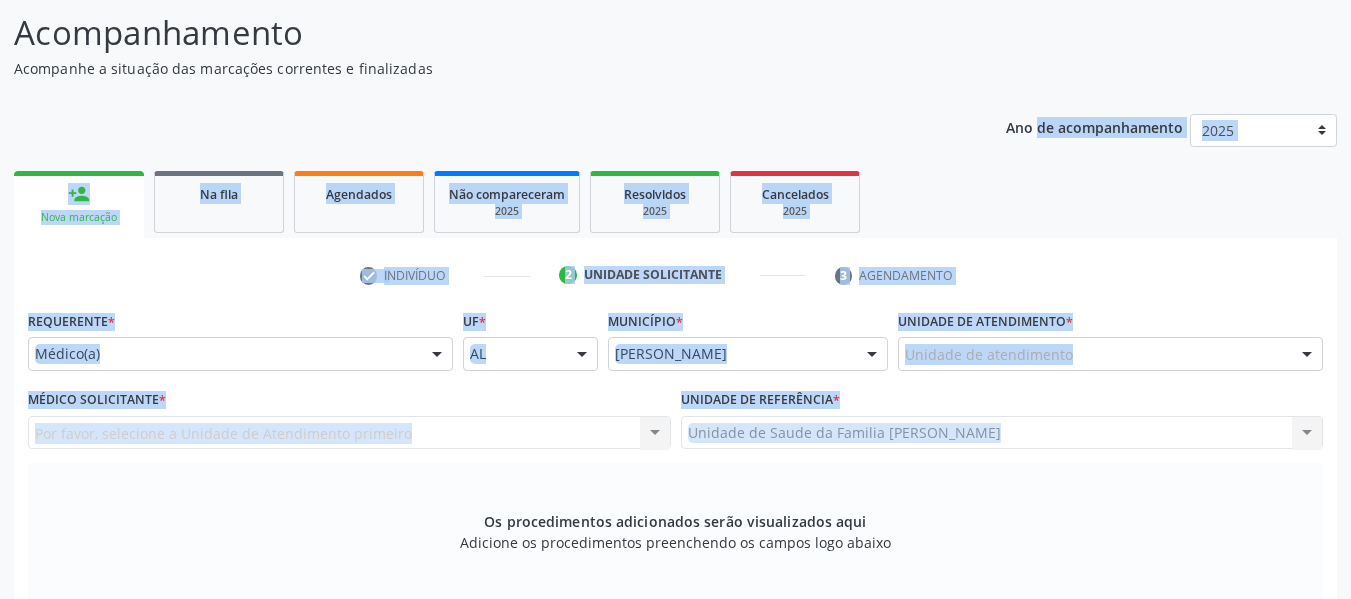 scroll, scrollTop: 30, scrollLeft: 0, axis: vertical 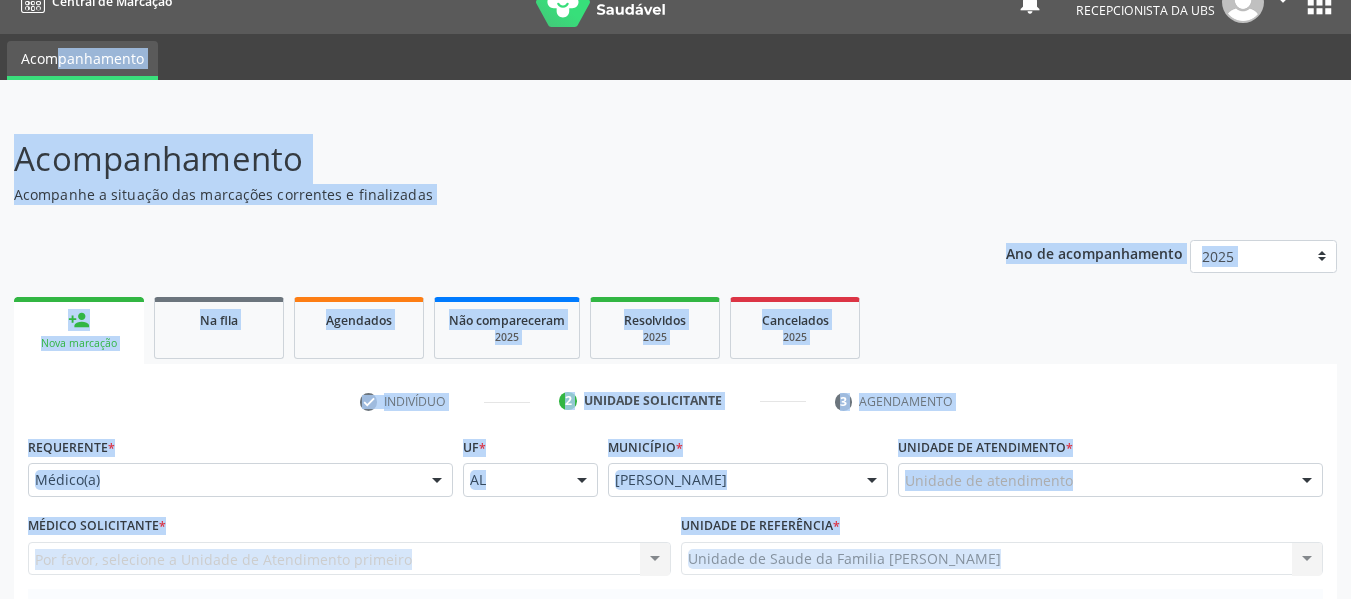 drag, startPoint x: 1306, startPoint y: 77, endPoint x: 1358, endPoint y: 11, distance: 84.0238 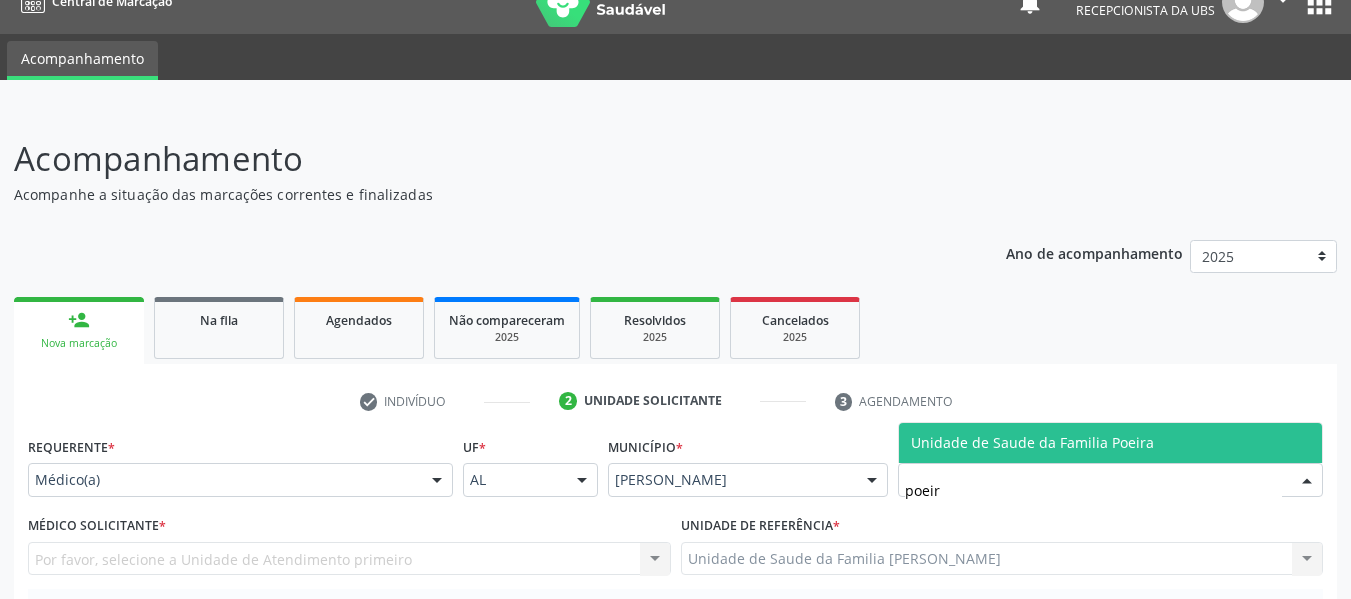 type on "poeira" 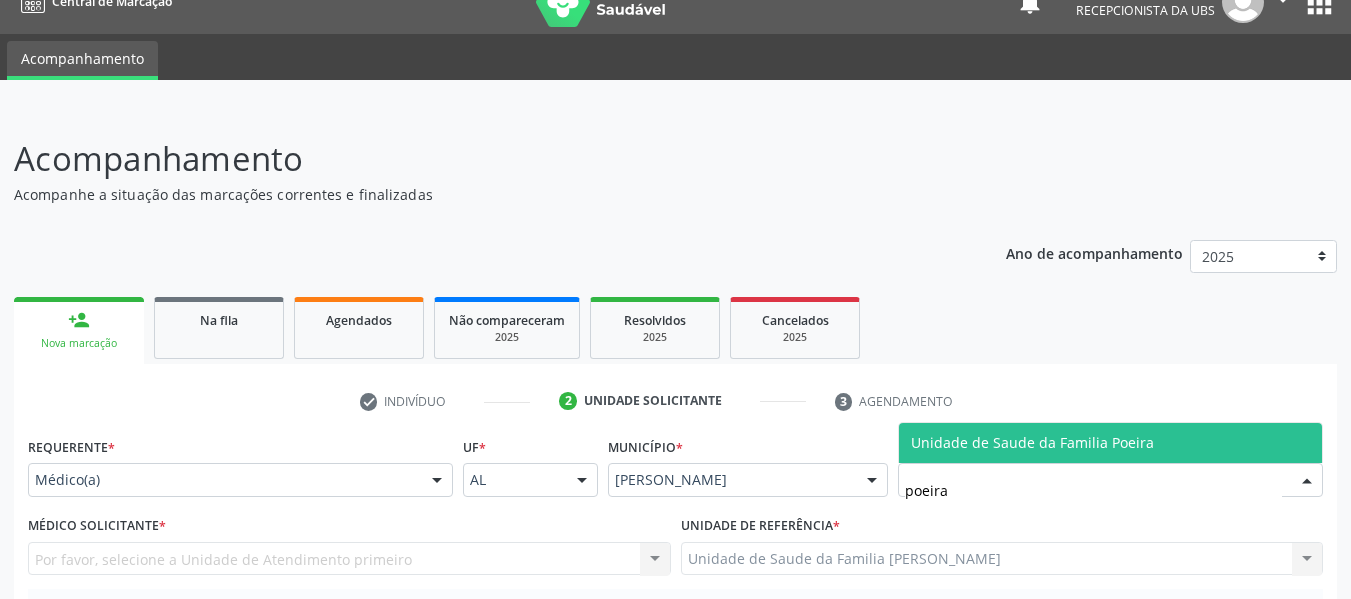 click on "Unidade de Saude da Familia Poeira" at bounding box center [1032, 442] 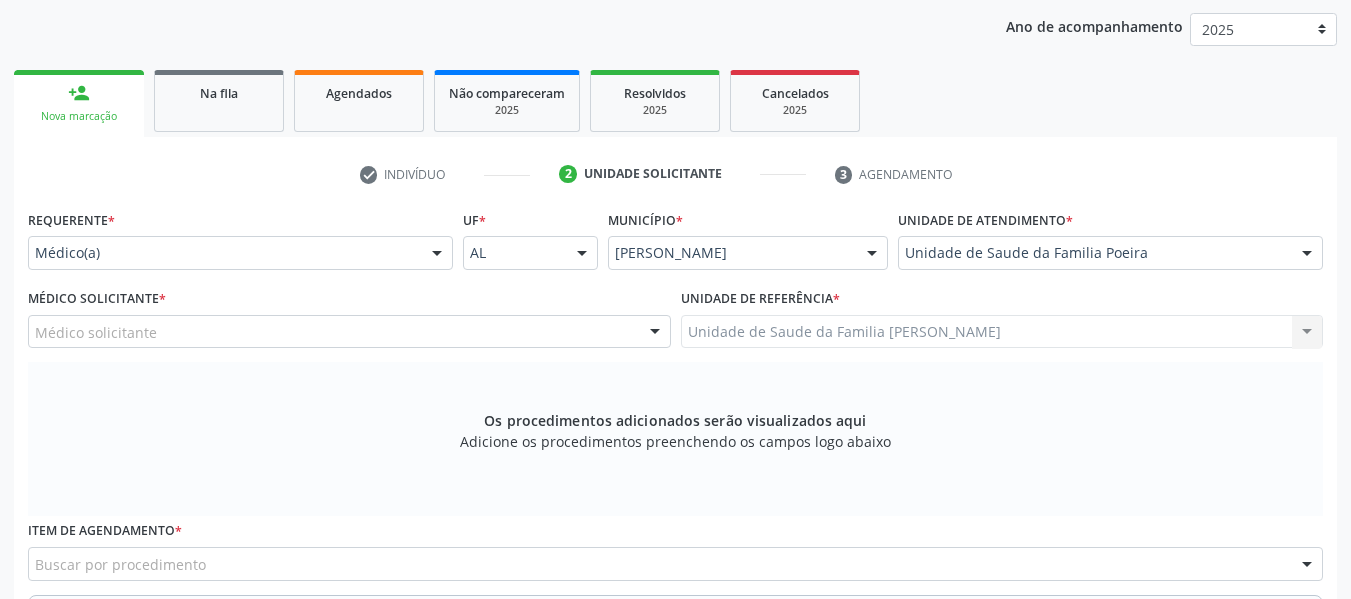 scroll, scrollTop: 337, scrollLeft: 0, axis: vertical 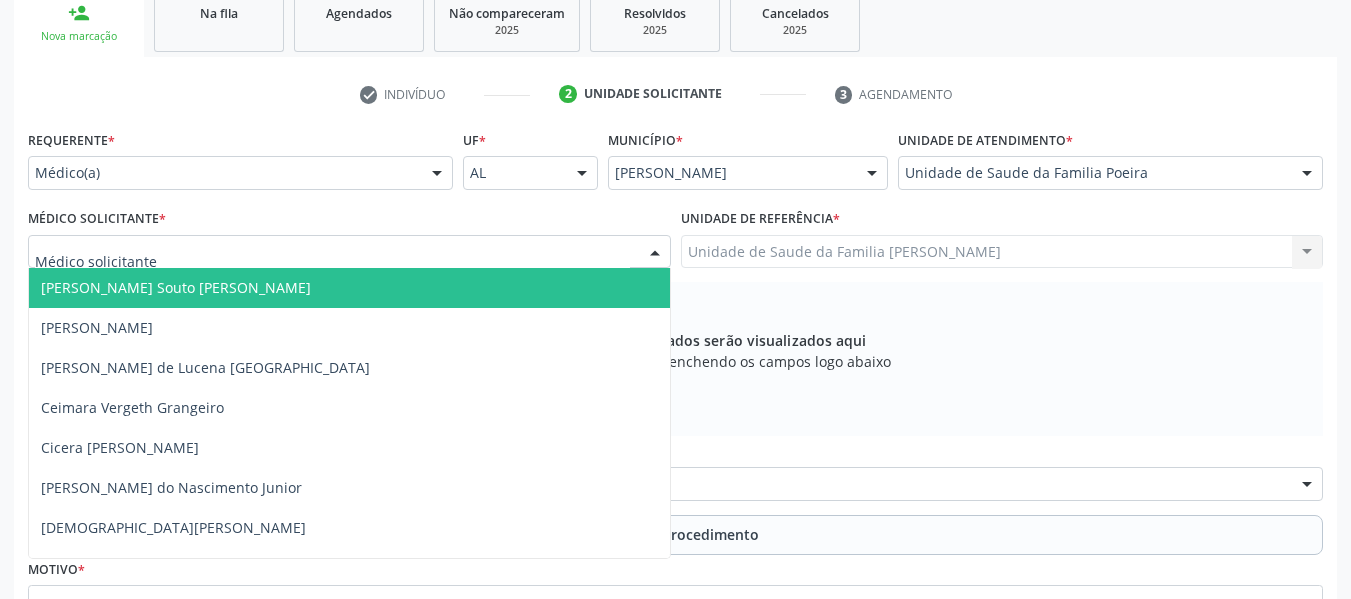 click at bounding box center (655, 253) 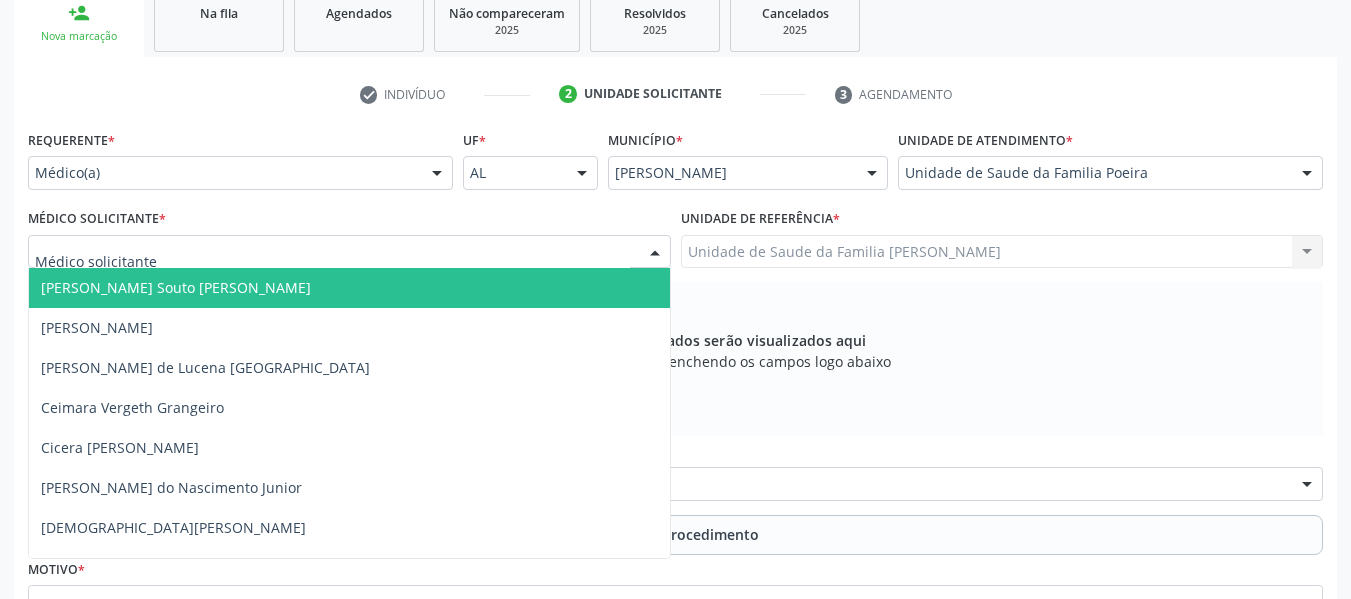 click on "[PERSON_NAME] Souto [PERSON_NAME]" at bounding box center [176, 287] 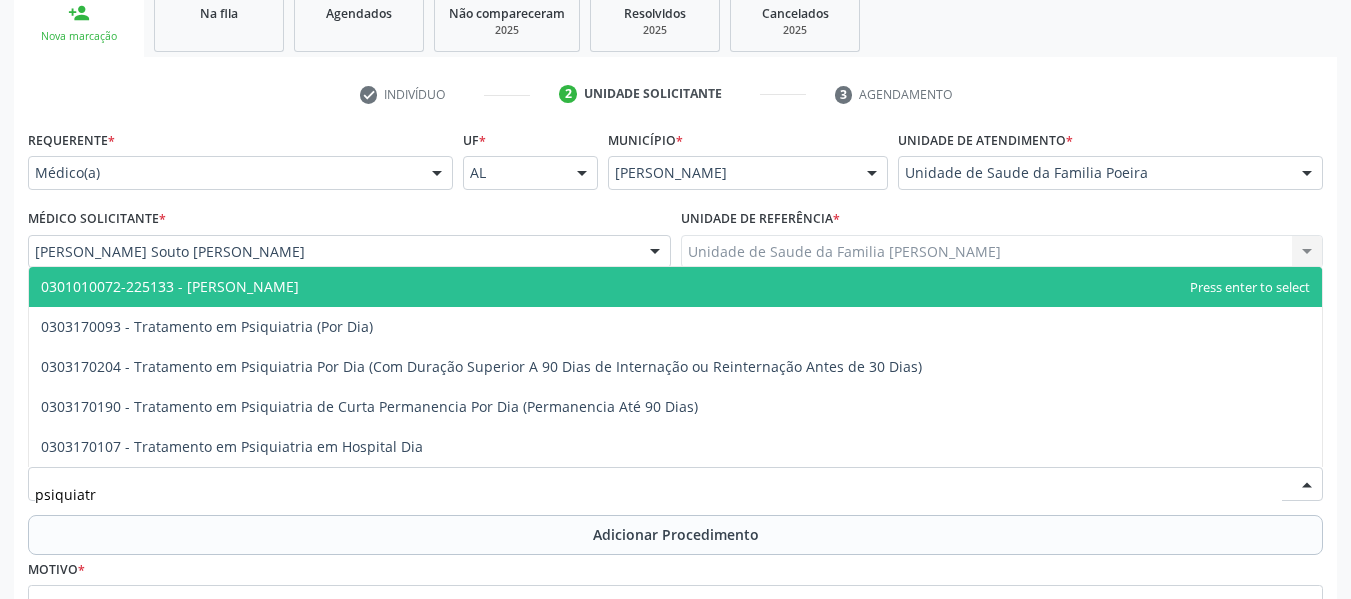 type on "psiquiatra" 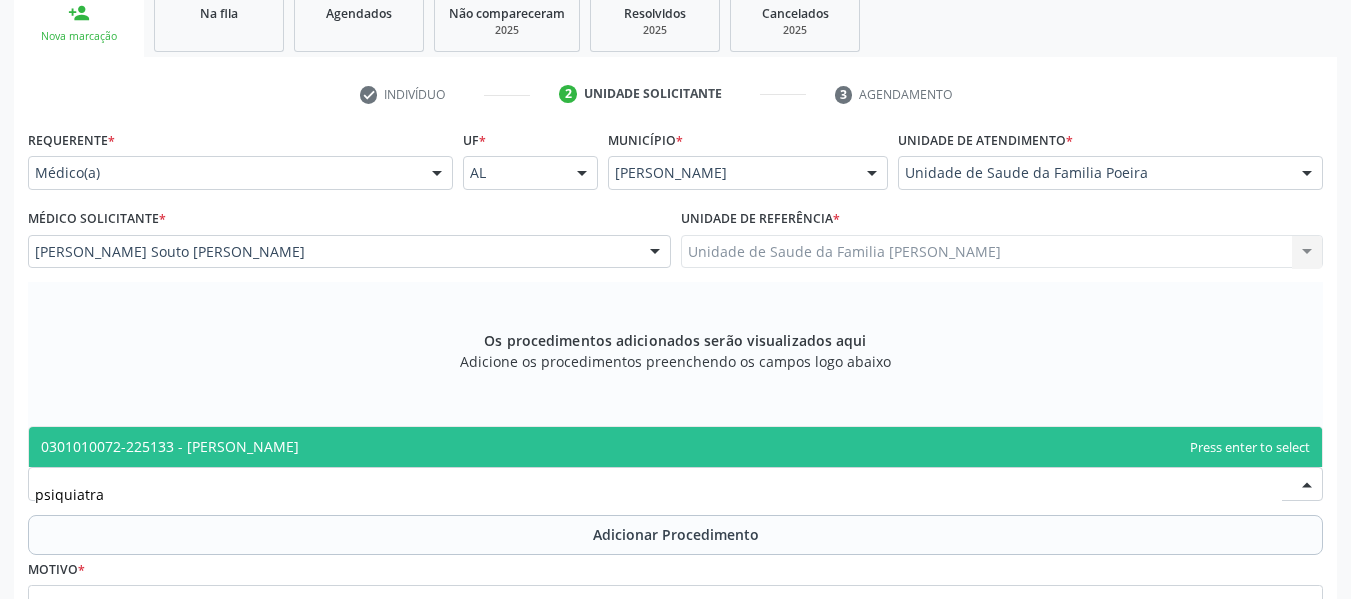 click on "0301010072-225133 - [PERSON_NAME]" at bounding box center [170, 446] 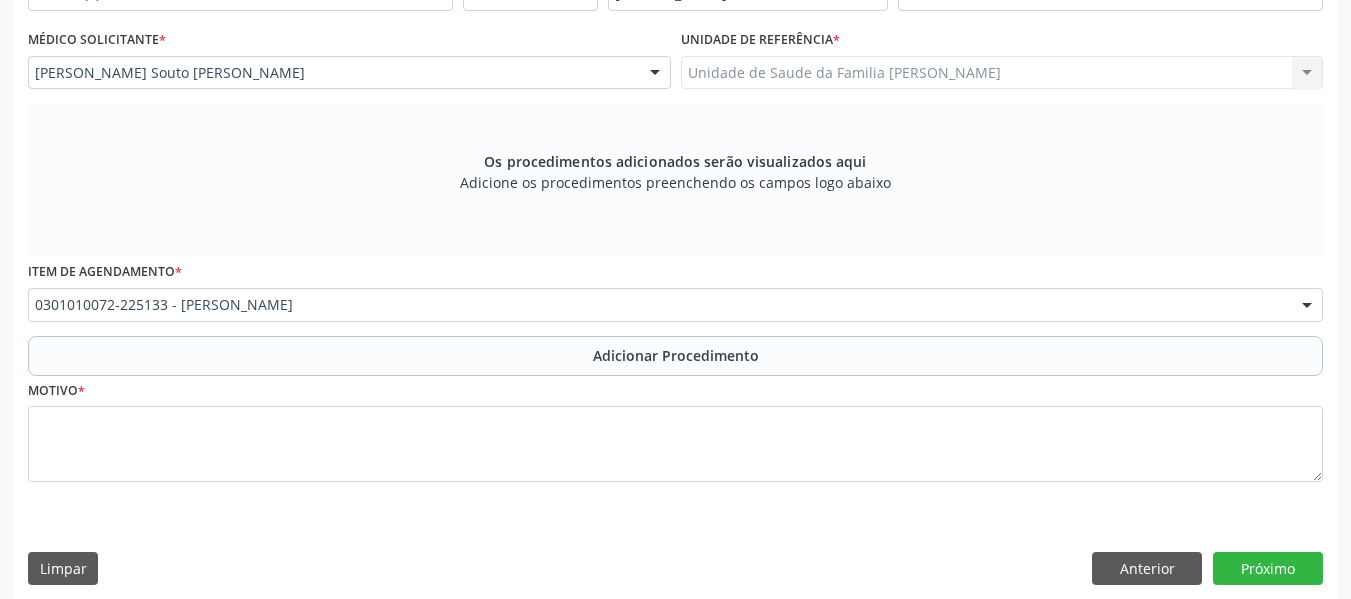 scroll, scrollTop: 530, scrollLeft: 0, axis: vertical 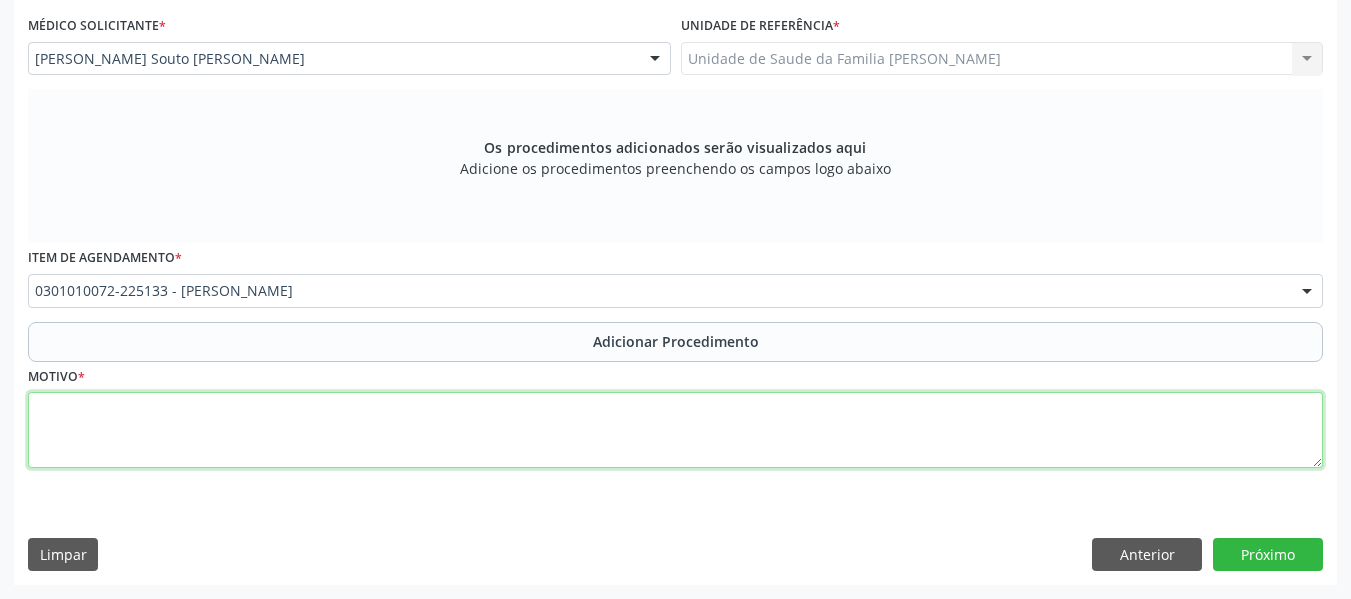 click at bounding box center [675, 430] 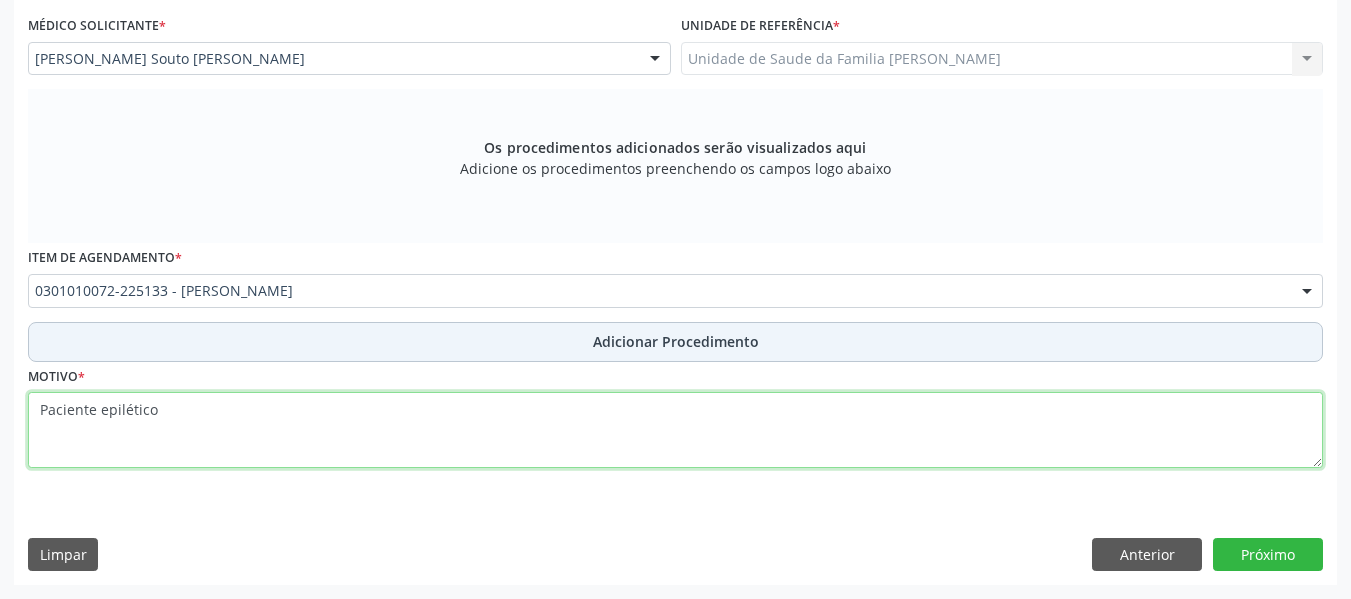type on "Paciente epilético" 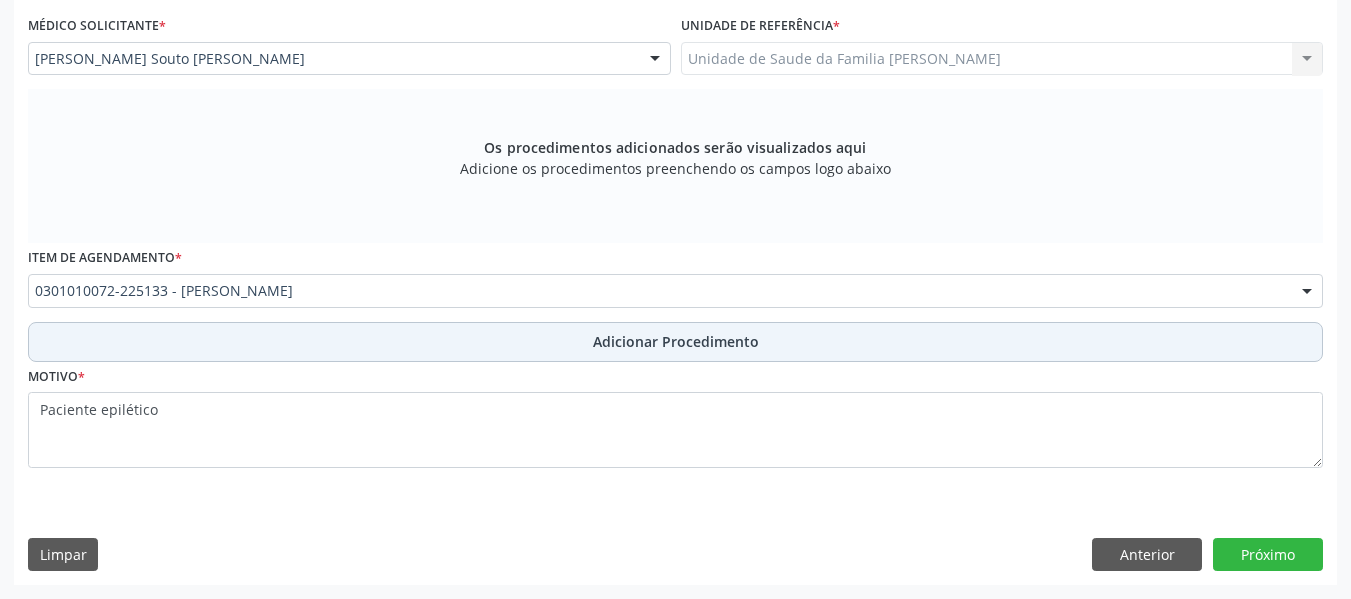 click on "Adicionar Procedimento" at bounding box center (676, 341) 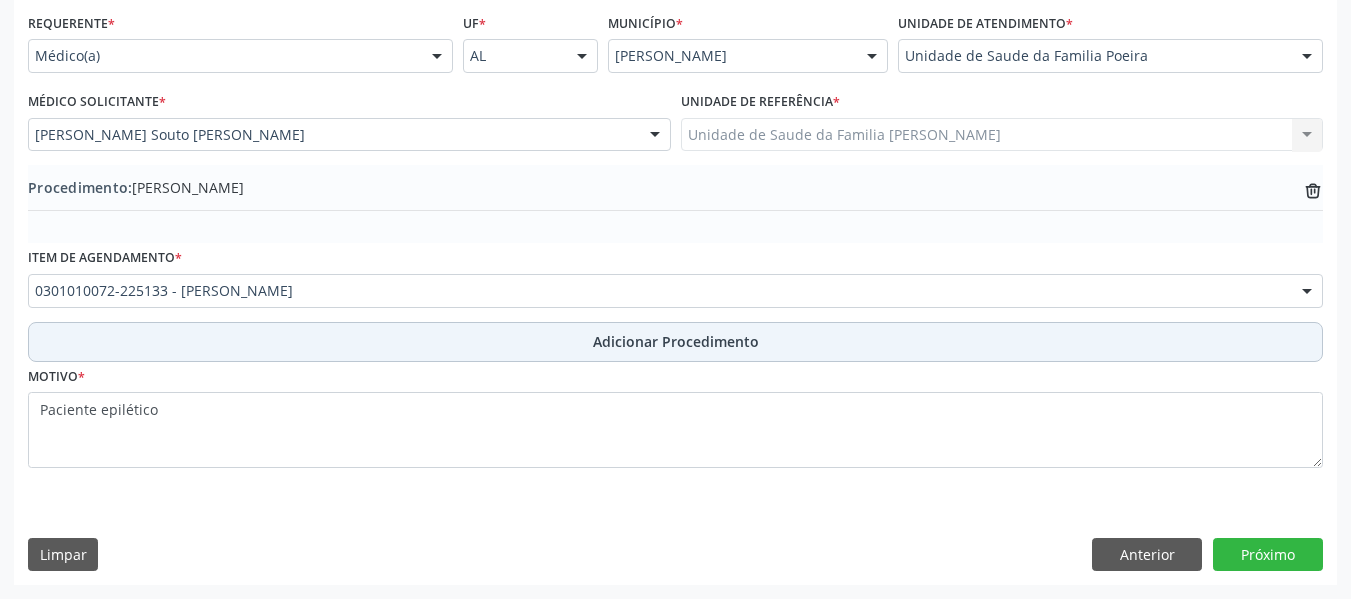 scroll, scrollTop: 454, scrollLeft: 0, axis: vertical 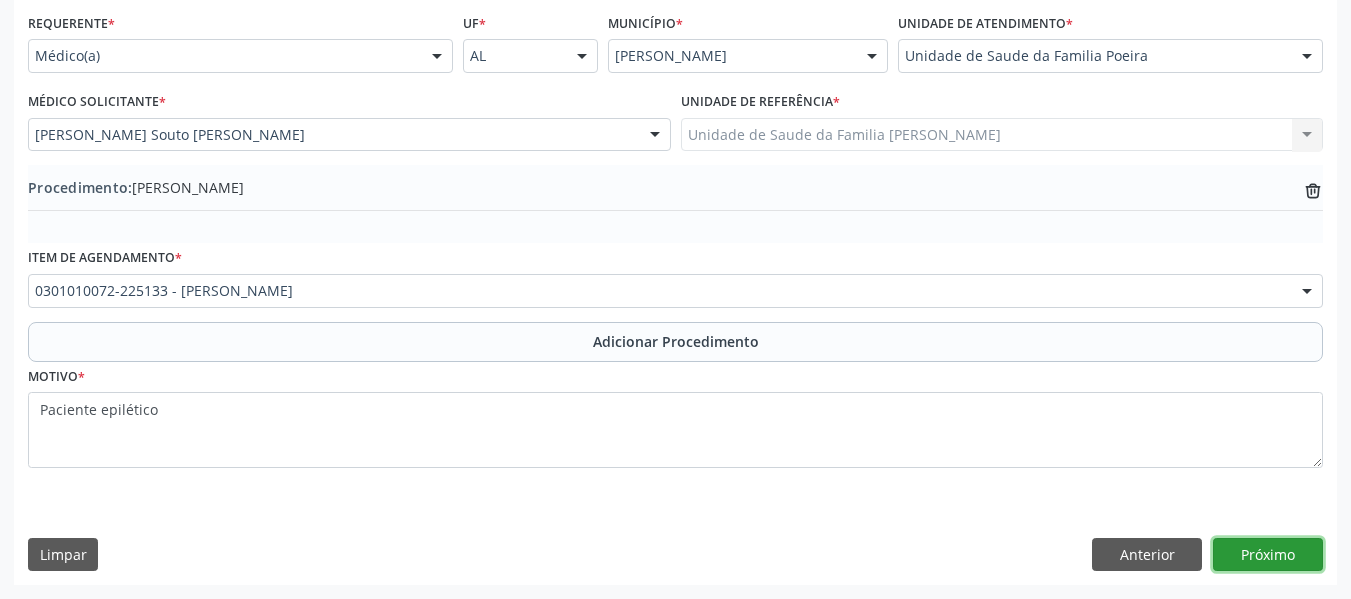 click on "Próximo" at bounding box center [1268, 555] 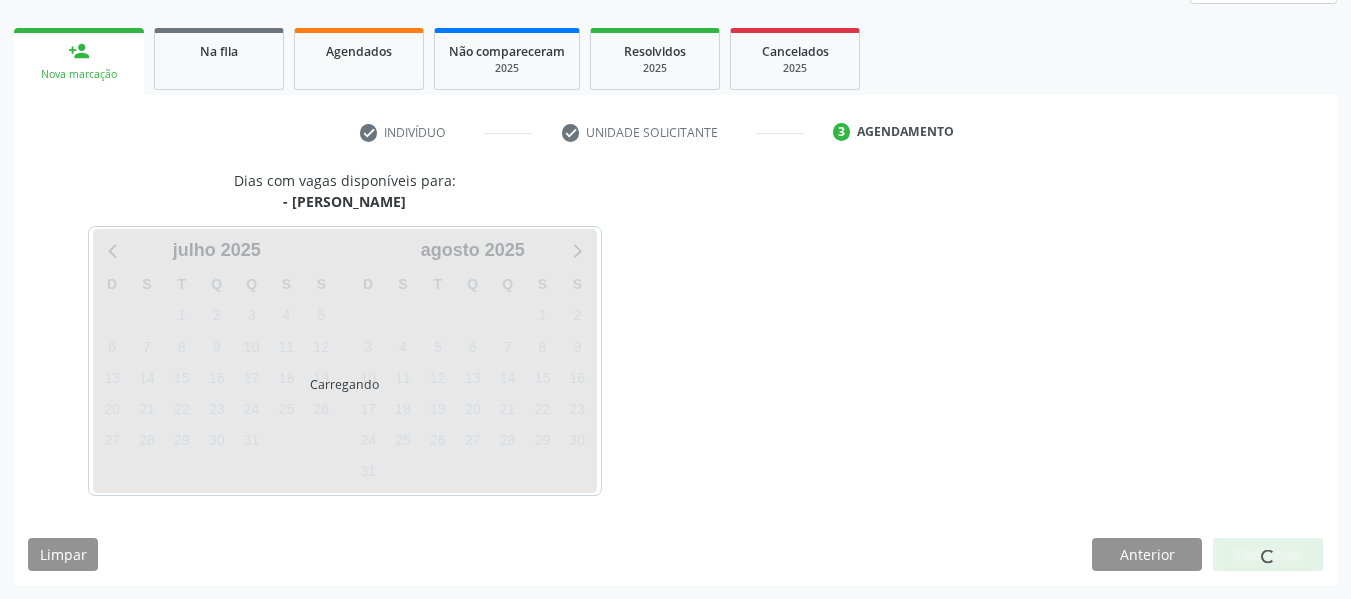 scroll, scrollTop: 358, scrollLeft: 0, axis: vertical 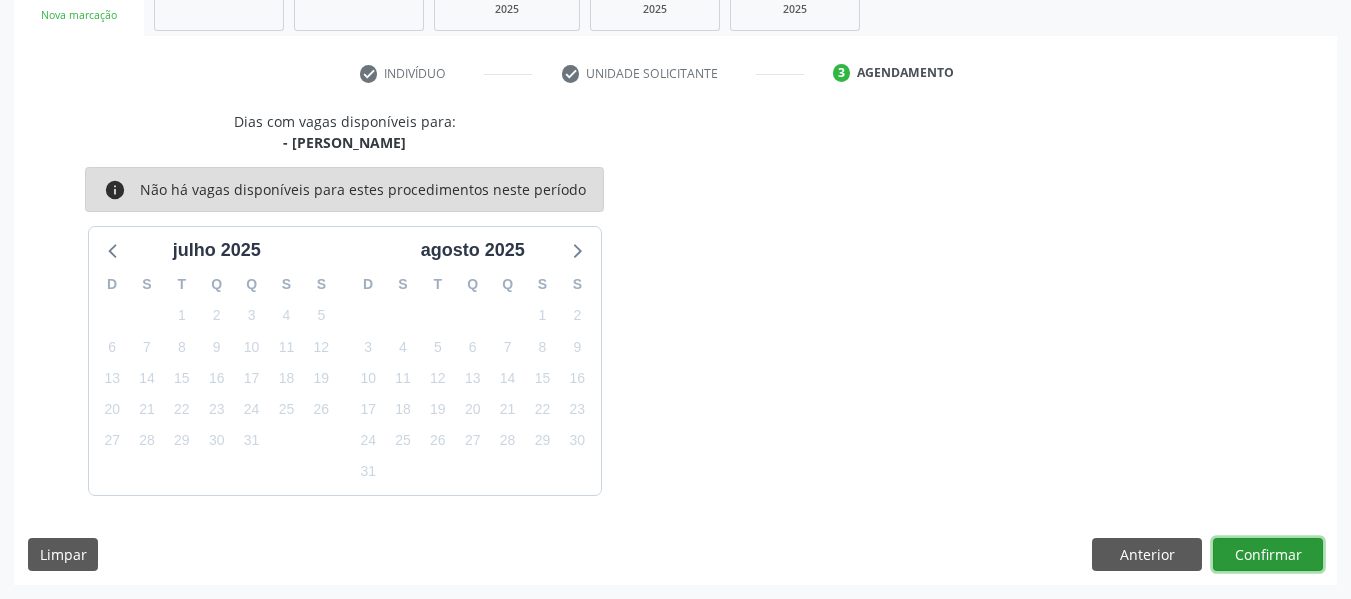 click on "Confirmar" at bounding box center [1268, 555] 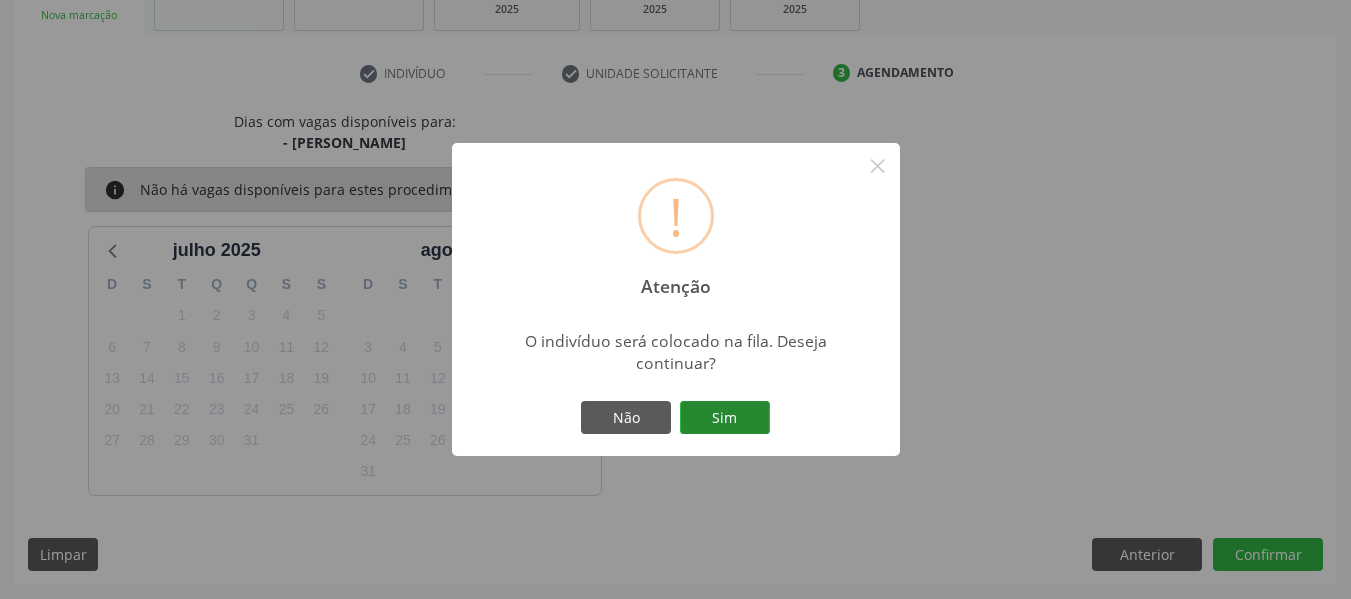 click on "Sim" at bounding box center [725, 418] 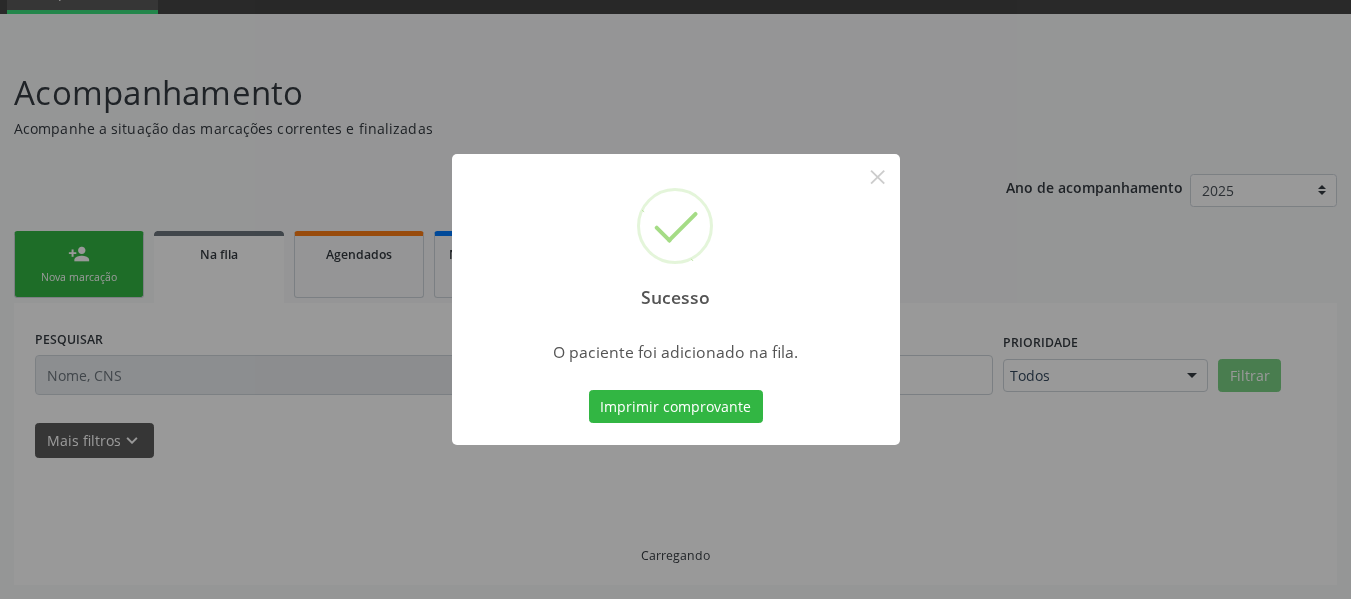 scroll, scrollTop: 96, scrollLeft: 0, axis: vertical 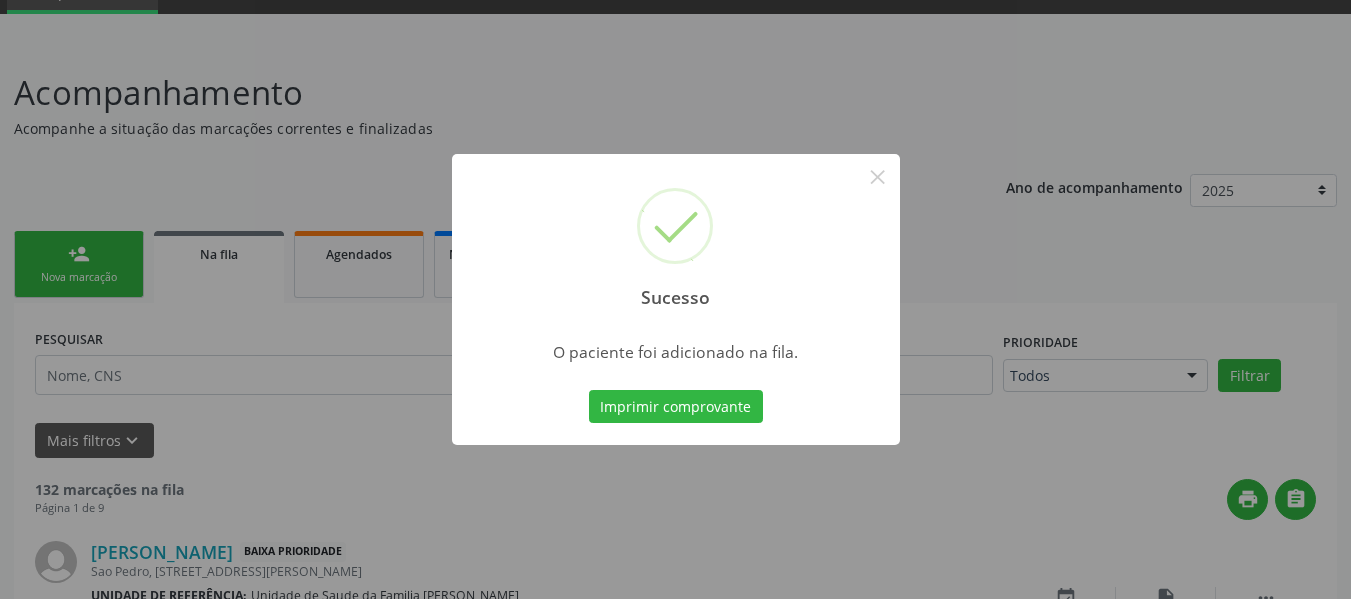 click on "Sucesso × O paciente foi adicionado na fila. Imprimir comprovante Cancel" at bounding box center (675, 299) 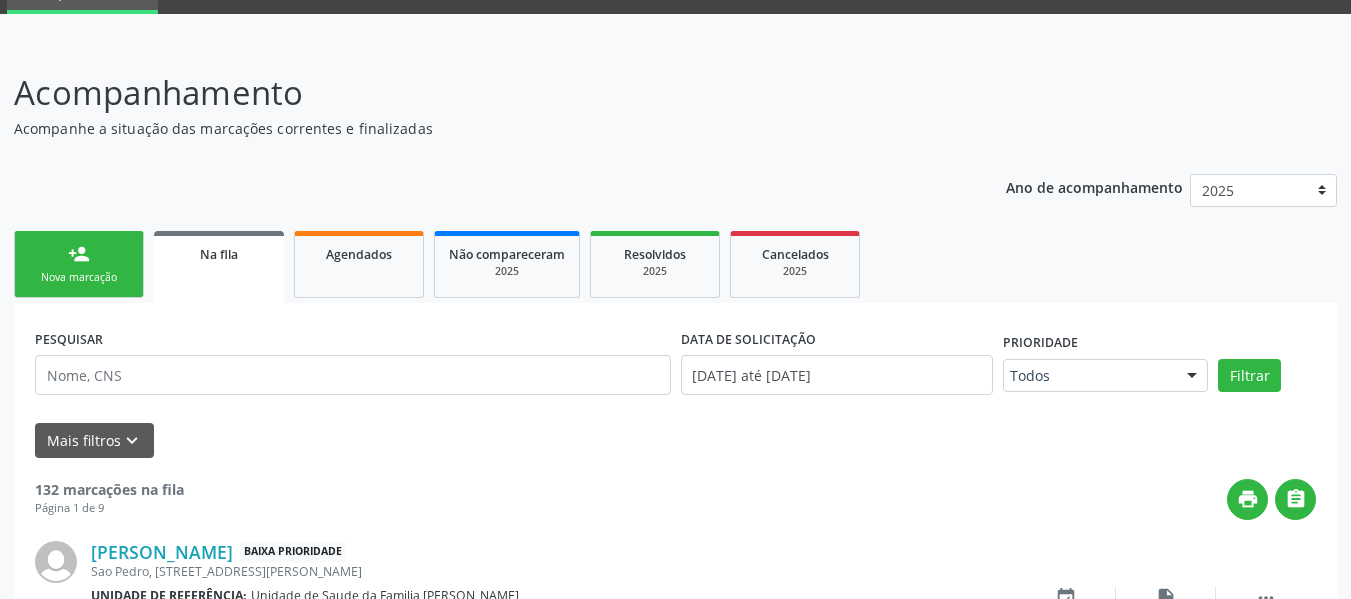 click on "person_add" at bounding box center (79, 254) 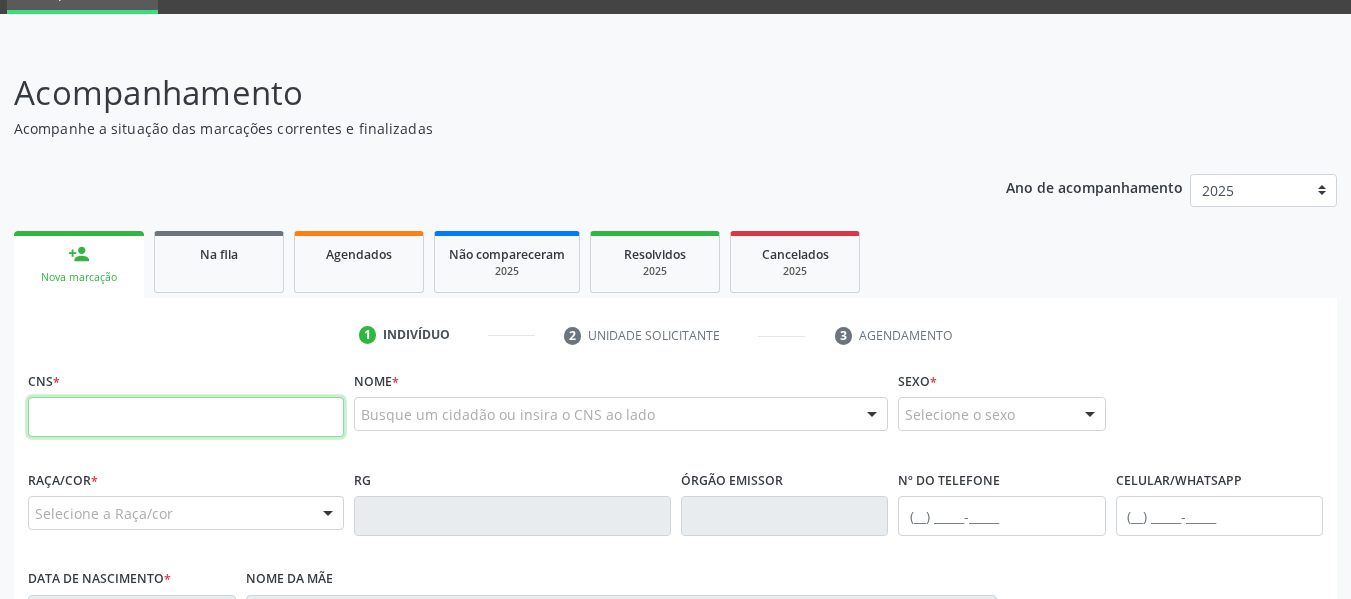 click at bounding box center [186, 417] 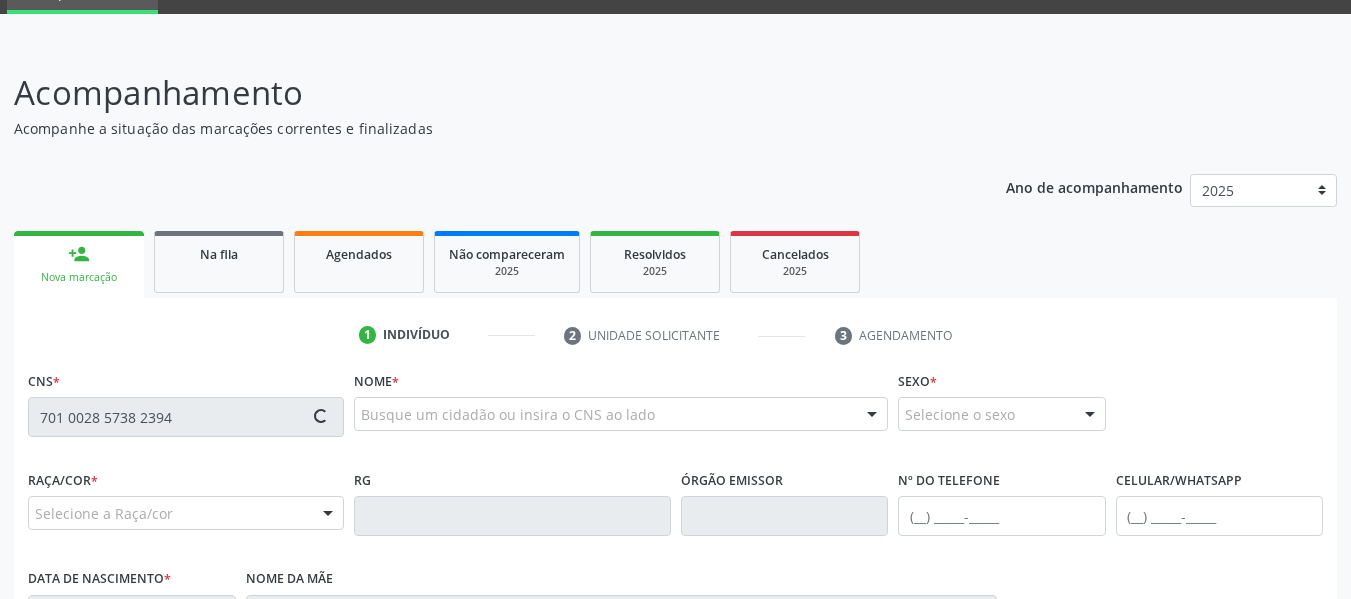 type on "701 0028 5738 2394" 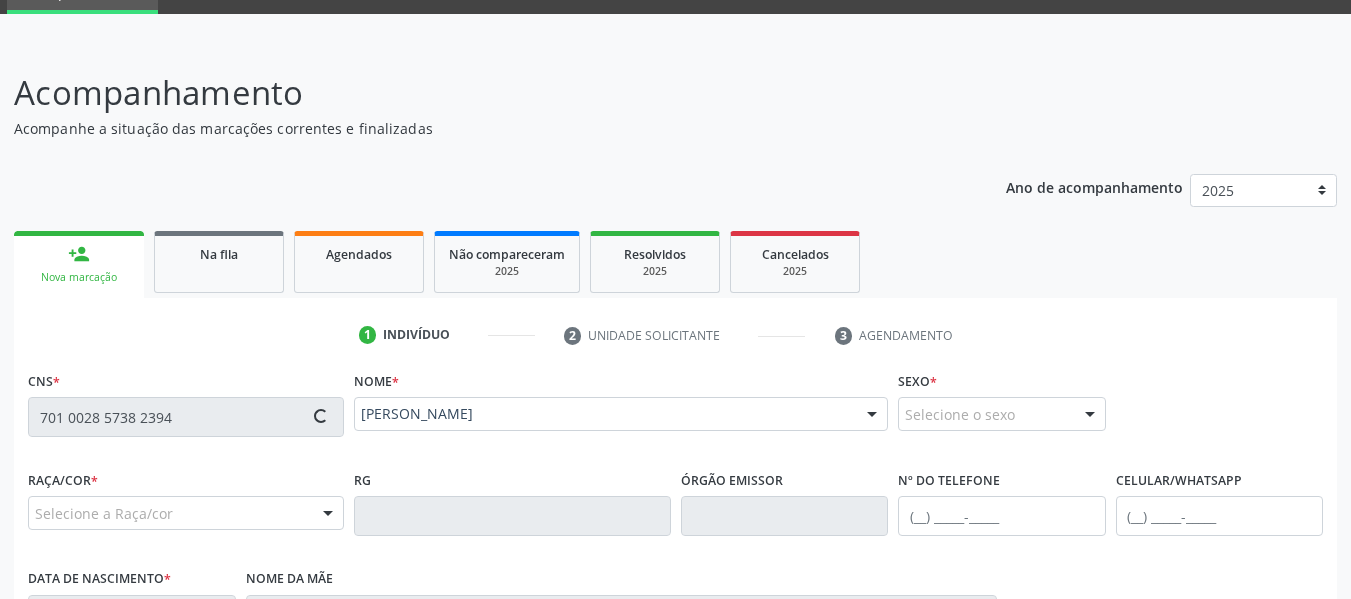 type on "[PHONE_NUMBER]" 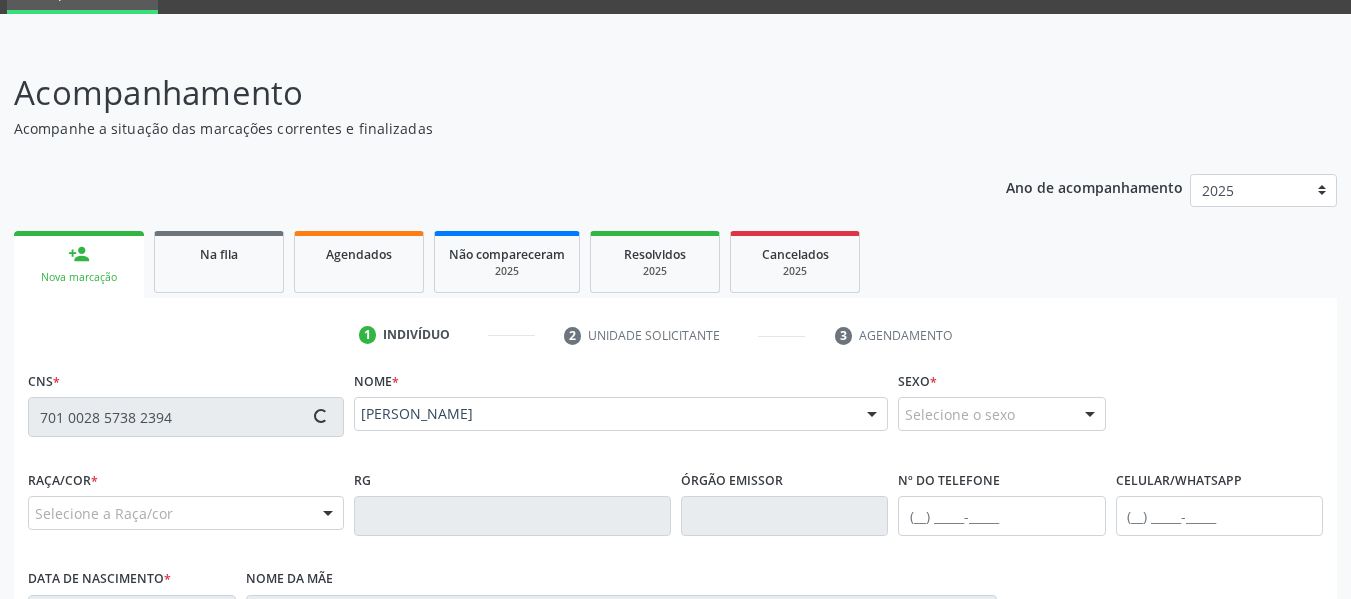 type on "0[DATE]" 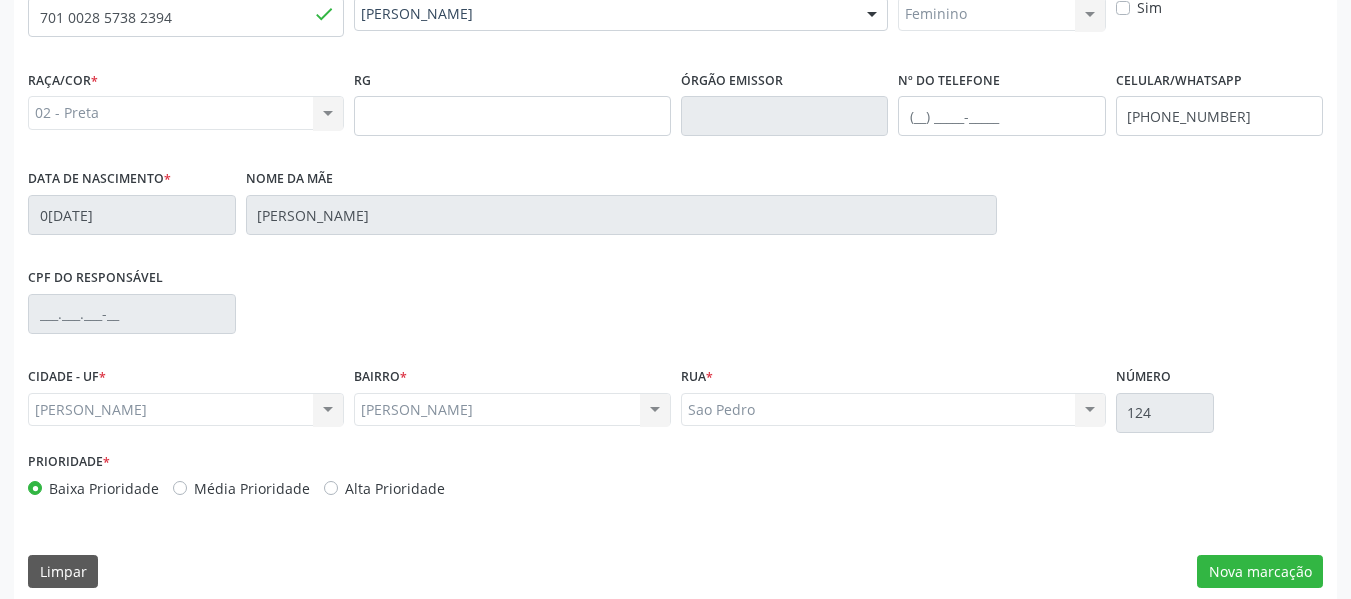 scroll, scrollTop: 513, scrollLeft: 0, axis: vertical 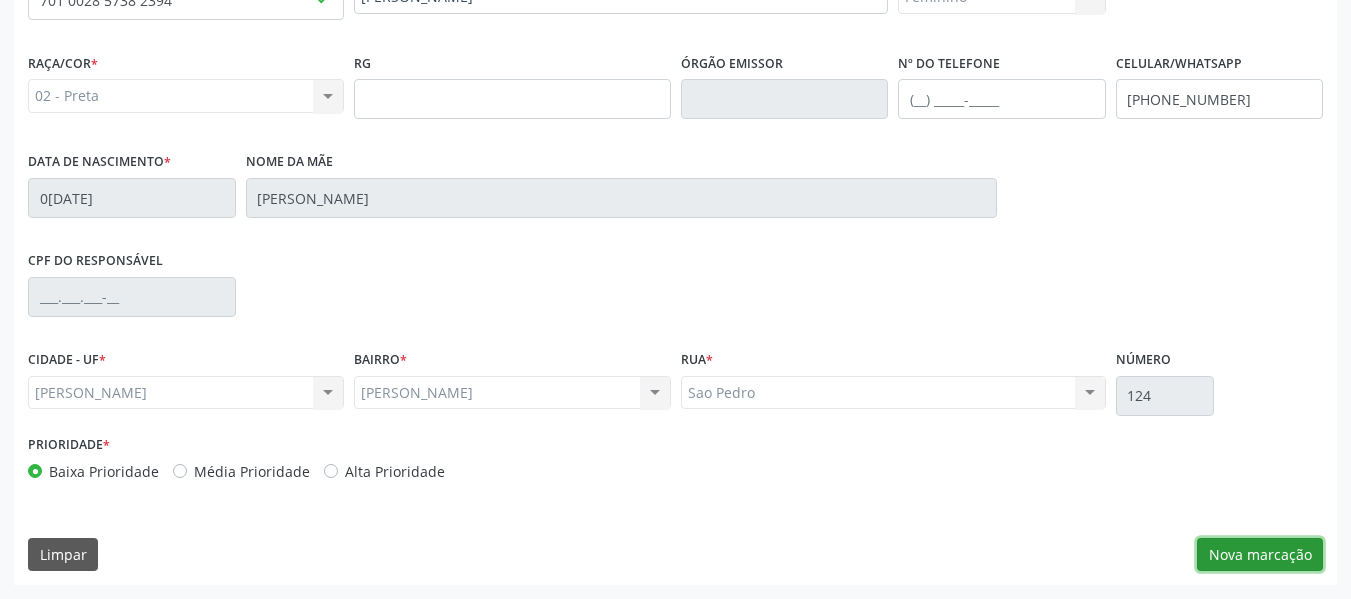 click on "Nova marcação" at bounding box center (1260, 555) 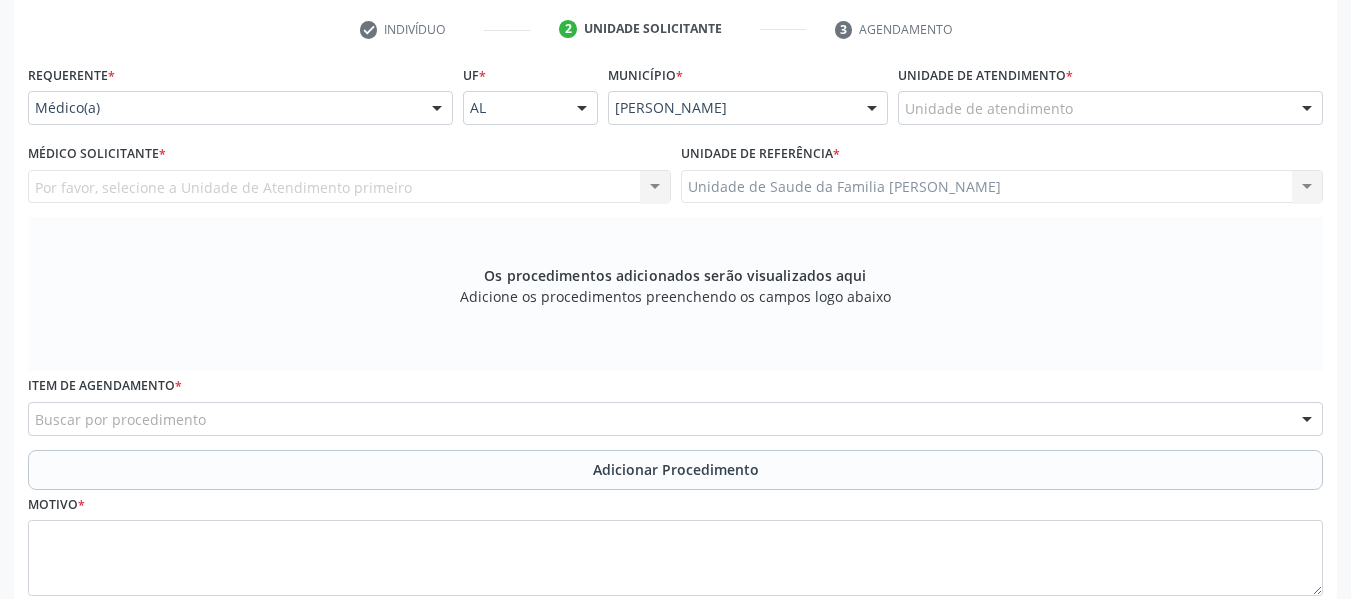 scroll, scrollTop: 393, scrollLeft: 0, axis: vertical 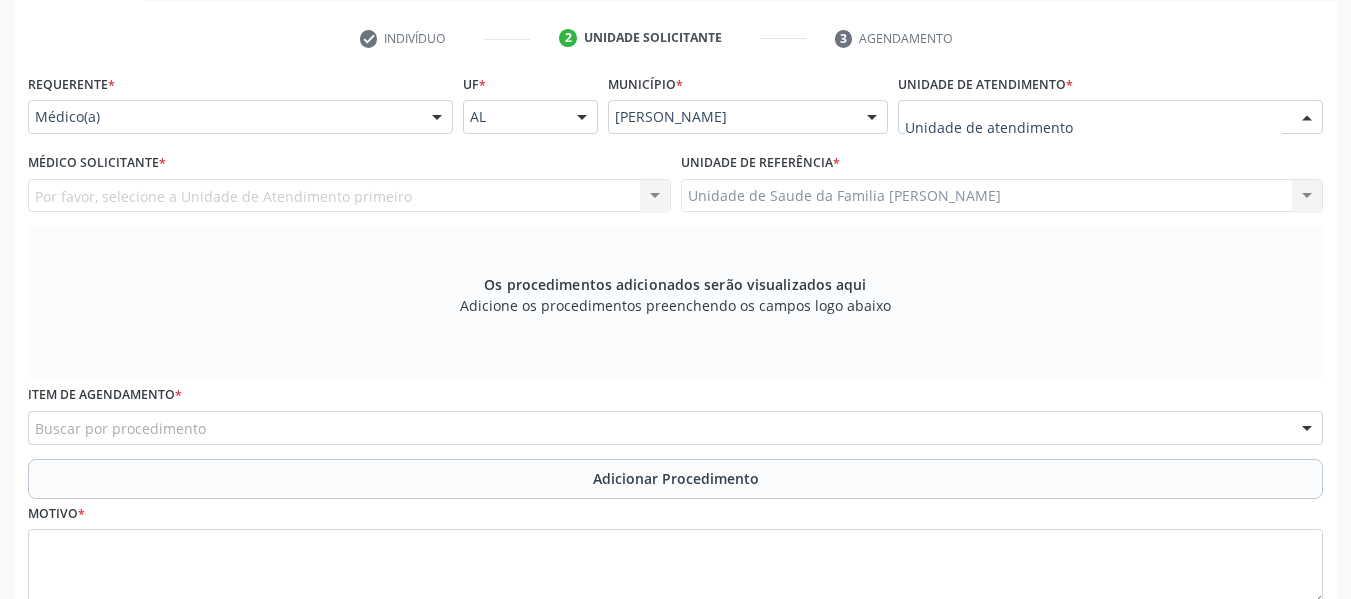 click at bounding box center [1307, 118] 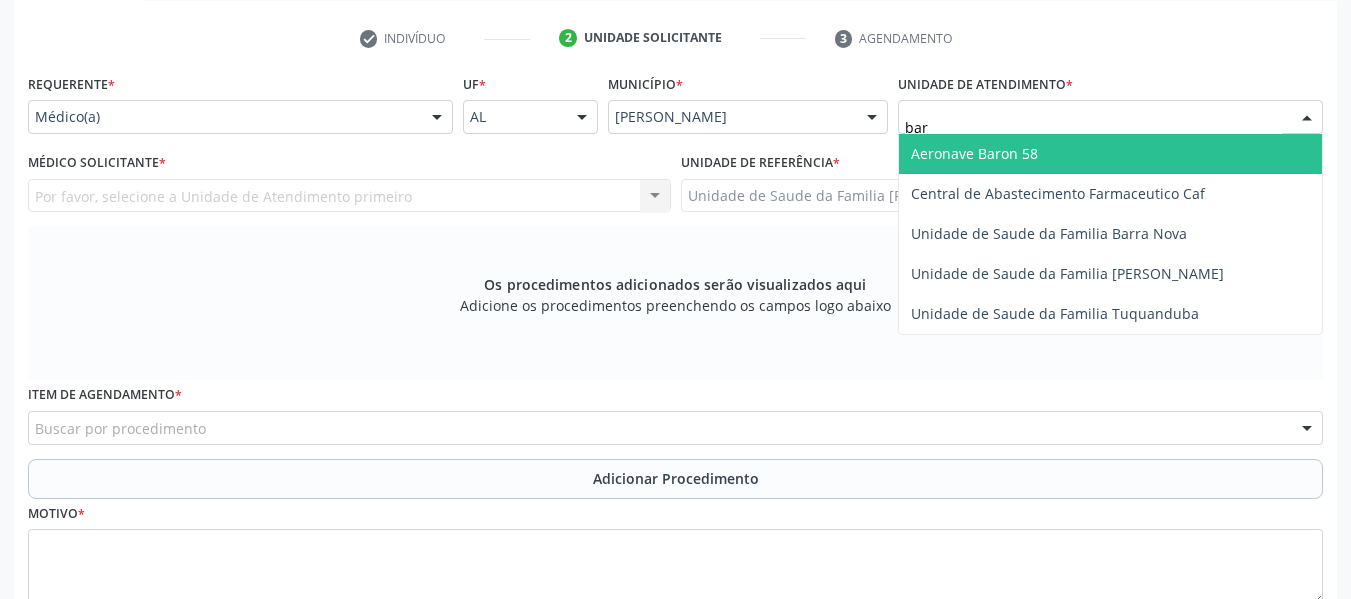 type on "barr" 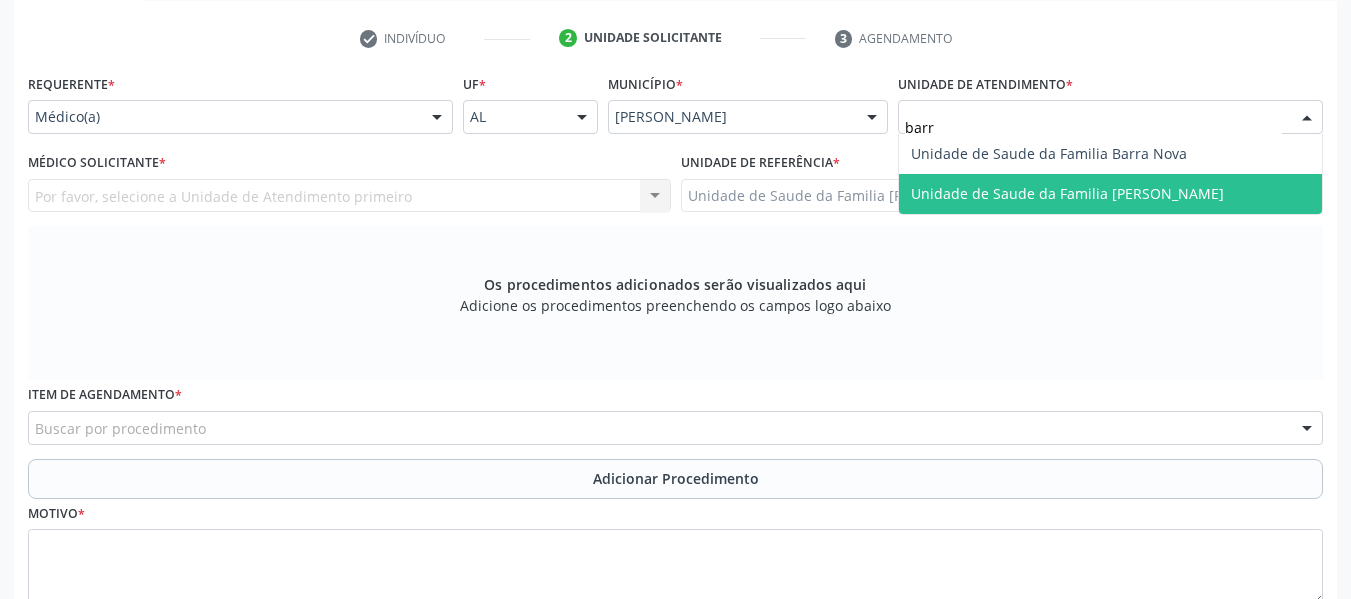 click on "Unidade de Saude da Familia [PERSON_NAME]" at bounding box center (1067, 193) 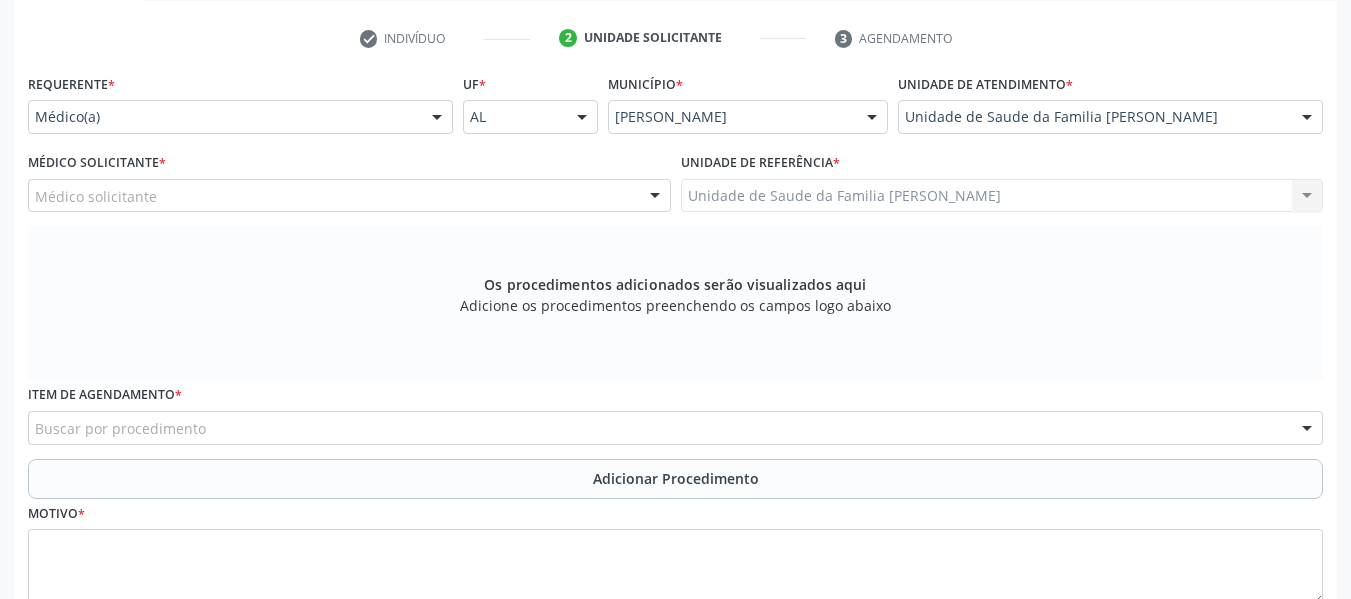 click at bounding box center (655, 197) 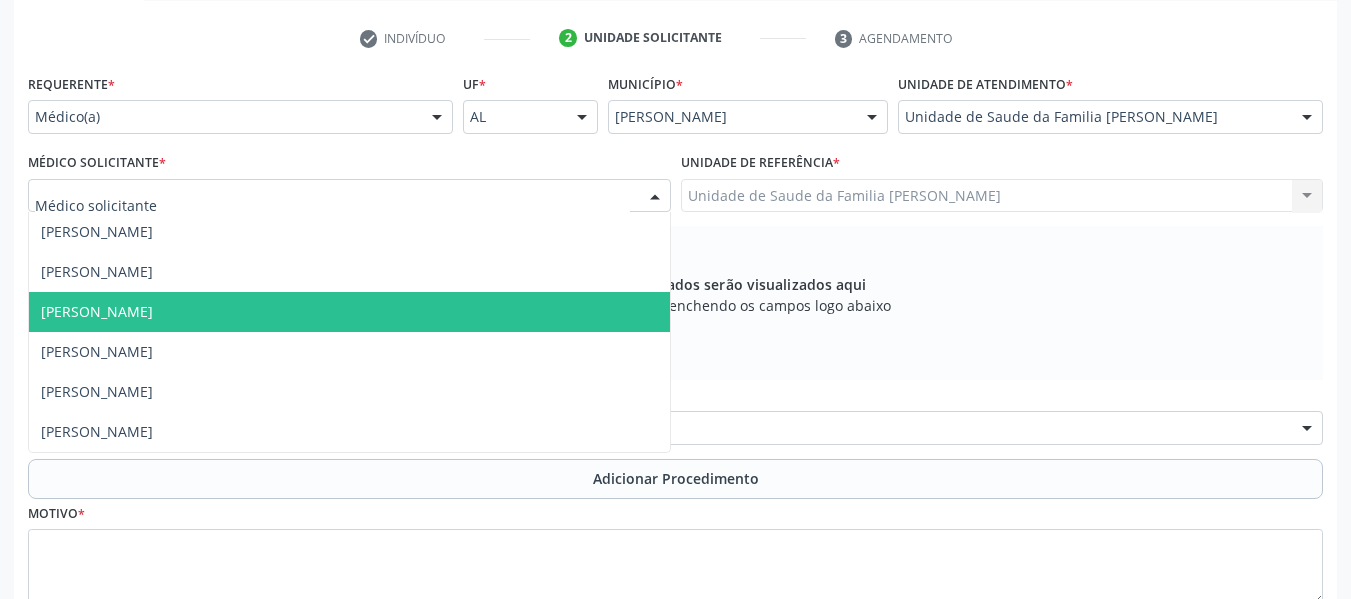 click on "[PERSON_NAME]" at bounding box center [97, 311] 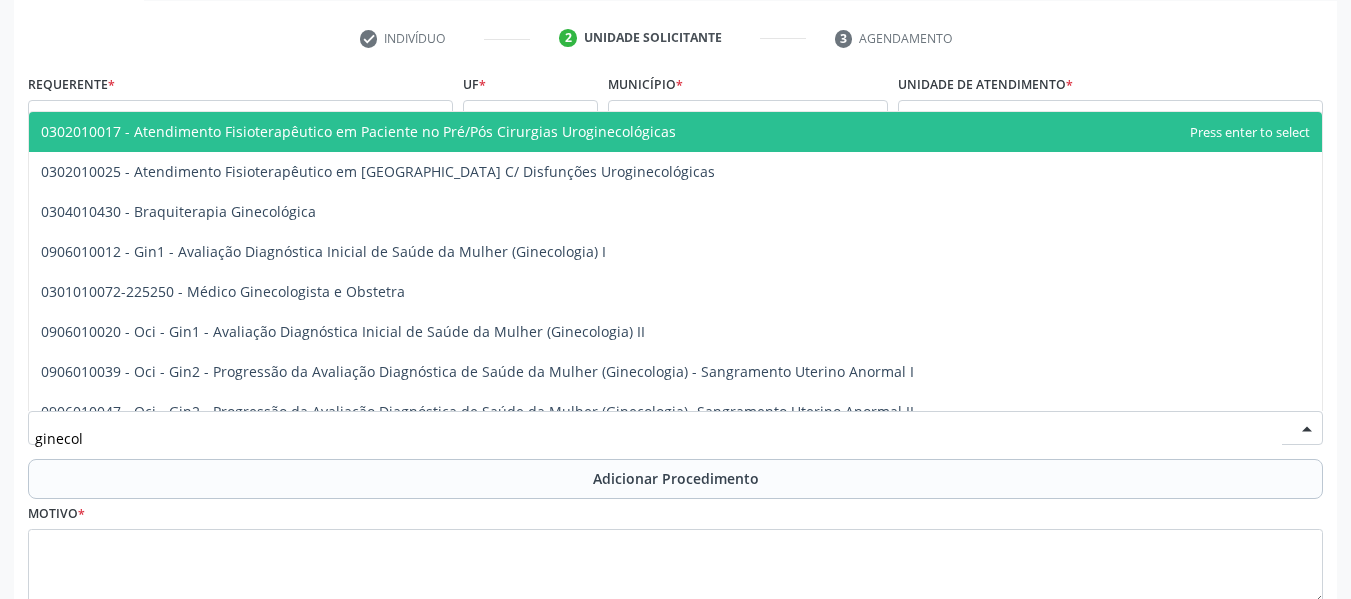 type on "ginecolo" 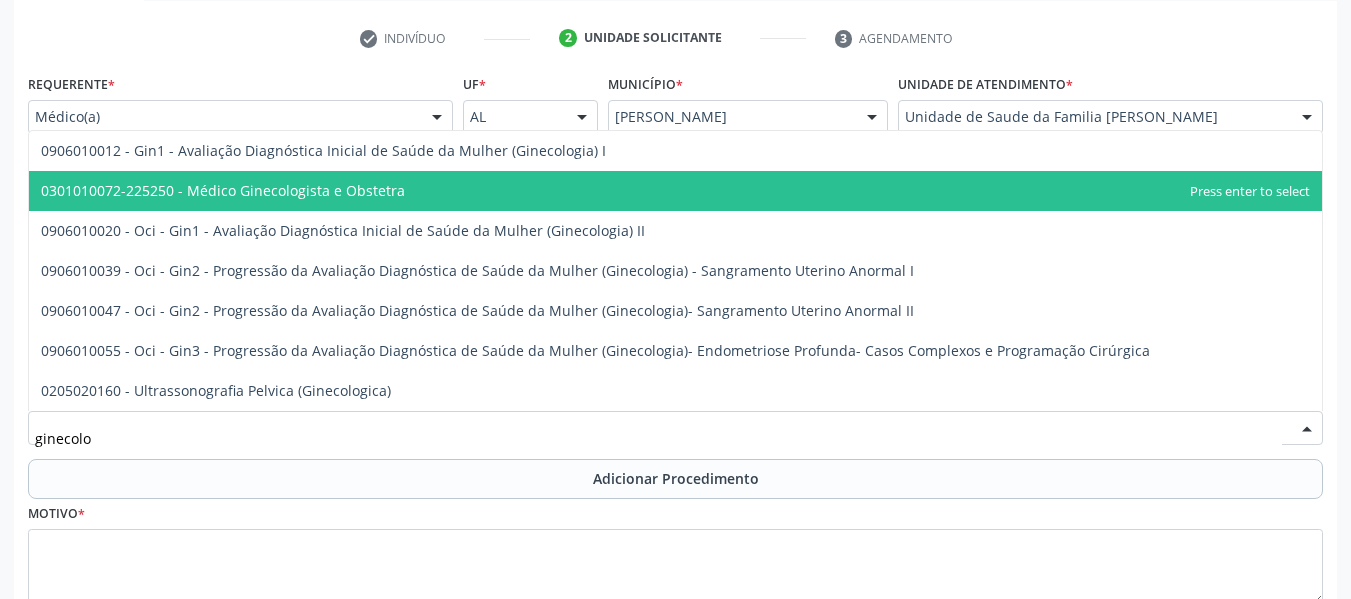 click on "0301010072-225250 - Médico Ginecologista e Obstetra" at bounding box center [223, 190] 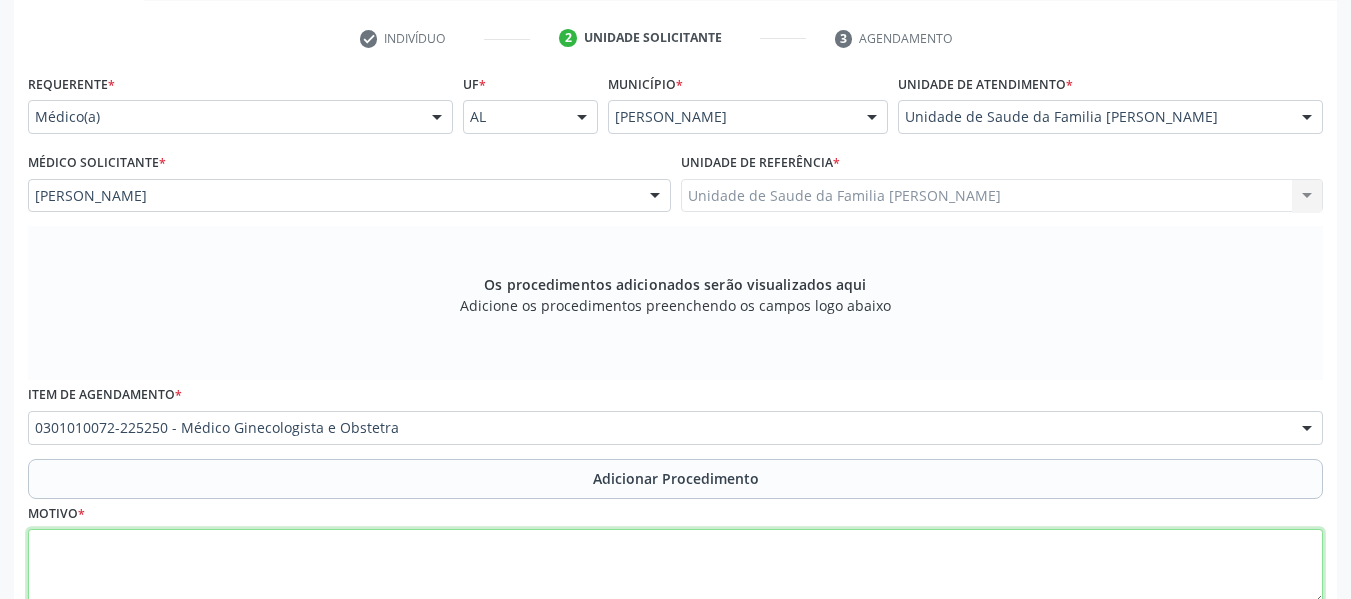 click at bounding box center (675, 567) 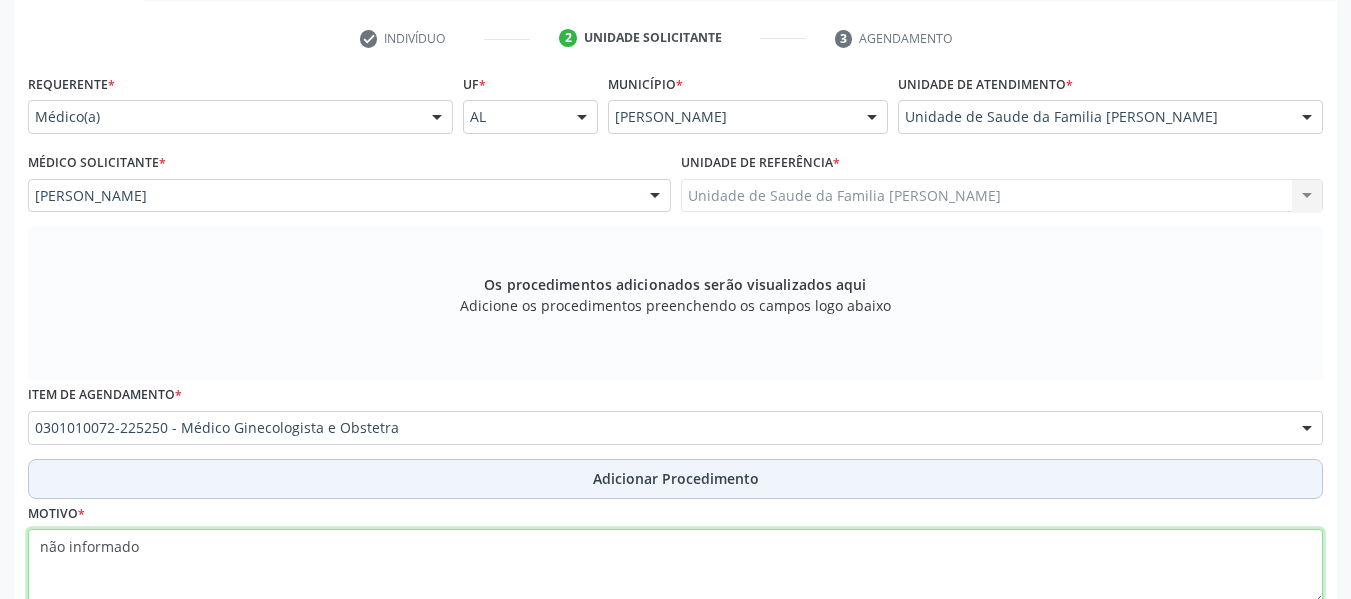 type on "não informado" 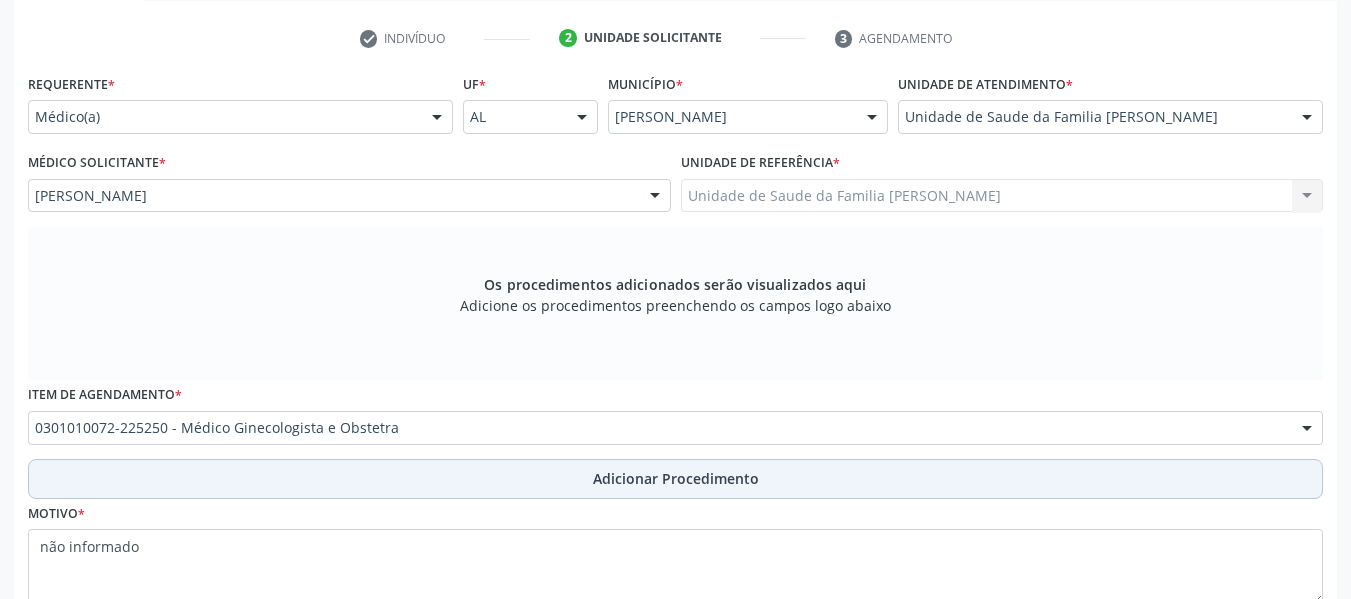 click on "Adicionar Procedimento" at bounding box center (676, 478) 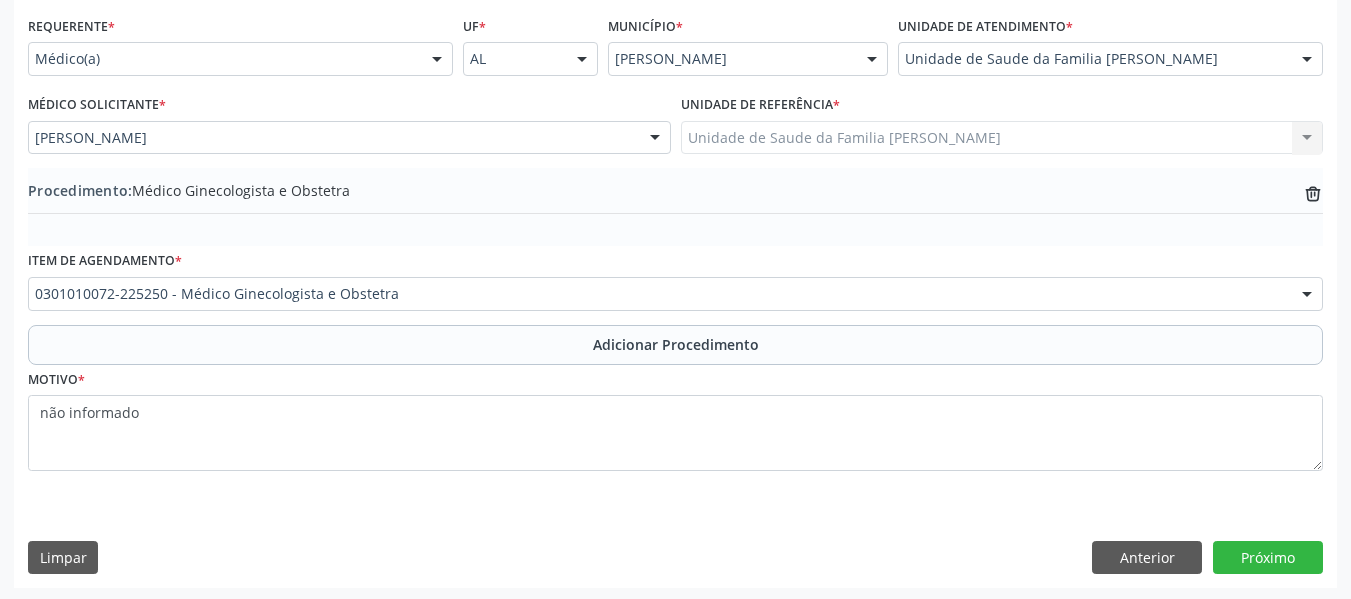 scroll, scrollTop: 454, scrollLeft: 0, axis: vertical 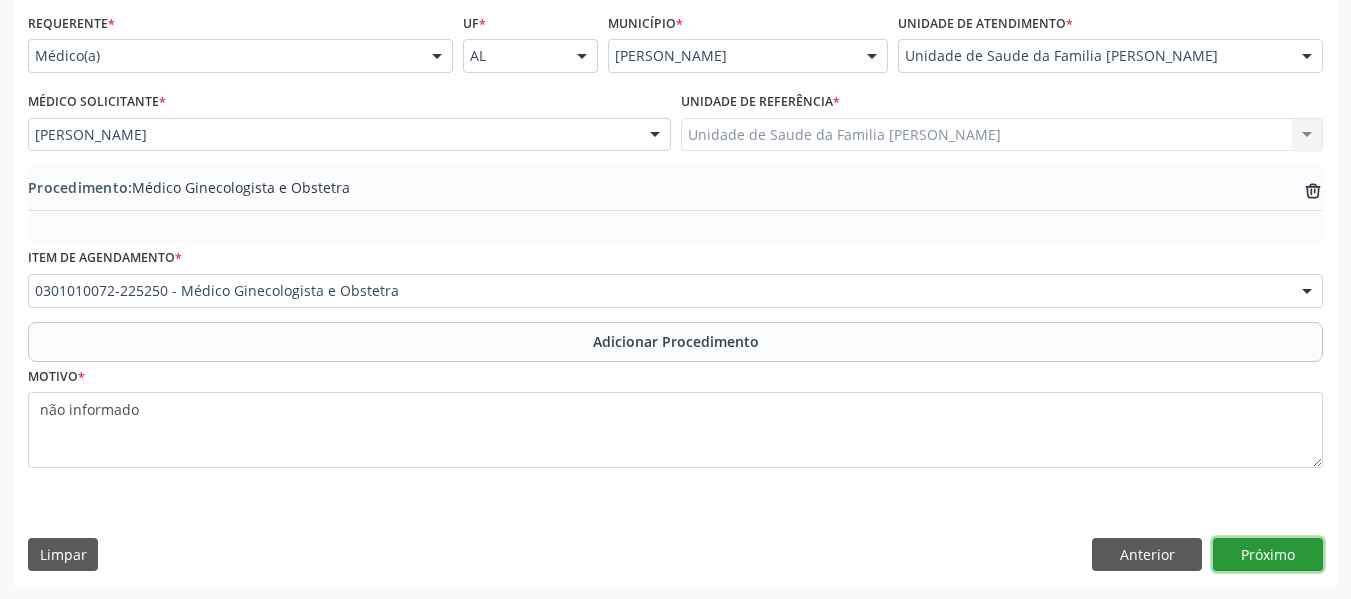 click on "Próximo" at bounding box center (1268, 555) 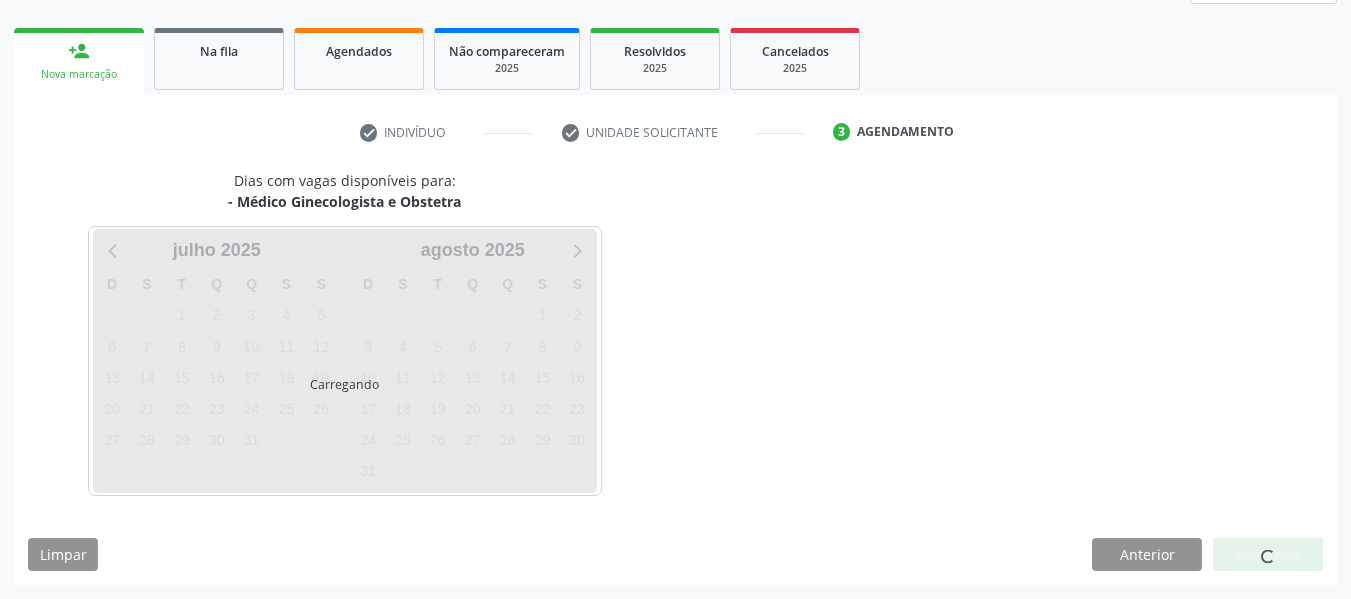scroll, scrollTop: 358, scrollLeft: 0, axis: vertical 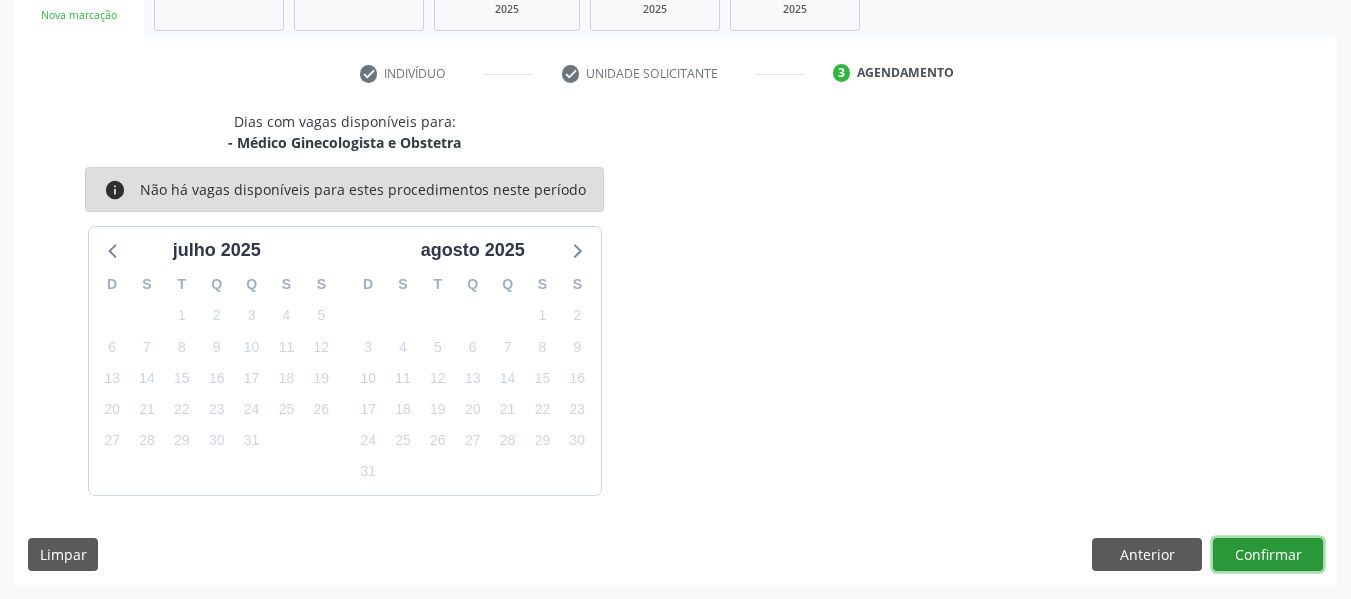 click on "Confirmar" at bounding box center [1268, 555] 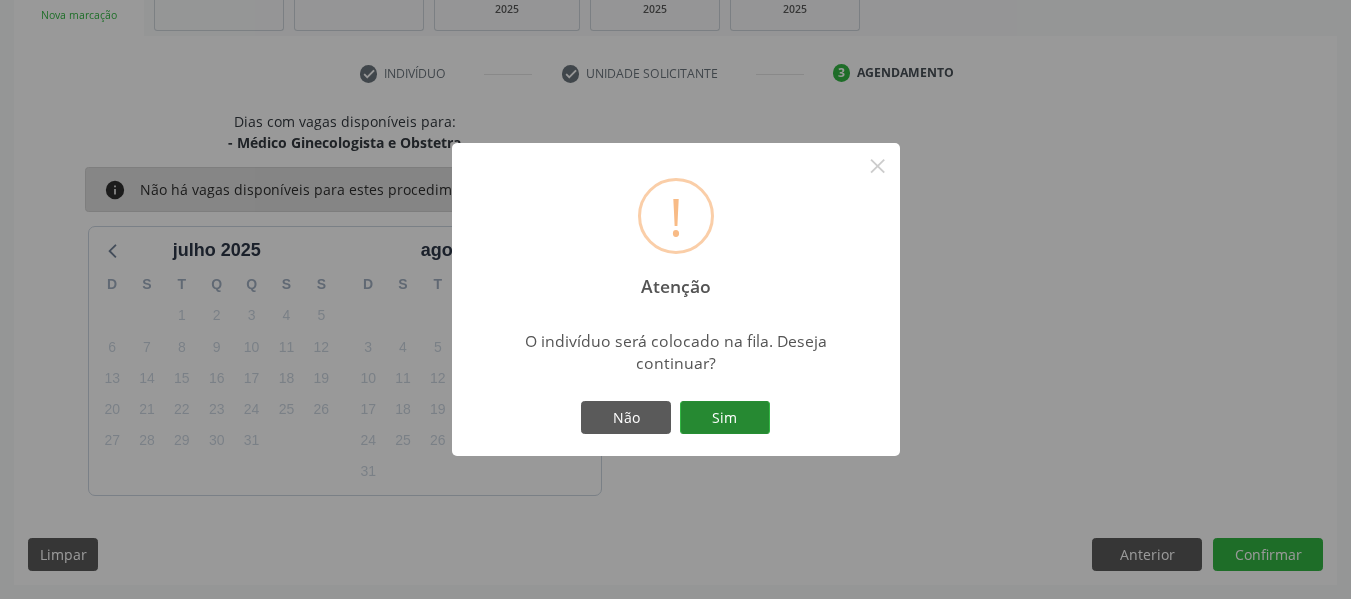 click on "Sim" at bounding box center [725, 418] 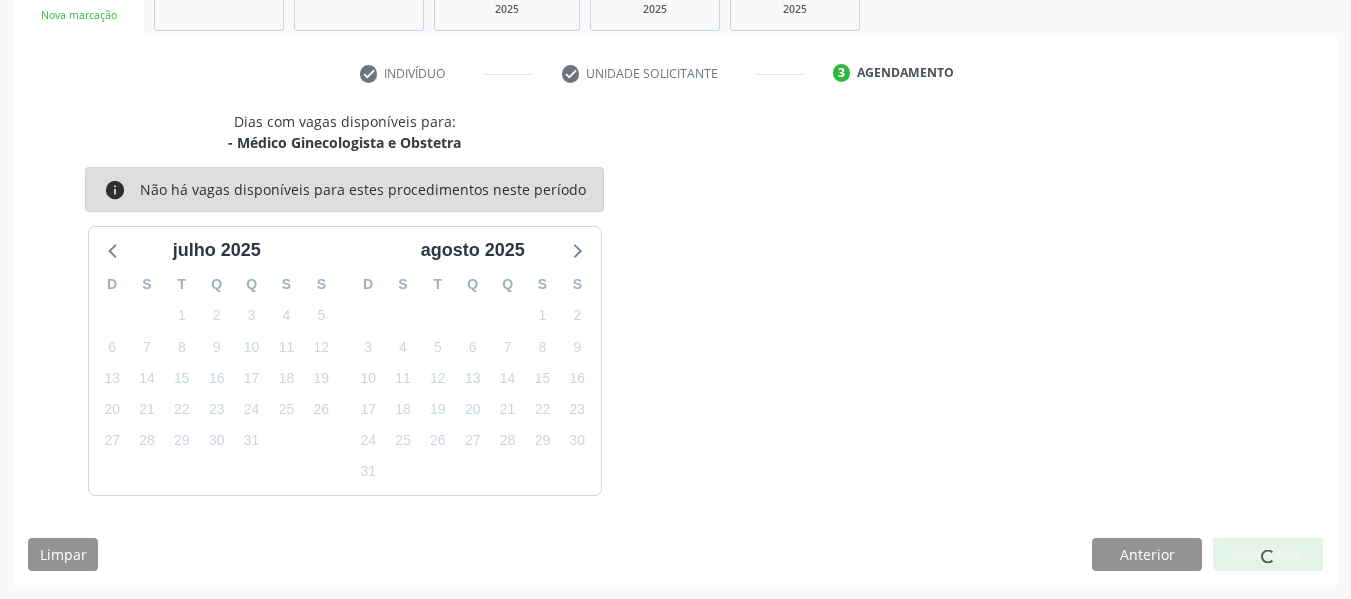 scroll, scrollTop: 96, scrollLeft: 0, axis: vertical 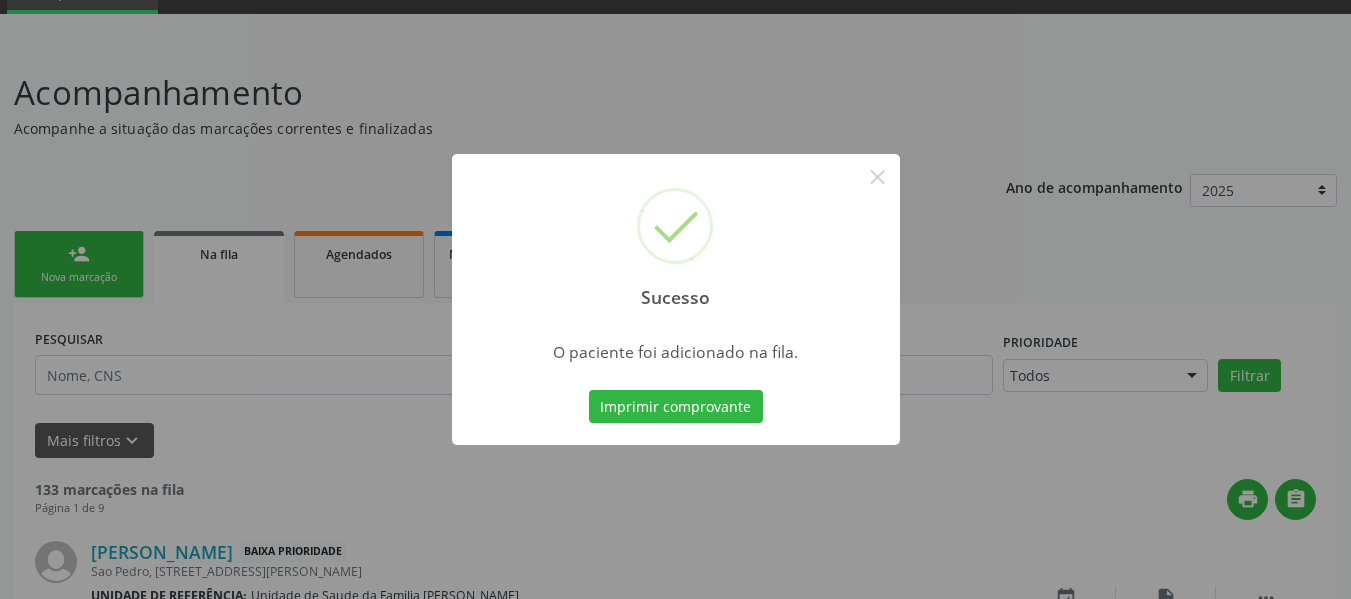 click on "Sucesso × O paciente foi adicionado na fila. Imprimir comprovante Cancel" at bounding box center (675, 299) 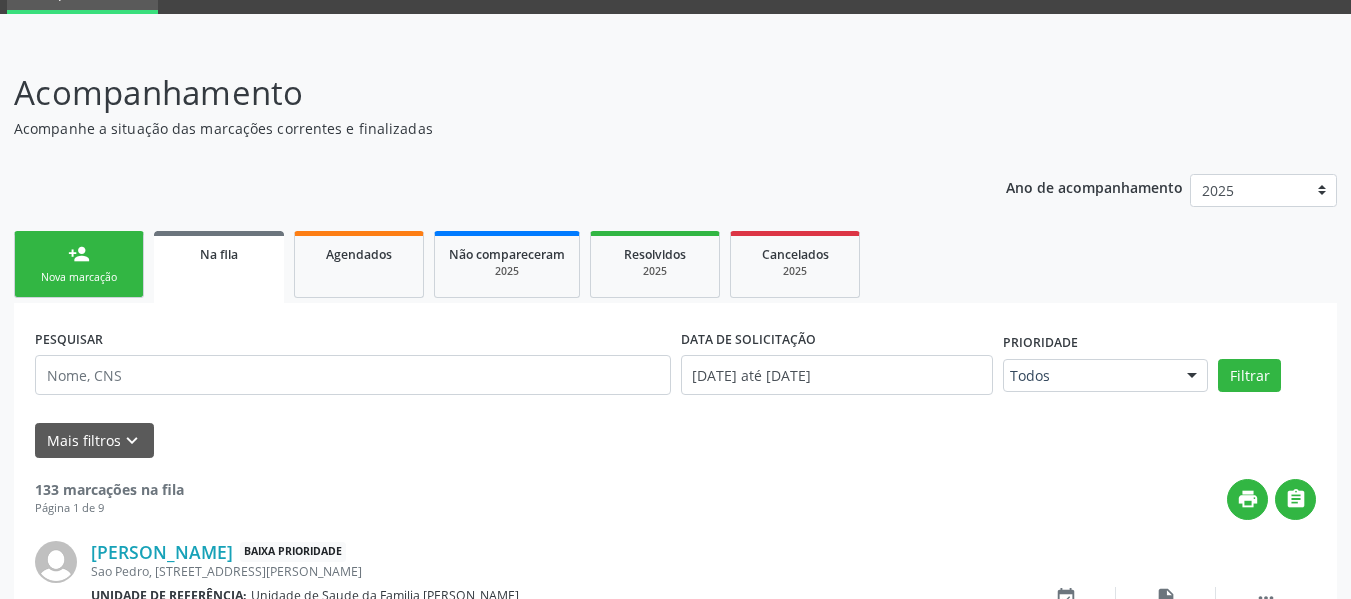 click on "person_add" at bounding box center (79, 254) 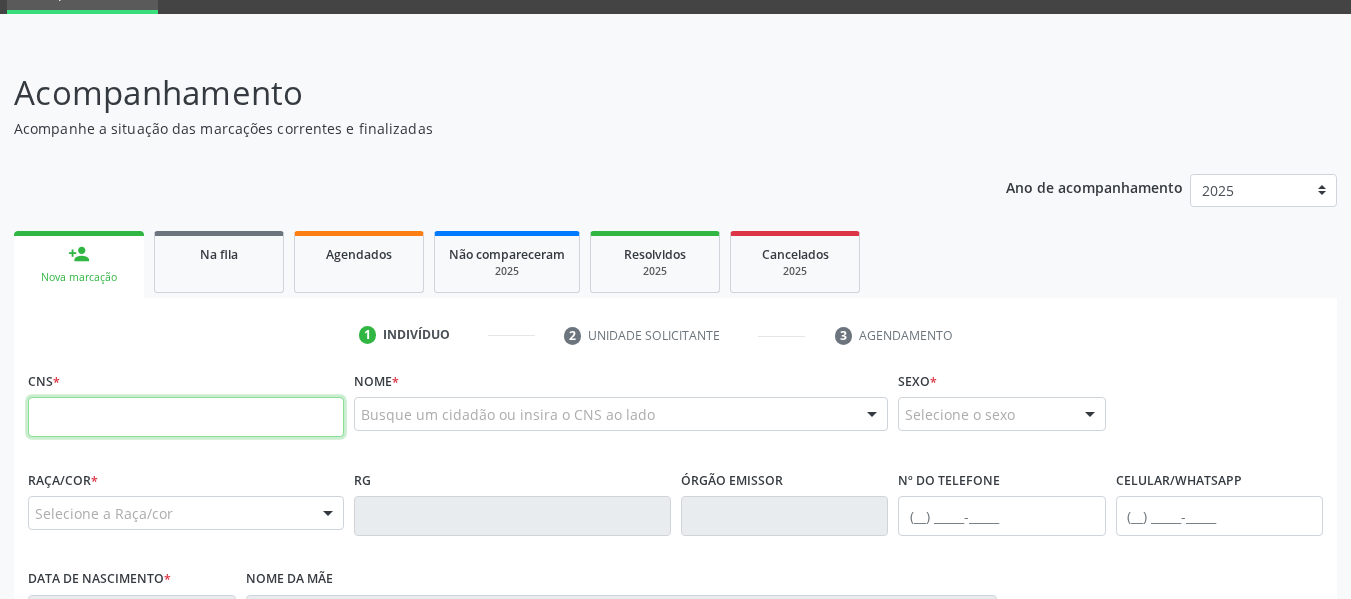 click at bounding box center [186, 417] 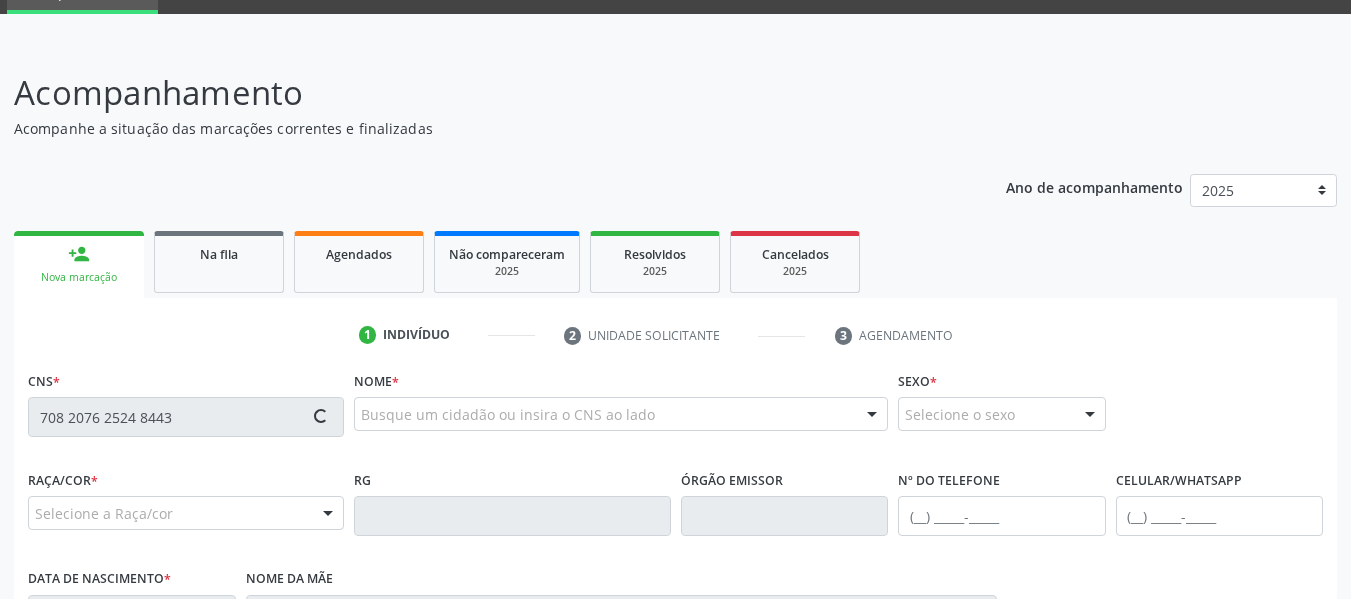 type on "708 2076 2524 8443" 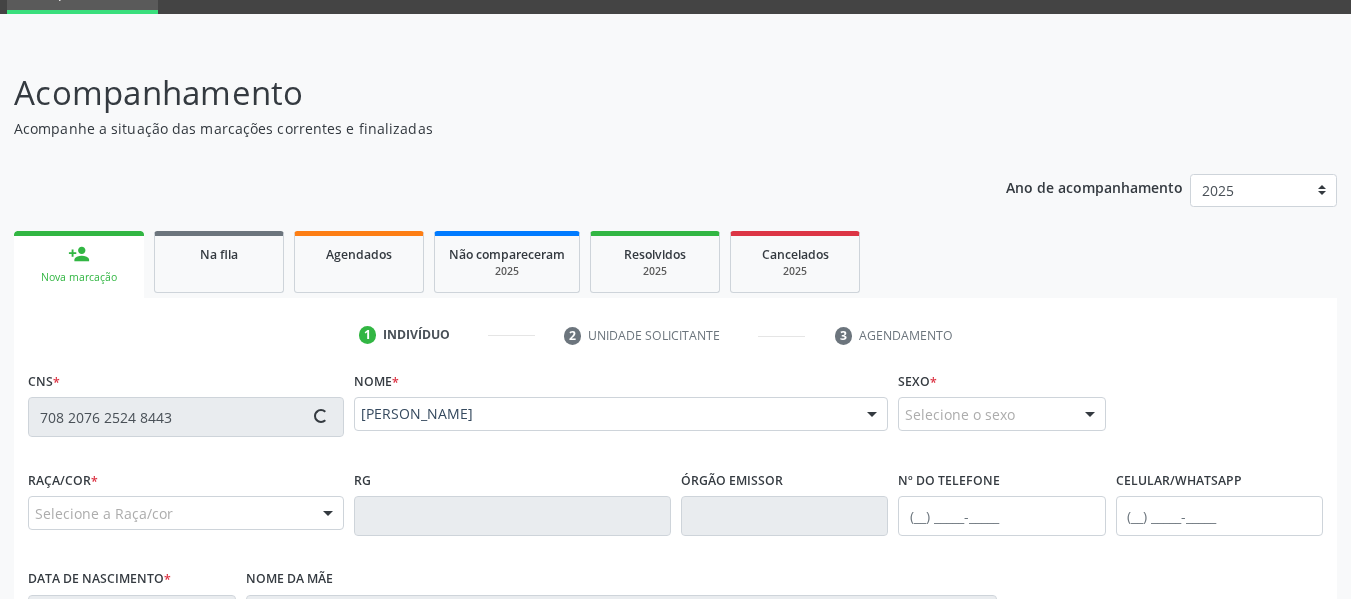 type on "[PHONE_NUMBER]" 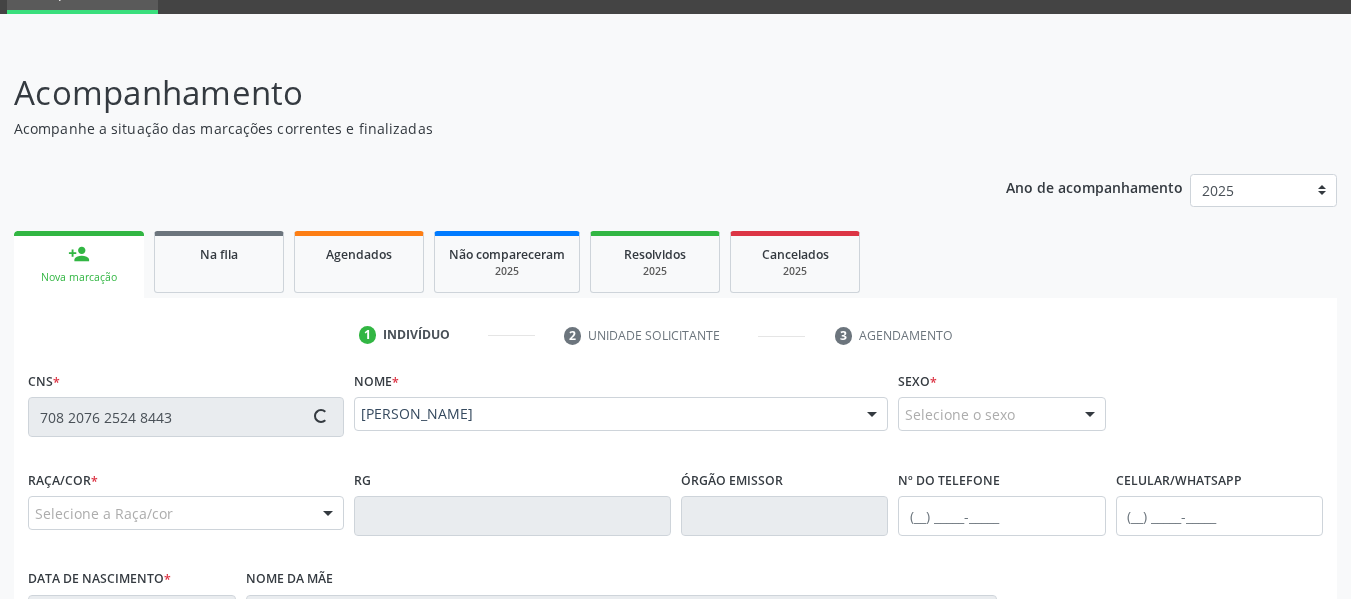 type on "[DATE]" 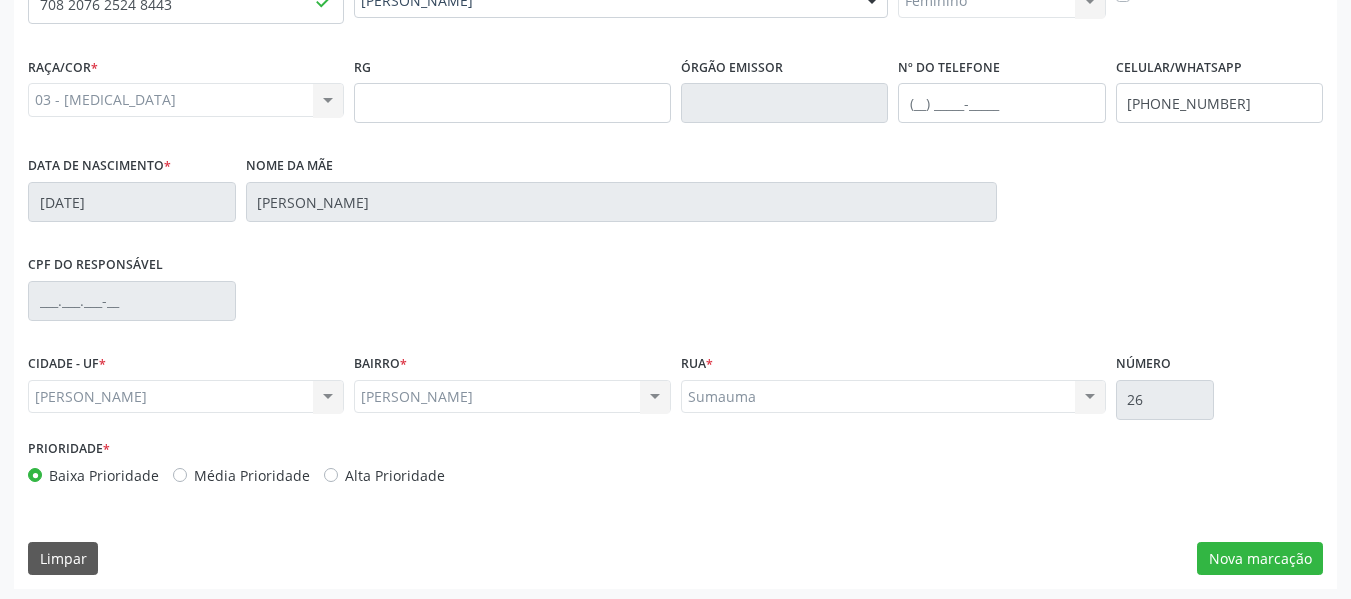 scroll, scrollTop: 513, scrollLeft: 0, axis: vertical 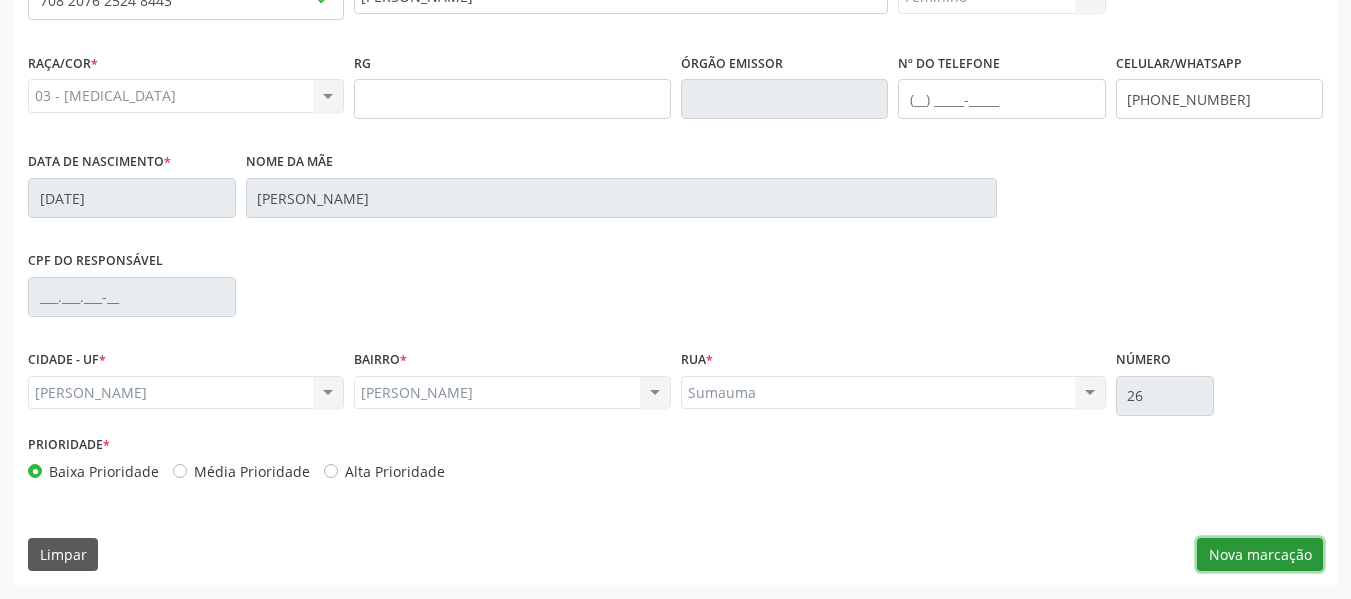 click on "Nova marcação" at bounding box center [1260, 555] 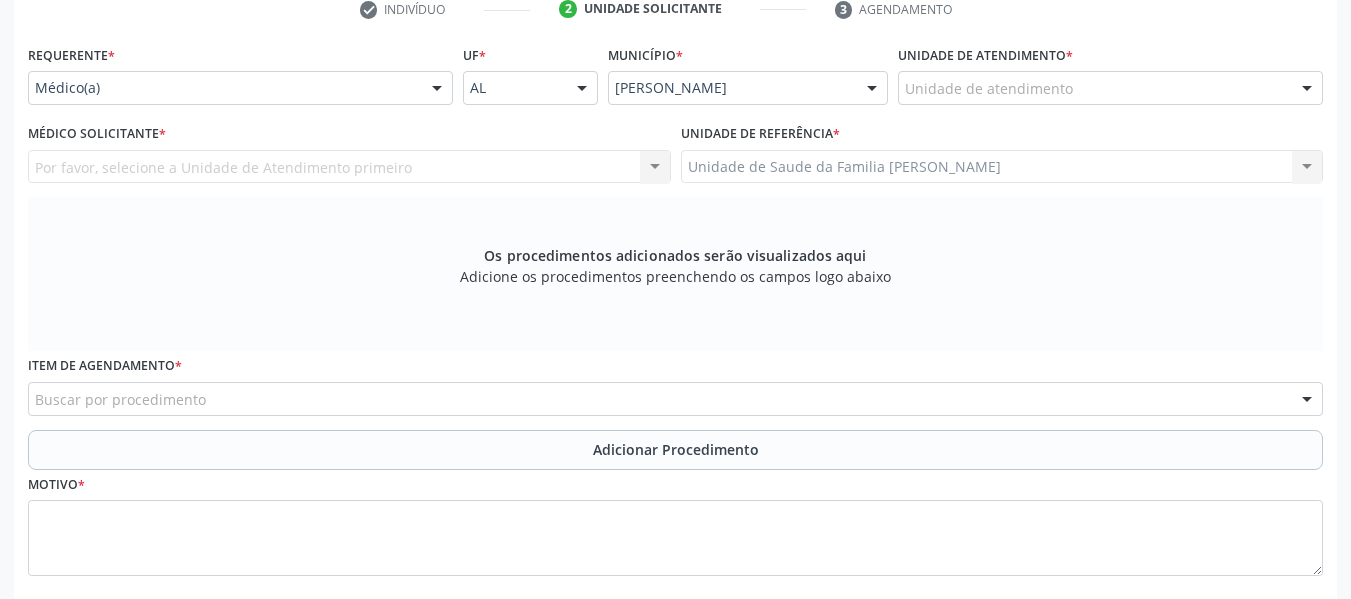 scroll, scrollTop: 393, scrollLeft: 0, axis: vertical 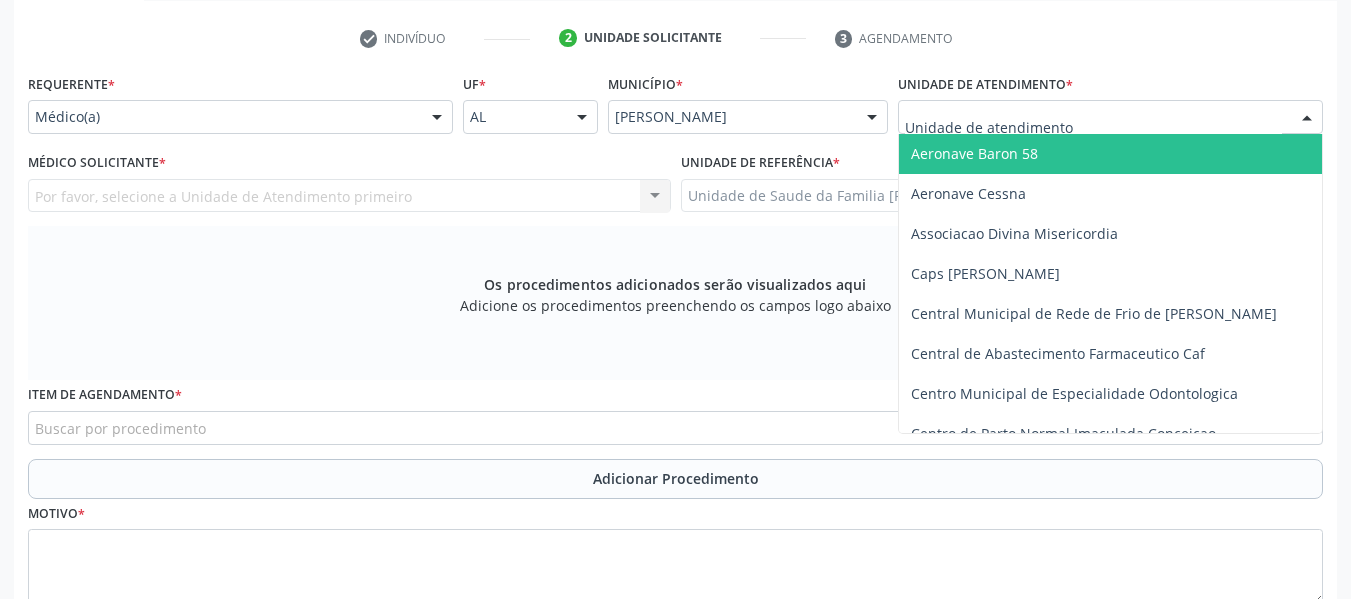 click at bounding box center [1110, 117] 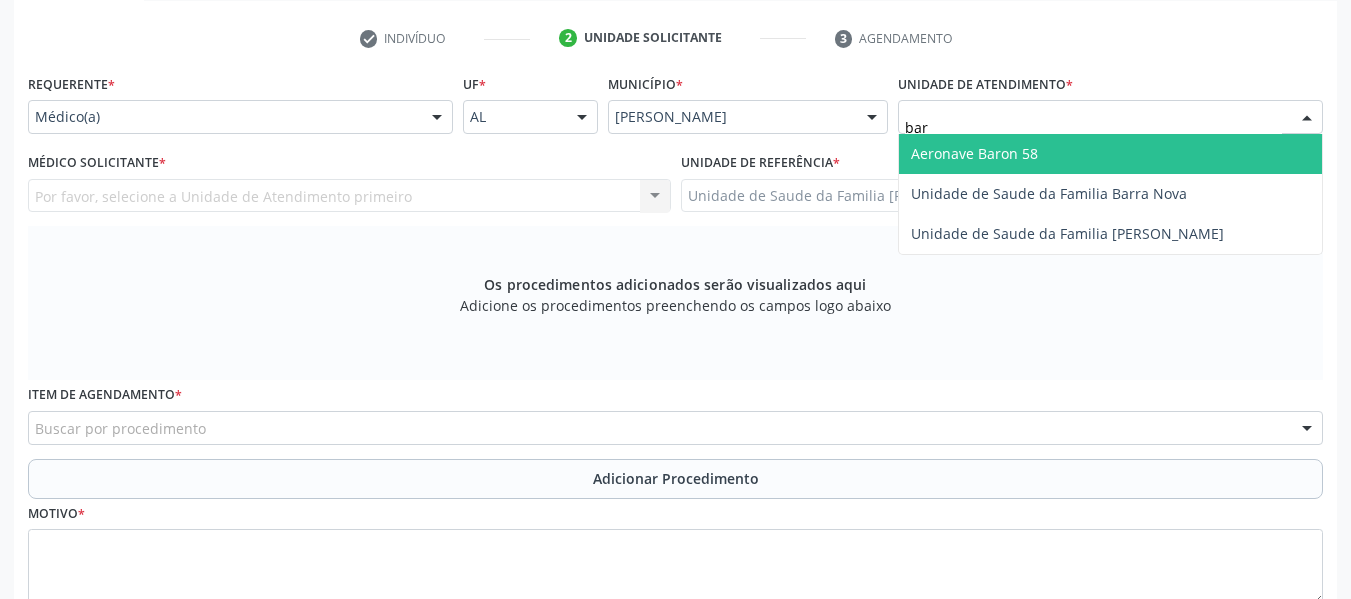 type on "barr" 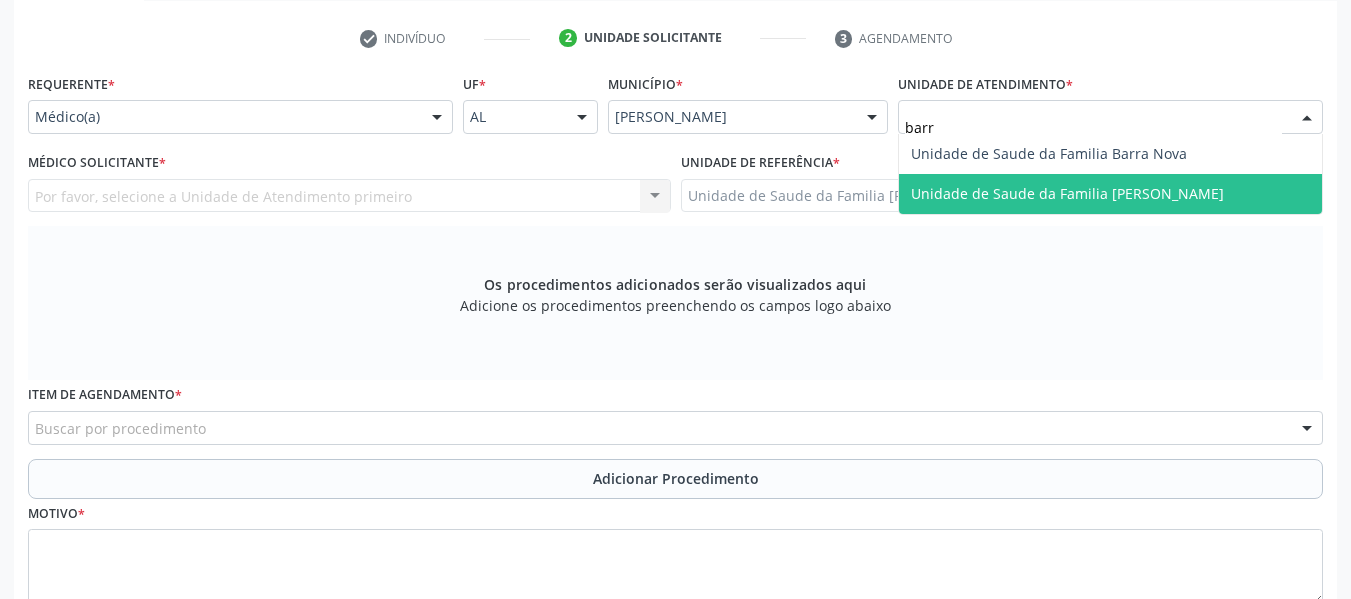 click on "Unidade de Saude da Familia [PERSON_NAME]" at bounding box center (1067, 193) 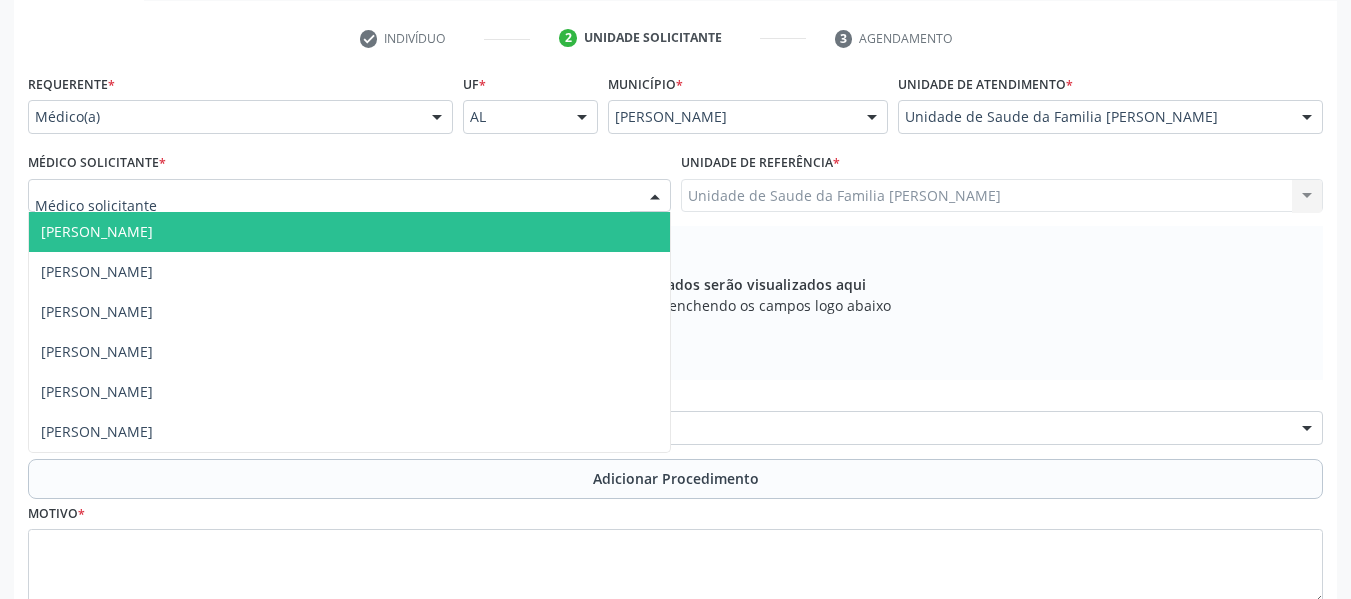 click at bounding box center [655, 197] 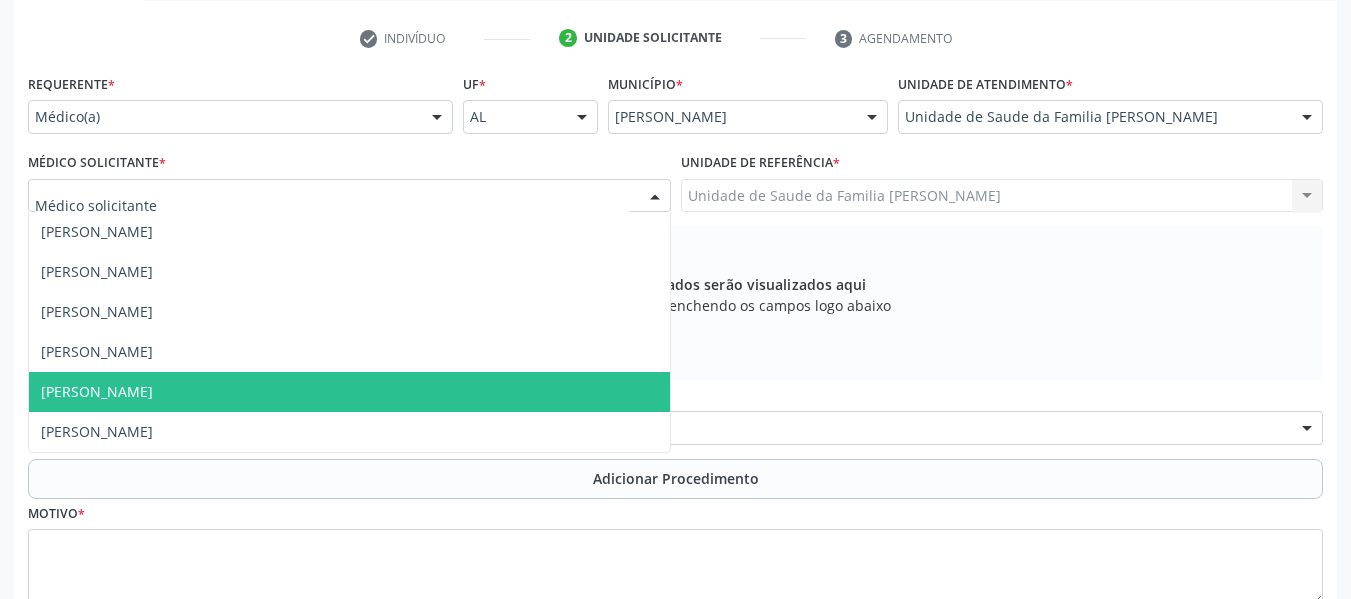 click on "[PERSON_NAME]" at bounding box center [97, 391] 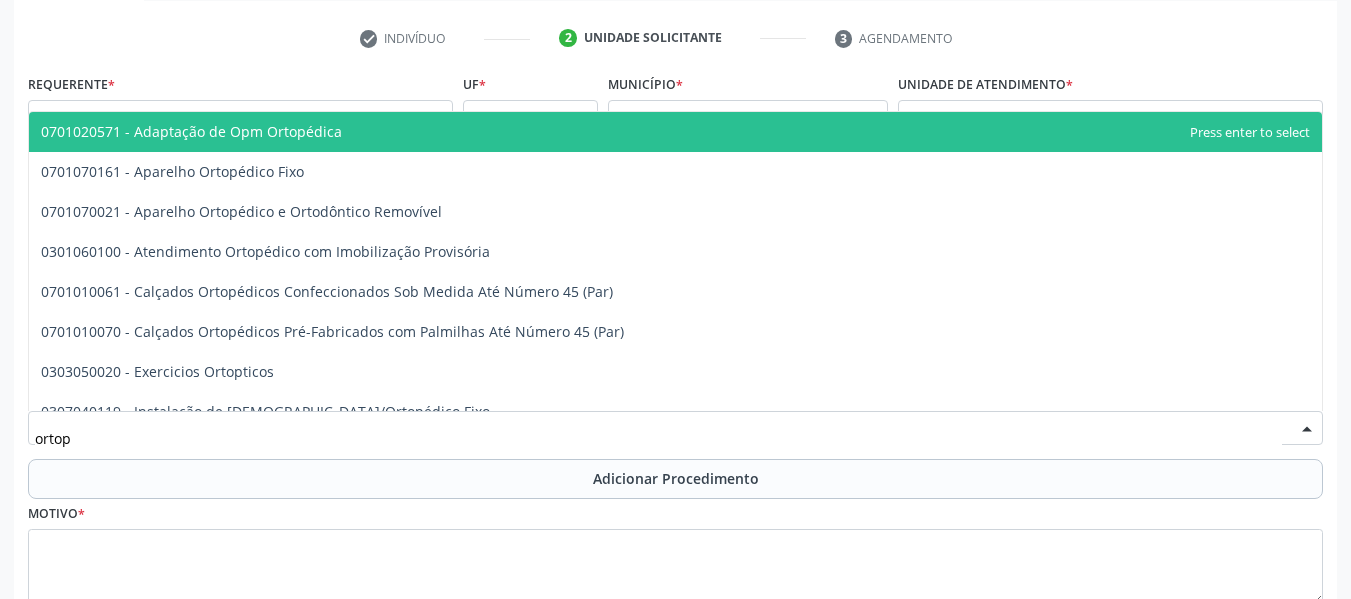 type on "ortope" 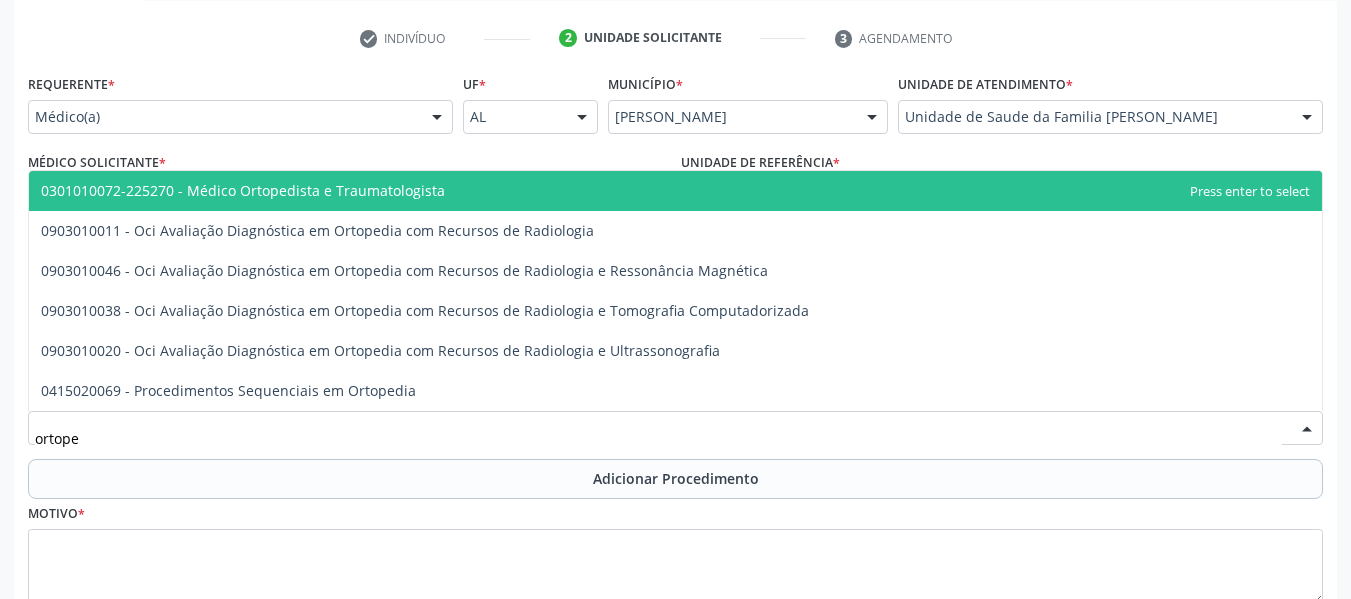 click on "0301010072-225270 - Médico Ortopedista e Traumatologista" at bounding box center (243, 190) 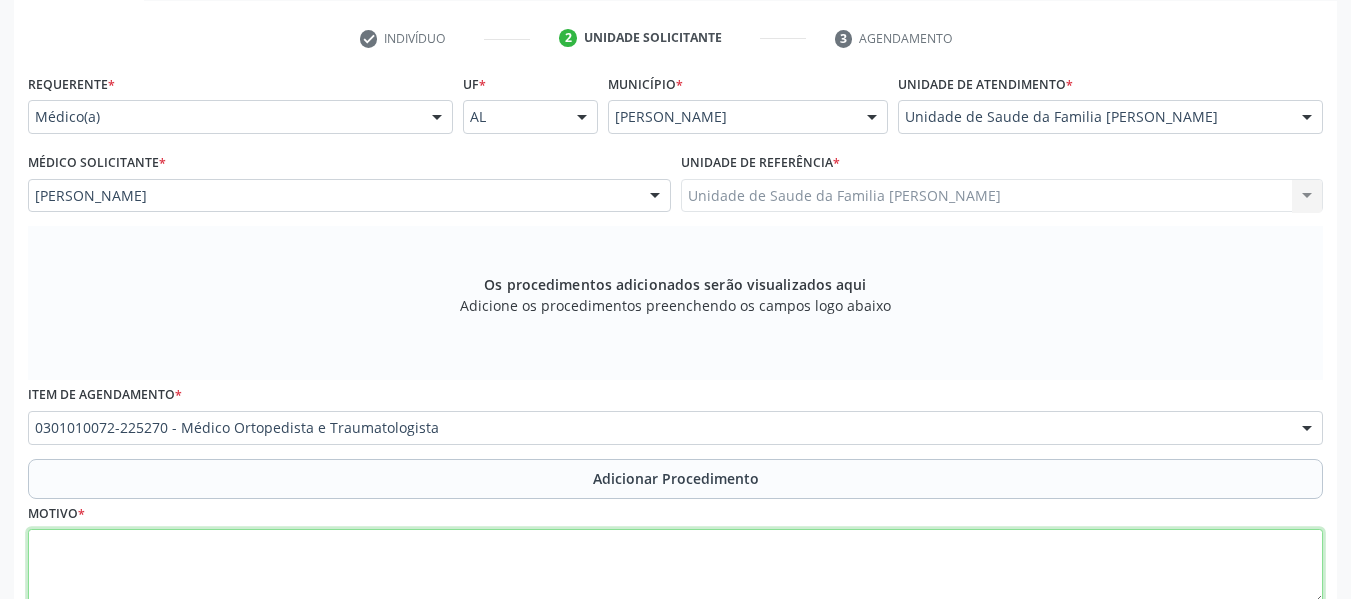 click at bounding box center (675, 567) 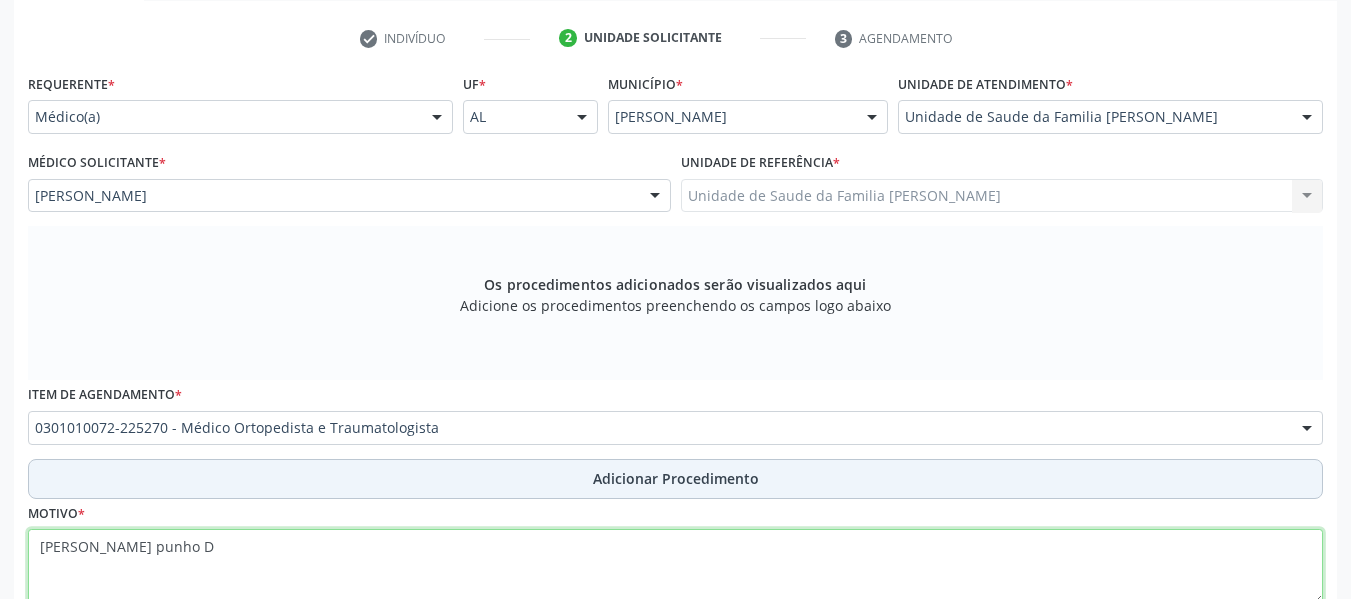 type on "[PERSON_NAME] punho D" 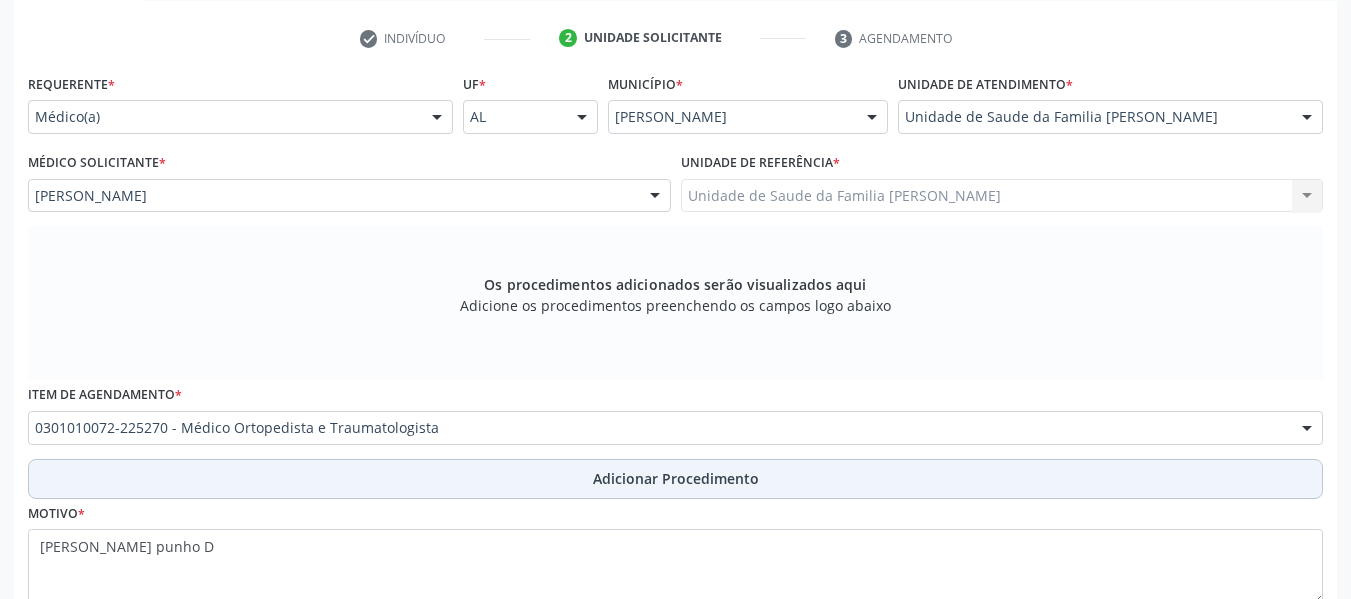click on "Adicionar Procedimento" at bounding box center (675, 479) 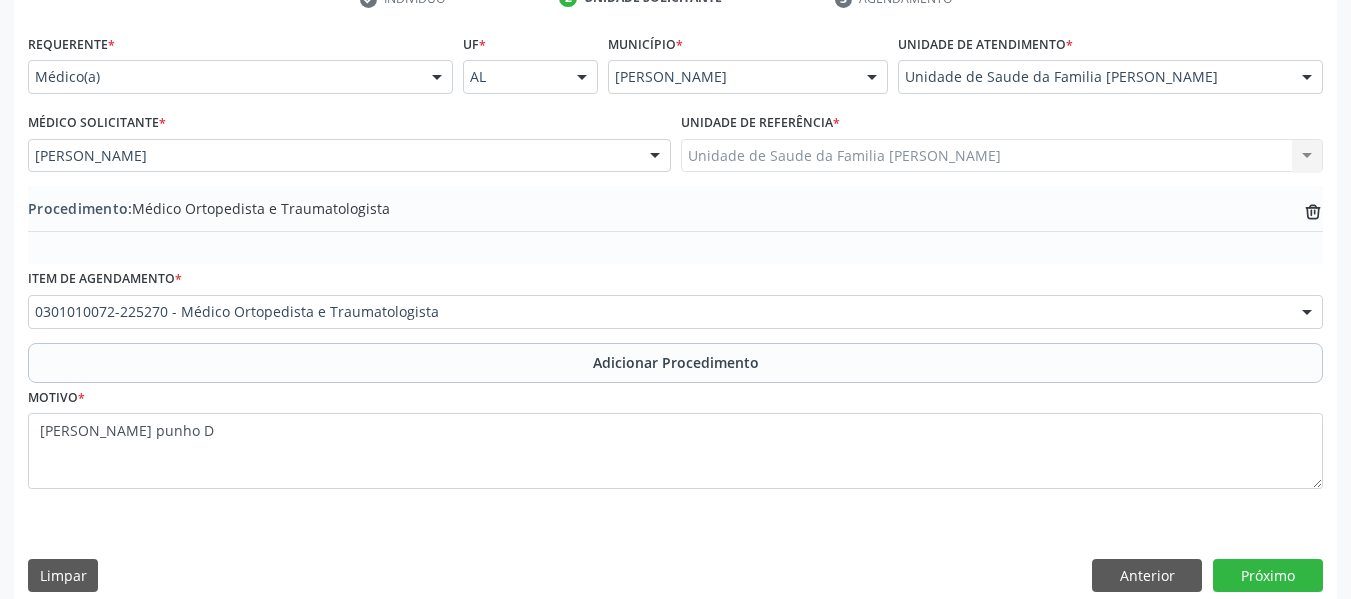scroll, scrollTop: 454, scrollLeft: 0, axis: vertical 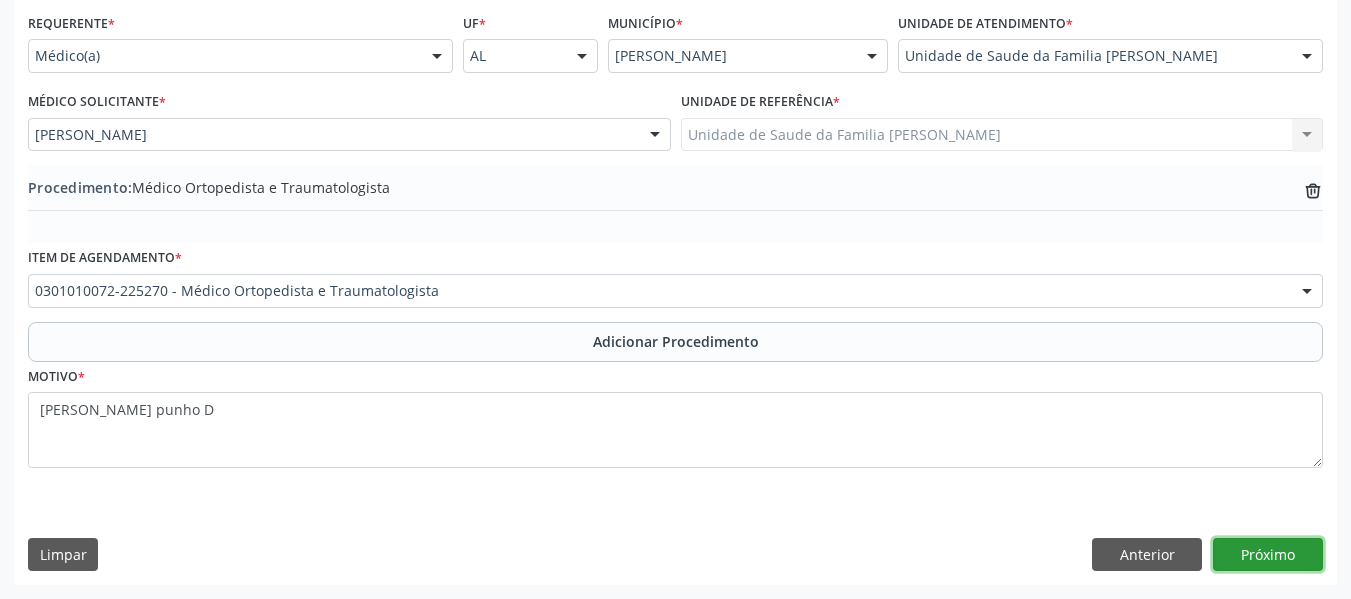 click on "Próximo" at bounding box center (1268, 555) 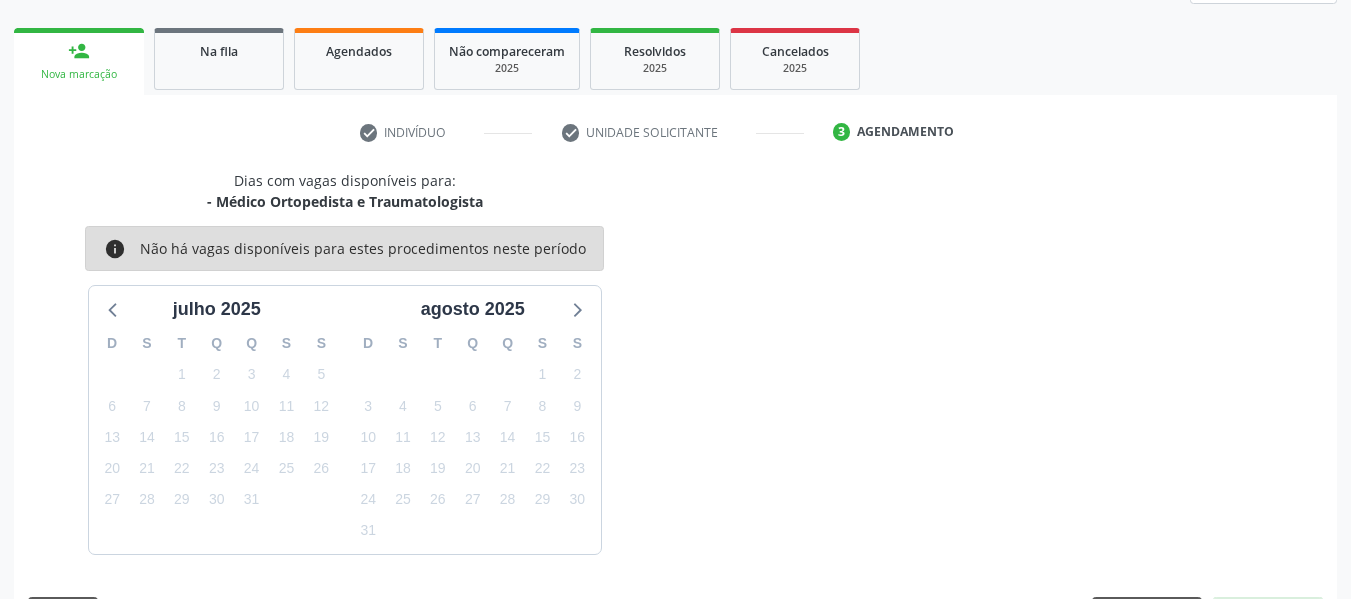 scroll, scrollTop: 358, scrollLeft: 0, axis: vertical 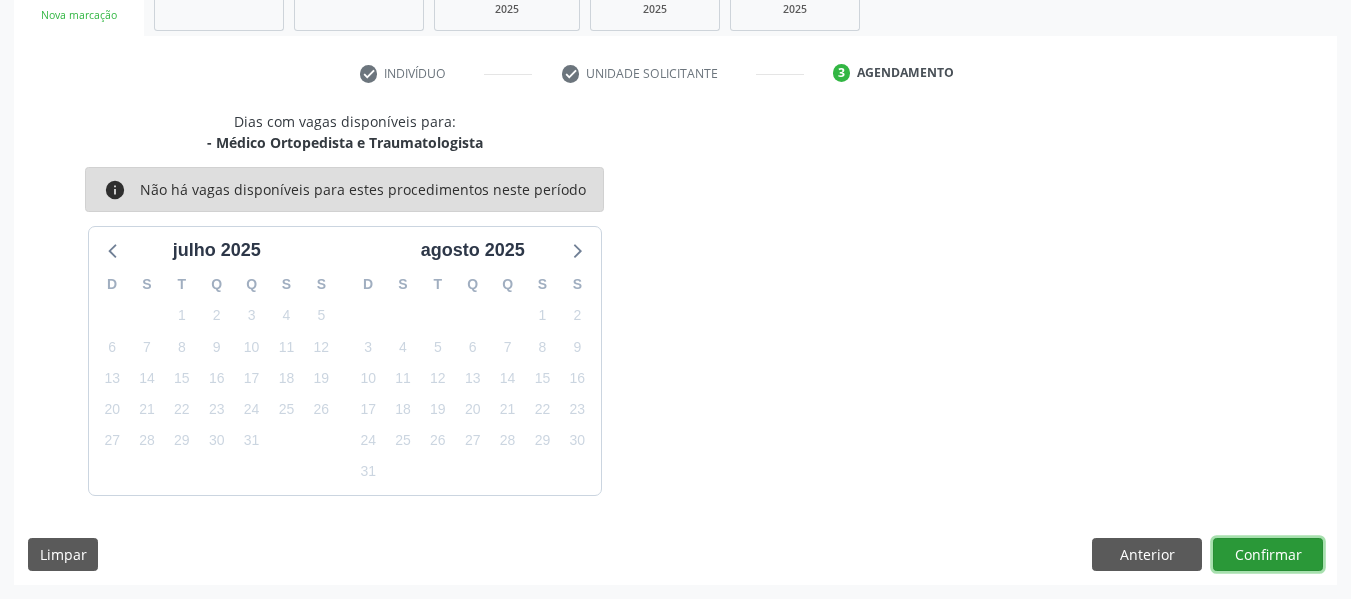 click on "Confirmar" at bounding box center (1268, 555) 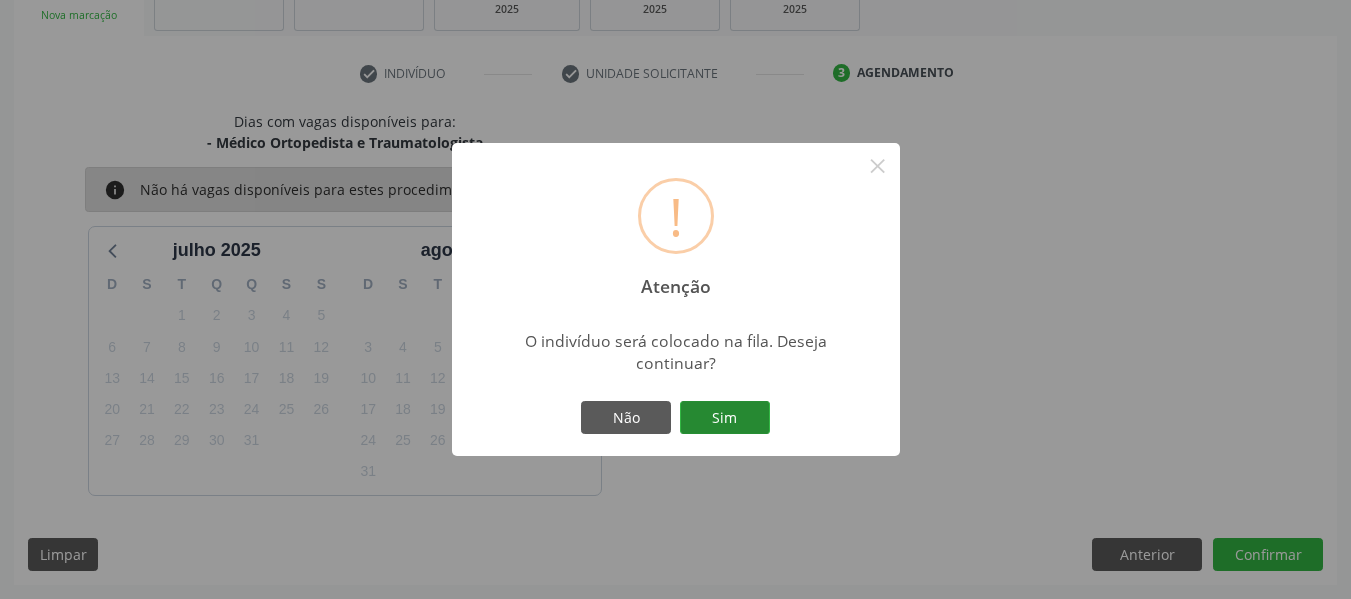 click on "Sim" at bounding box center (725, 418) 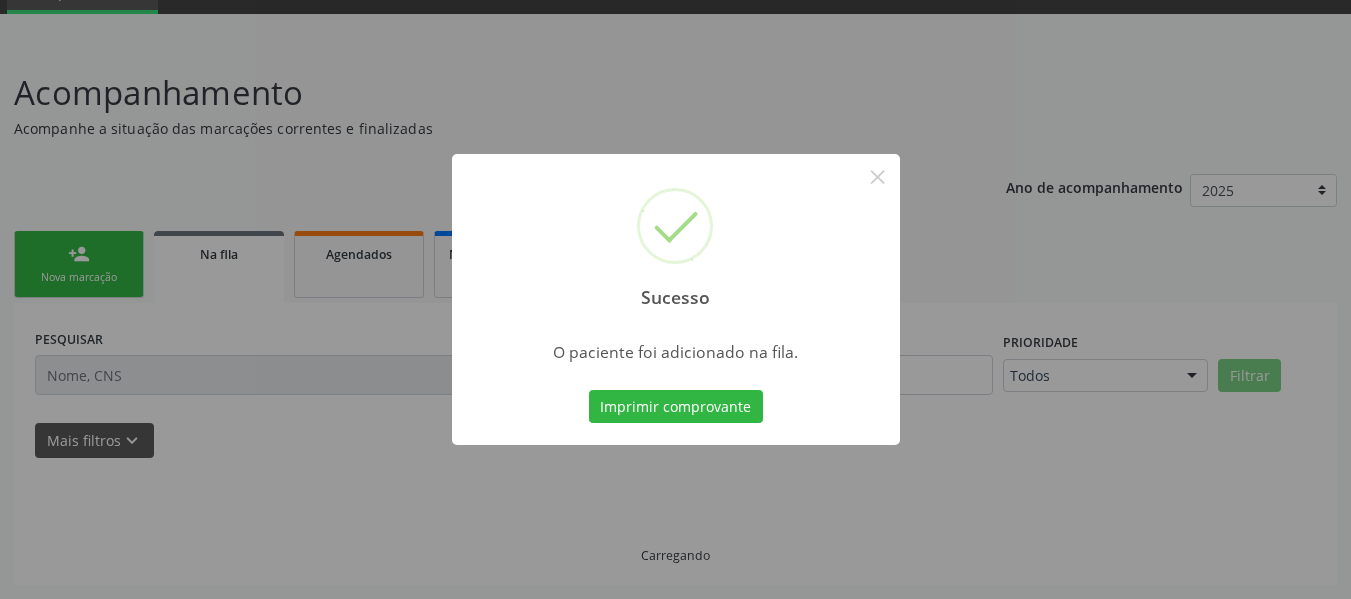 scroll, scrollTop: 96, scrollLeft: 0, axis: vertical 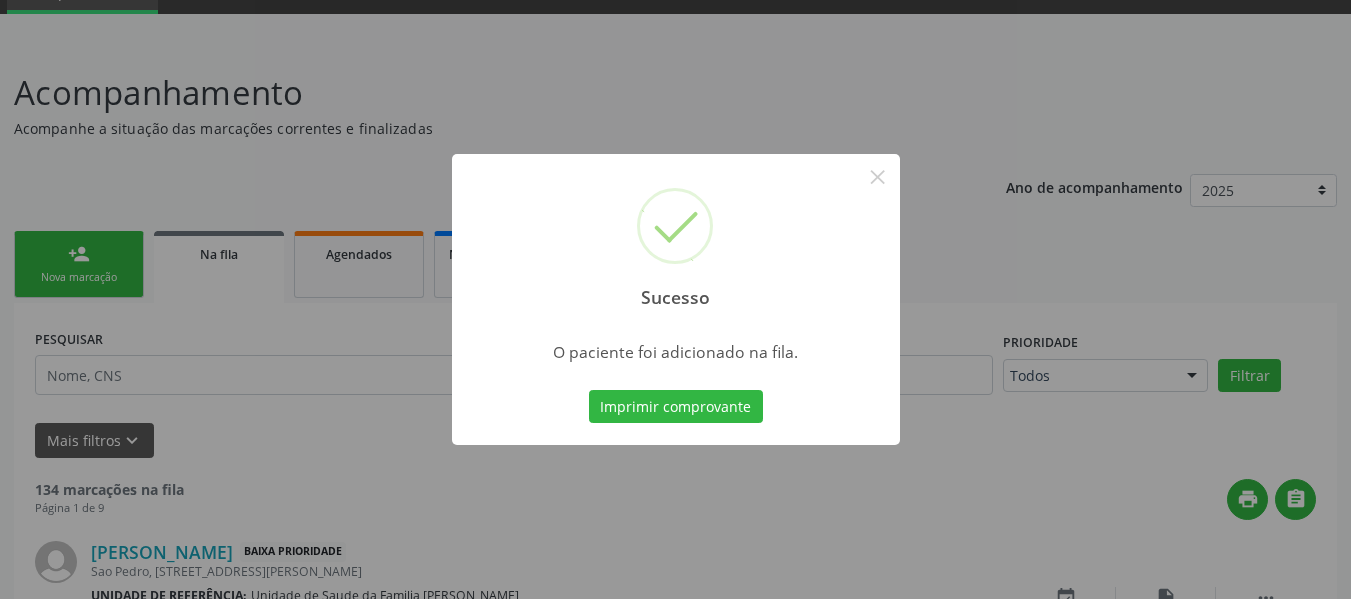click on "Sucesso × O paciente foi adicionado na fila. Imprimir comprovante Cancel" at bounding box center [675, 299] 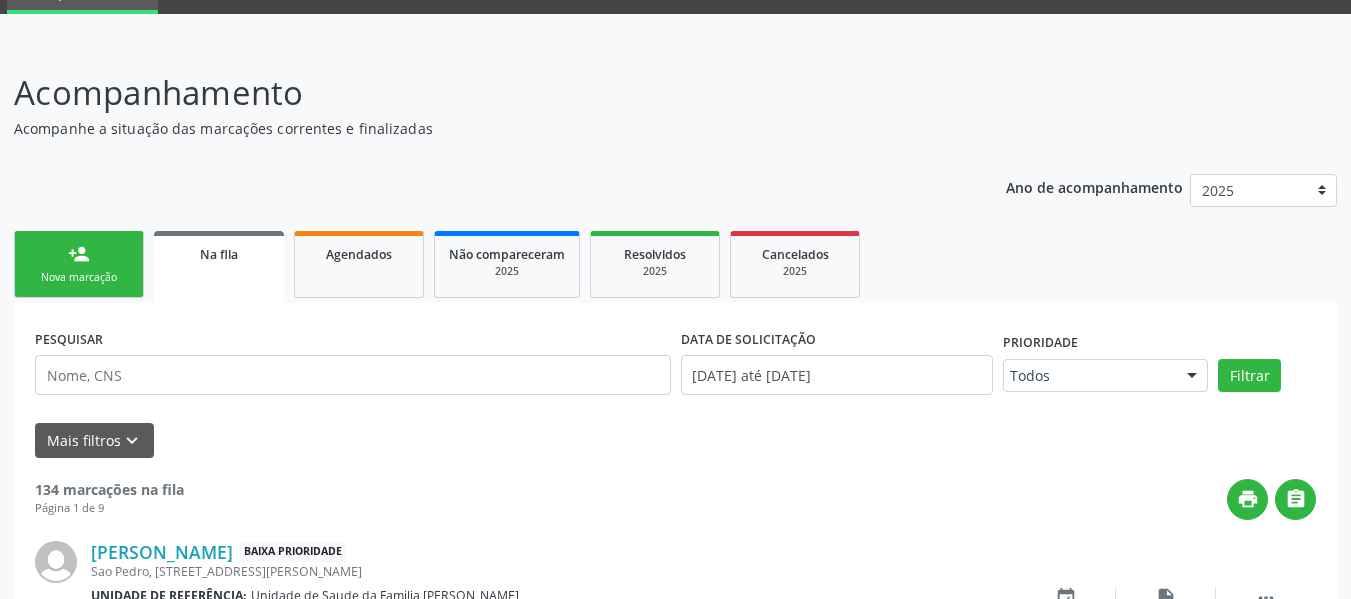 click on "person_add" at bounding box center [79, 254] 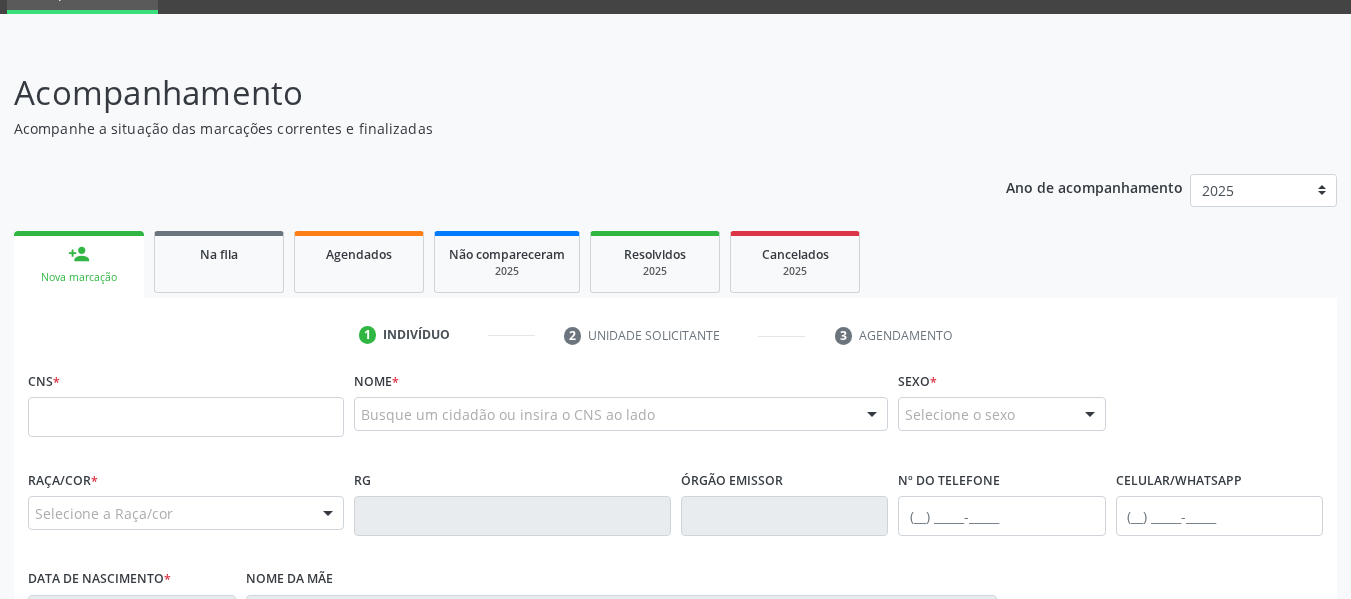 click on "person_add" at bounding box center [79, 254] 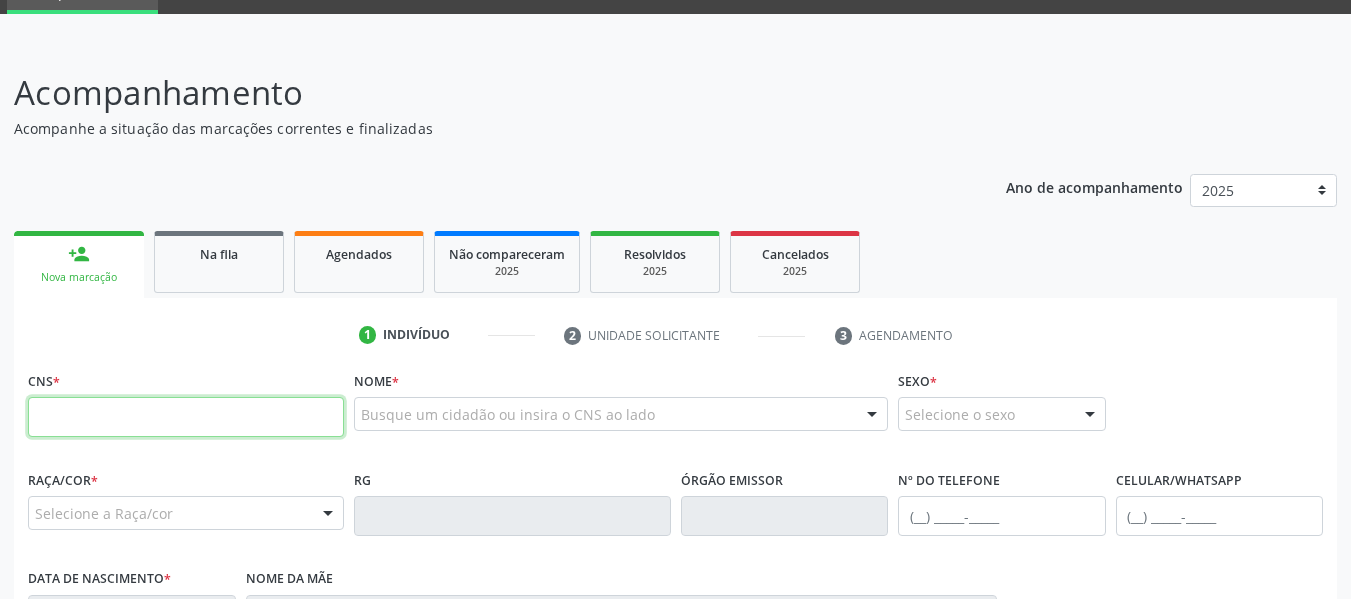 click at bounding box center [186, 417] 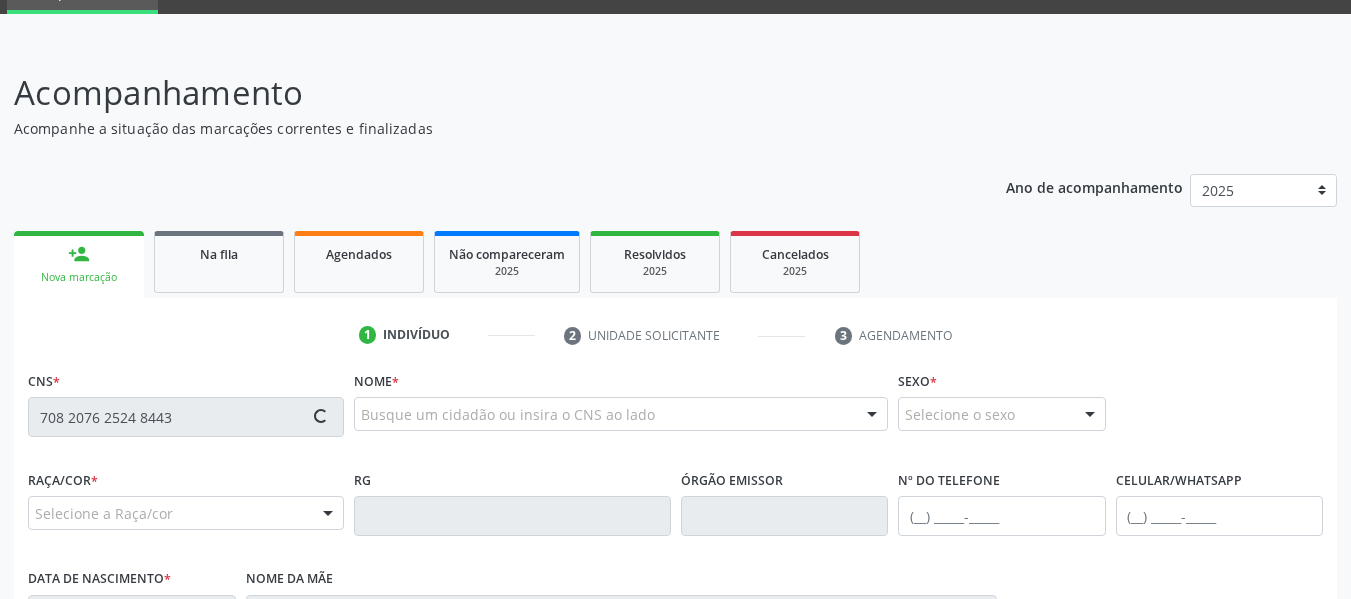 type on "708 2076 2524 8443" 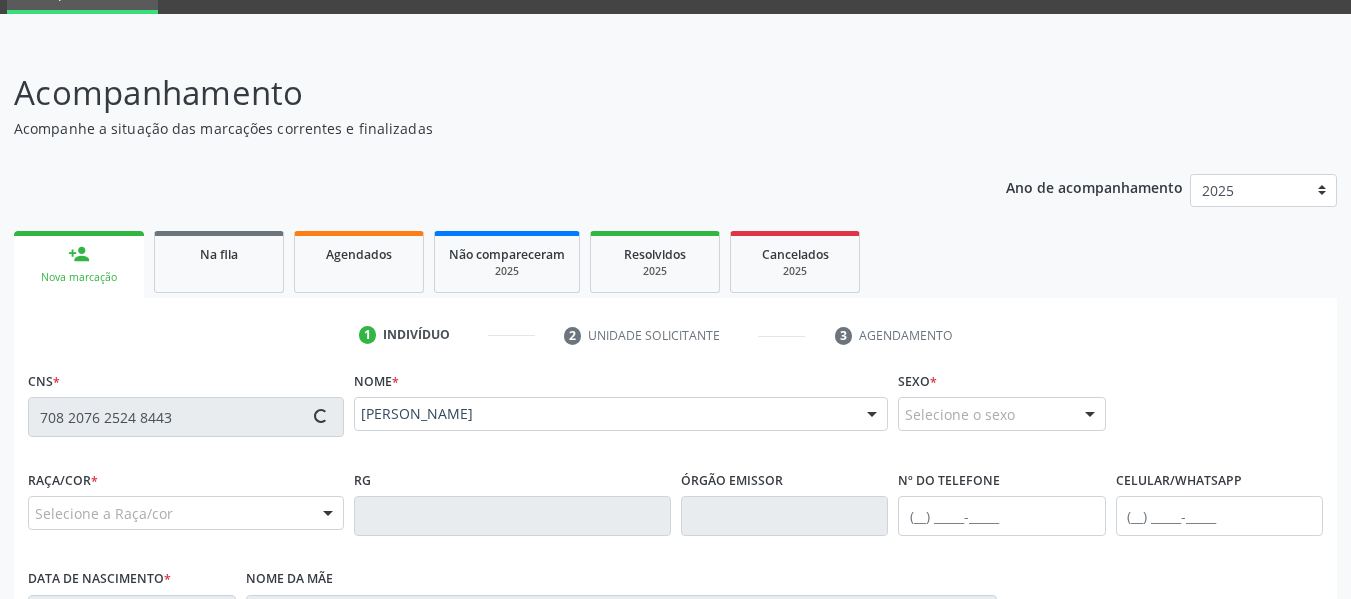 type on "[PHONE_NUMBER]" 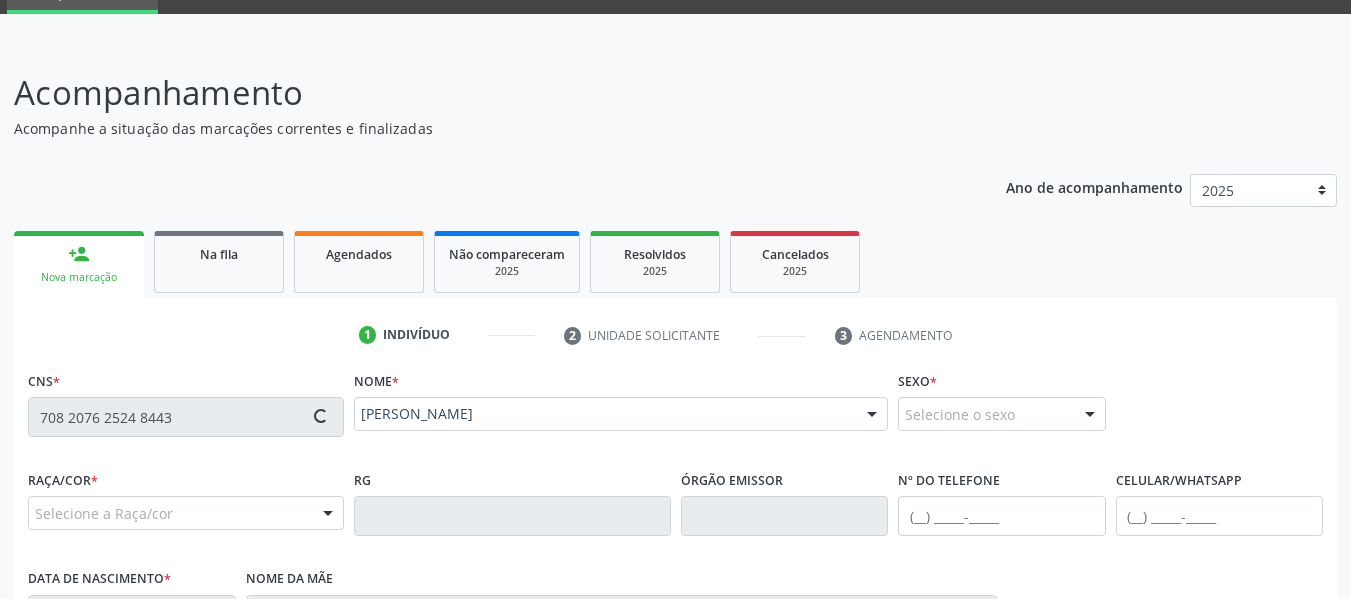 type on "[DATE]" 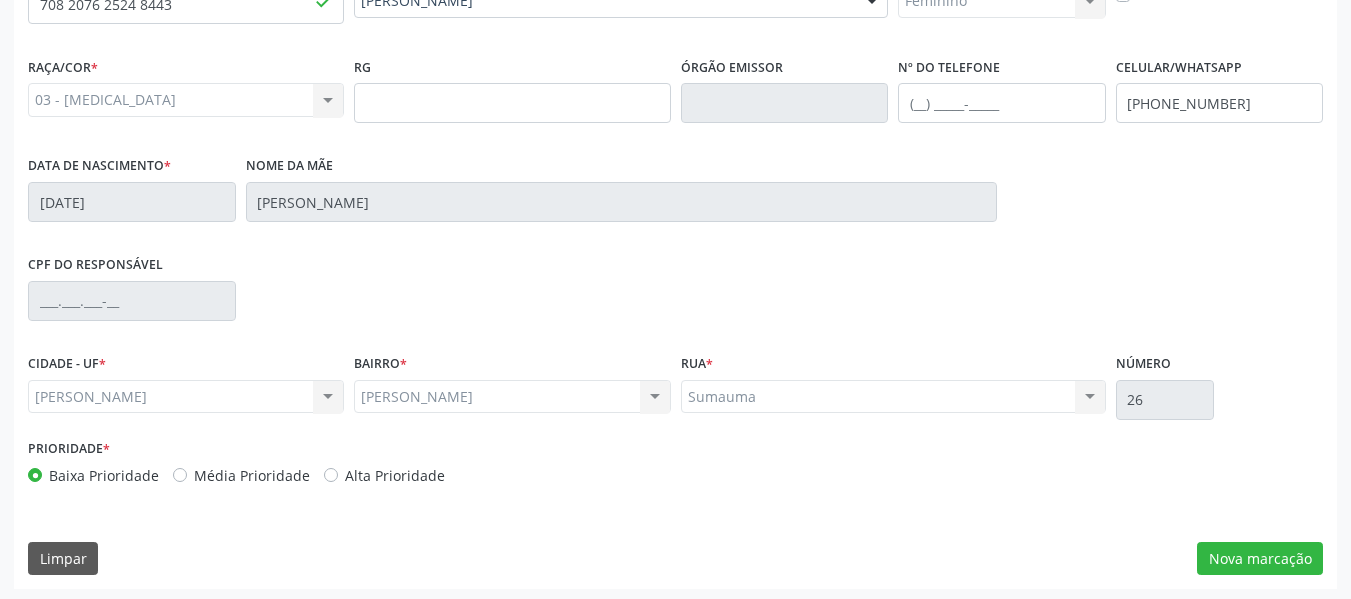 scroll, scrollTop: 513, scrollLeft: 0, axis: vertical 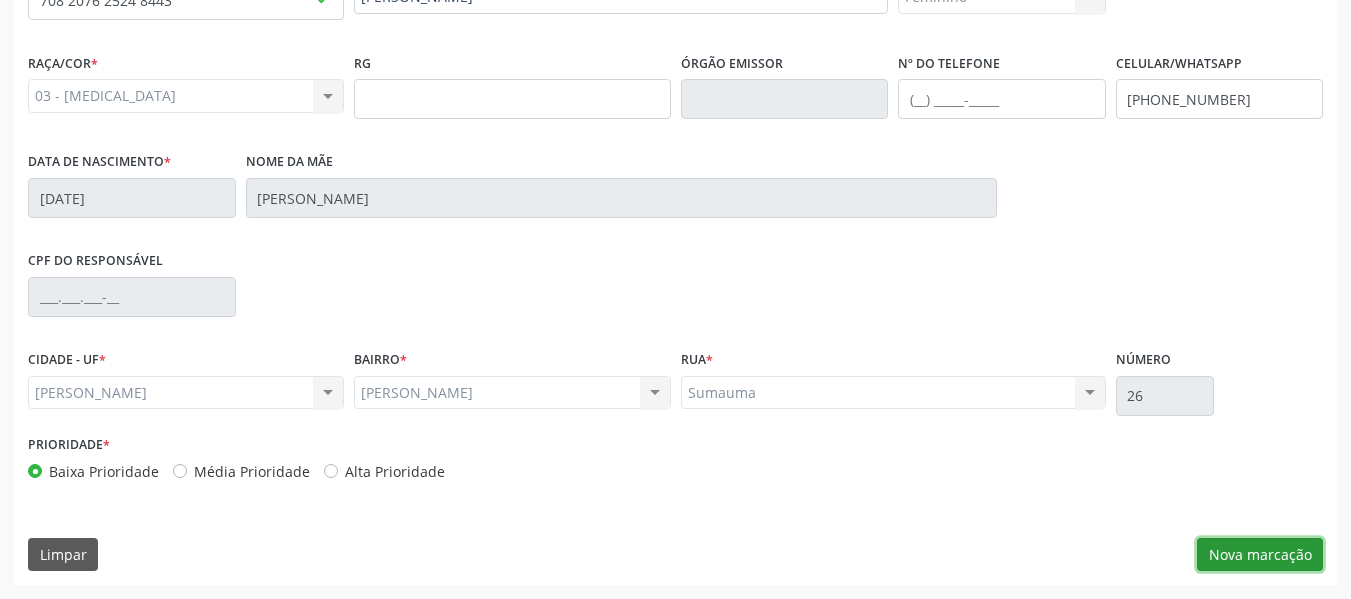 click on "Nova marcação" at bounding box center [1260, 555] 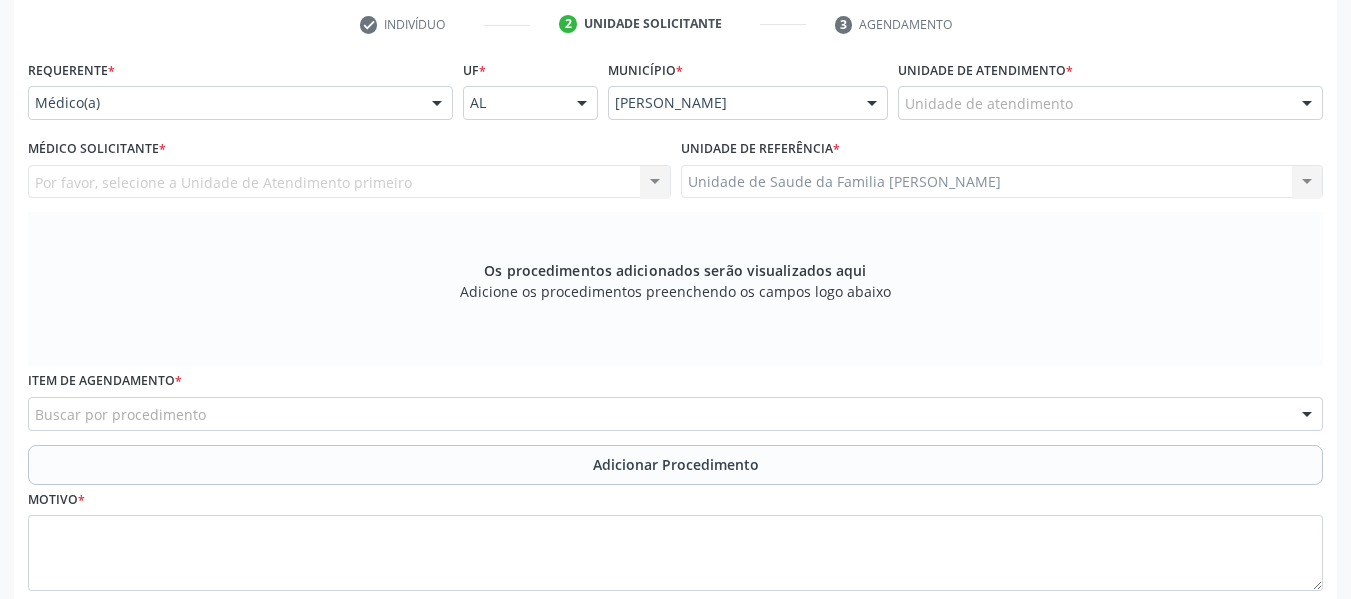 scroll, scrollTop: 393, scrollLeft: 0, axis: vertical 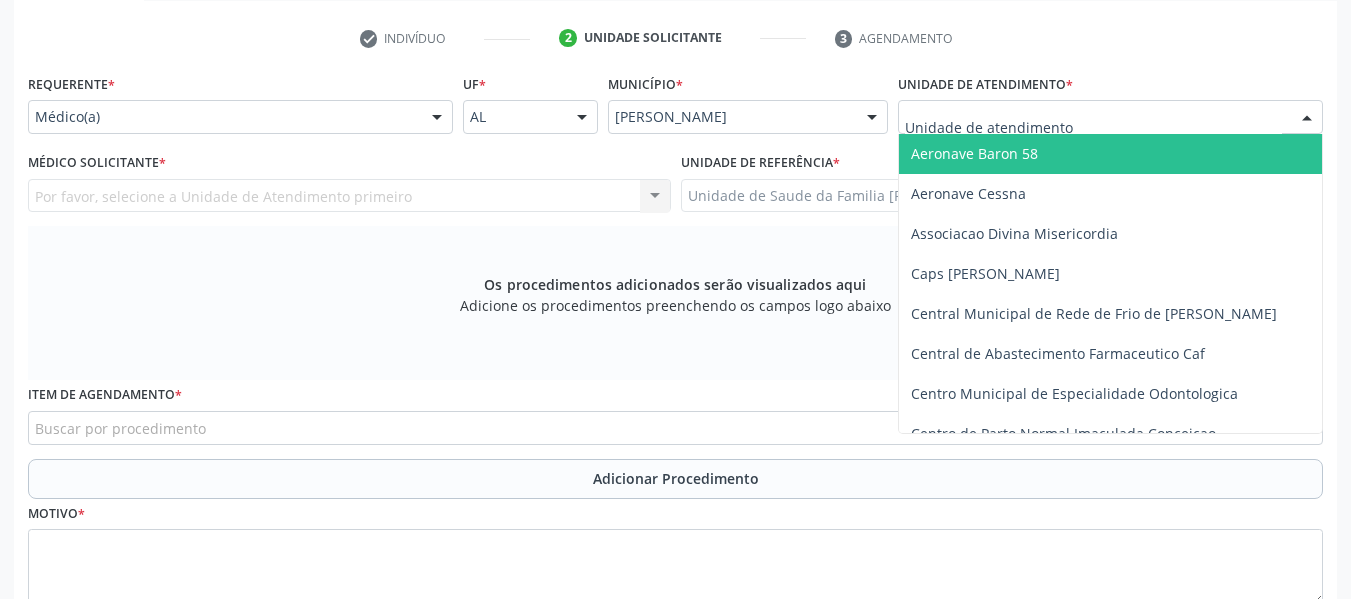 click at bounding box center (1307, 118) 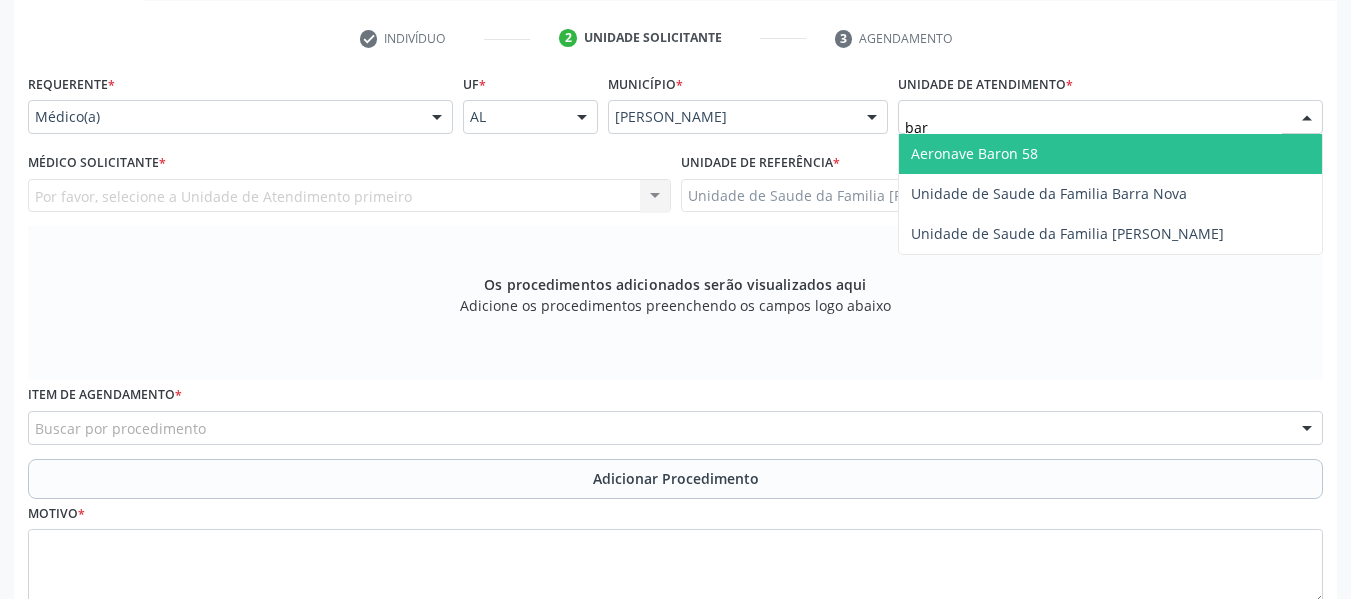 type on "barr" 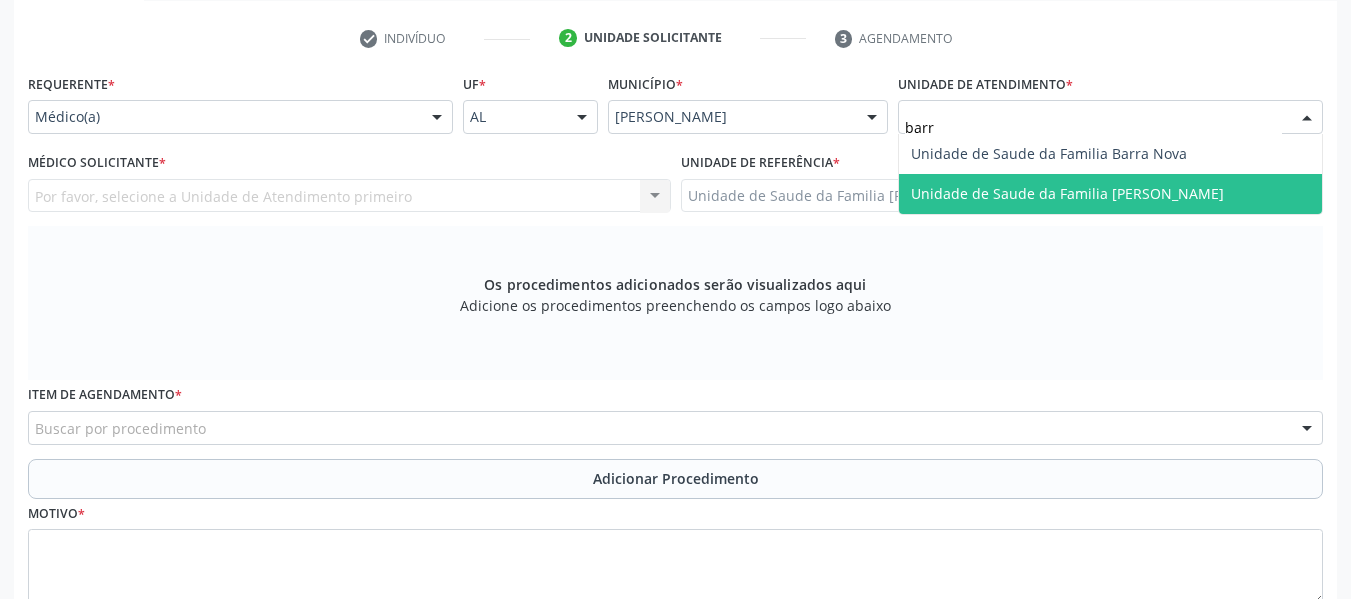 click on "Unidade de Saude da Familia [PERSON_NAME]" at bounding box center (1067, 193) 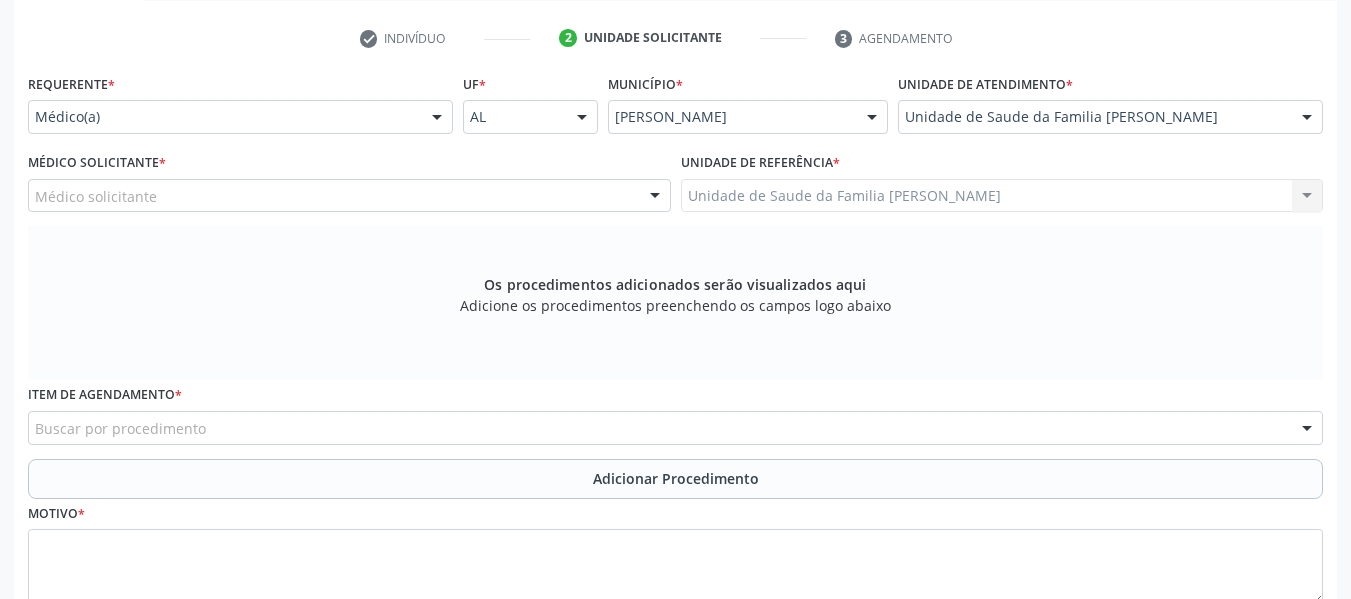 click at bounding box center (655, 197) 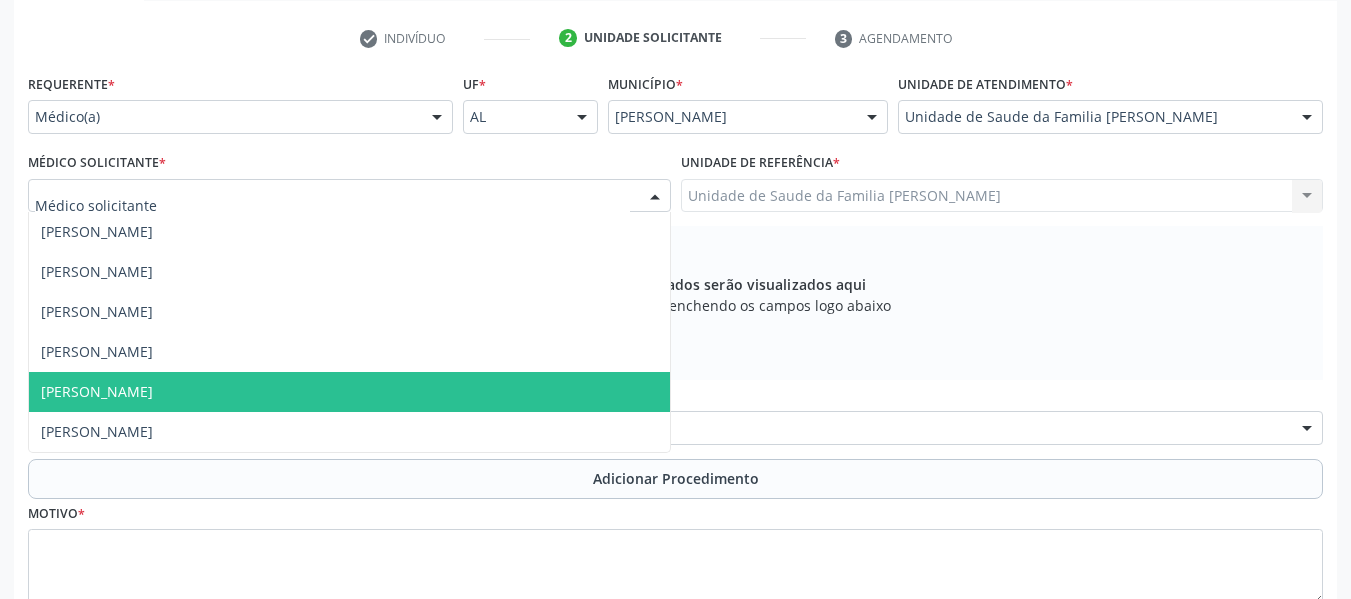 click on "[PERSON_NAME]" at bounding box center [97, 391] 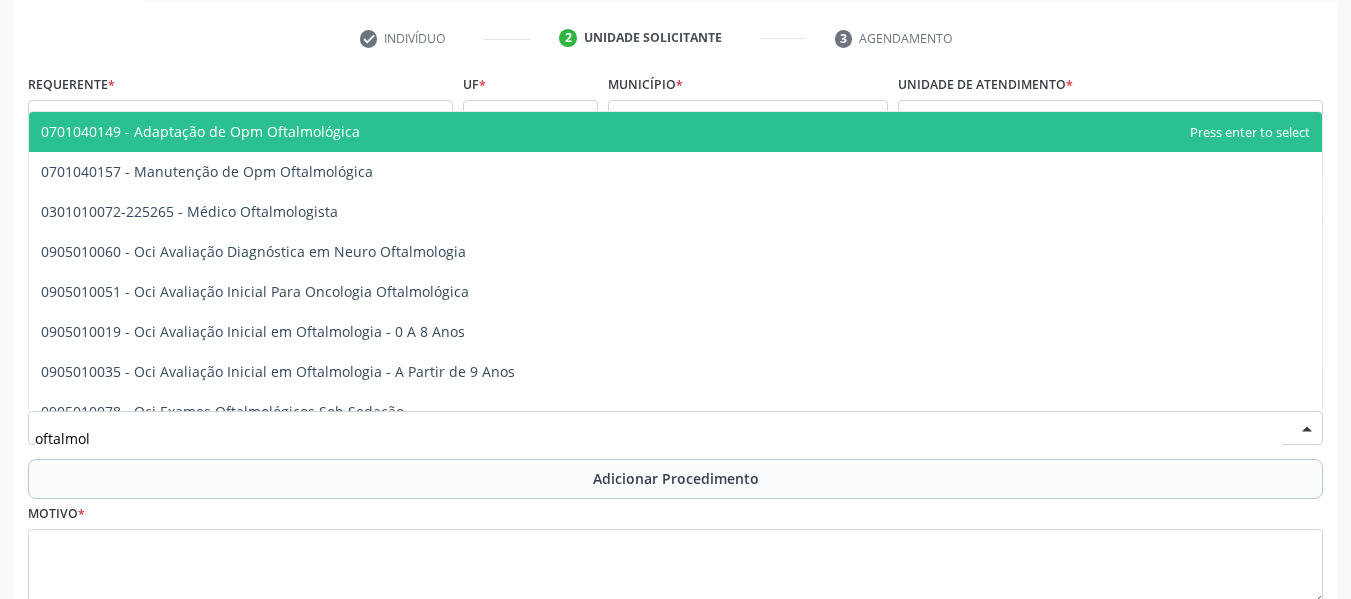 type on "oftalmolo" 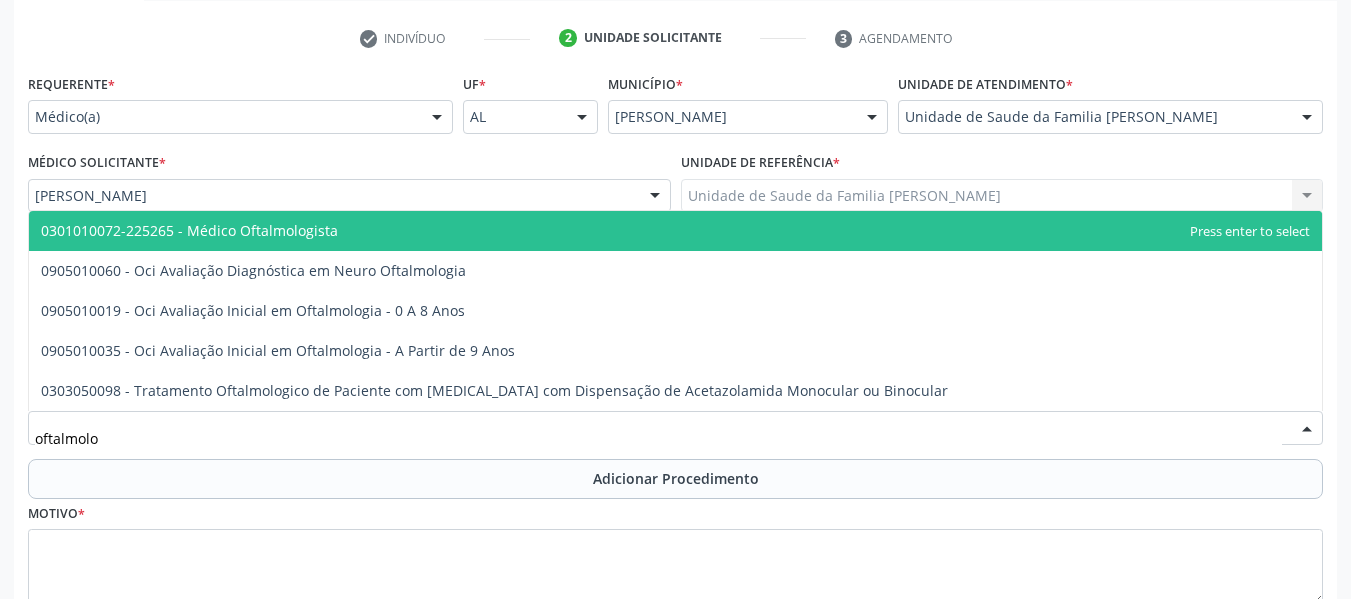 click on "0301010072-225265 - Médico Oftalmologista" at bounding box center (189, 230) 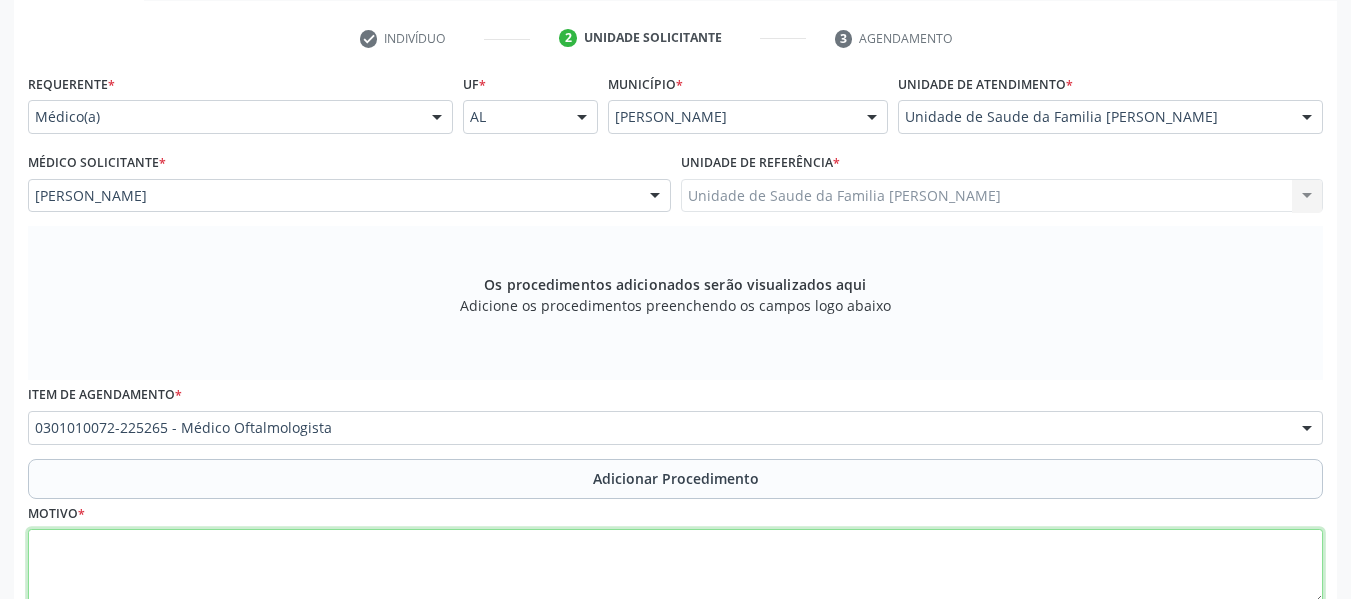 click at bounding box center [675, 567] 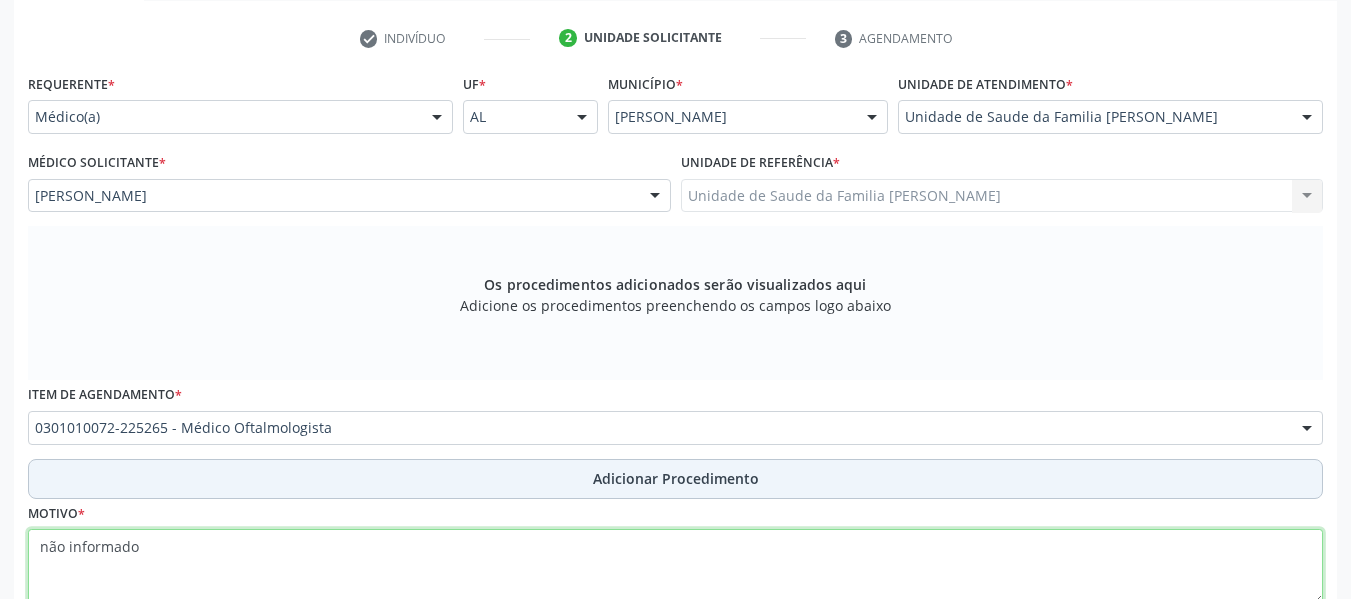 type on "não informado" 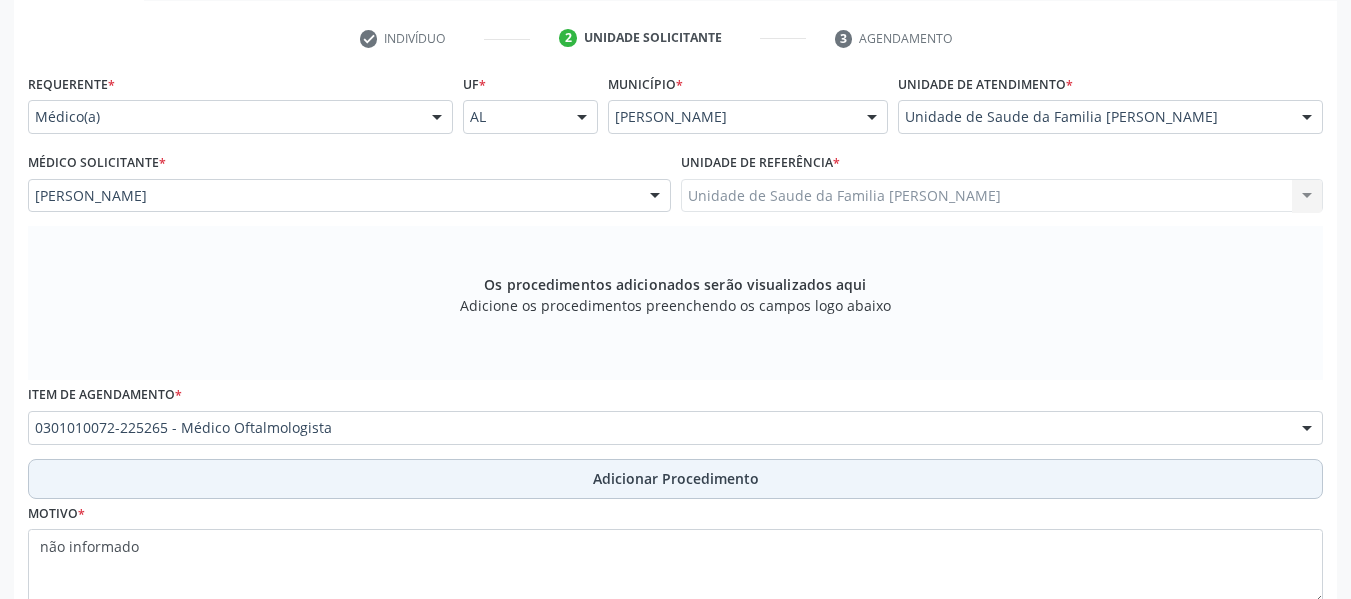 click on "Adicionar Procedimento" at bounding box center [676, 478] 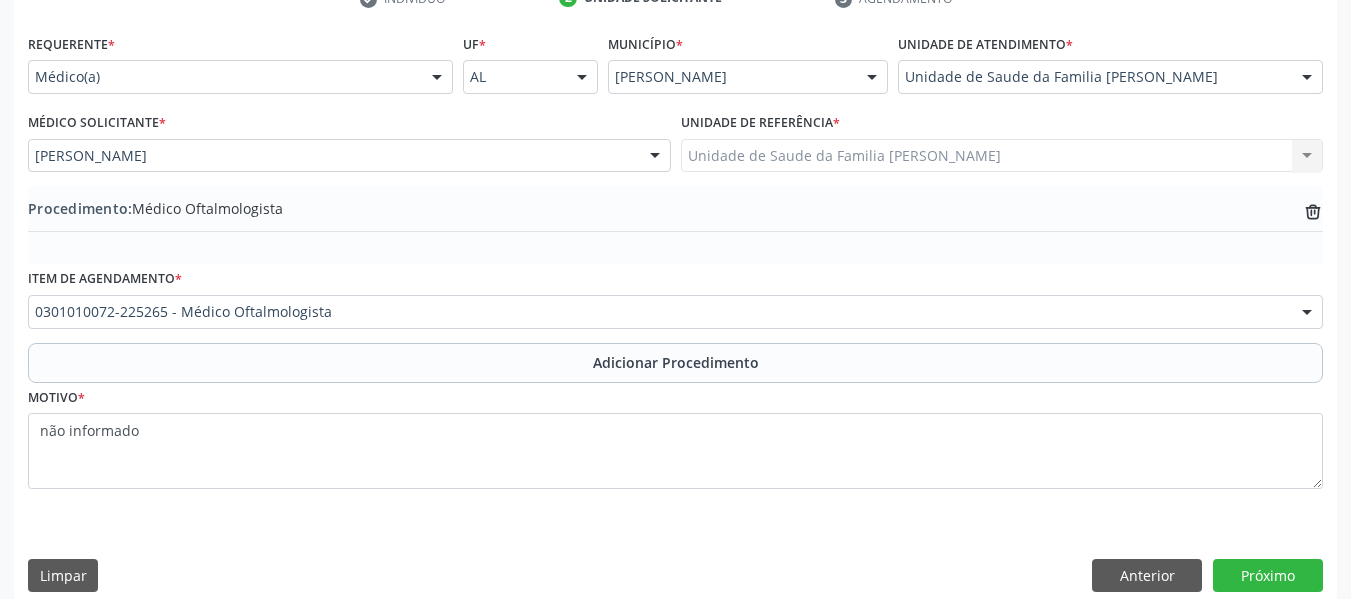 scroll, scrollTop: 454, scrollLeft: 0, axis: vertical 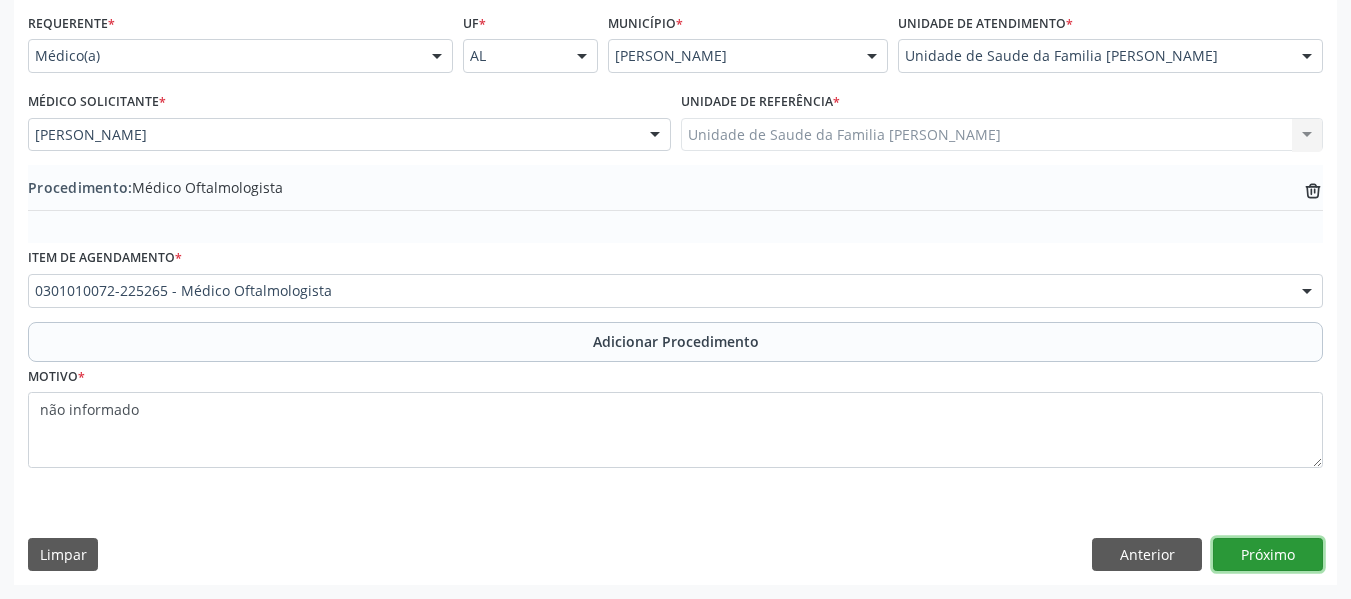 click on "Próximo" at bounding box center (1268, 555) 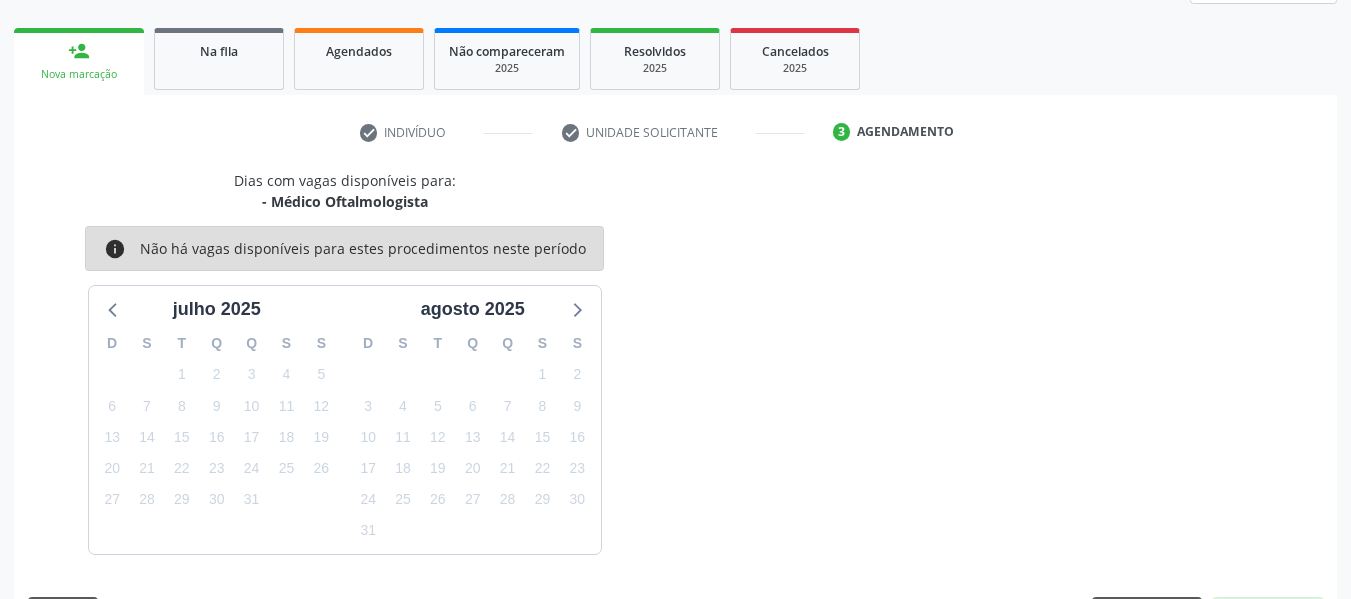 scroll, scrollTop: 358, scrollLeft: 0, axis: vertical 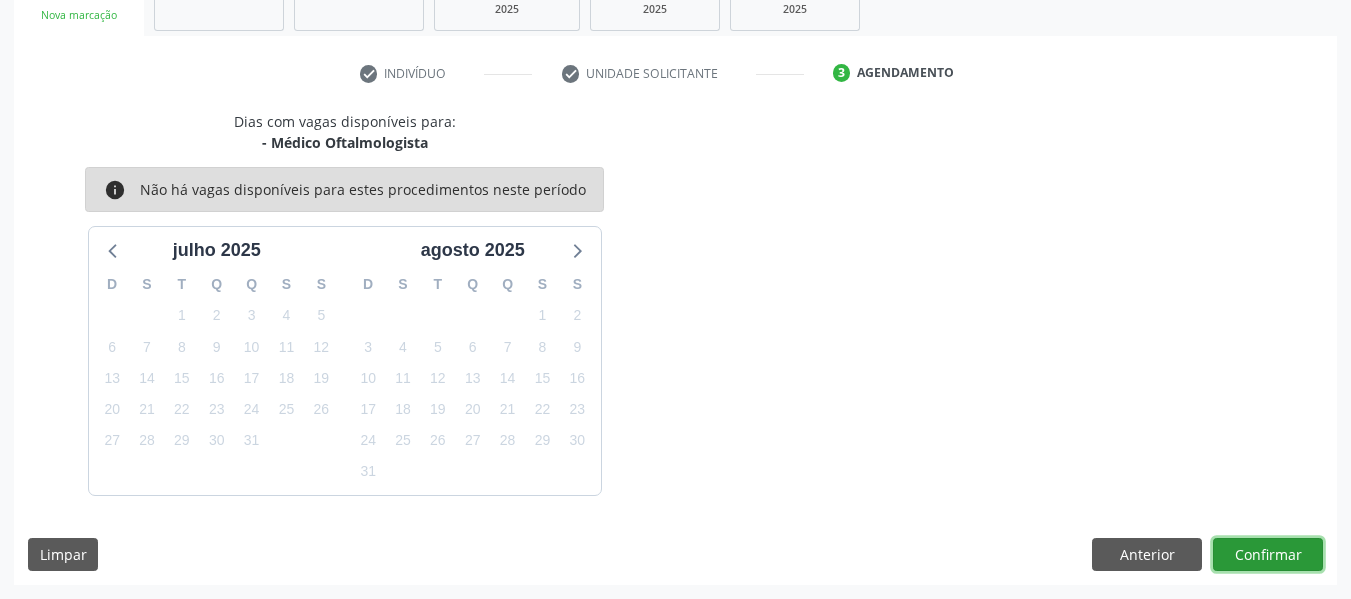click on "Confirmar" at bounding box center [1268, 555] 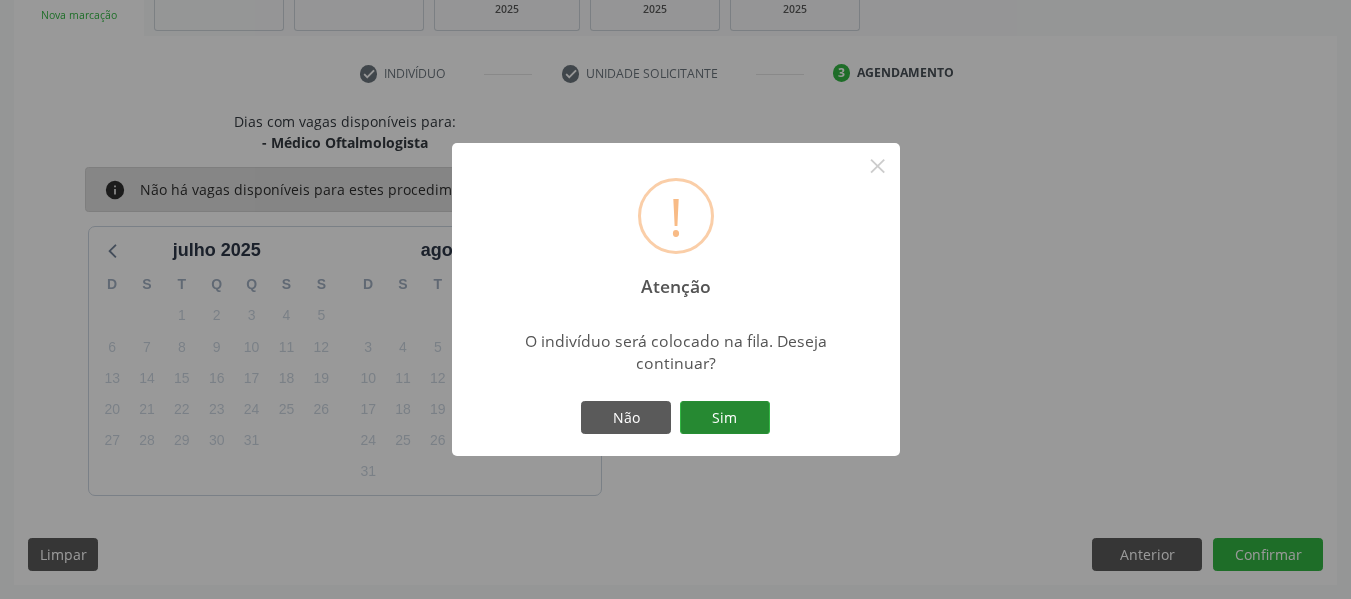 click on "Sim" at bounding box center [725, 418] 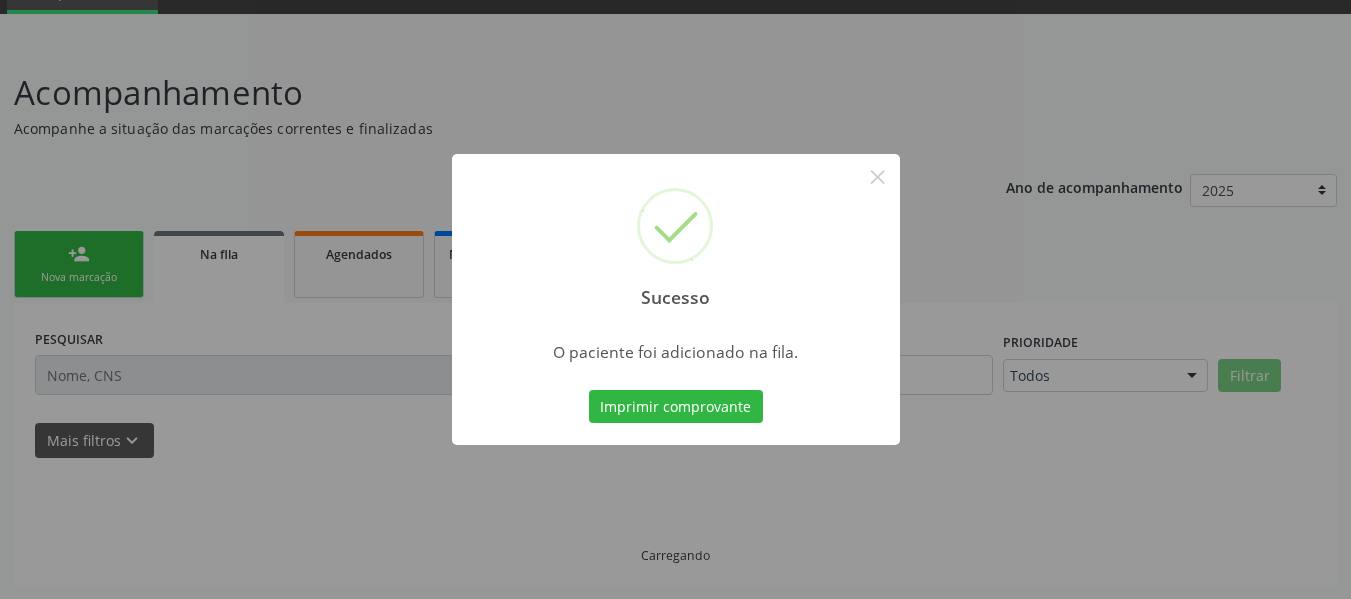 scroll, scrollTop: 96, scrollLeft: 0, axis: vertical 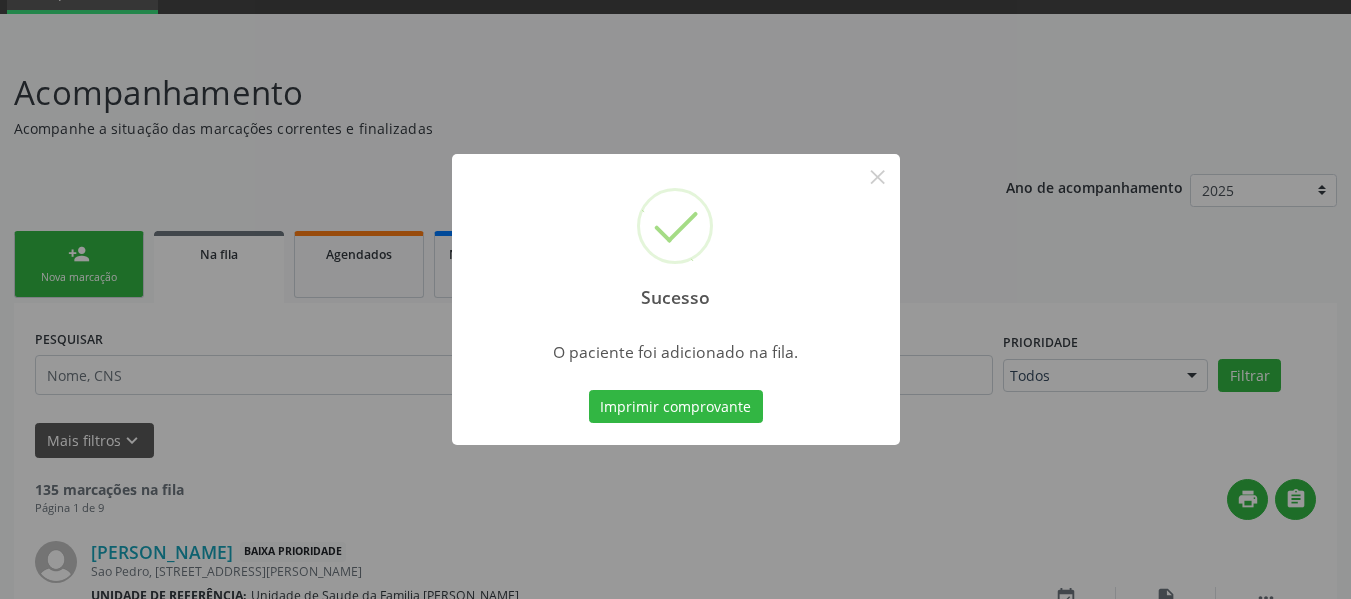 click on "Sucesso × O paciente foi adicionado na fila. Imprimir comprovante Cancel" at bounding box center [675, 299] 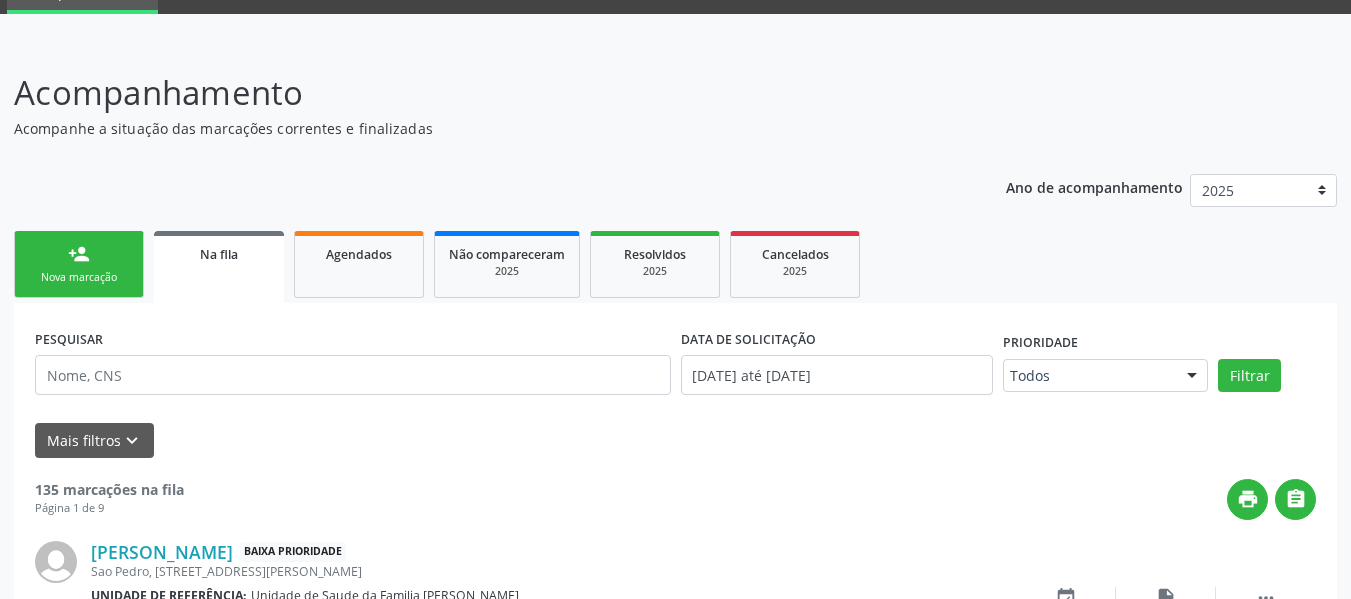 click on "person_add" at bounding box center (79, 254) 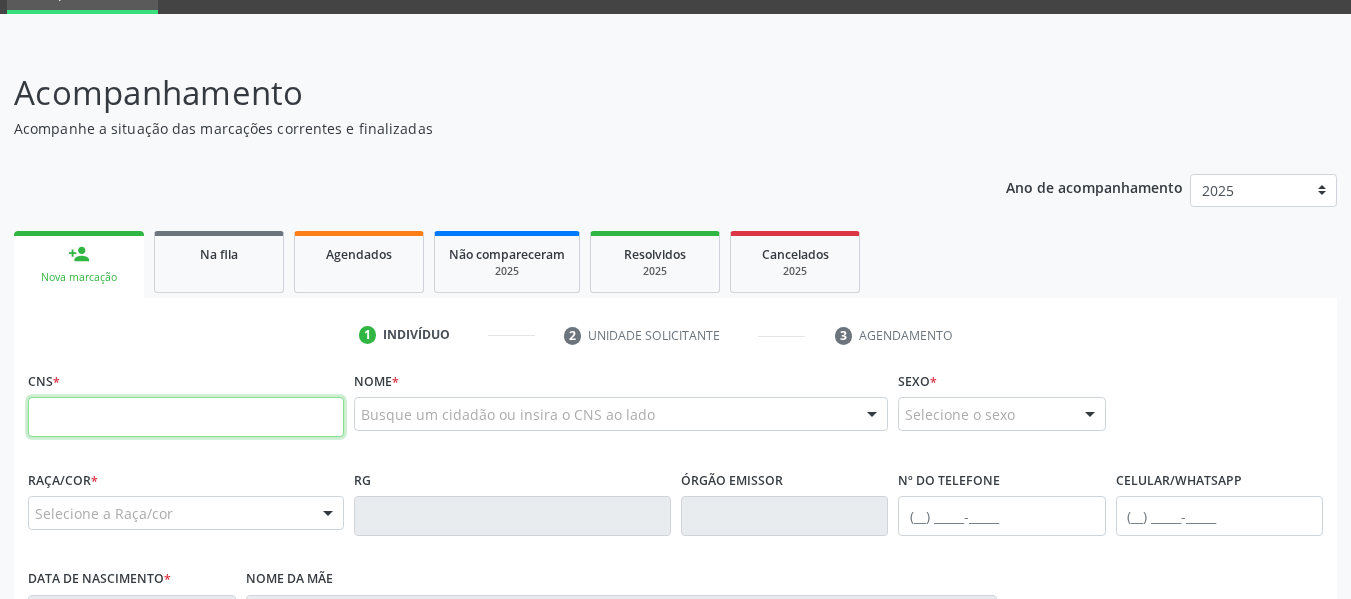 click at bounding box center [186, 417] 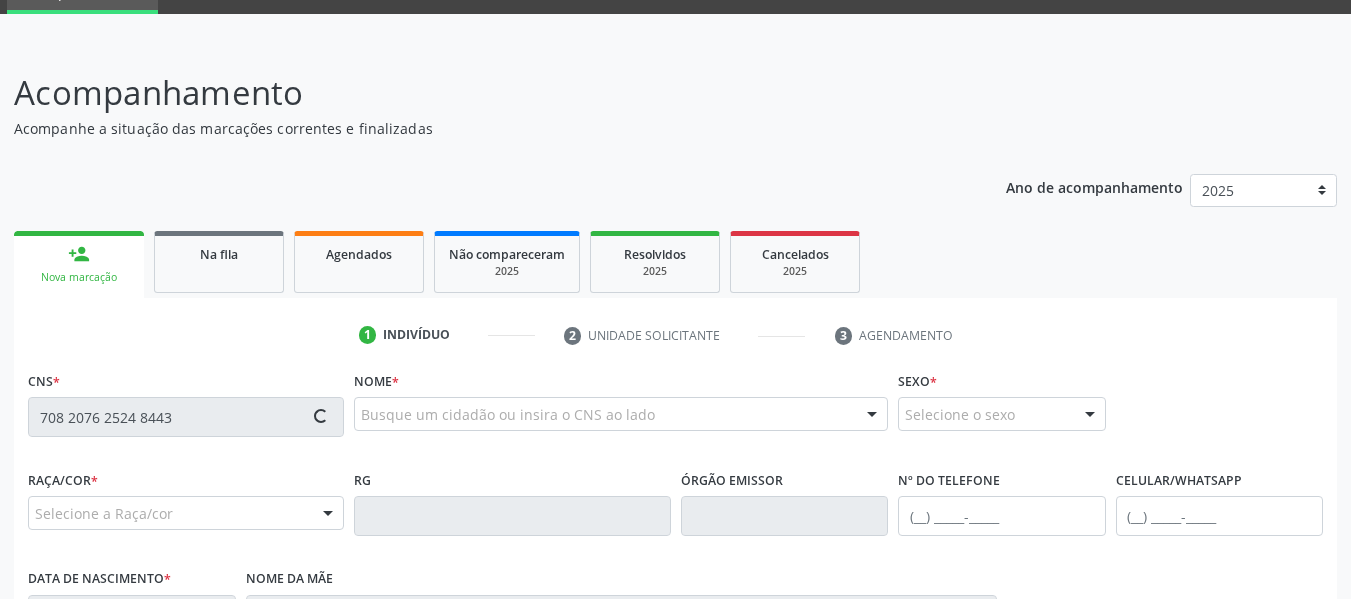 type on "708 2076 2524 8443" 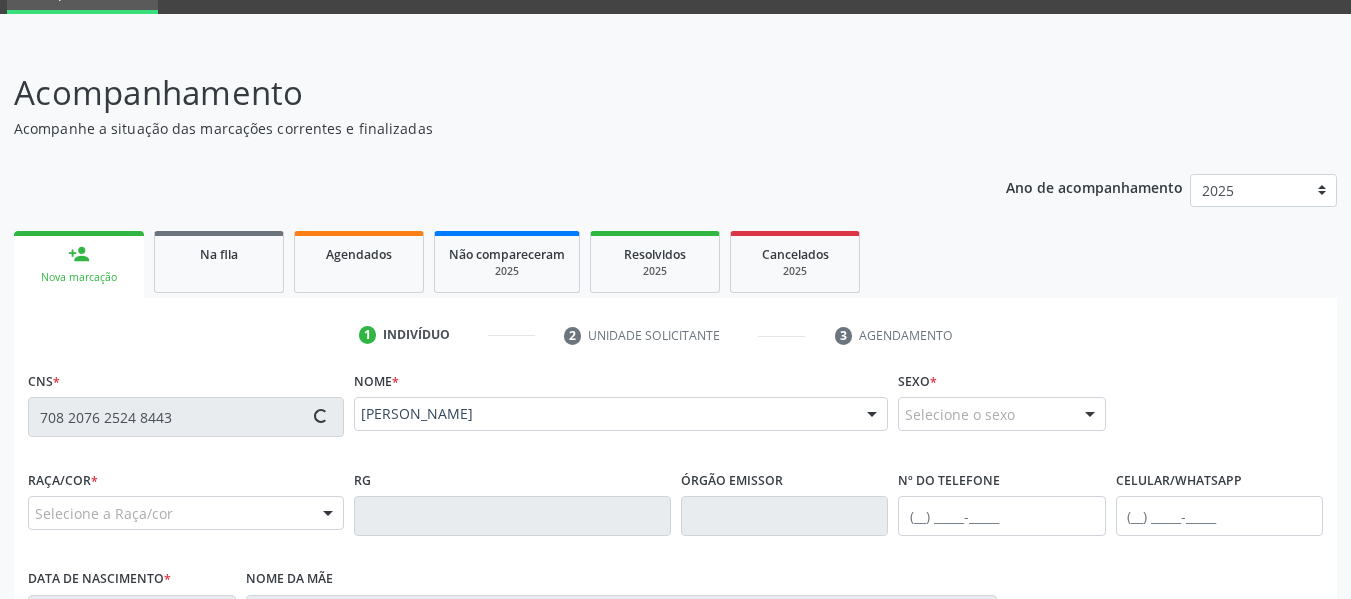 type on "[PHONE_NUMBER]" 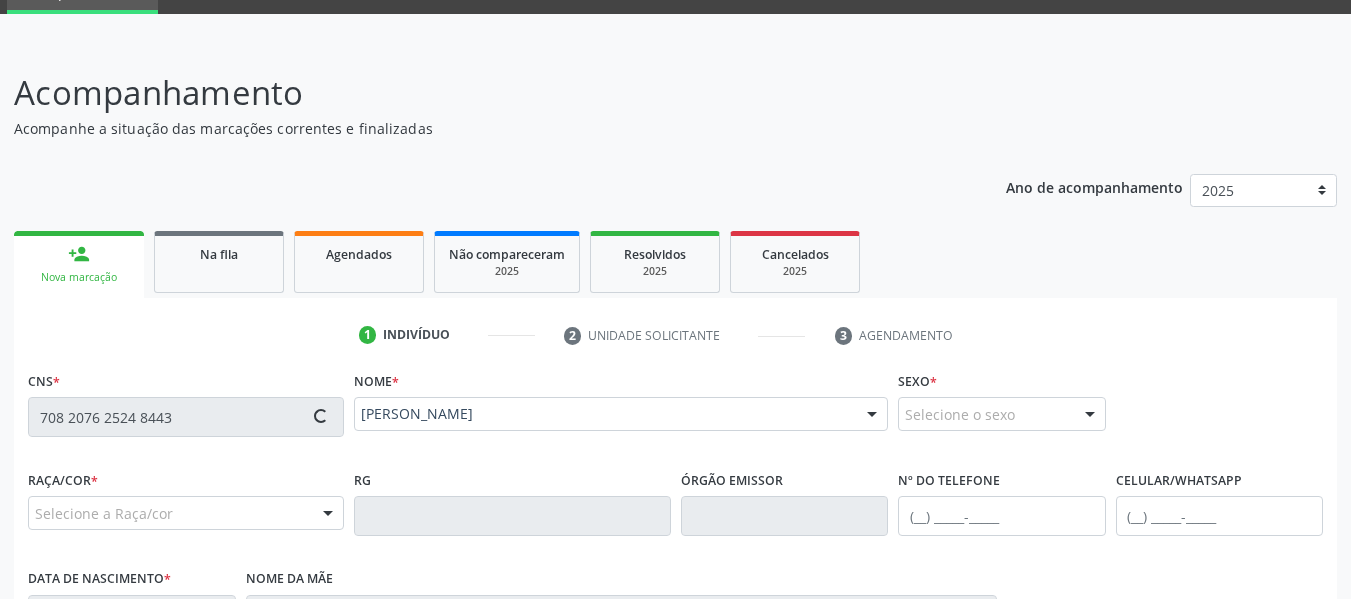 type on "[DATE]" 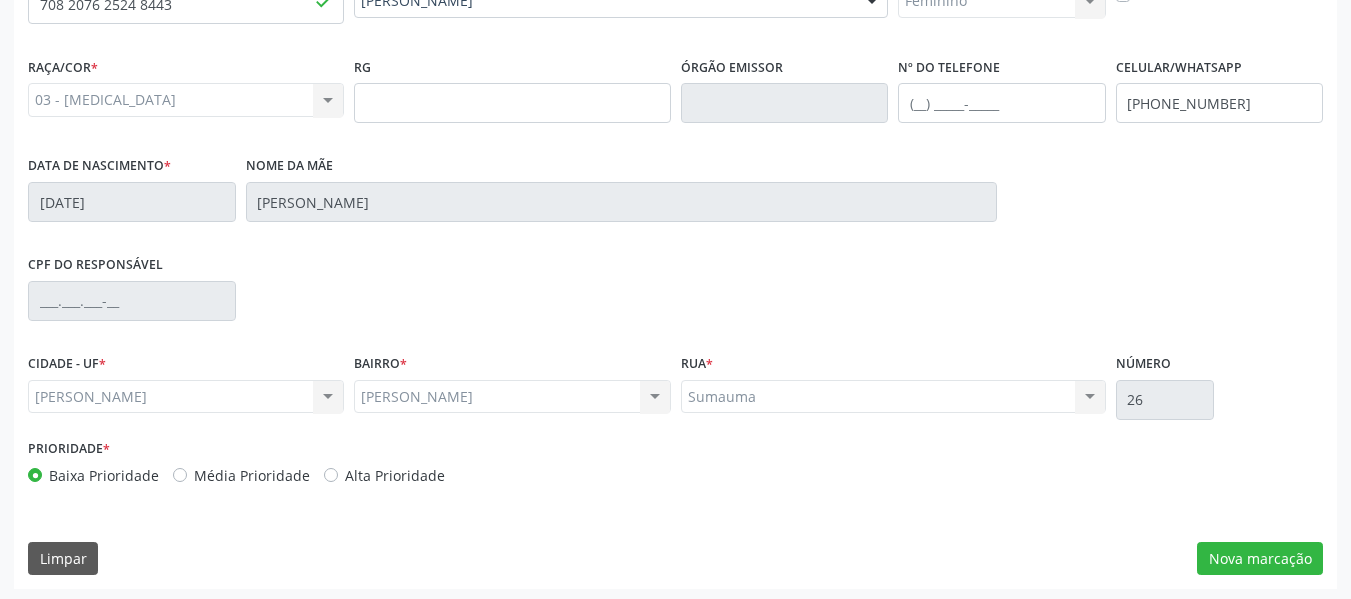 scroll, scrollTop: 513, scrollLeft: 0, axis: vertical 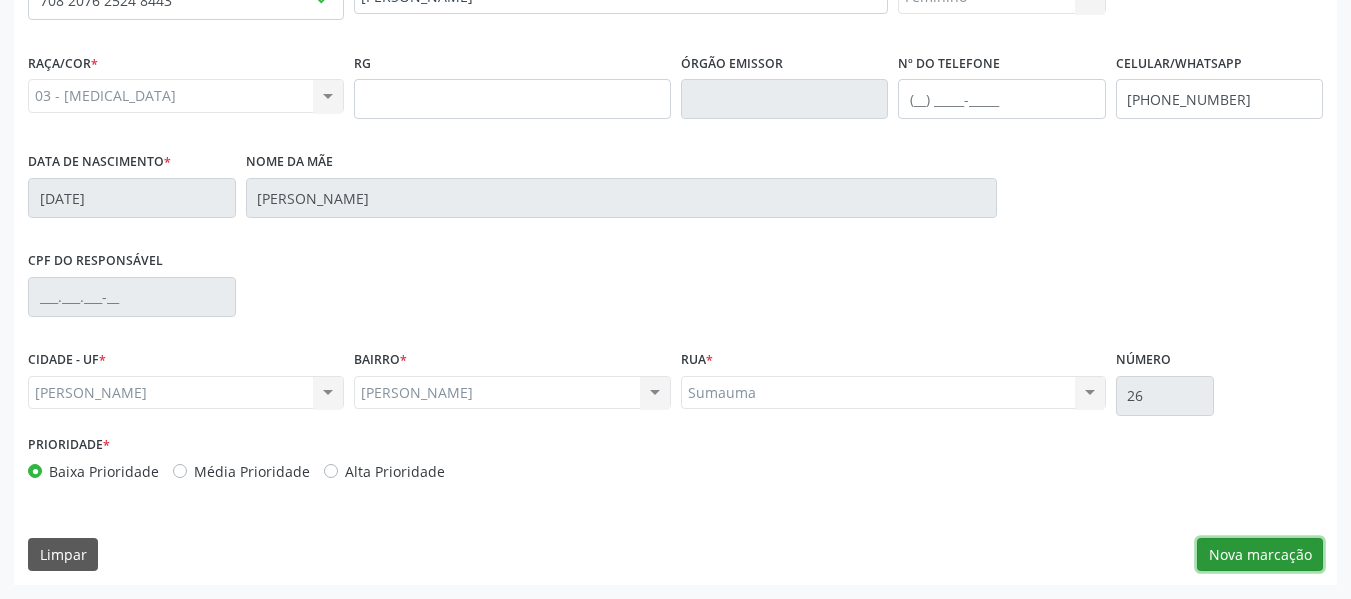 click on "Nova marcação" at bounding box center [1260, 555] 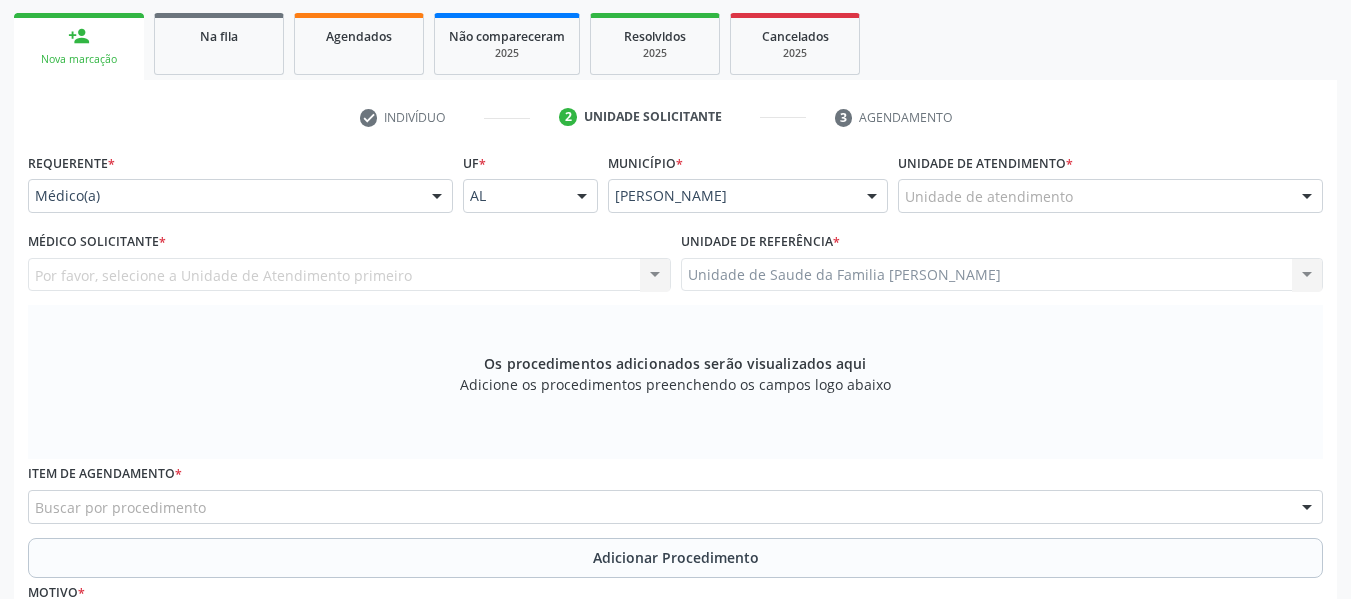scroll, scrollTop: 313, scrollLeft: 0, axis: vertical 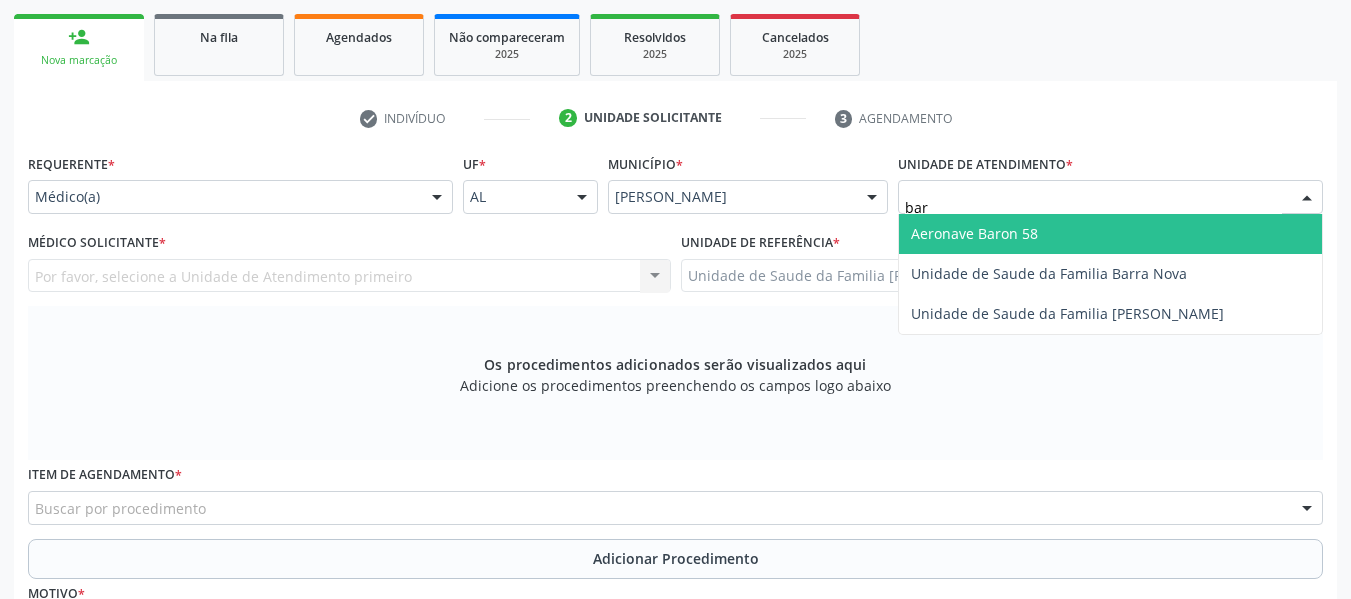 type on "barr" 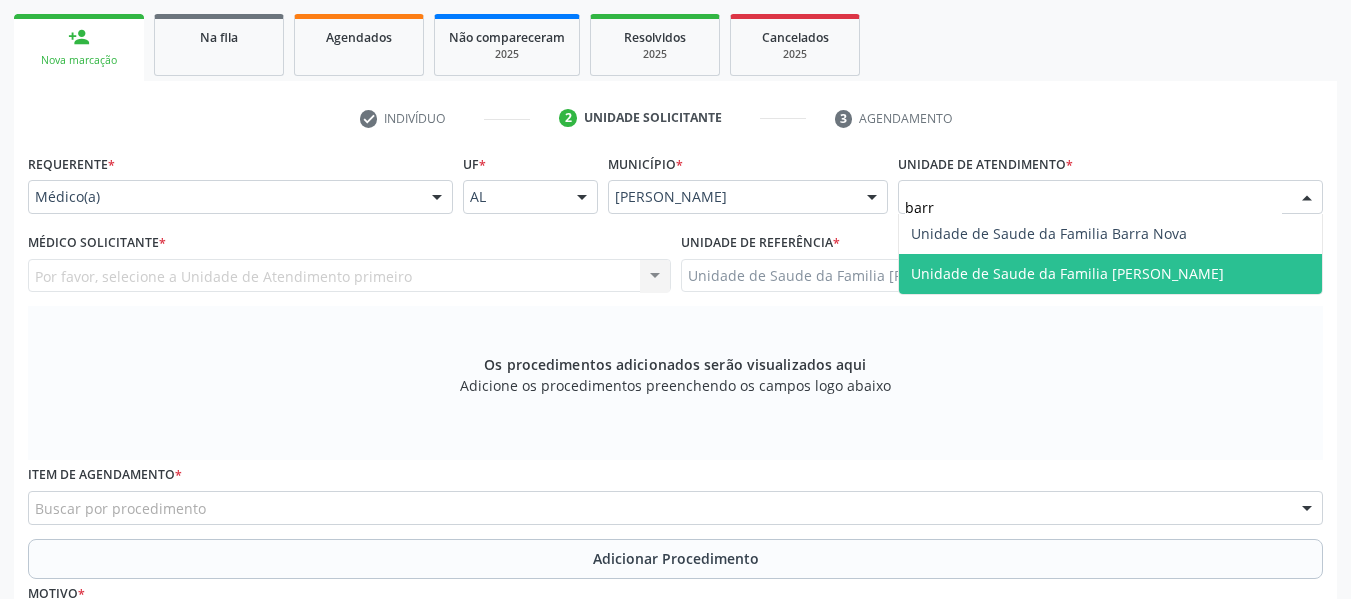 click on "Unidade de Saude da Familia [PERSON_NAME]" at bounding box center [1067, 273] 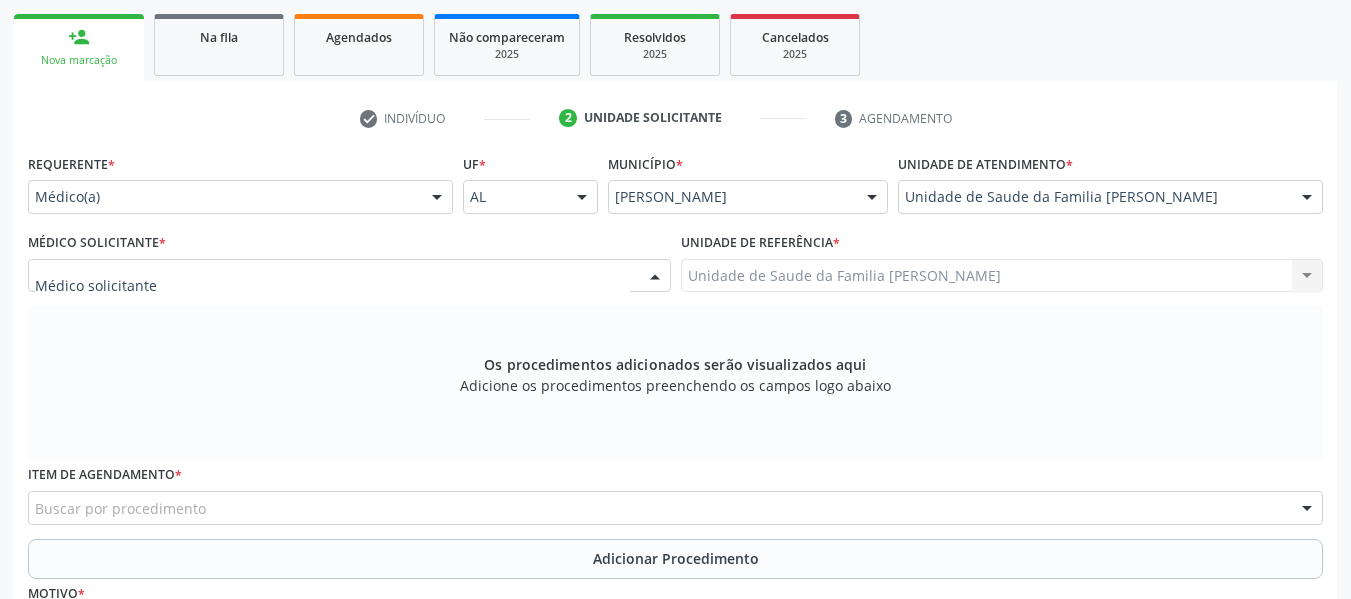 click at bounding box center (349, 276) 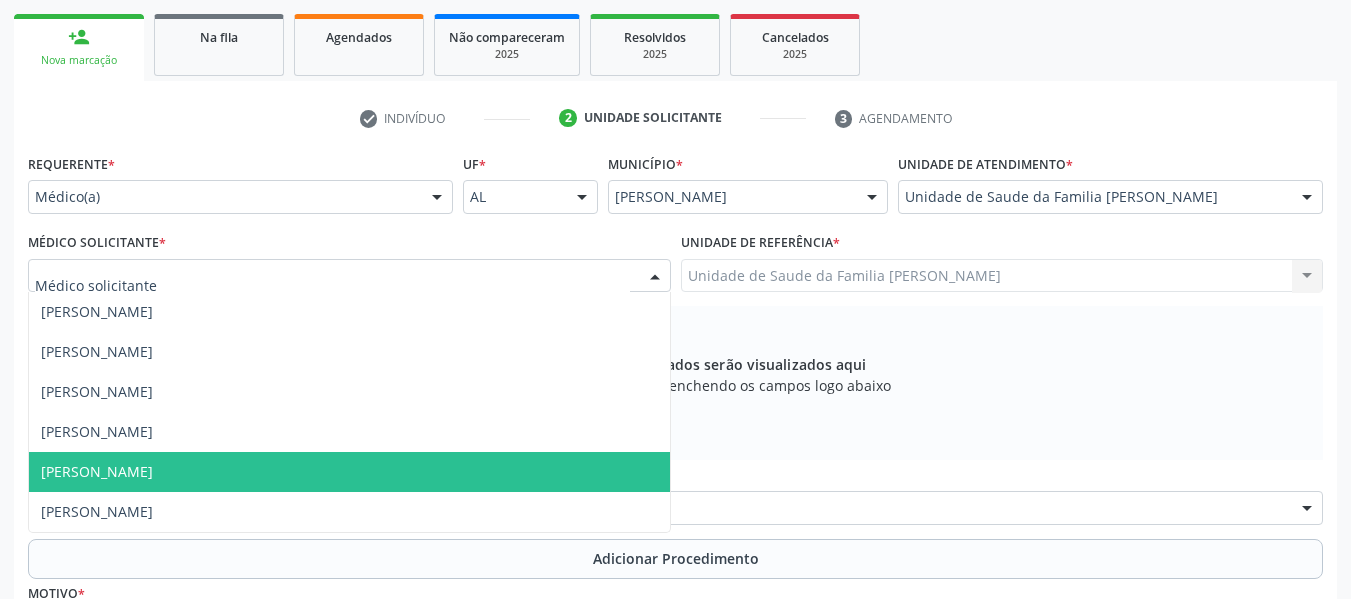 click on "[PERSON_NAME]" at bounding box center [97, 471] 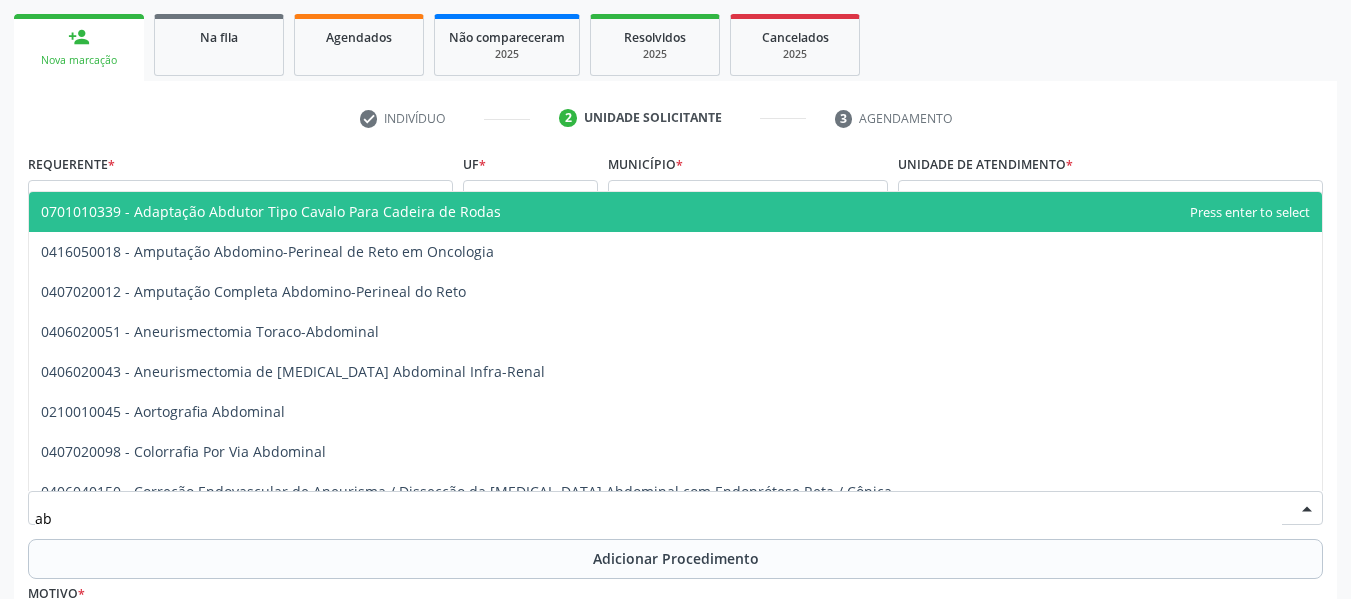type on "a" 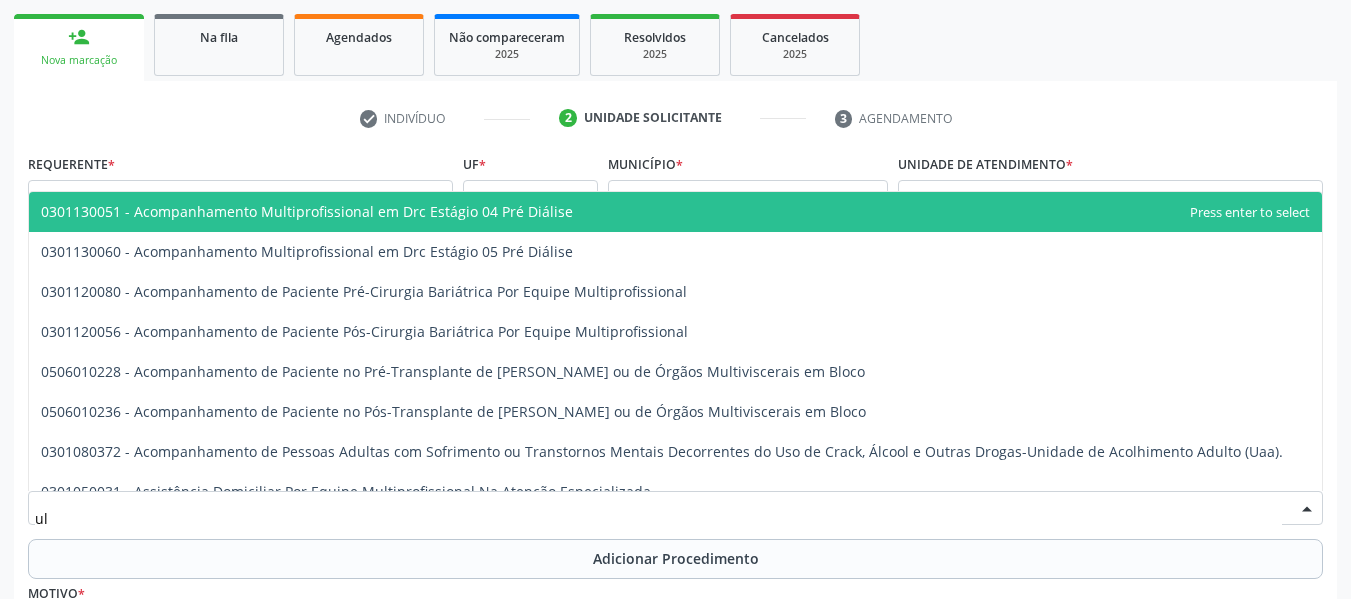 type on "u" 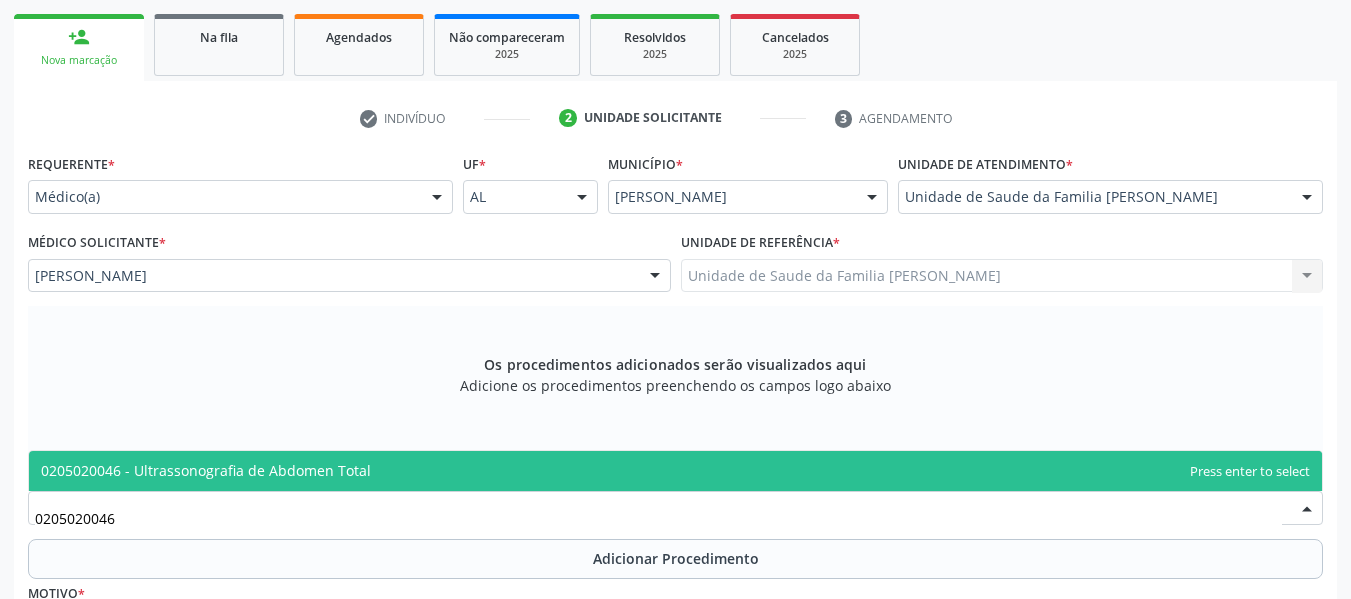 click on "0205020046 - Ultrassonografia de Abdomen Total" at bounding box center [206, 470] 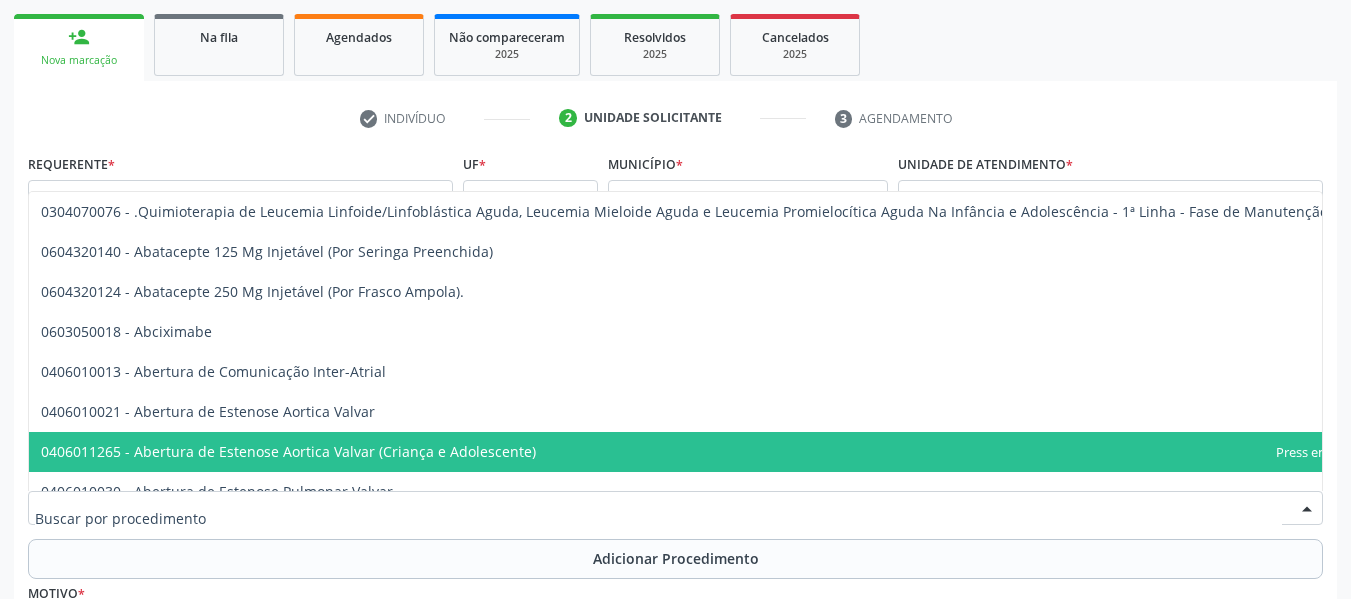 click at bounding box center [1307, 509] 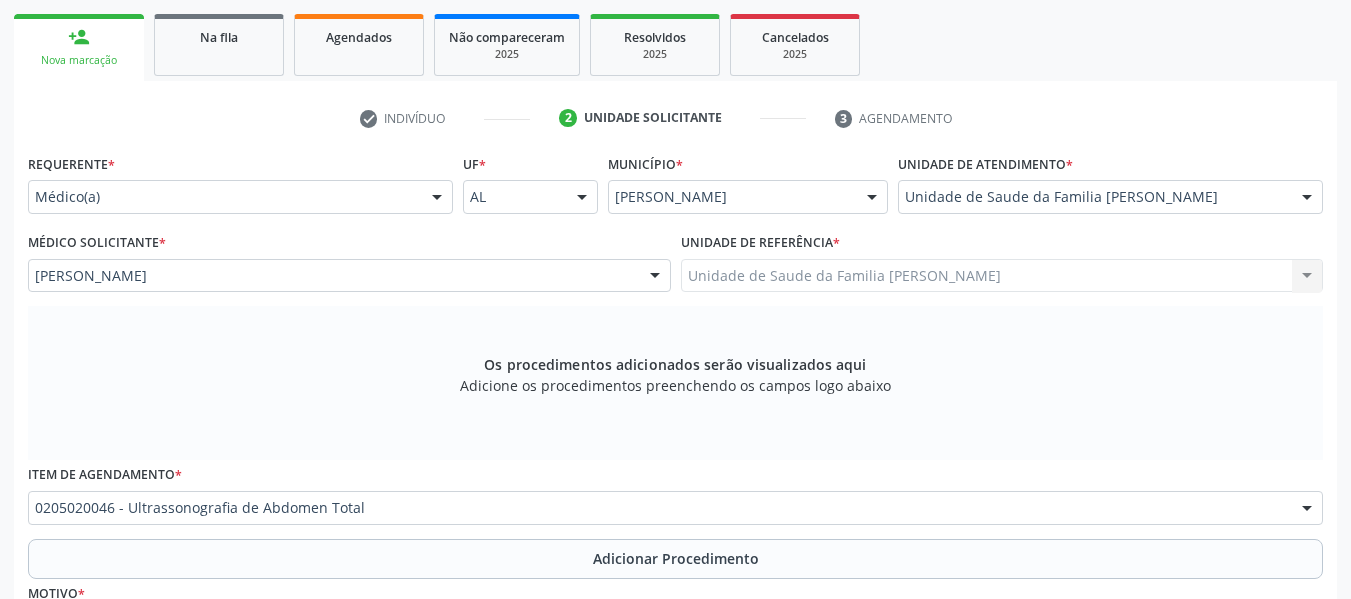 click at bounding box center (1307, 509) 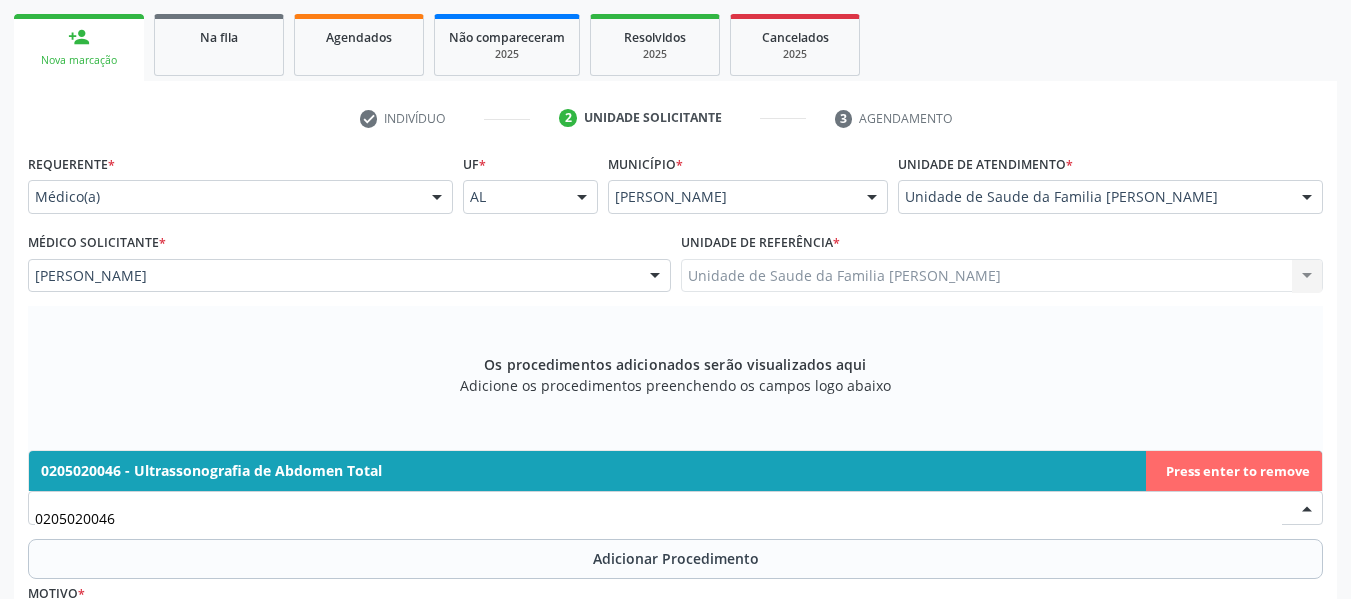 click on "0205020046 - Ultrassonografia de Abdomen Total" at bounding box center [675, 471] 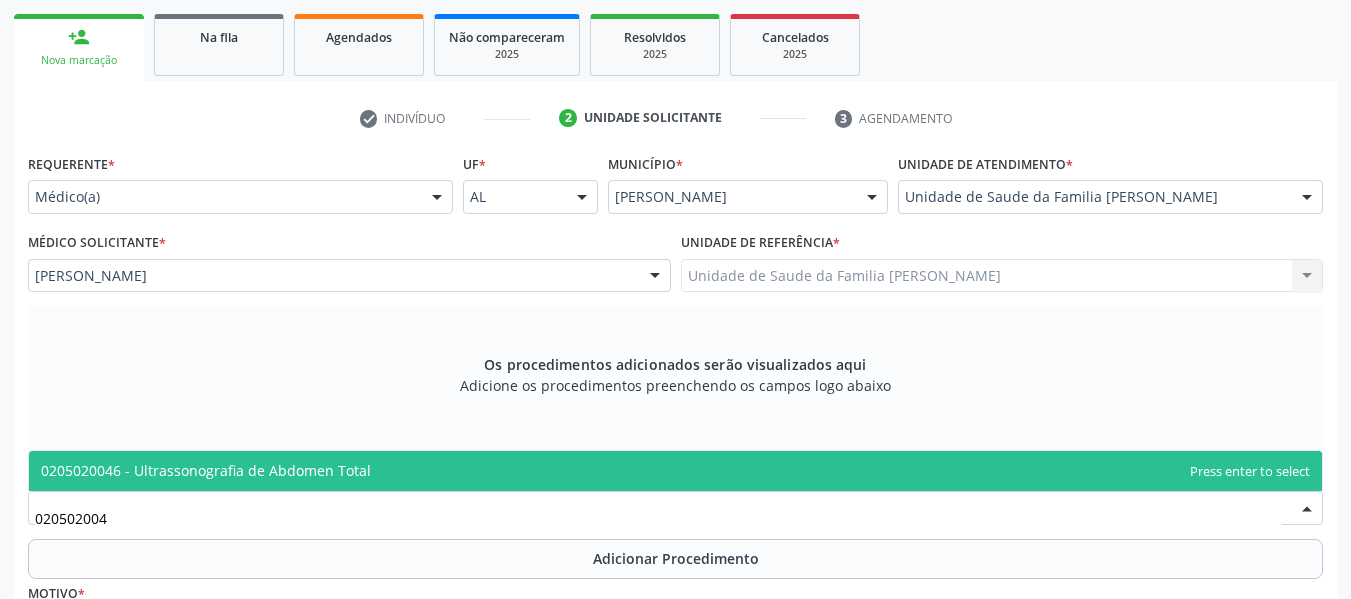 type on "0205020046" 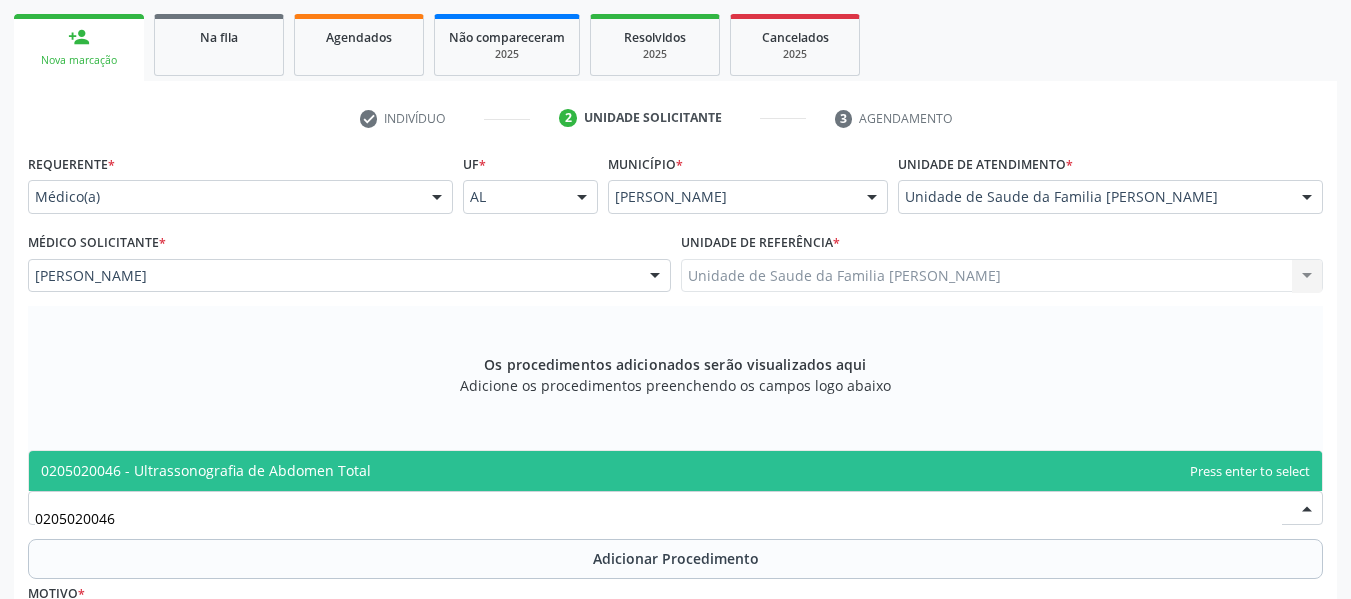 click on "0205020046 - Ultrassonografia de Abdomen Total" at bounding box center (206, 470) 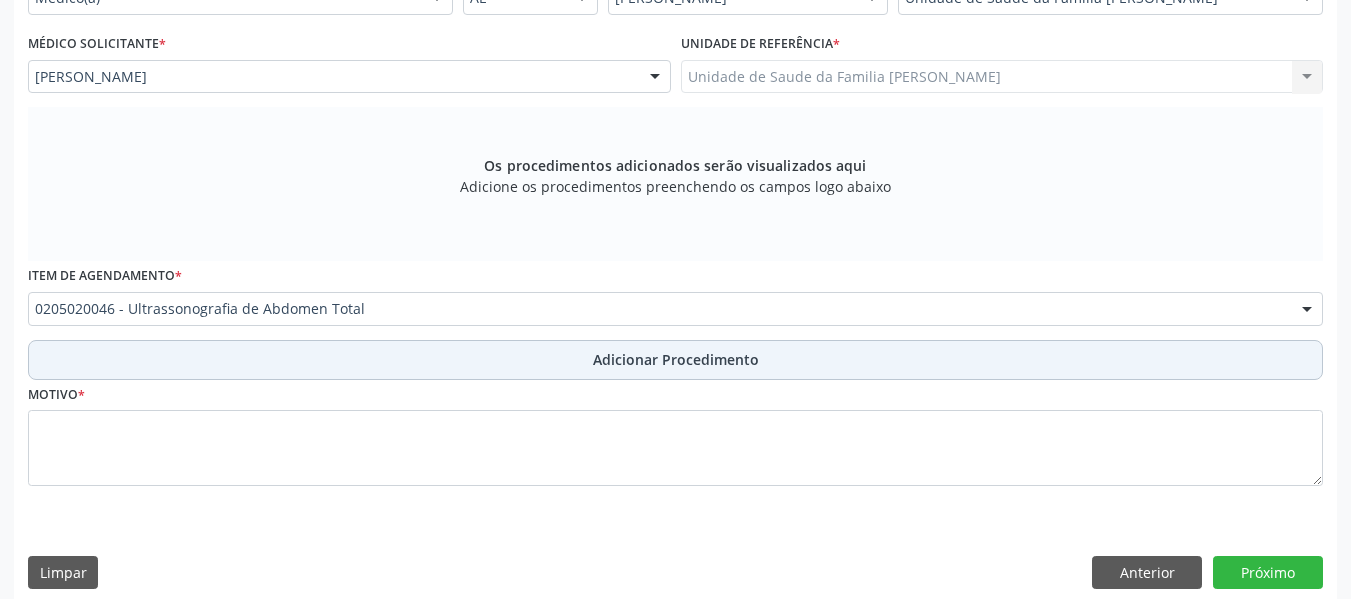 scroll, scrollTop: 513, scrollLeft: 0, axis: vertical 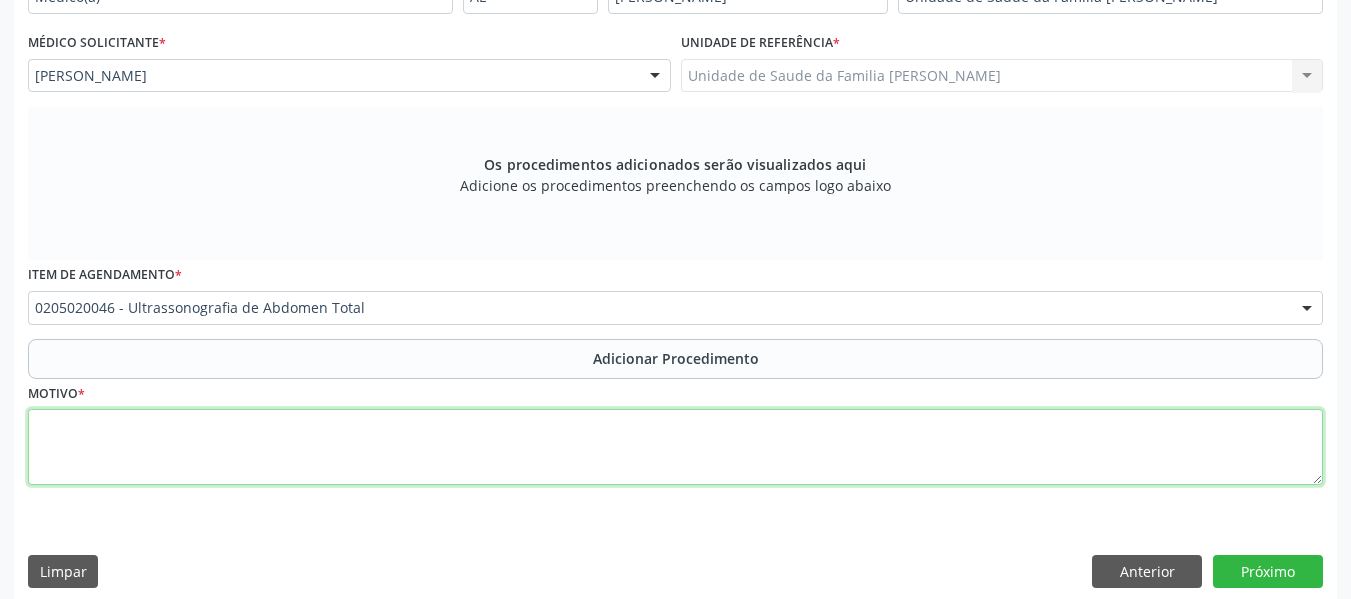 click at bounding box center (675, 447) 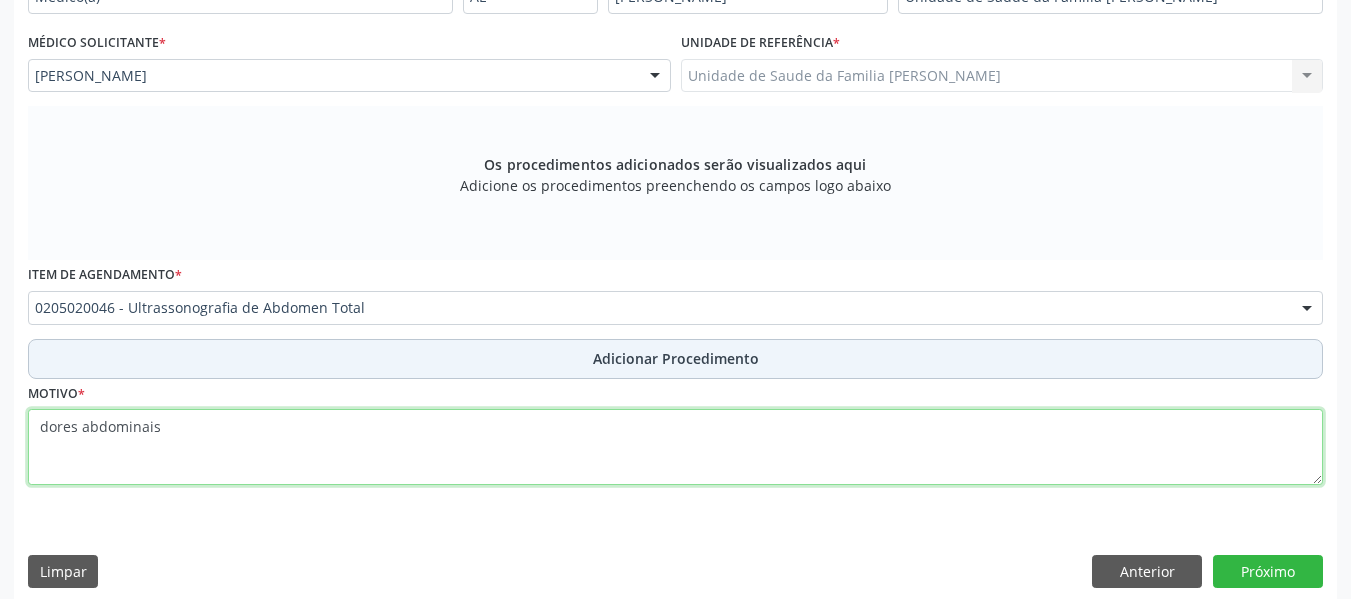type on "dores abdominais" 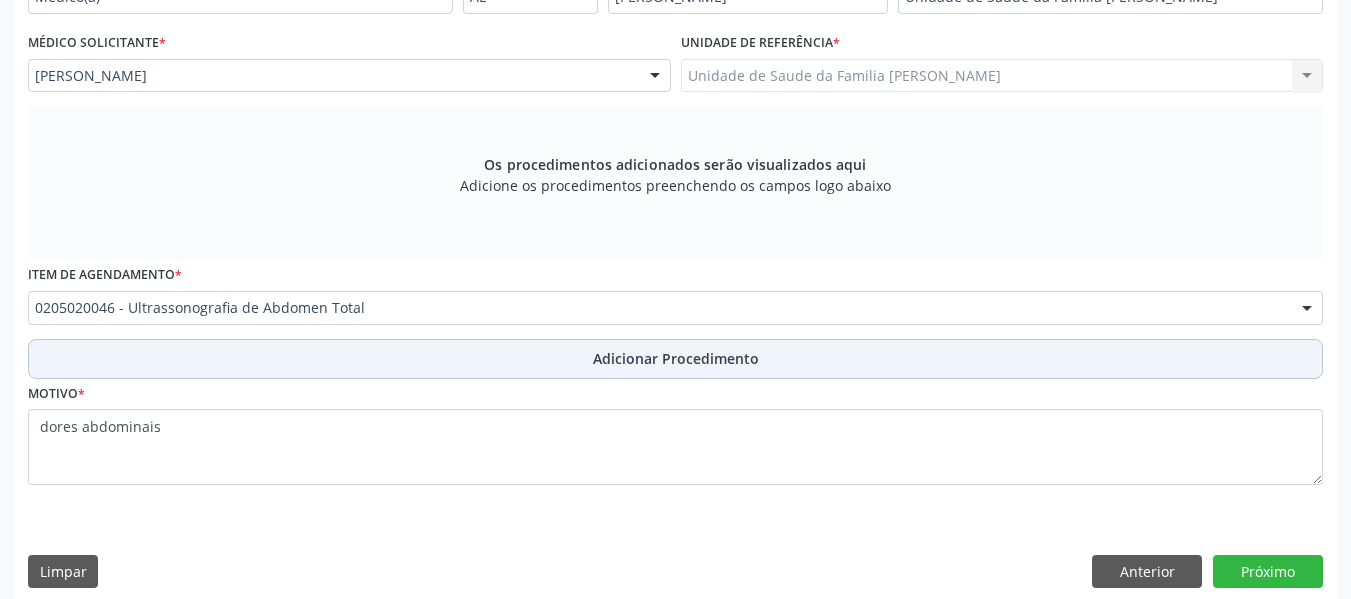 click on "Adicionar Procedimento" at bounding box center [676, 358] 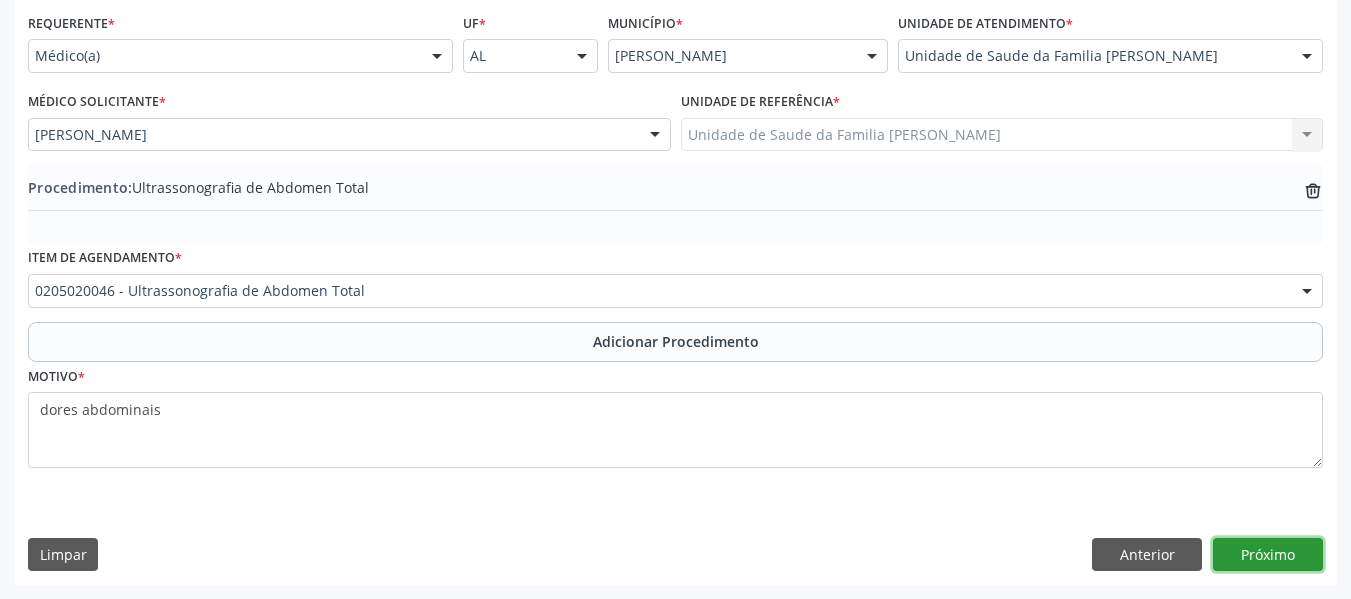 click on "Próximo" at bounding box center (1268, 555) 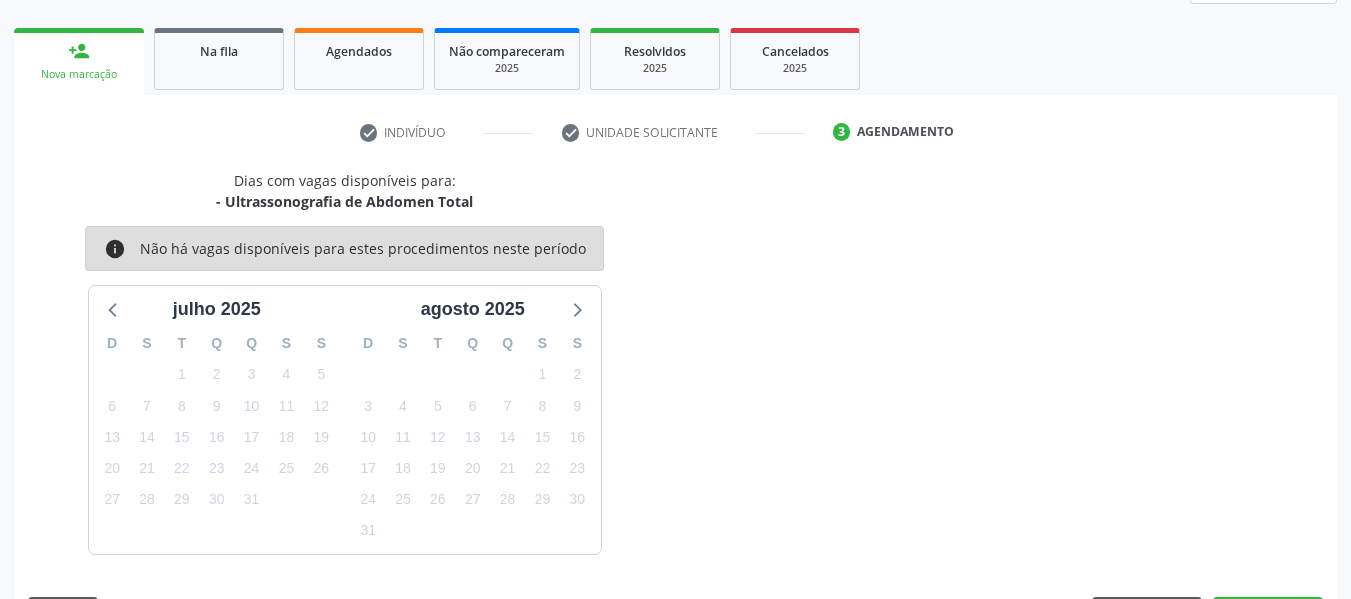 scroll, scrollTop: 358, scrollLeft: 0, axis: vertical 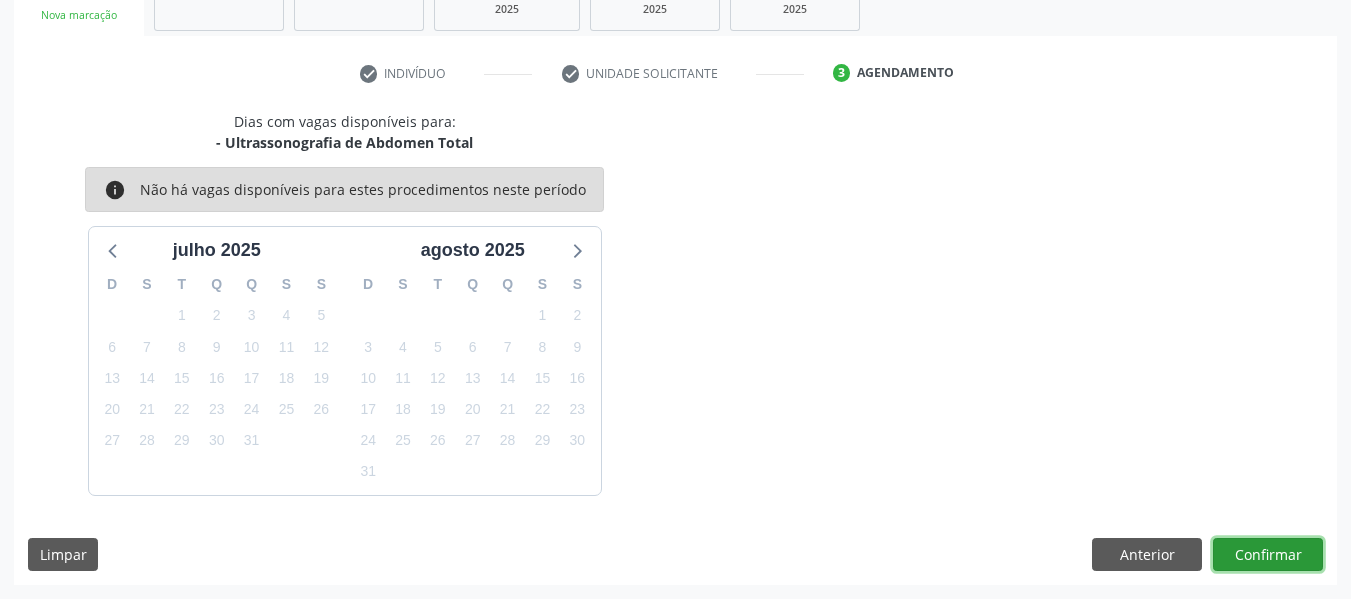 click on "Confirmar" at bounding box center [1268, 555] 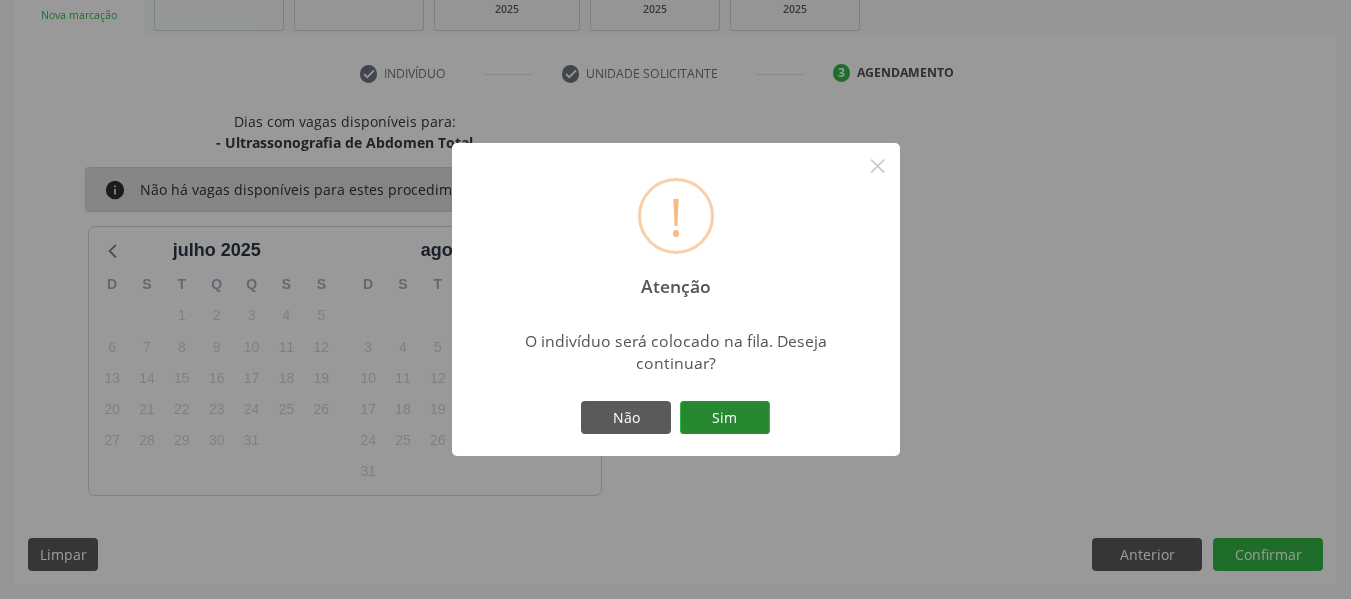 click on "Sim" at bounding box center (725, 418) 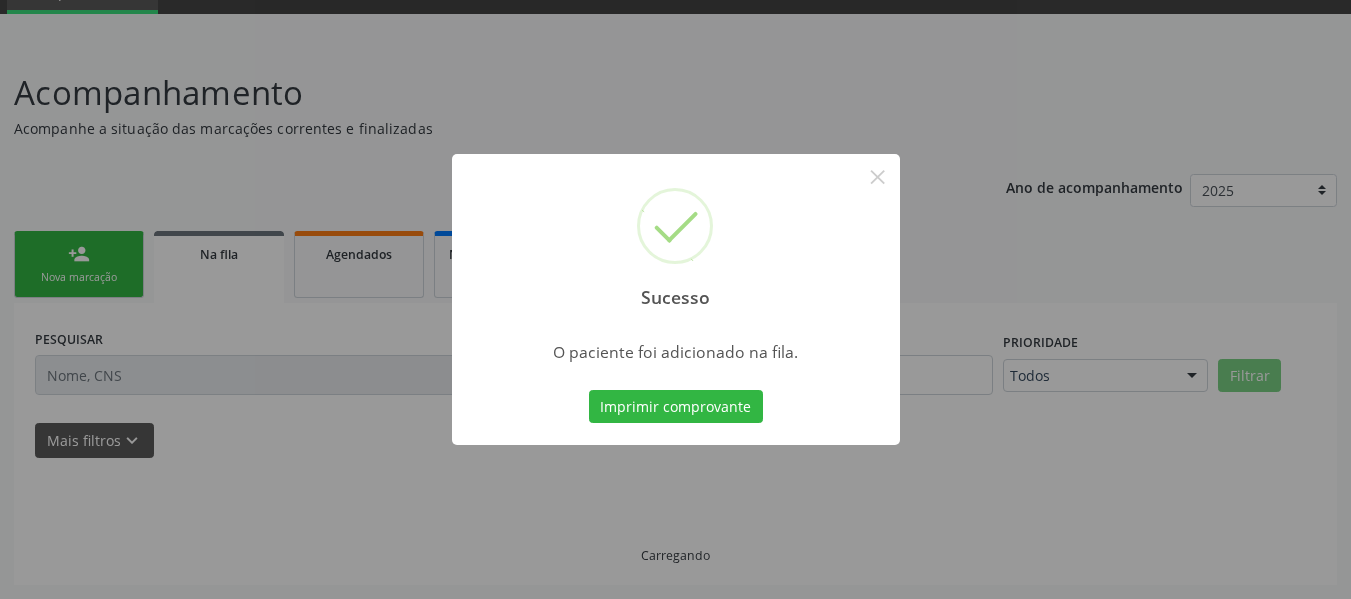scroll, scrollTop: 96, scrollLeft: 0, axis: vertical 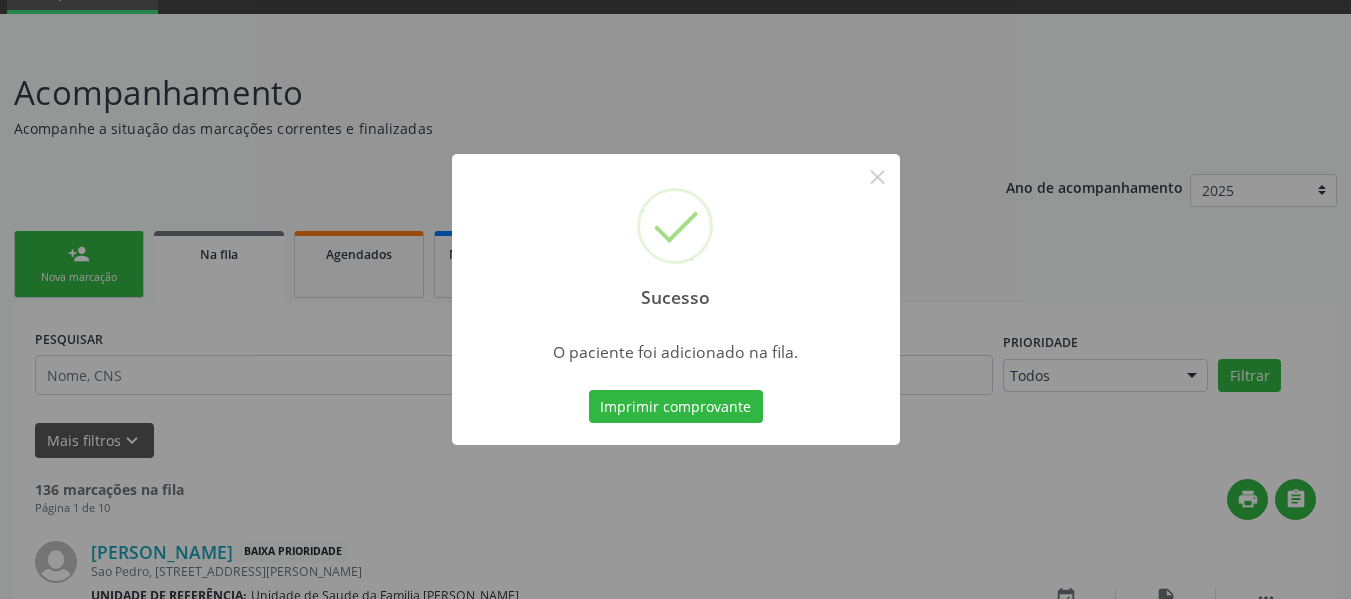 click on "Sucesso × O paciente foi adicionado na fila. Imprimir comprovante Cancel" at bounding box center (675, 299) 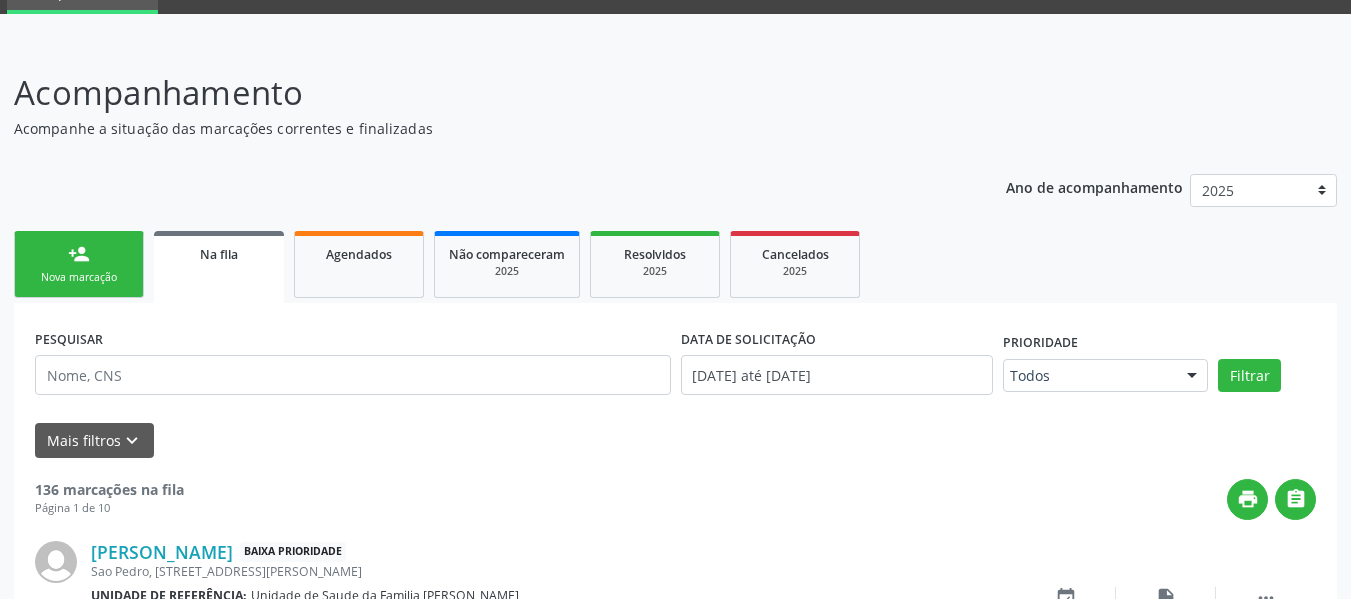 click on "person_add" at bounding box center [79, 254] 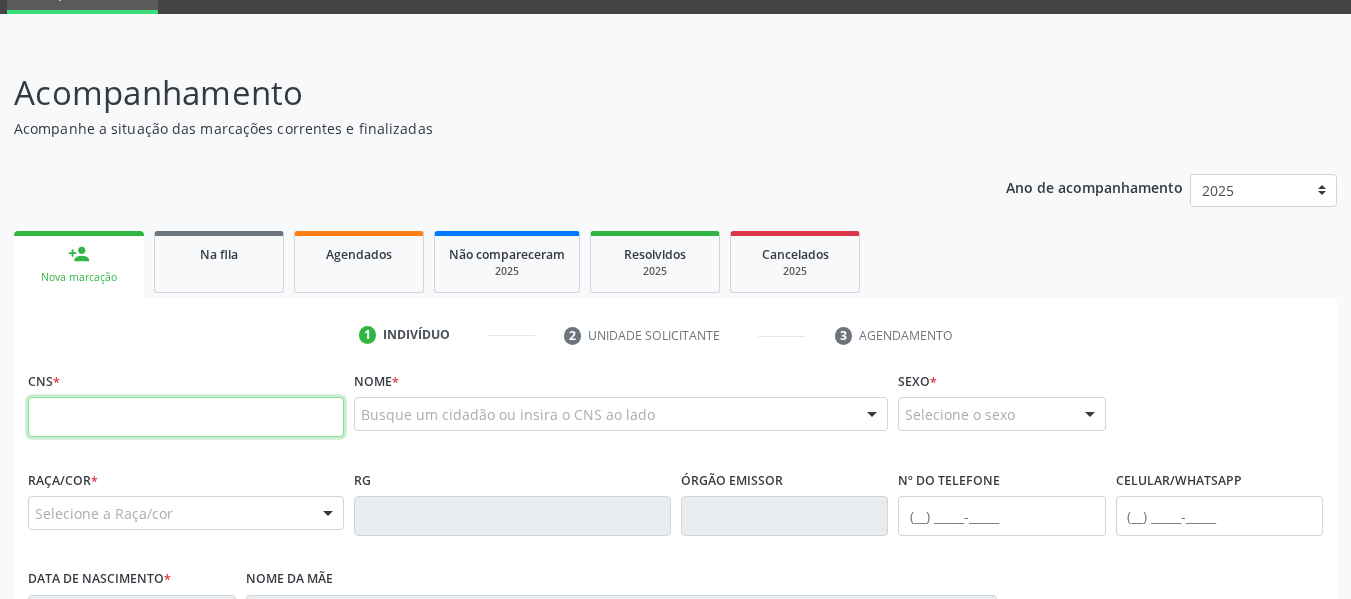 click at bounding box center [186, 417] 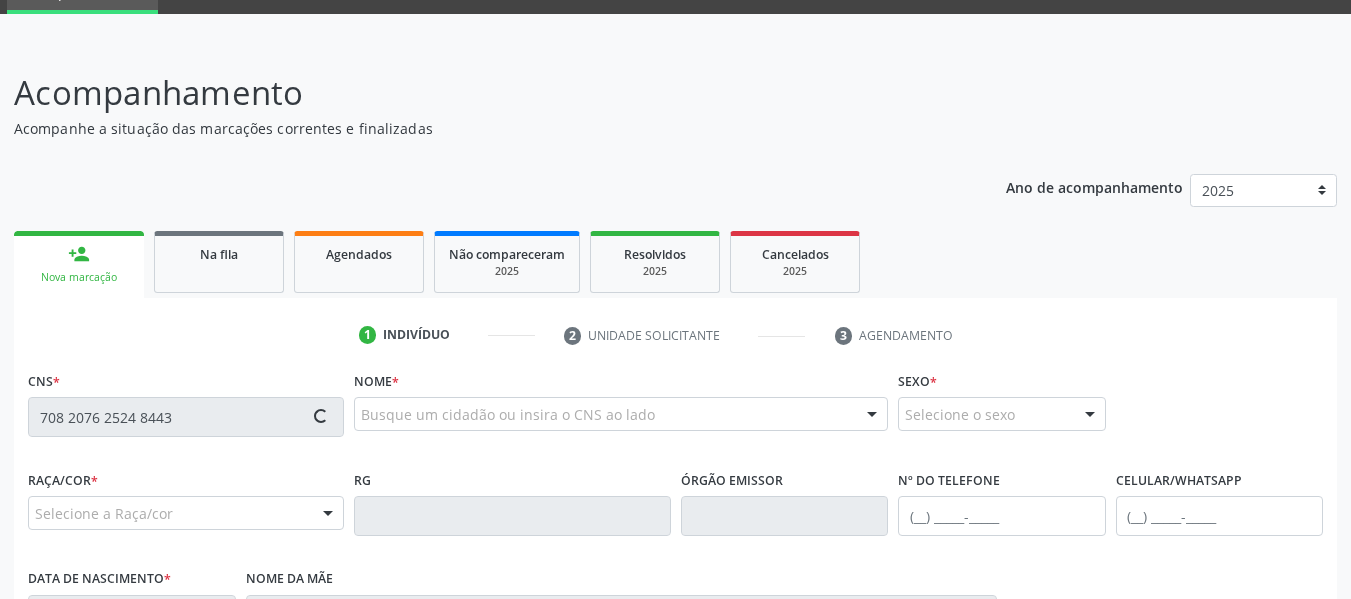 type on "708 2076 2524 8443" 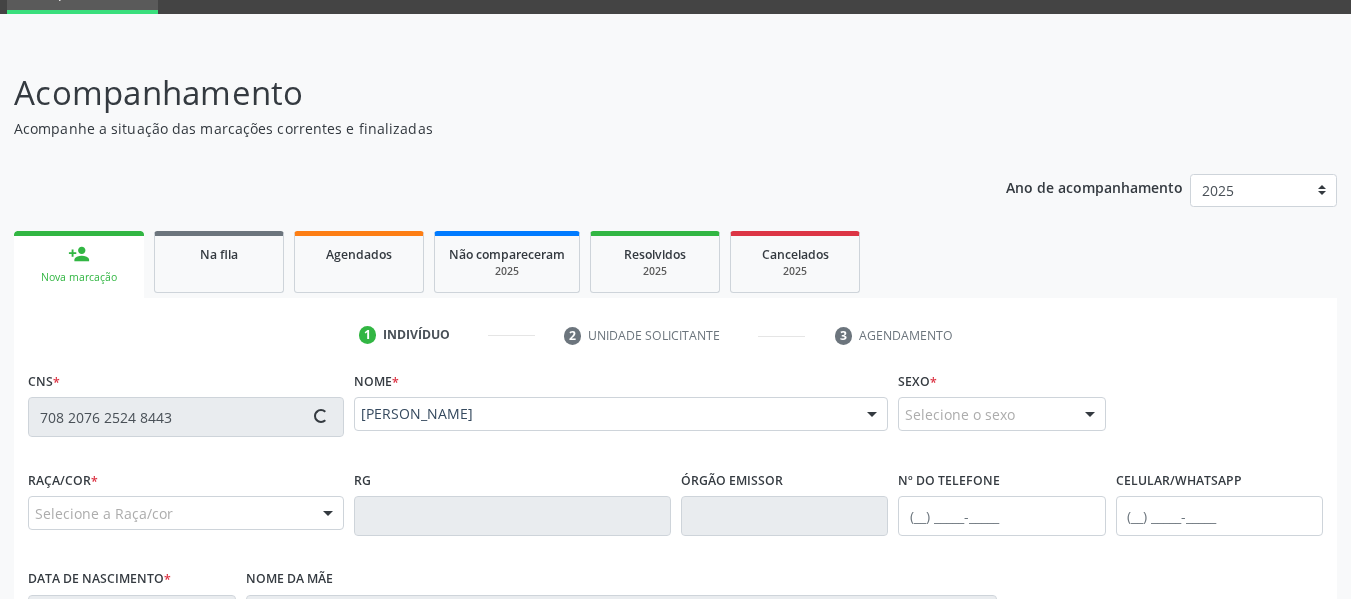 type on "[PHONE_NUMBER]" 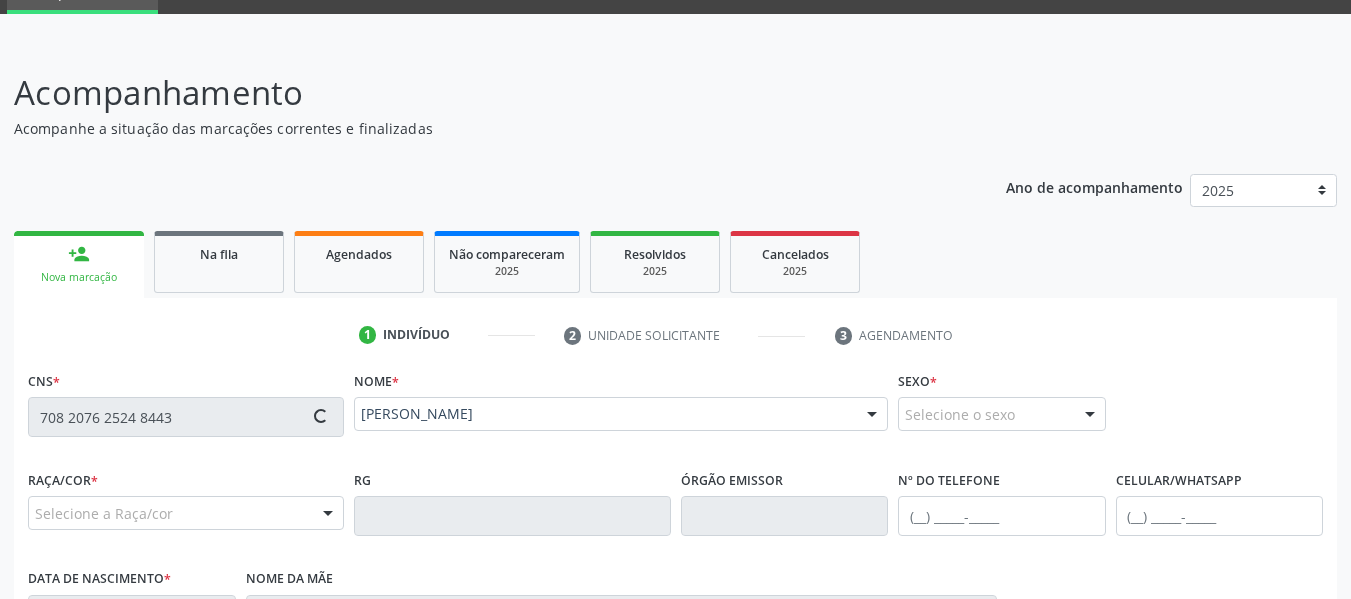 type on "[DATE]" 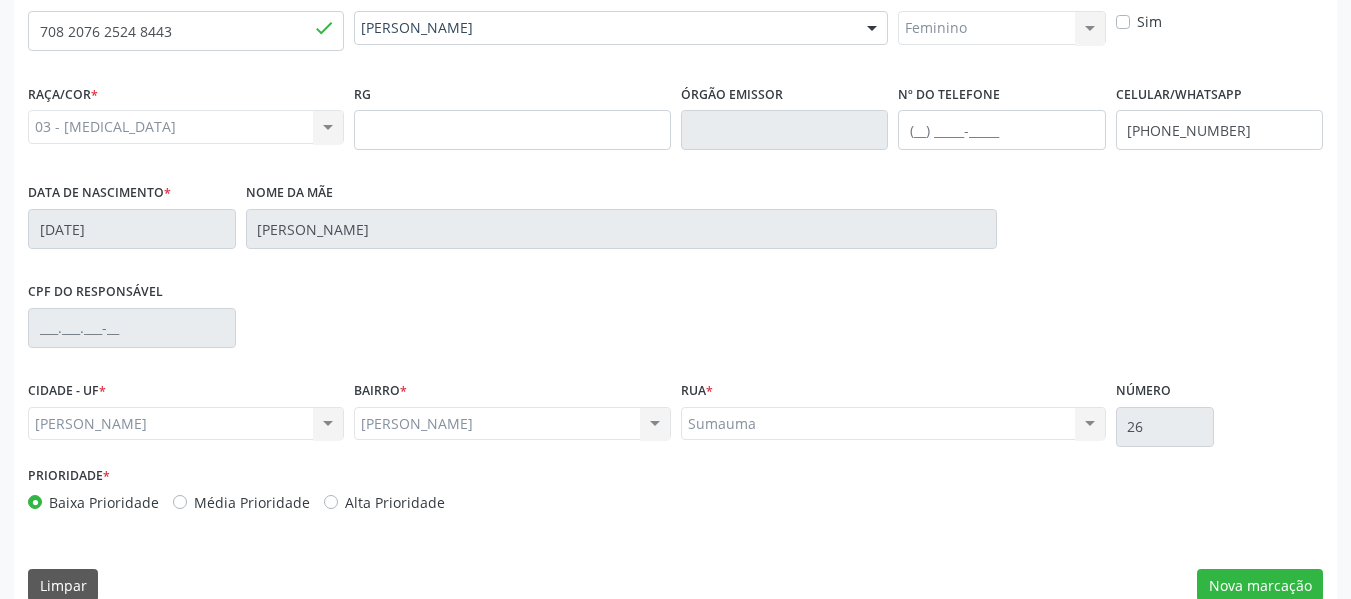 scroll, scrollTop: 513, scrollLeft: 0, axis: vertical 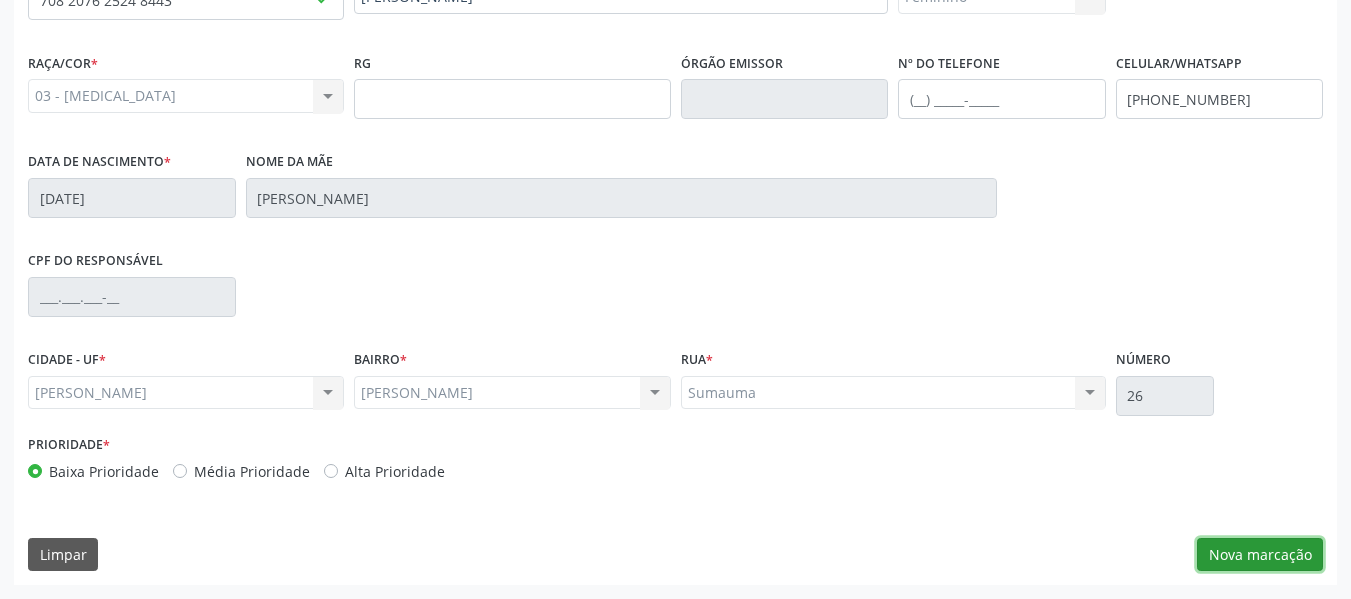 click on "Nova marcação" at bounding box center [1260, 555] 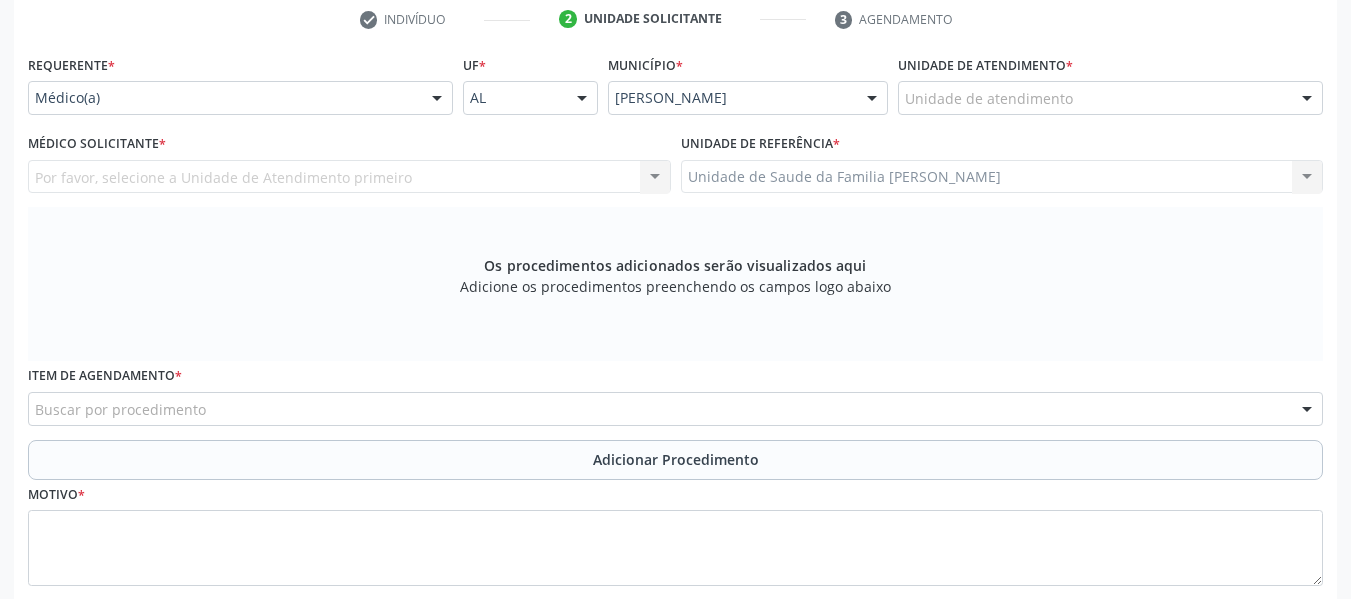 scroll, scrollTop: 393, scrollLeft: 0, axis: vertical 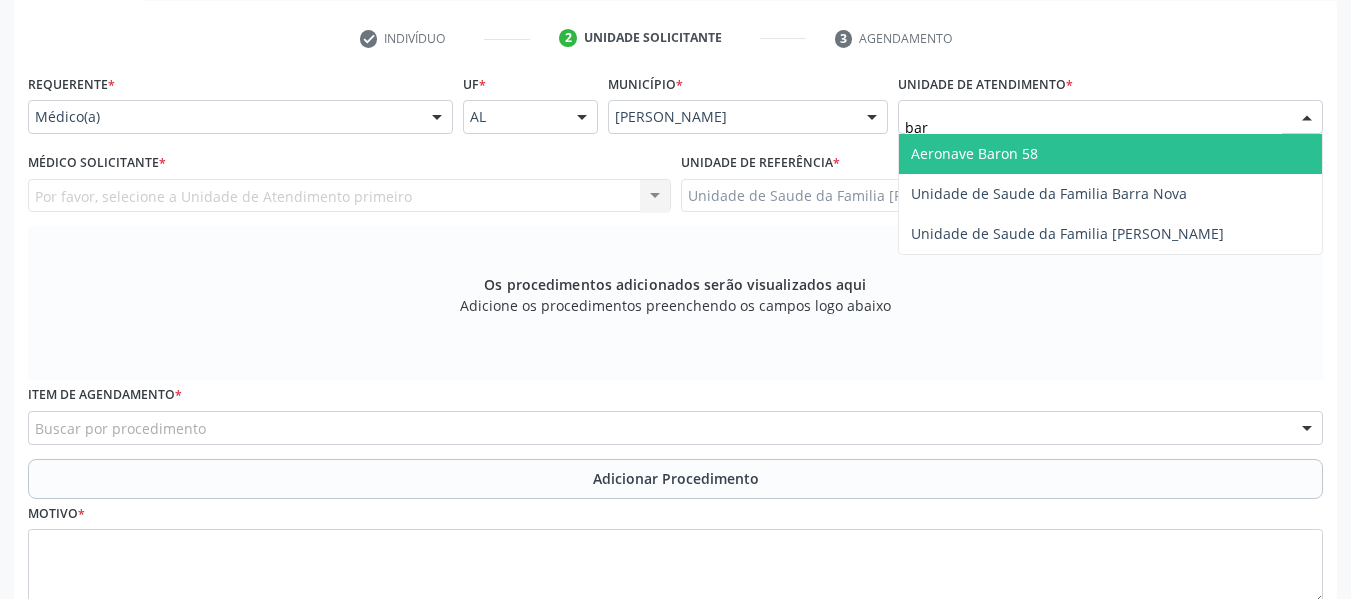 type on "barr" 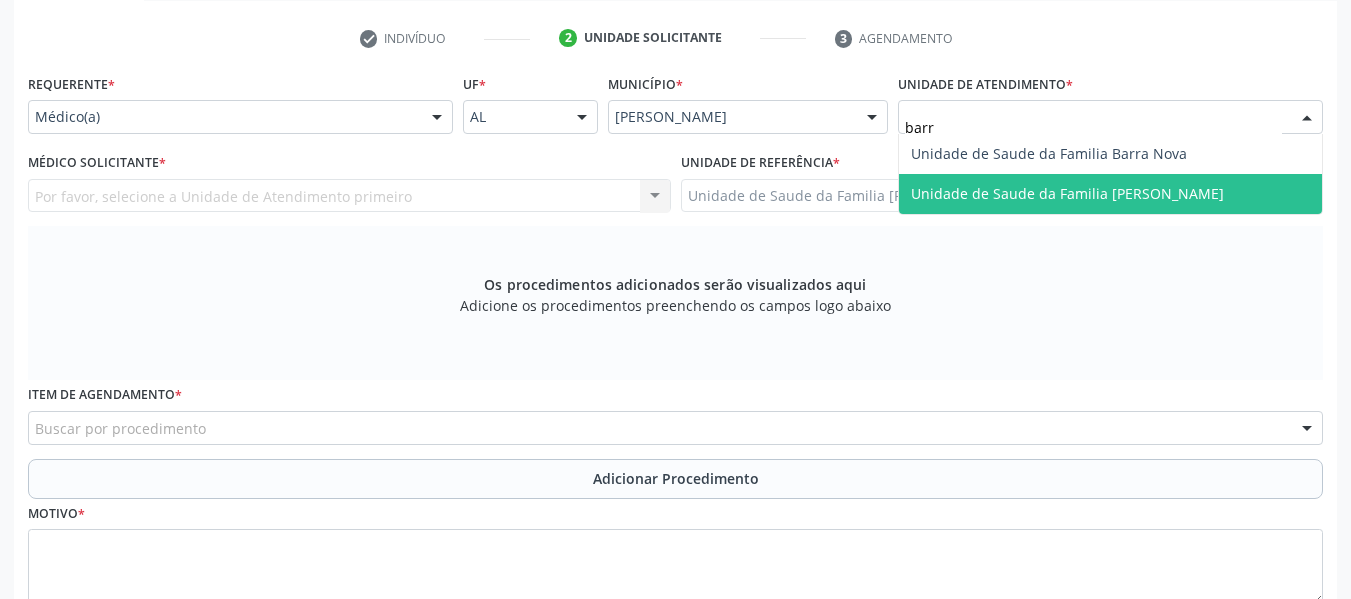 click on "Unidade de Saude da Familia [PERSON_NAME]" at bounding box center (1067, 193) 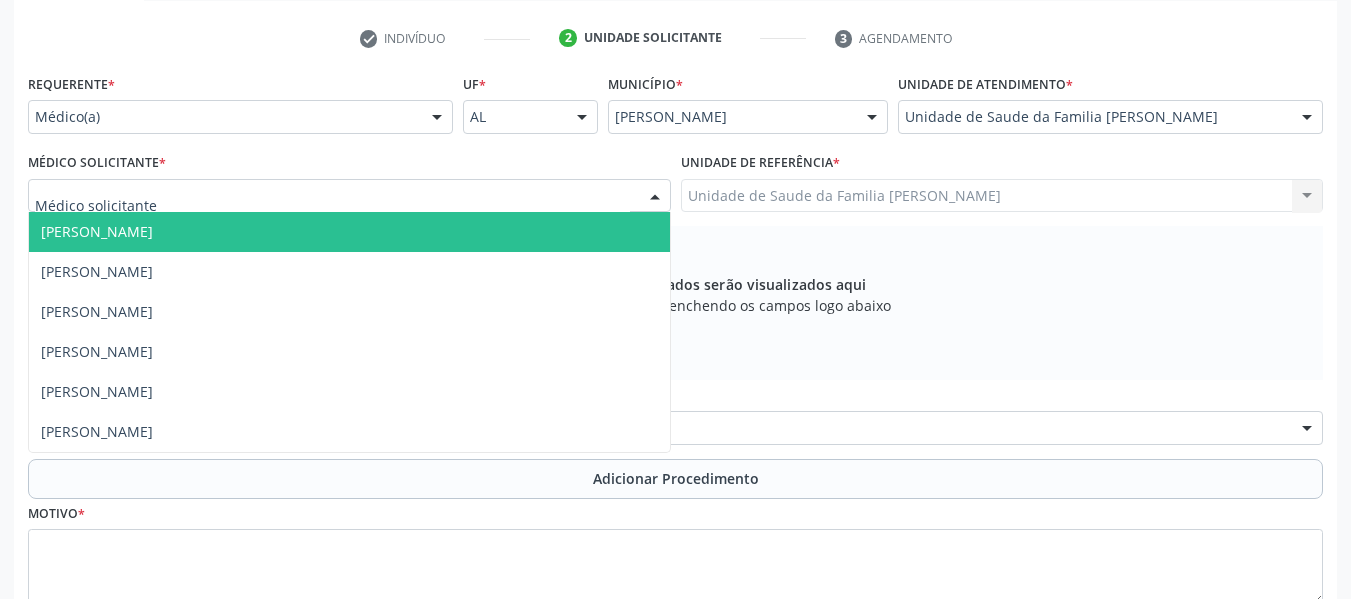 click at bounding box center [655, 197] 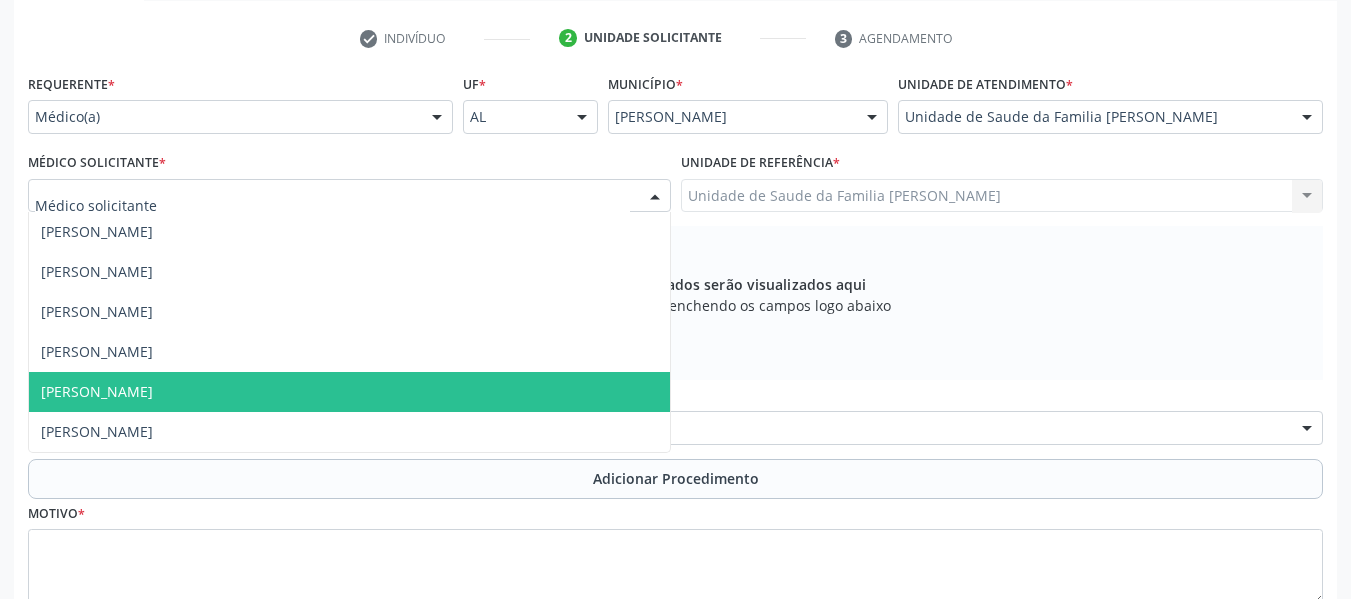 click on "[PERSON_NAME]" at bounding box center (97, 391) 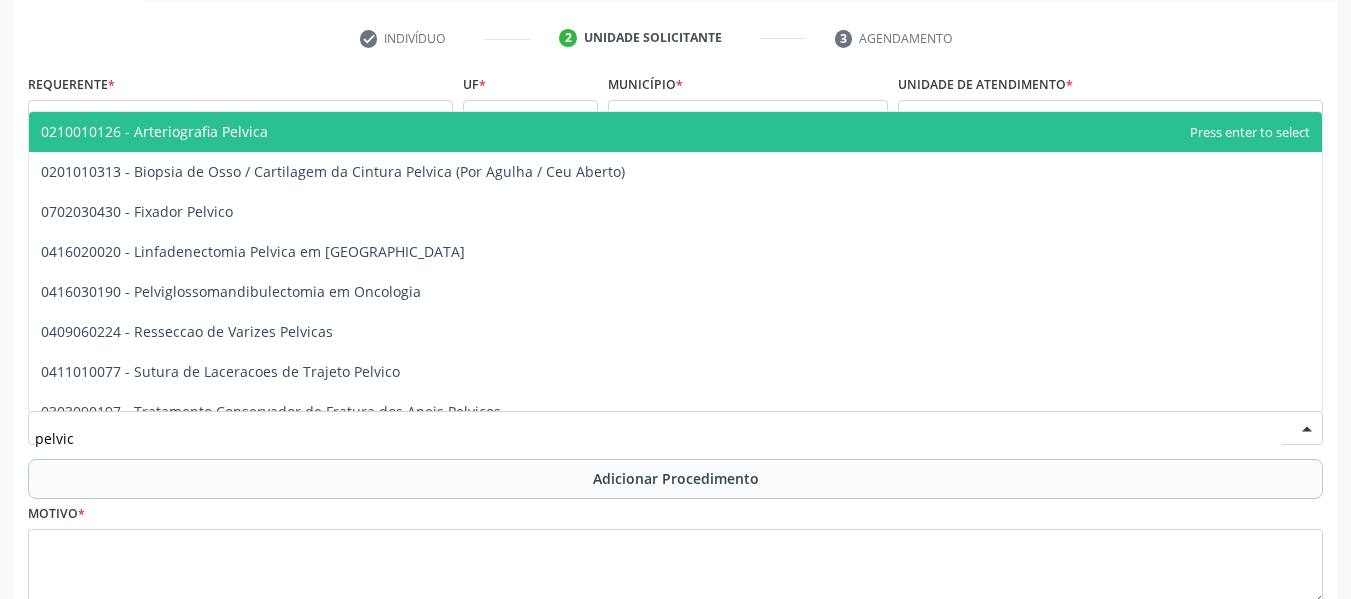 type on "pelvica" 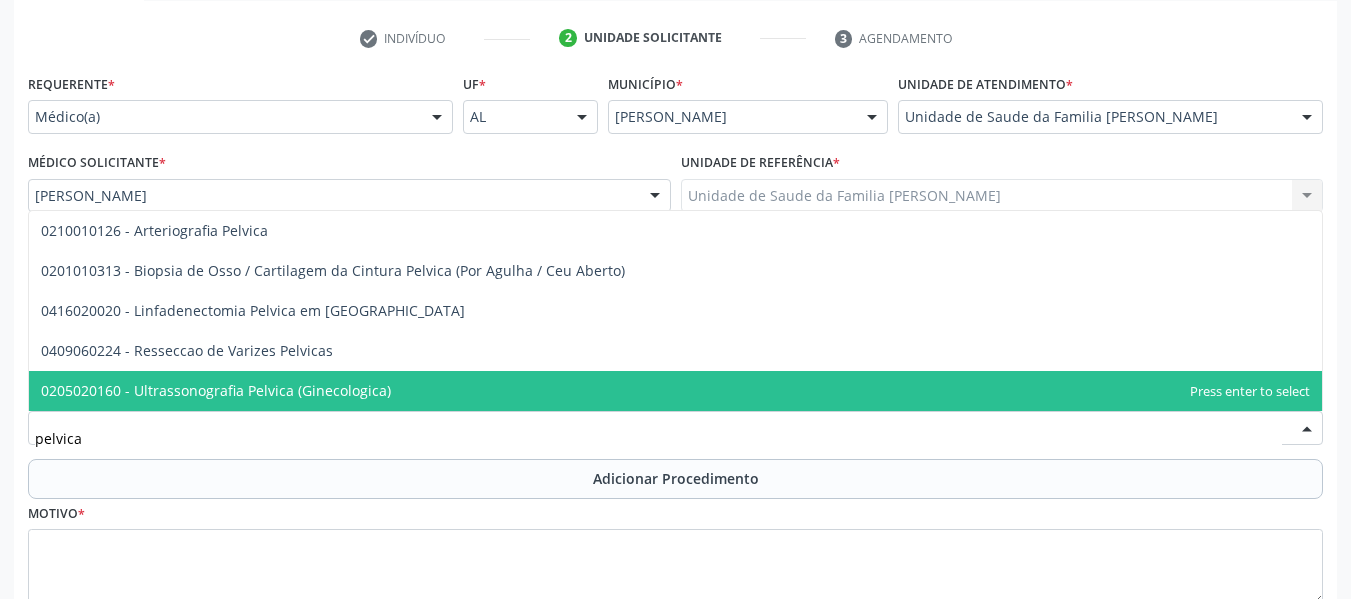 click on "0205020160 - Ultrassonografia Pelvica (Ginecologica)" at bounding box center (216, 390) 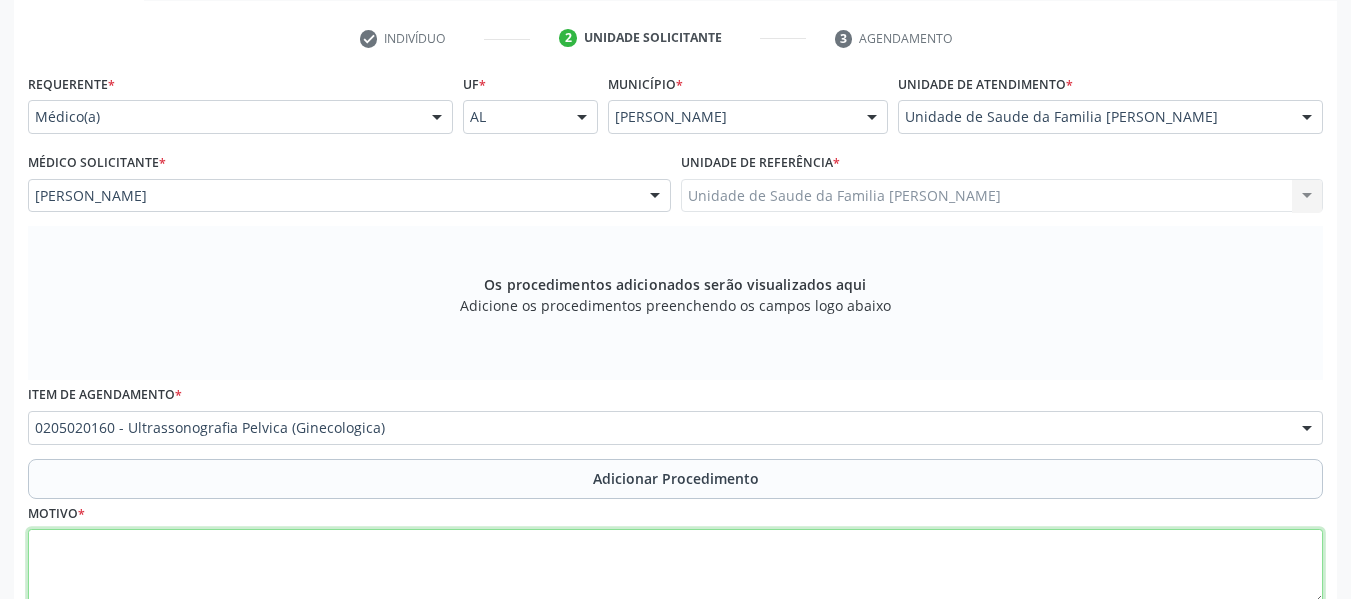 click at bounding box center [675, 567] 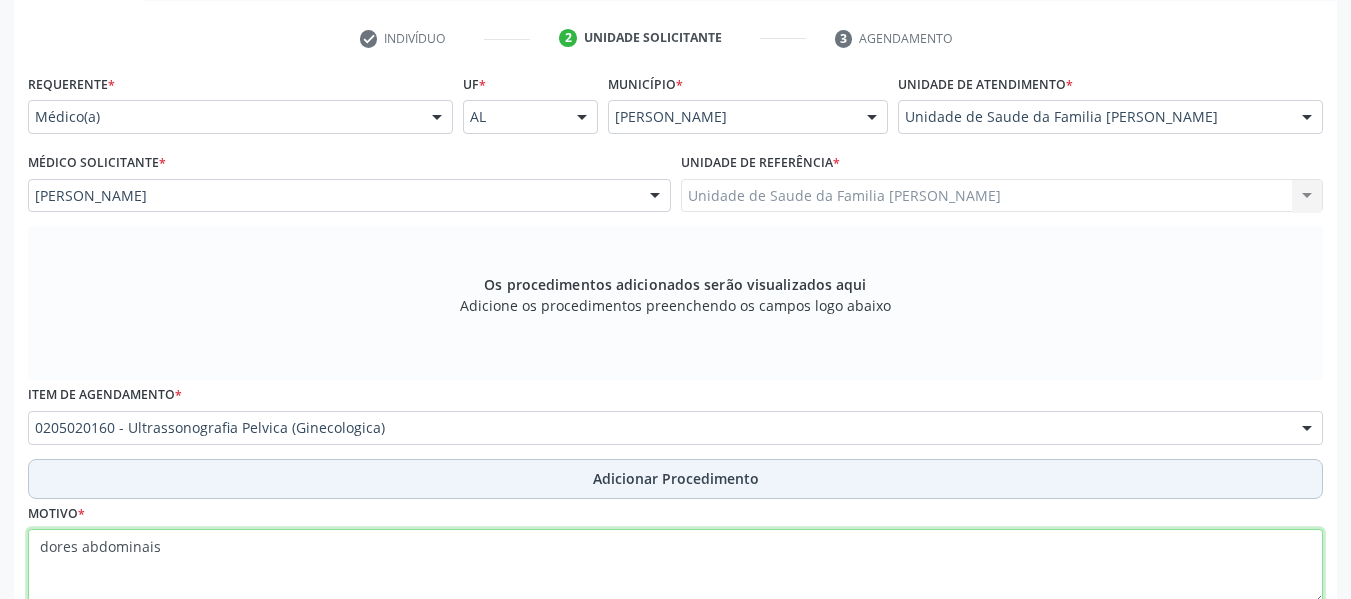 type on "dores abdominais" 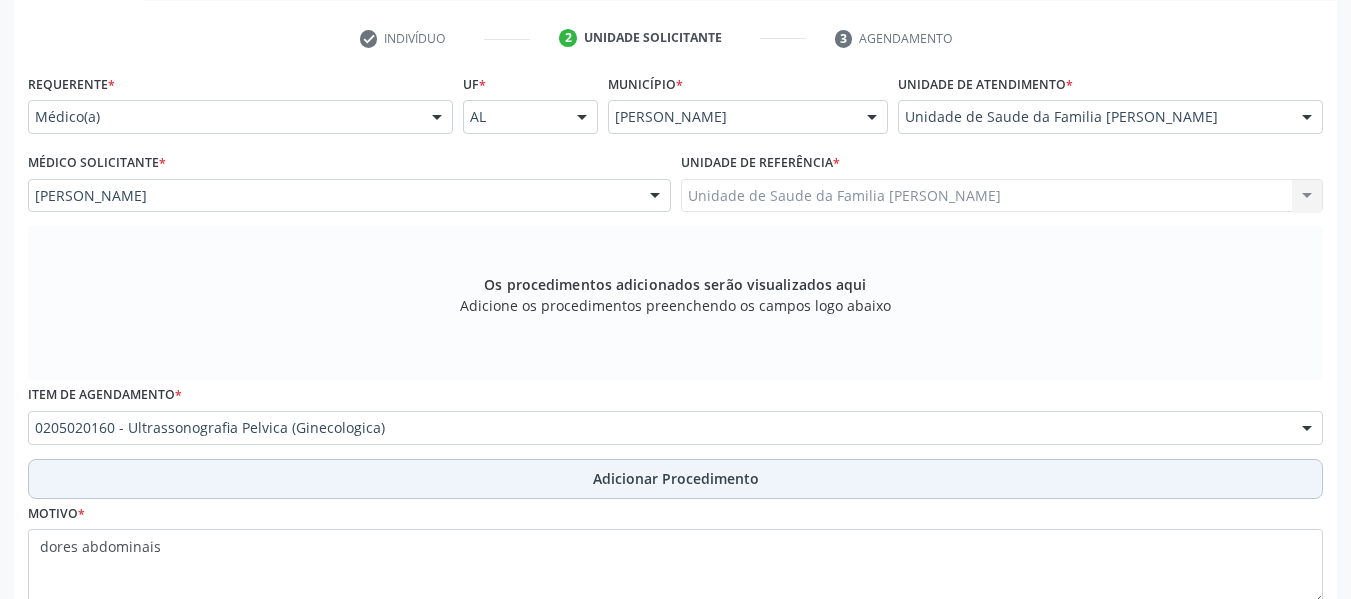 click on "Adicionar Procedimento" at bounding box center (676, 478) 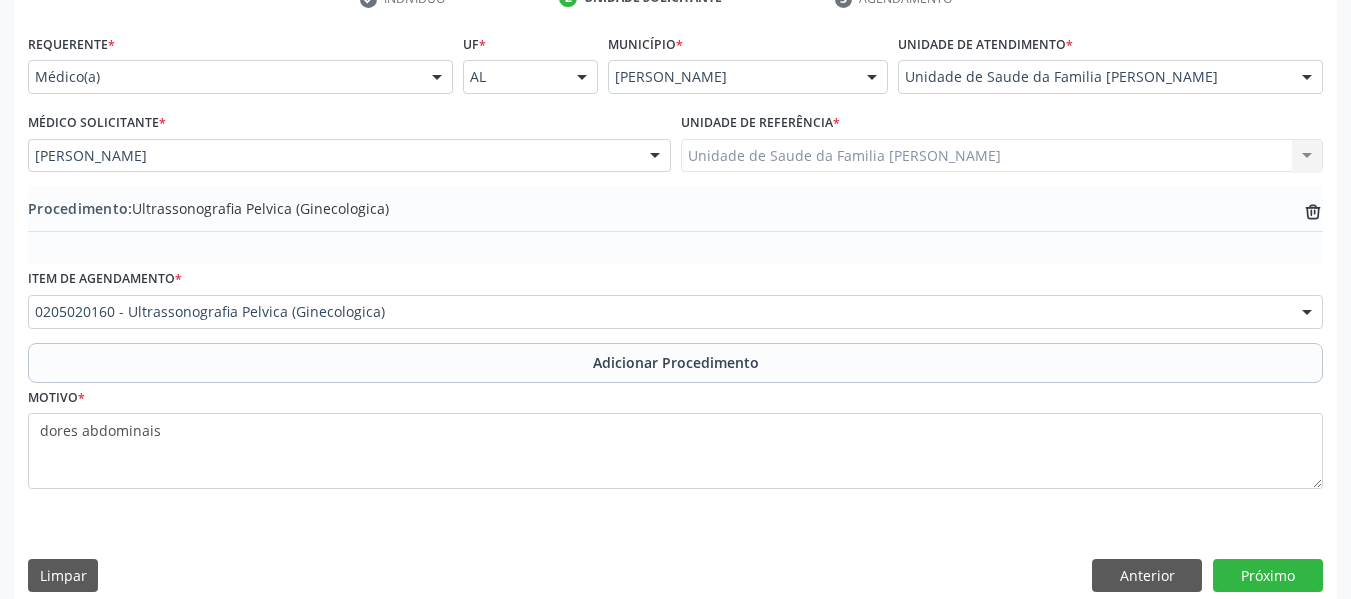 scroll, scrollTop: 454, scrollLeft: 0, axis: vertical 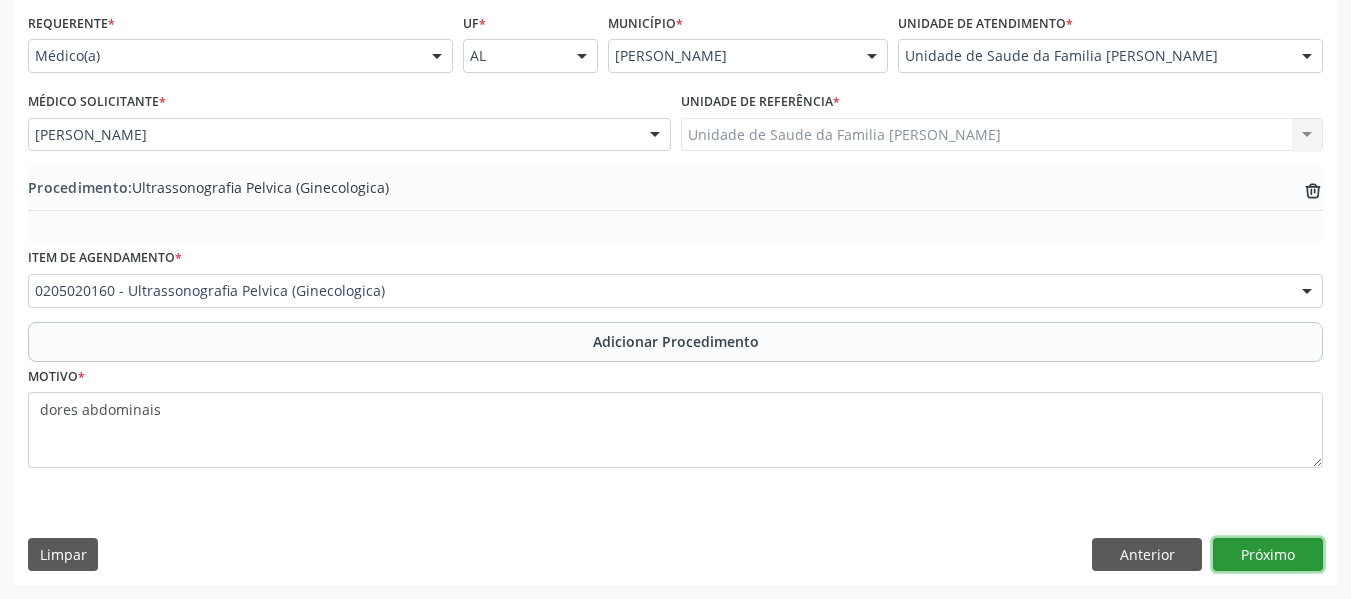 click on "Próximo" at bounding box center [1268, 555] 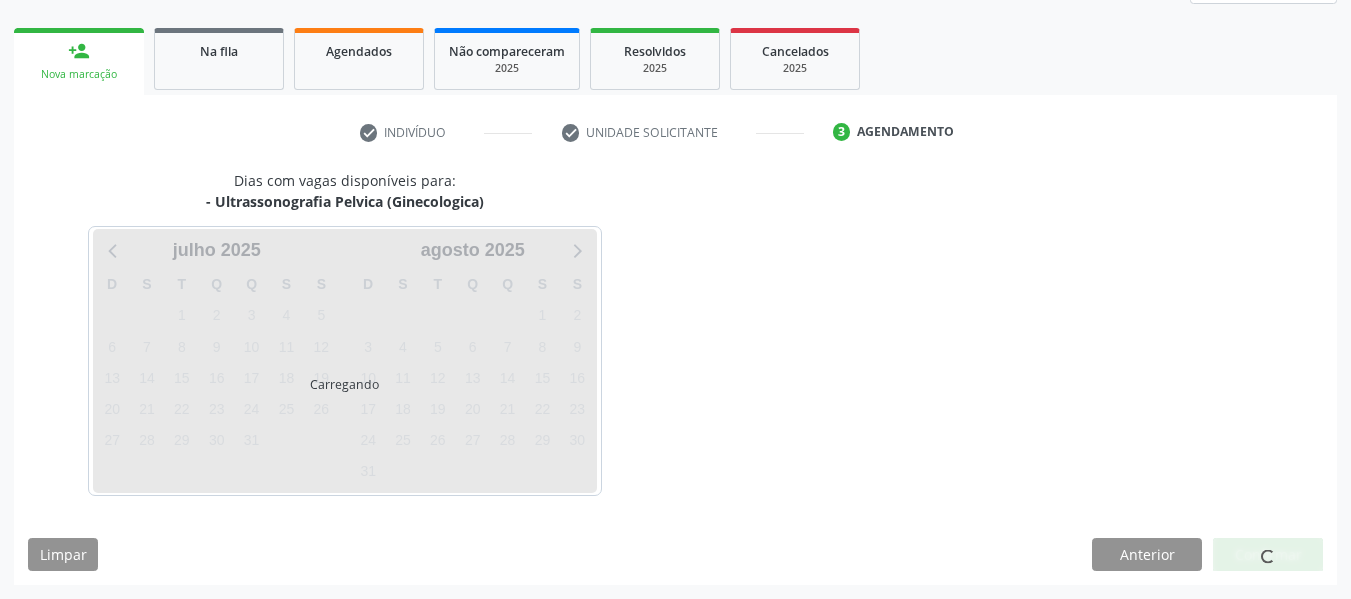 scroll, scrollTop: 358, scrollLeft: 0, axis: vertical 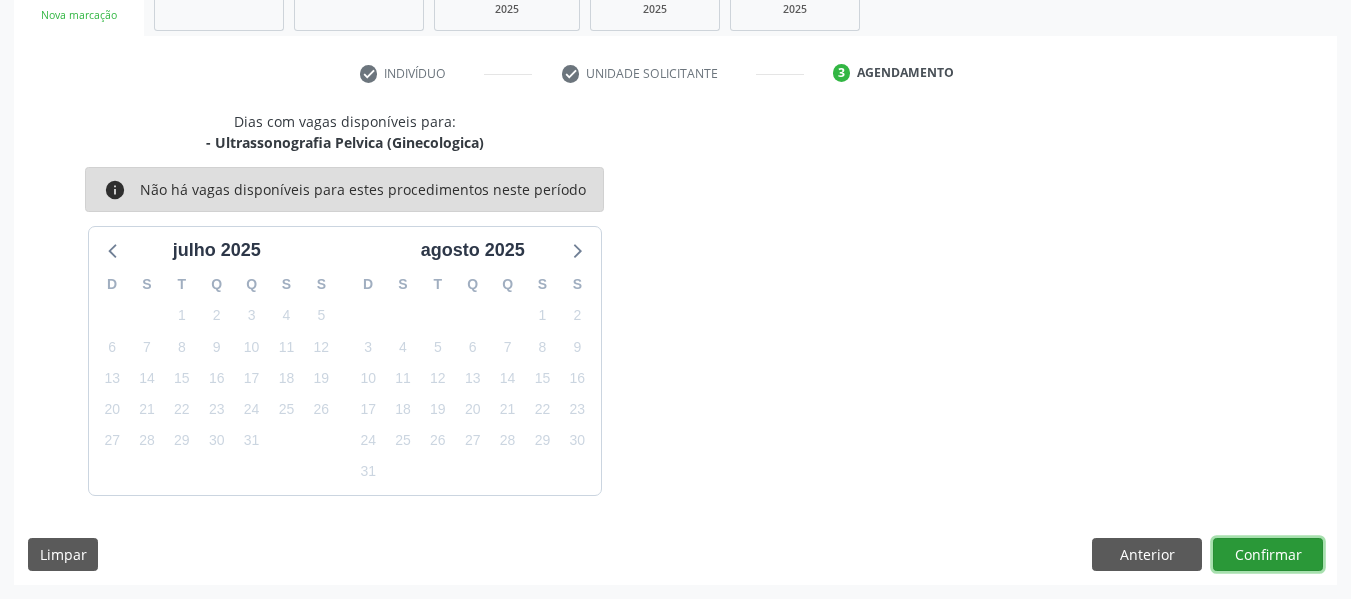 click on "Confirmar" at bounding box center [1268, 555] 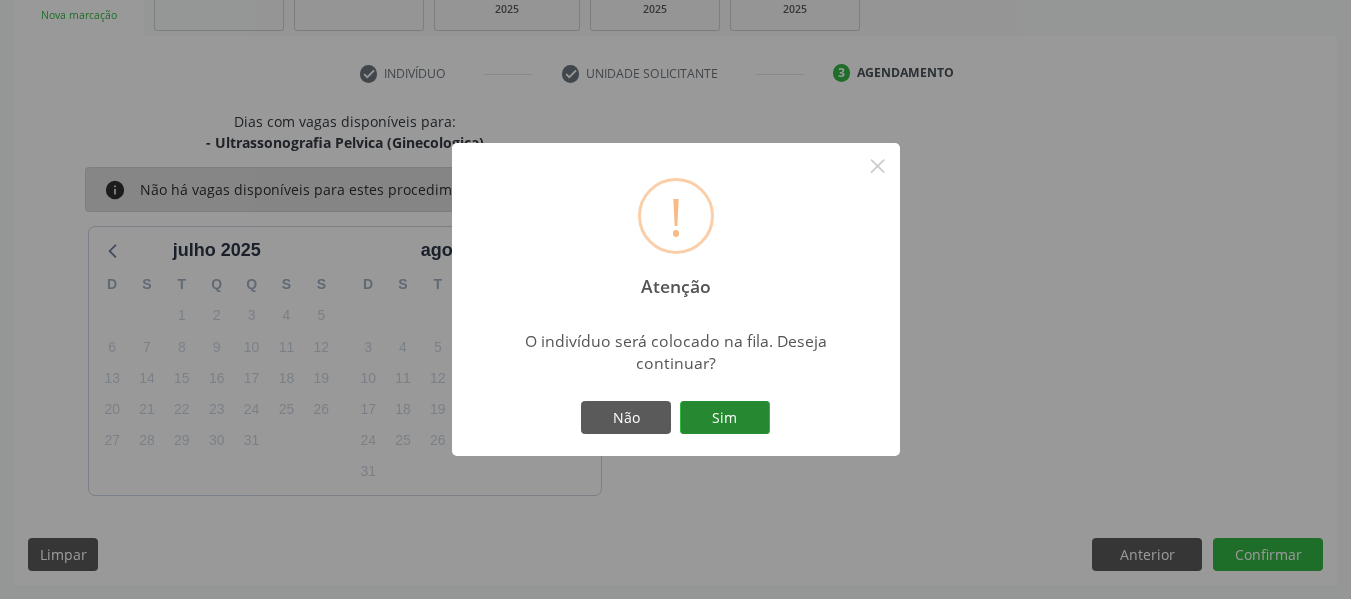 click on "Sim" at bounding box center (725, 418) 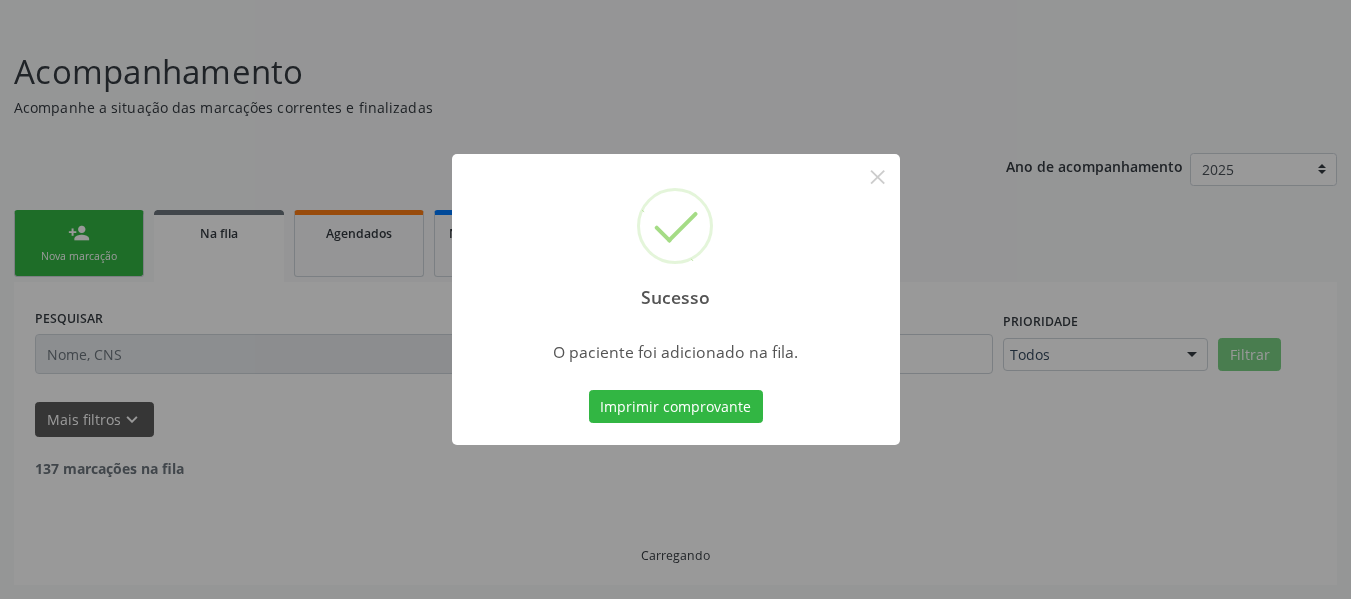 scroll, scrollTop: 96, scrollLeft: 0, axis: vertical 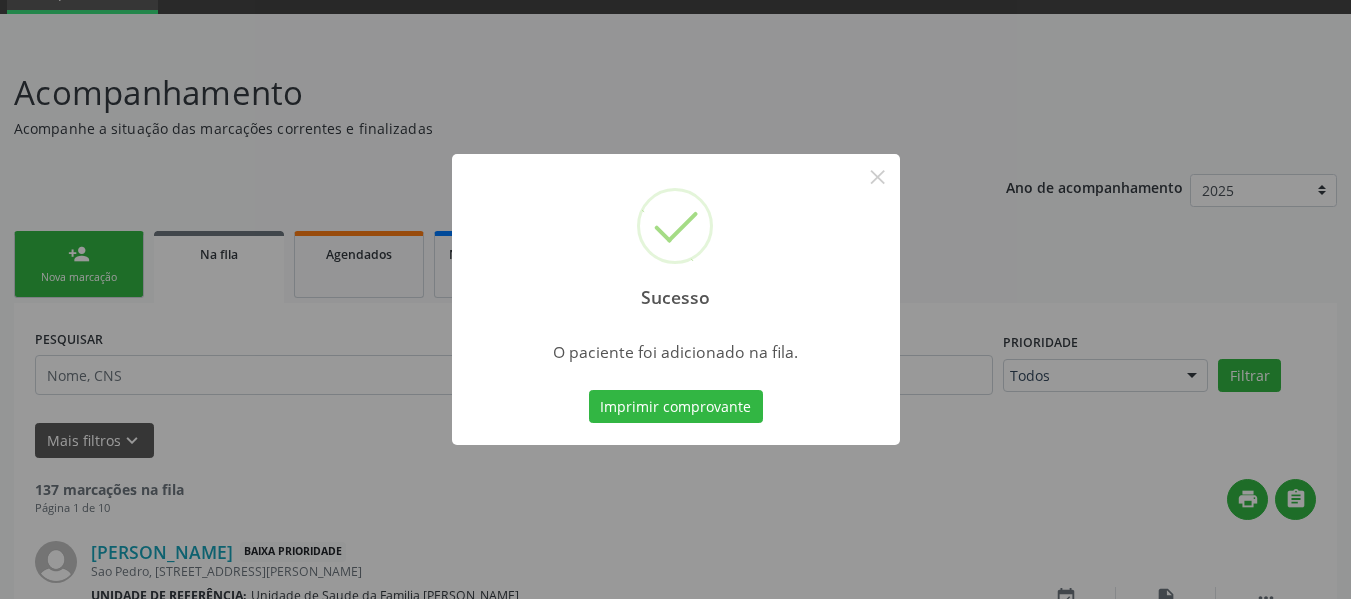 click on "Sucesso × O paciente foi adicionado na fila. Imprimir comprovante Cancel" at bounding box center (675, 299) 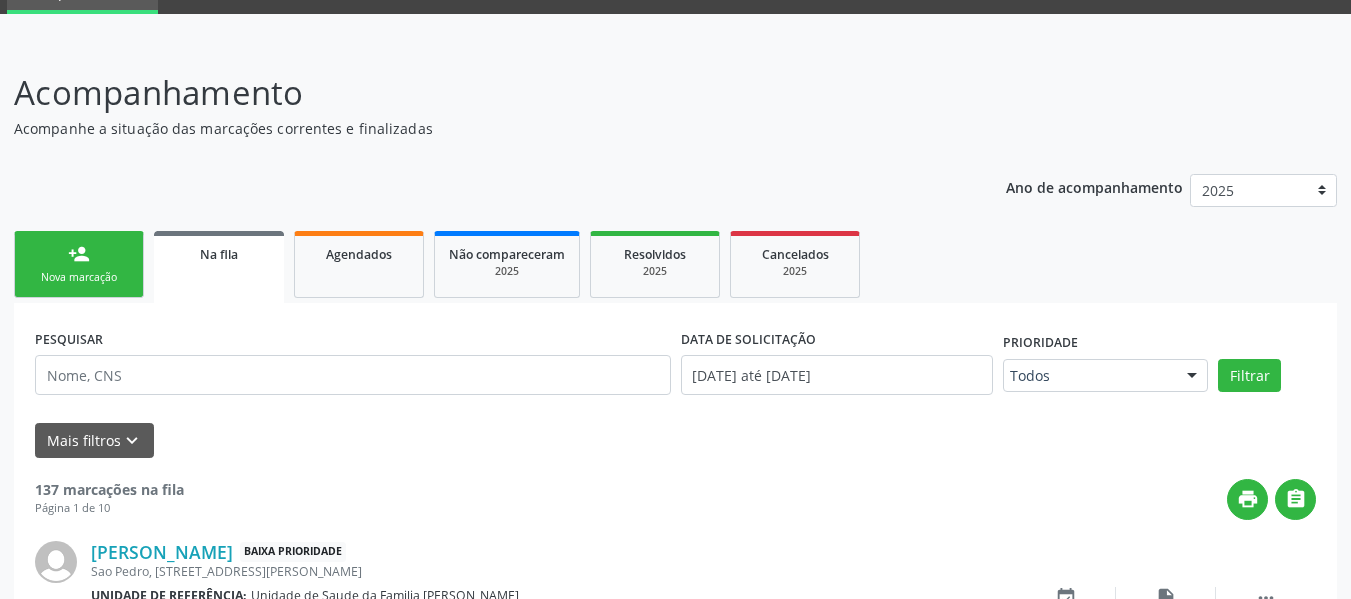 click on "person_add" at bounding box center [79, 254] 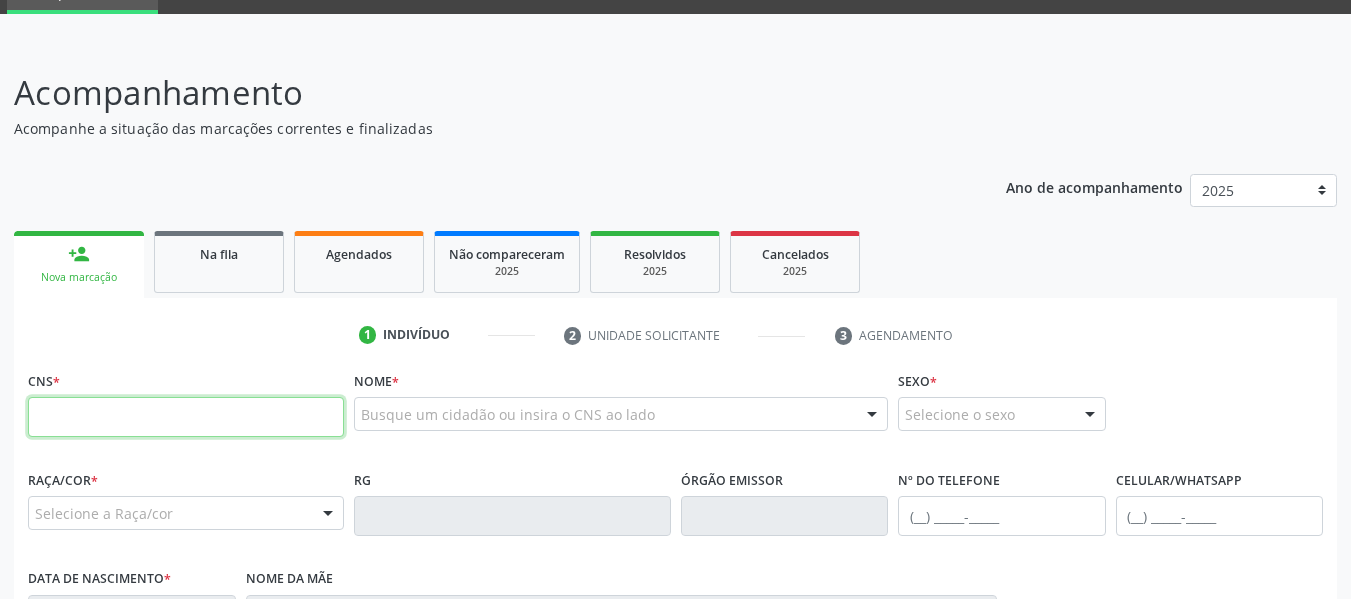 click at bounding box center (186, 417) 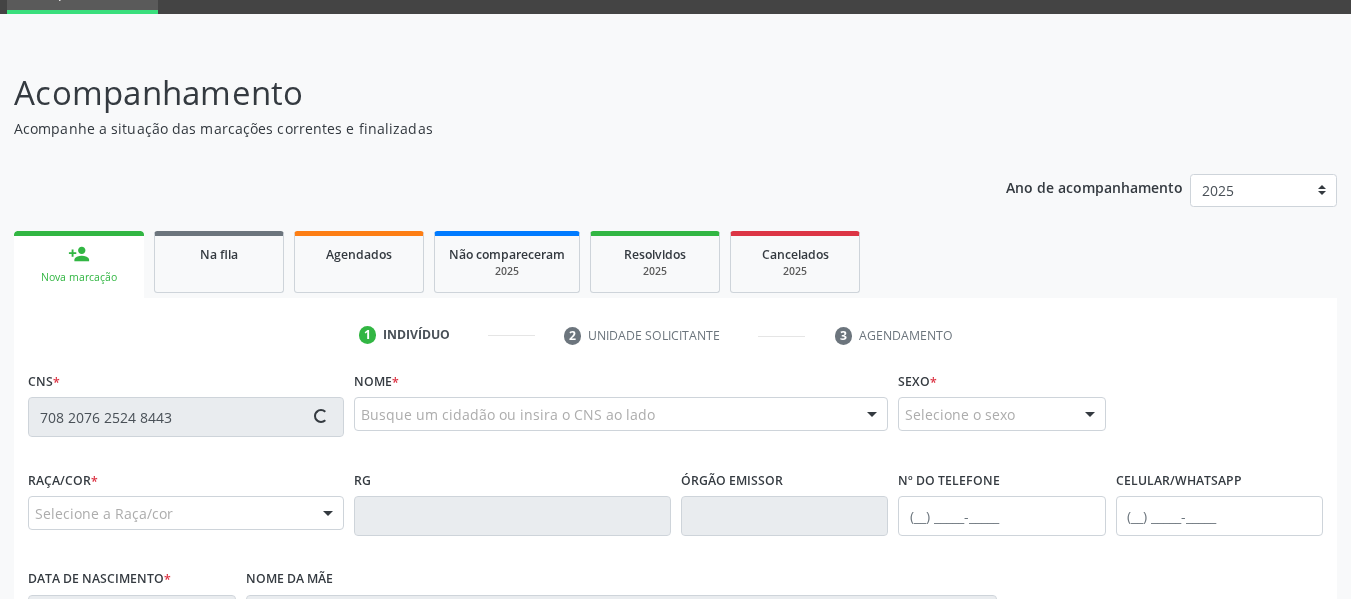 type on "708 2076 2524 8443" 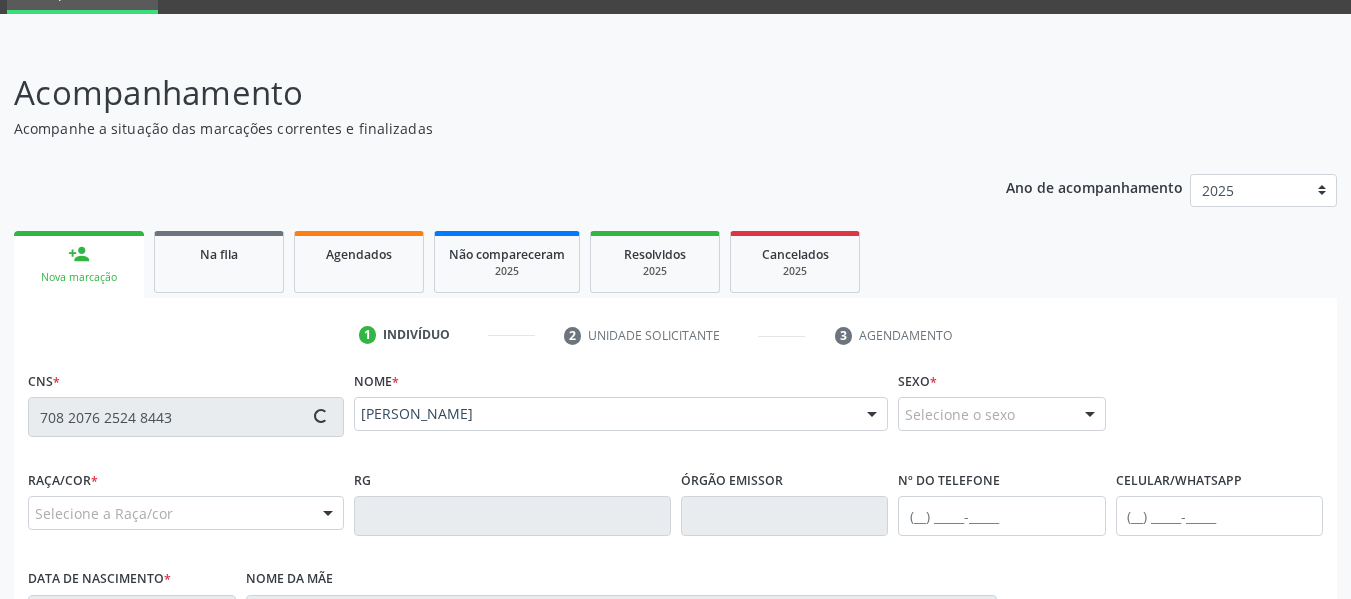 type on "[PHONE_NUMBER]" 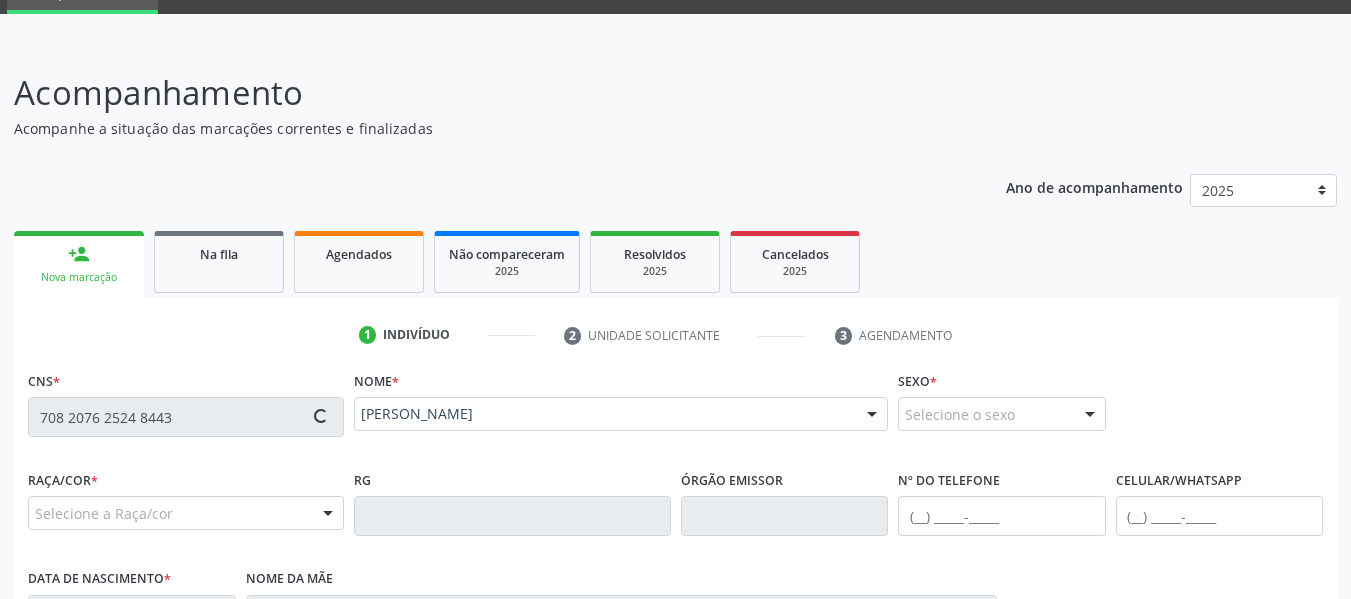 type on "[DATE]" 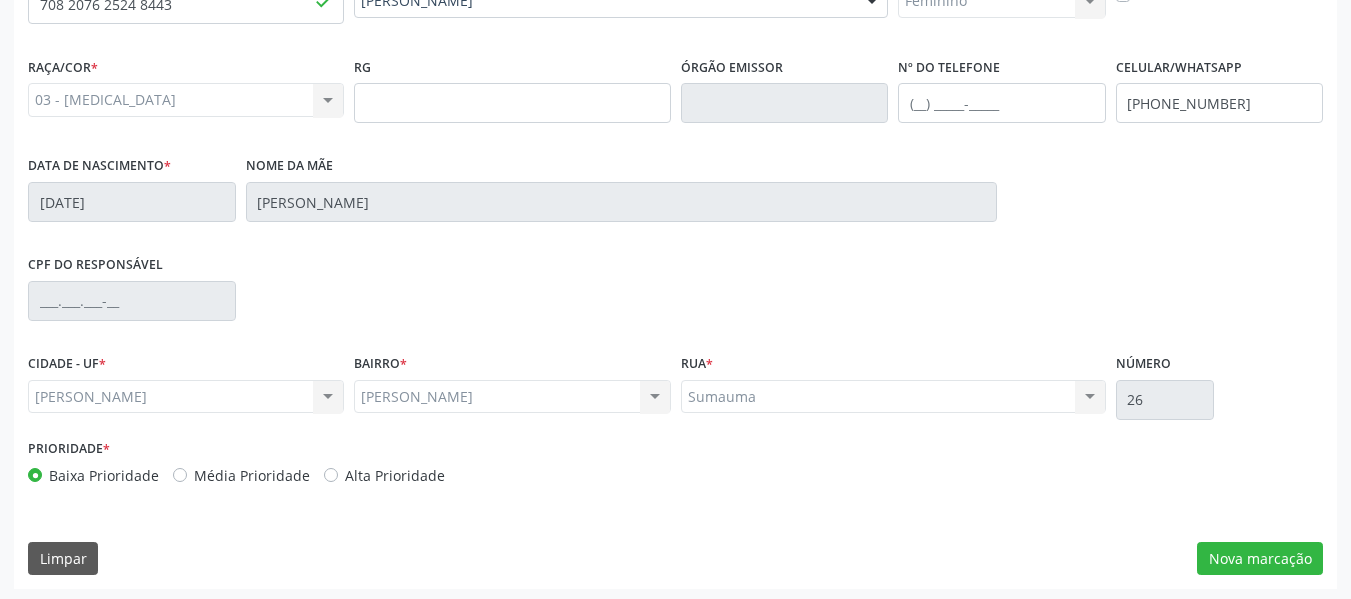scroll, scrollTop: 513, scrollLeft: 0, axis: vertical 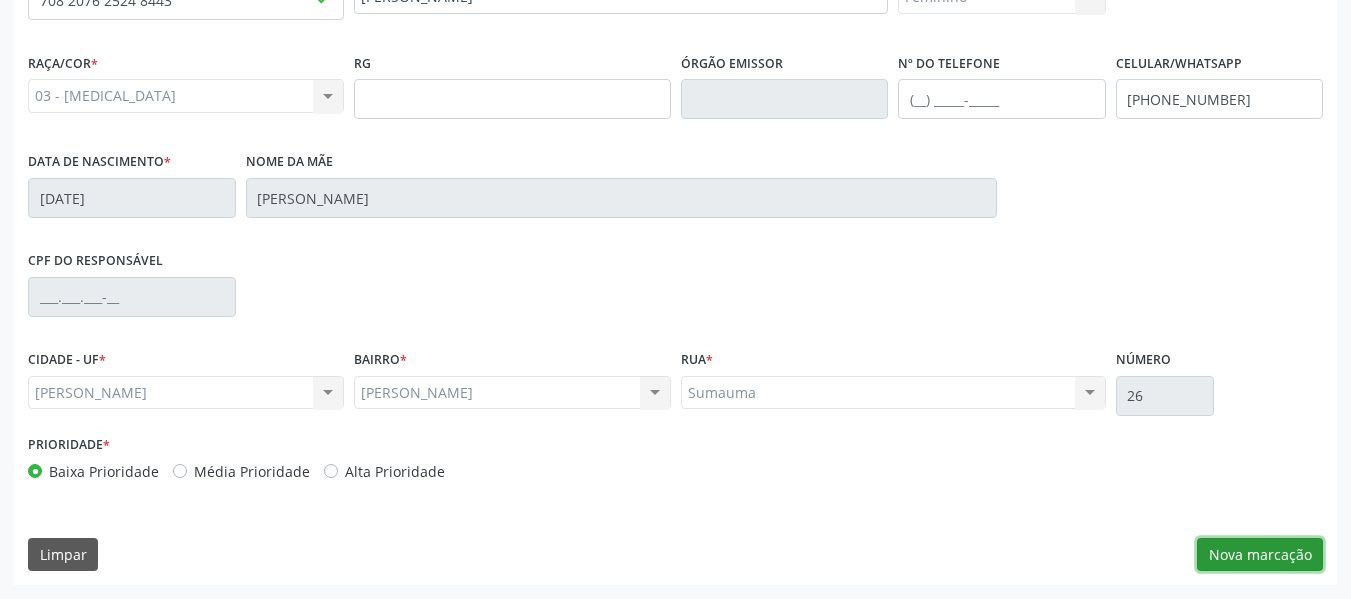 click on "Nova marcação" at bounding box center [1260, 555] 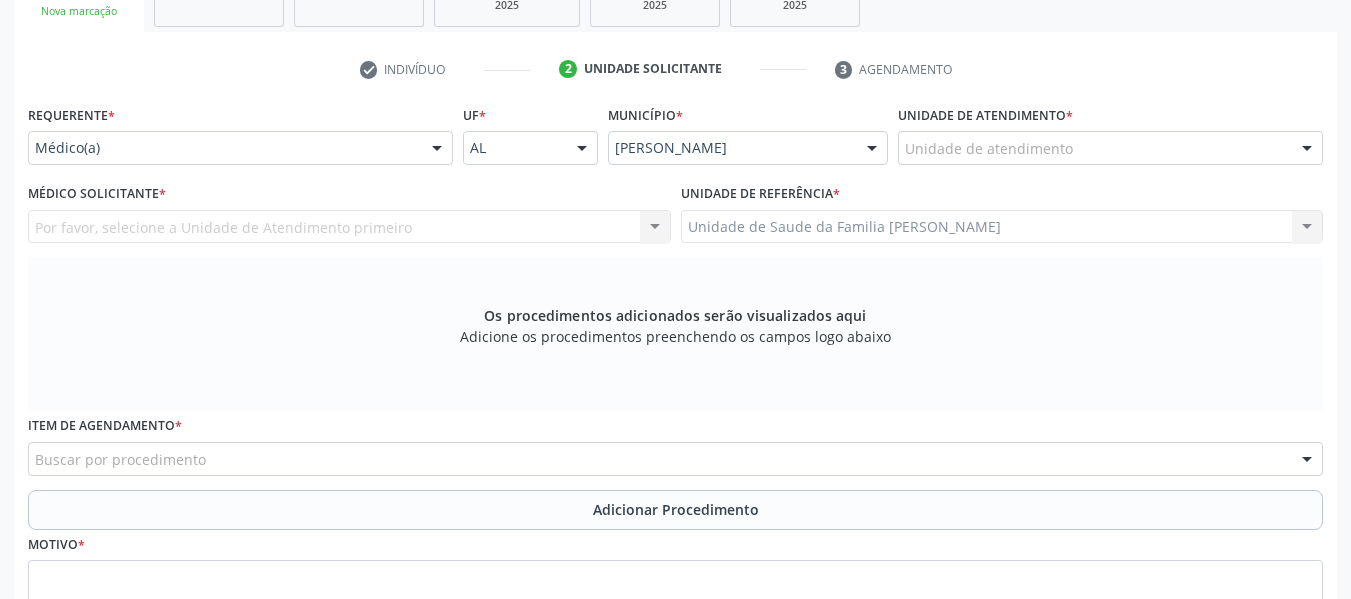 scroll, scrollTop: 353, scrollLeft: 0, axis: vertical 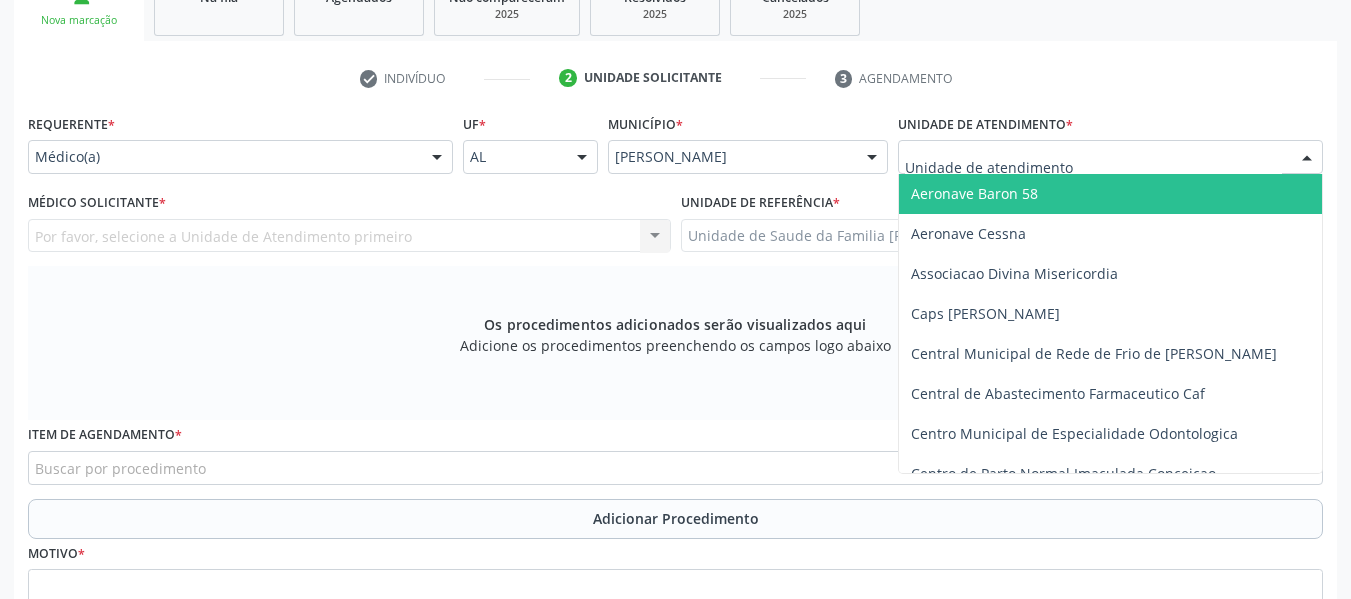 click at bounding box center (1307, 158) 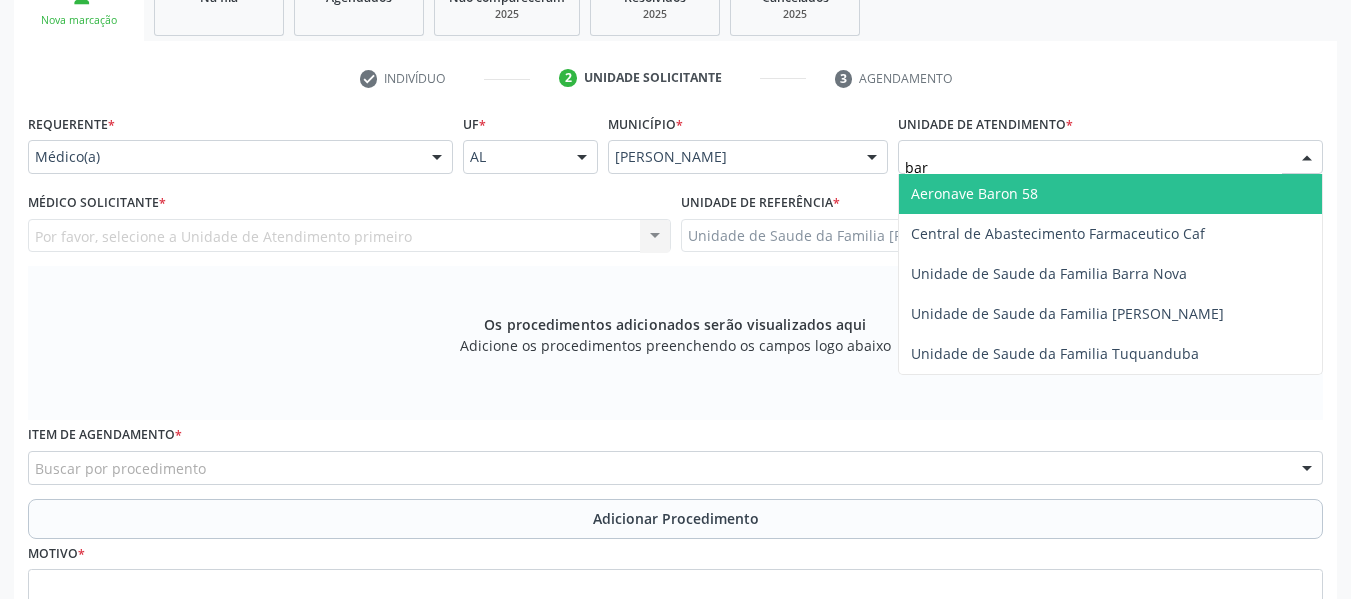 type on "barr" 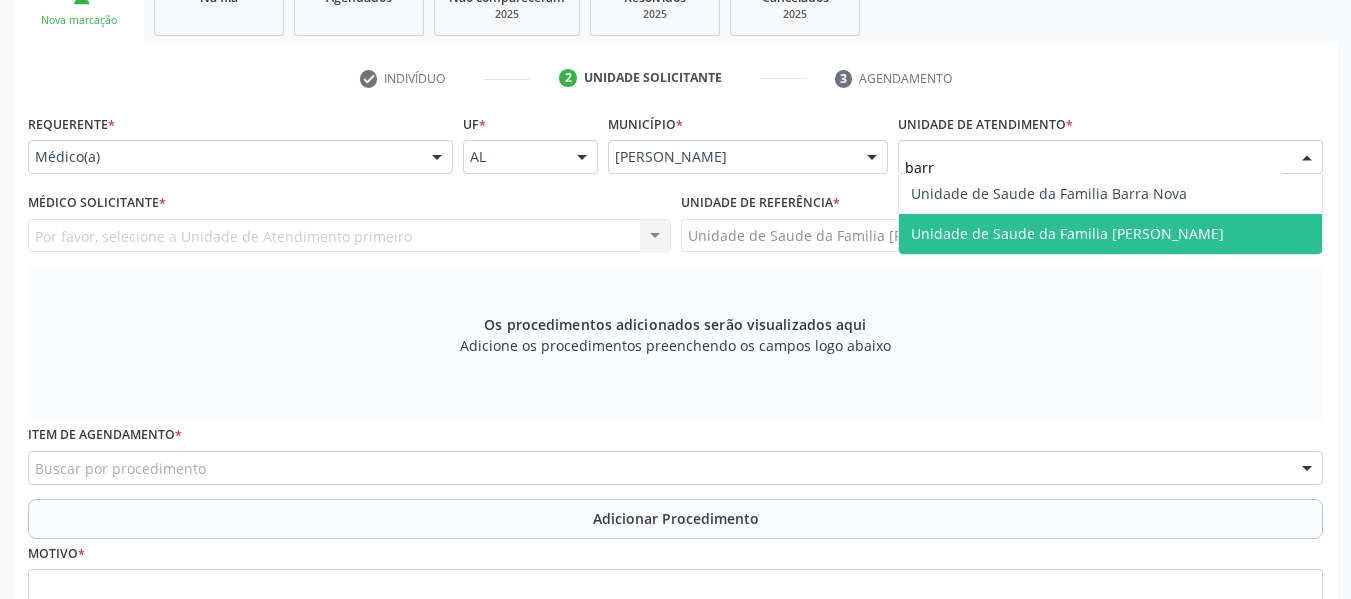 click on "Unidade de Saude da Familia [PERSON_NAME]" at bounding box center (1067, 233) 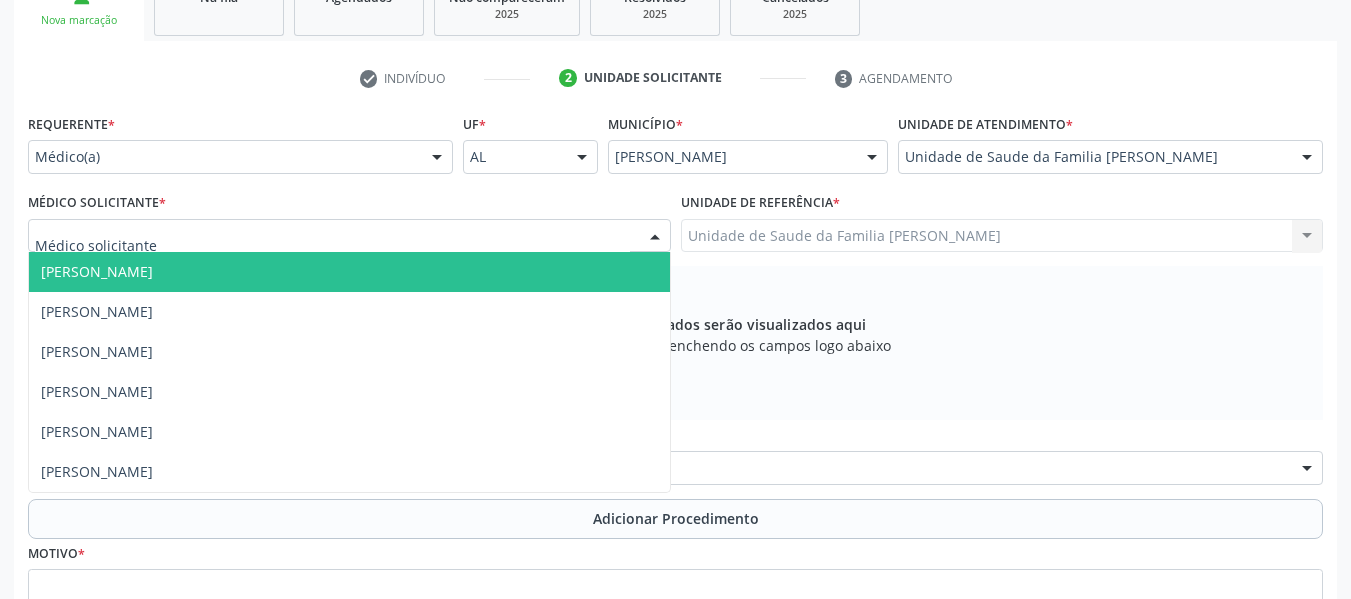 click at bounding box center [655, 237] 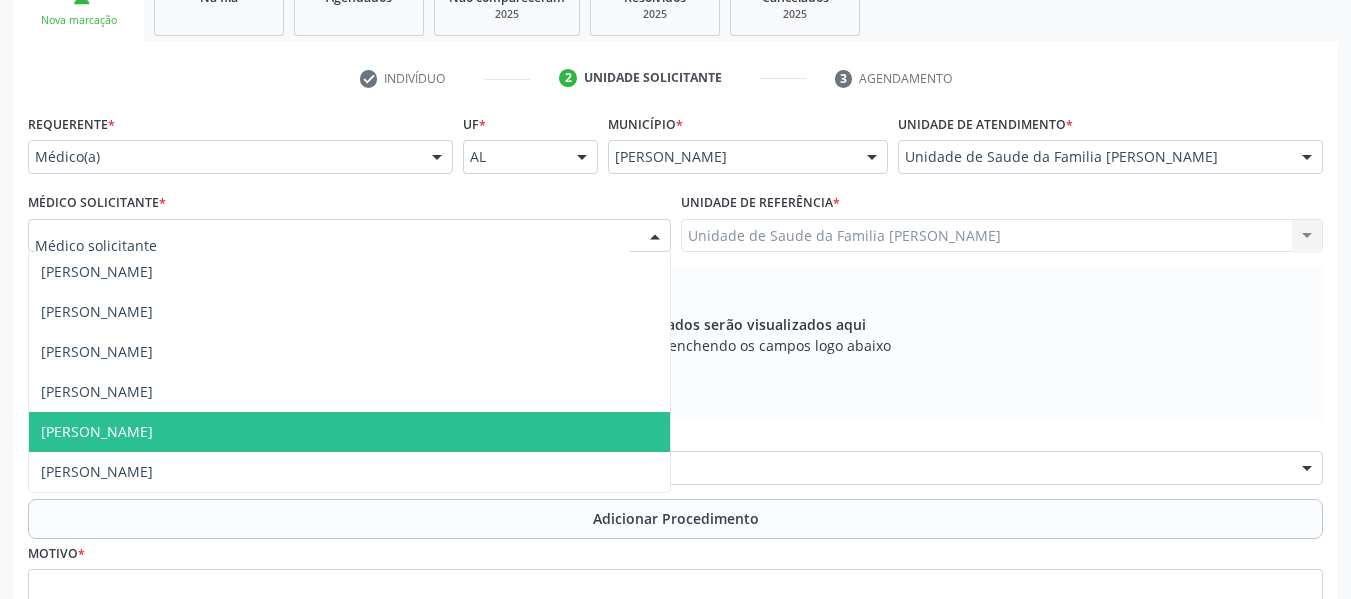 click on "[PERSON_NAME]" at bounding box center (97, 431) 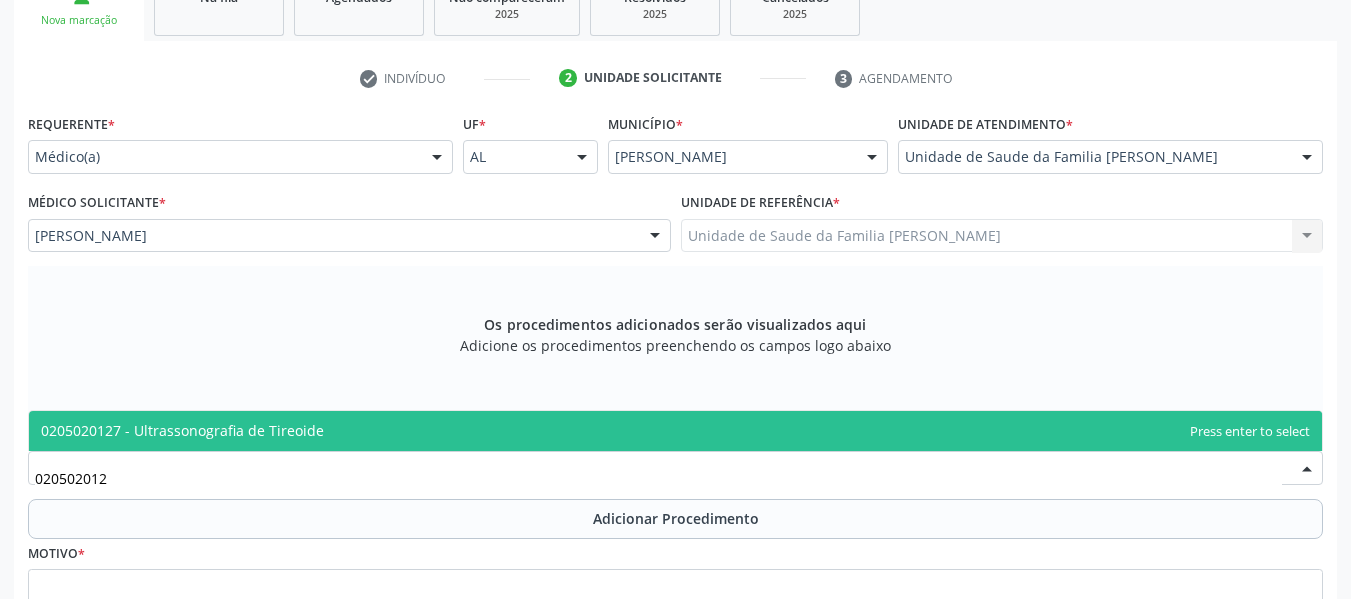 type on "0205020127" 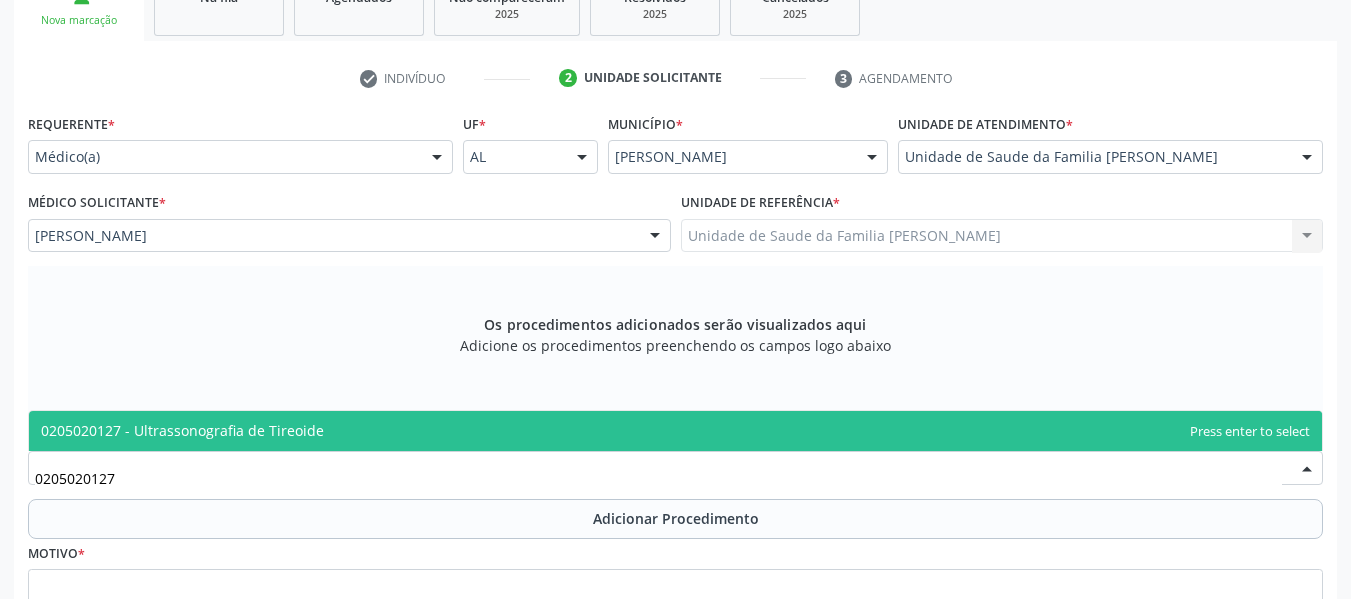 click on "0205020127 - Ultrassonografia de Tireoide" at bounding box center [182, 430] 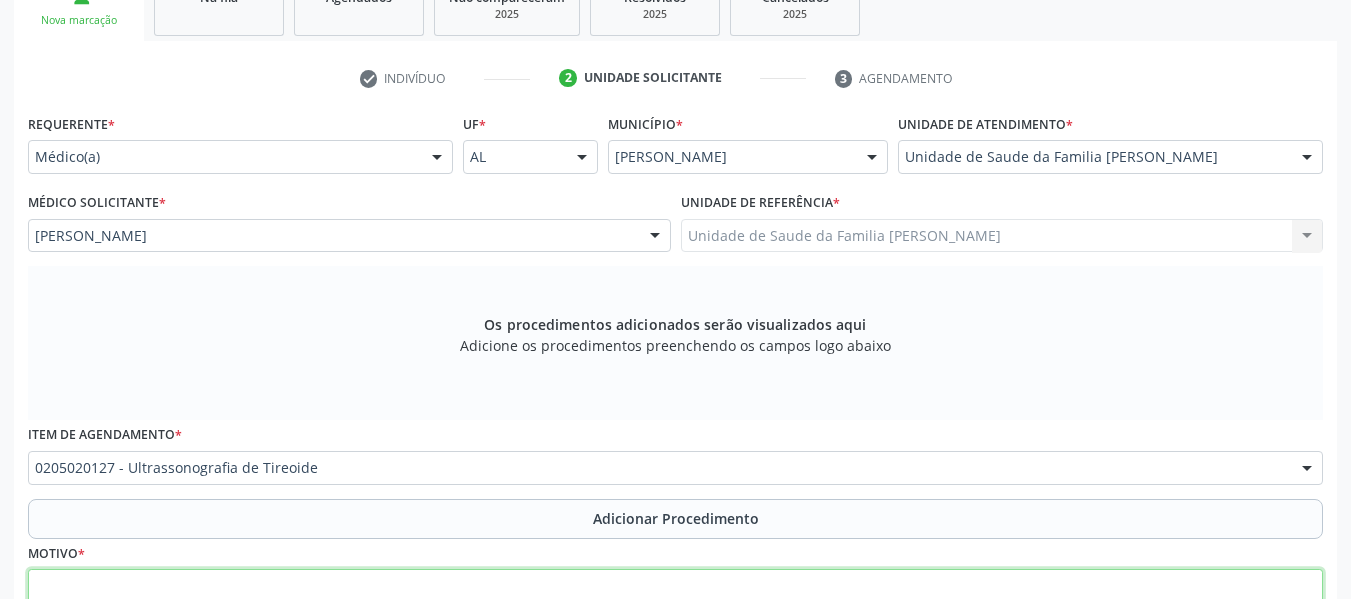 click at bounding box center (675, 607) 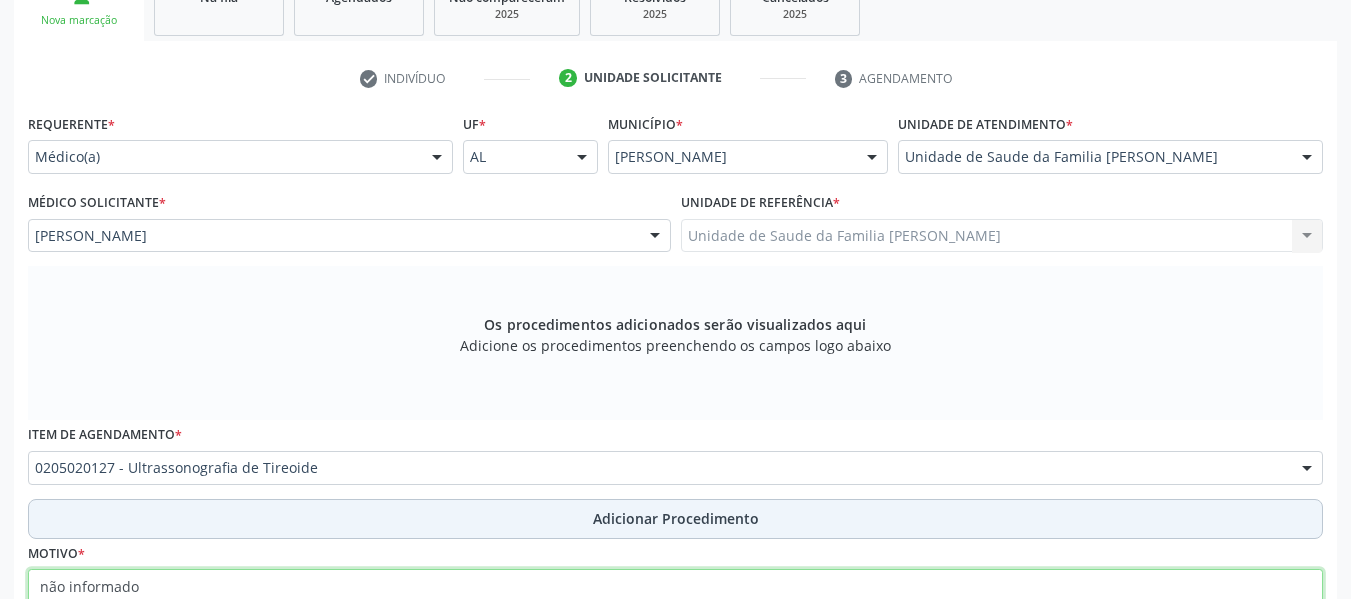 type on "não informado" 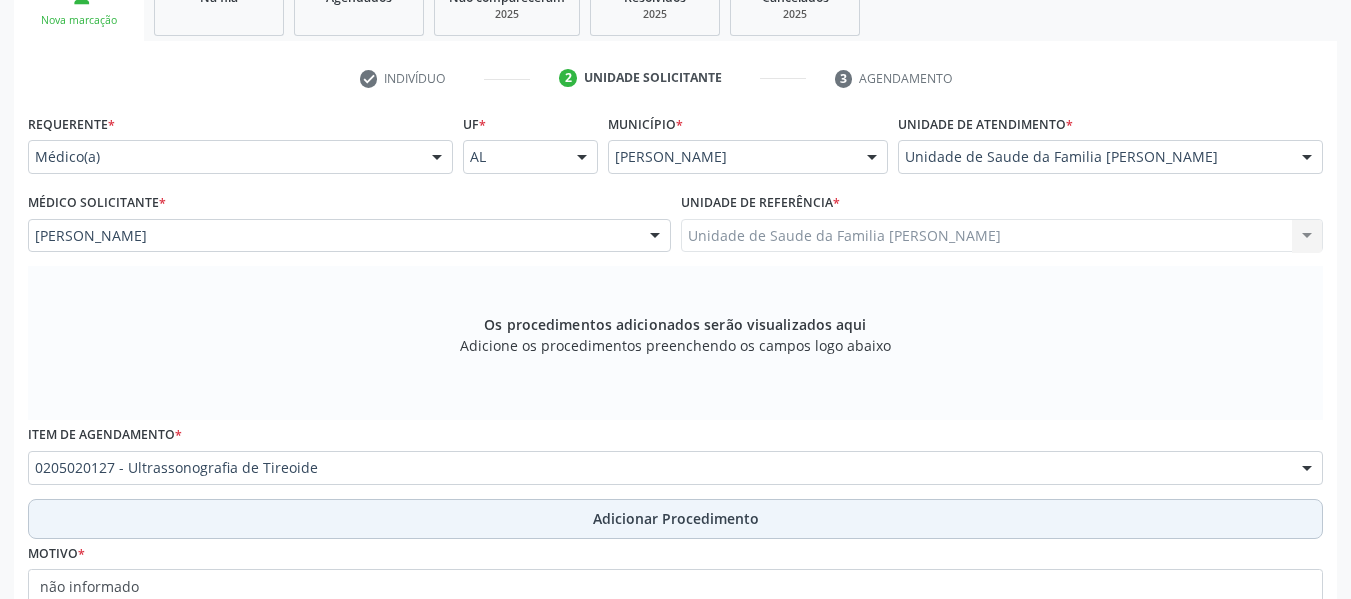click on "Adicionar Procedimento" at bounding box center [676, 518] 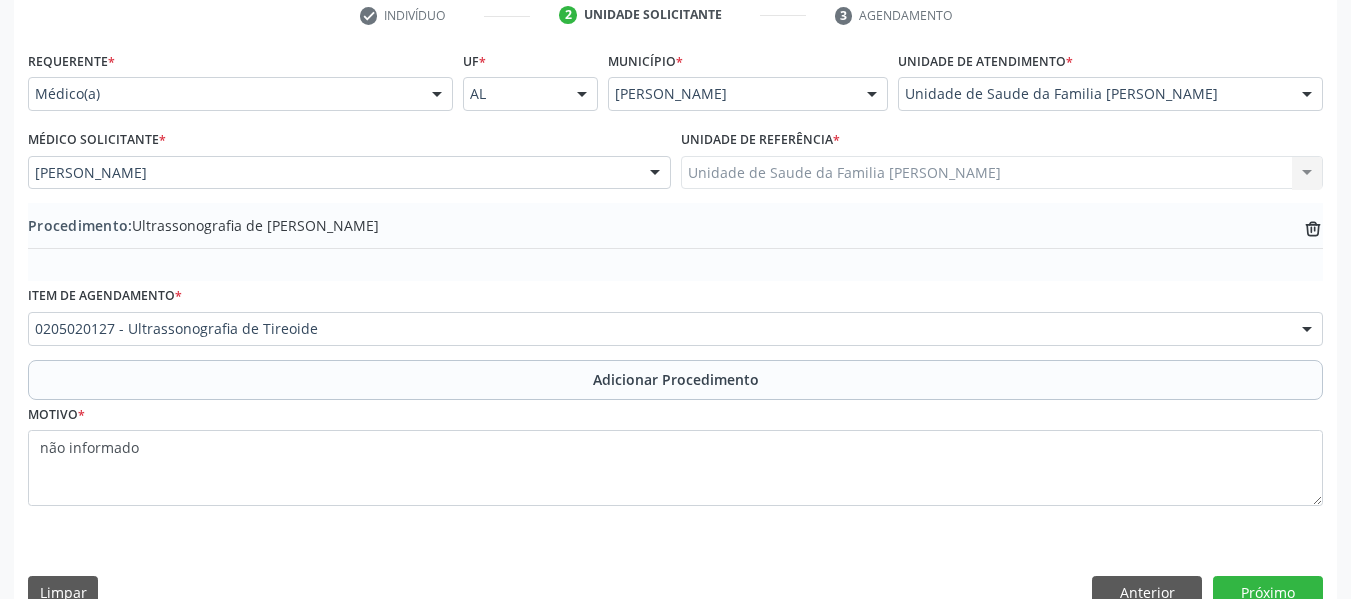 scroll, scrollTop: 433, scrollLeft: 0, axis: vertical 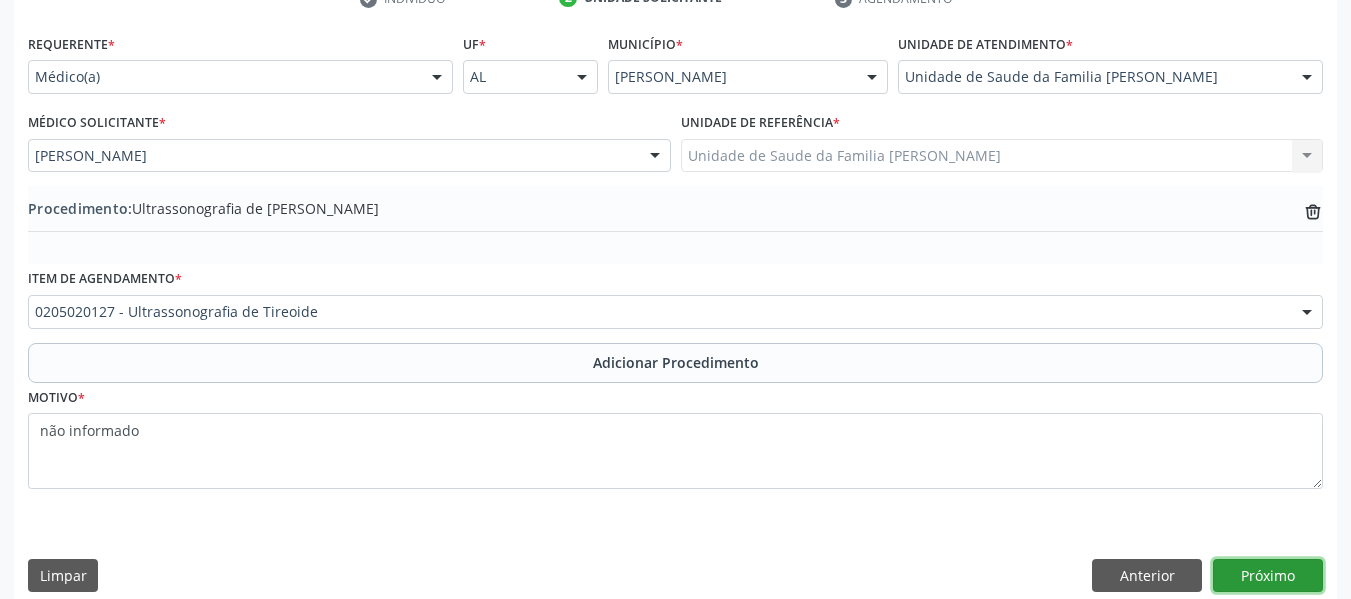 click on "Próximo" at bounding box center [1268, 576] 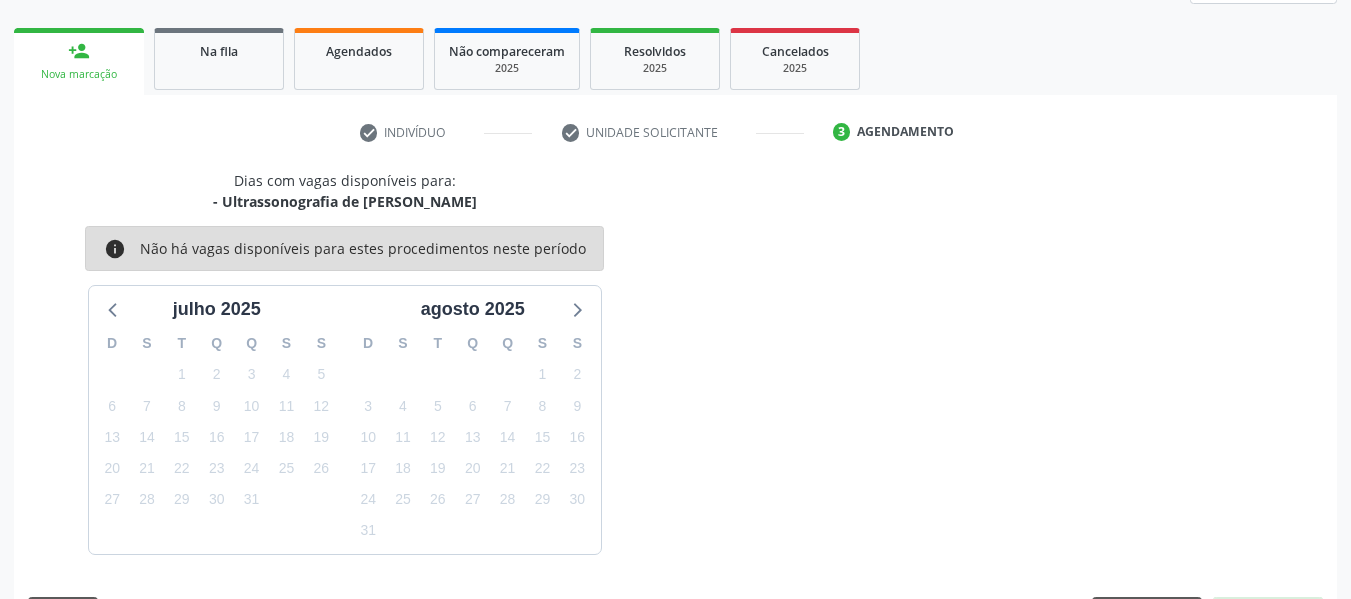 scroll, scrollTop: 358, scrollLeft: 0, axis: vertical 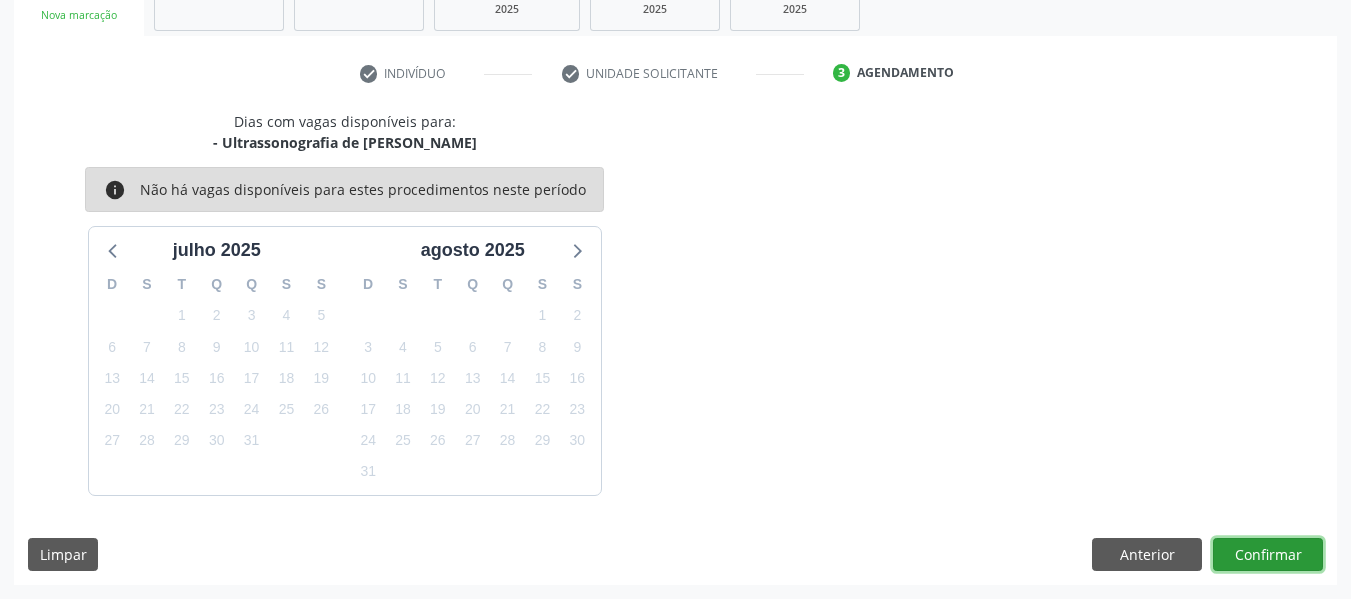 click on "Confirmar" at bounding box center (1268, 555) 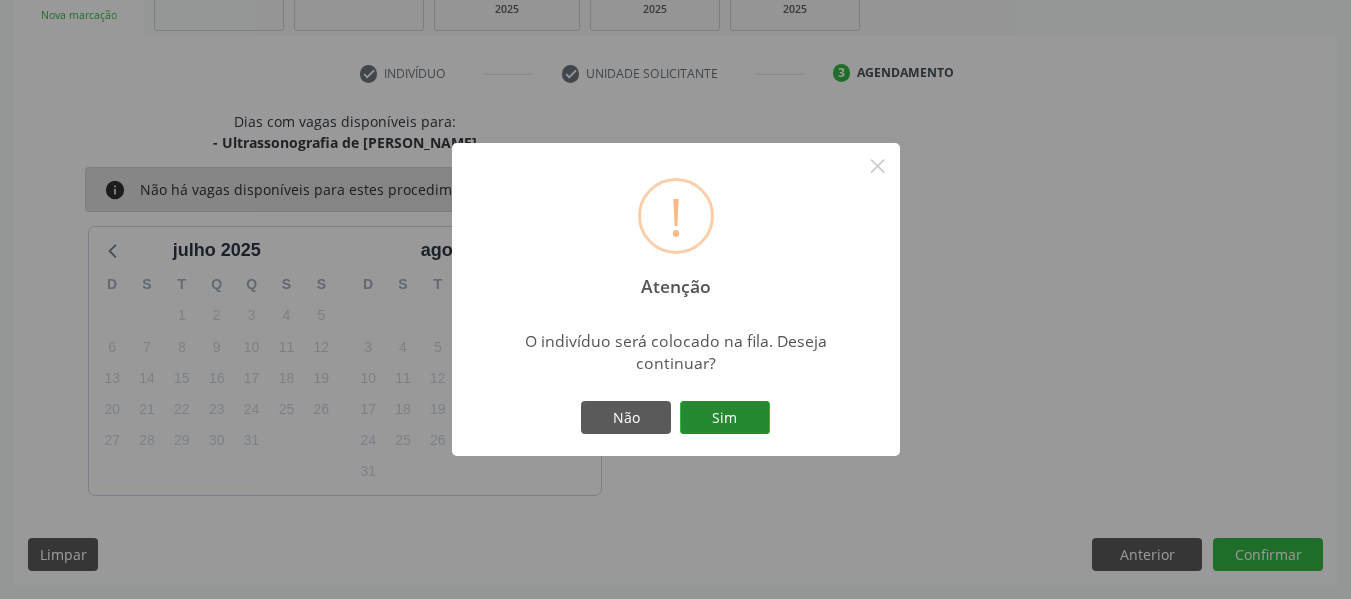 click on "Sim" at bounding box center [725, 418] 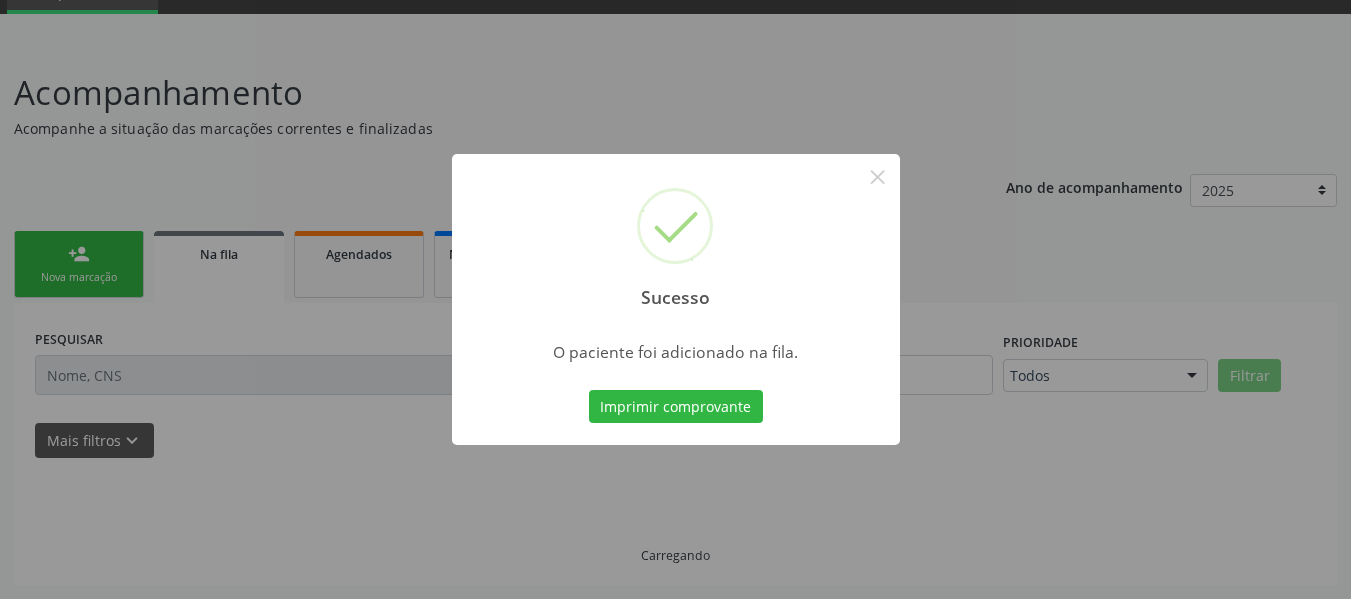 scroll, scrollTop: 96, scrollLeft: 0, axis: vertical 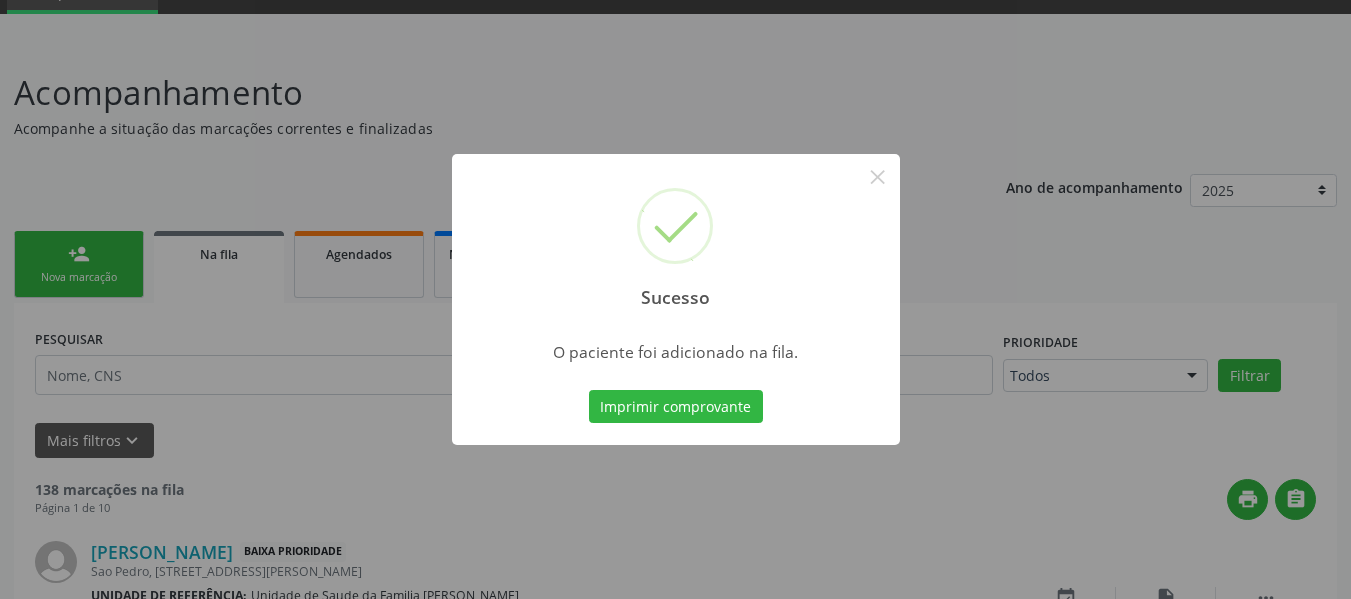 click on "Sucesso × O paciente foi adicionado na fila. Imprimir comprovante Cancel" at bounding box center [675, 299] 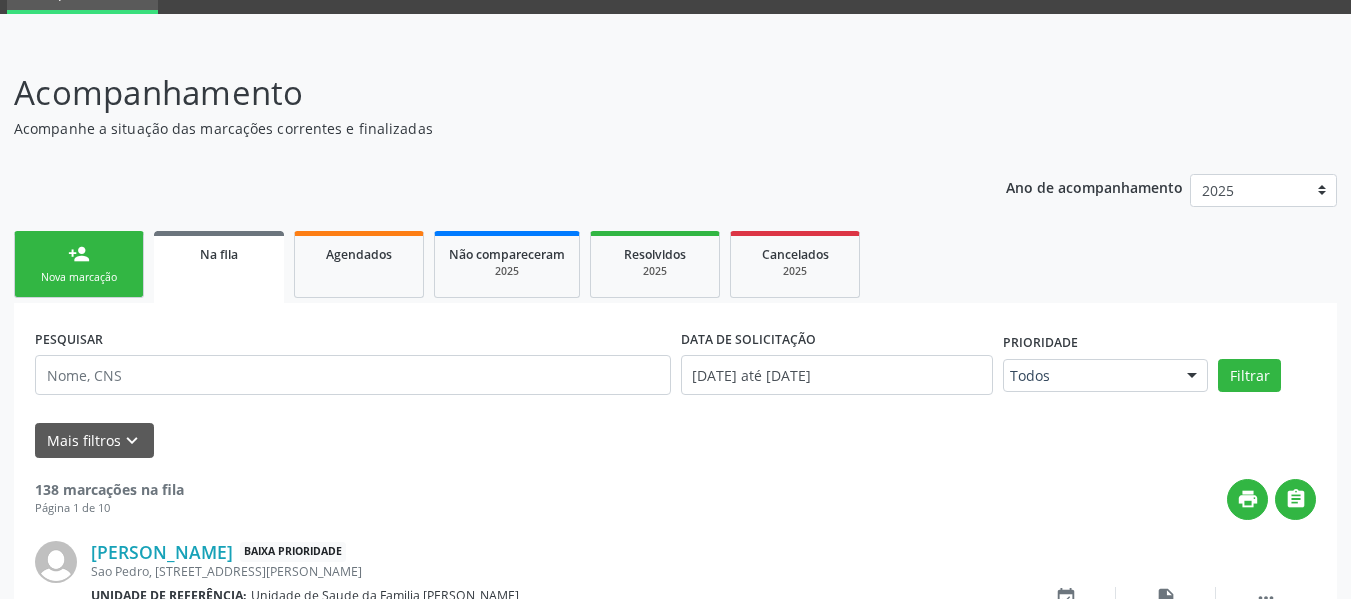 click on "person_add" at bounding box center (79, 254) 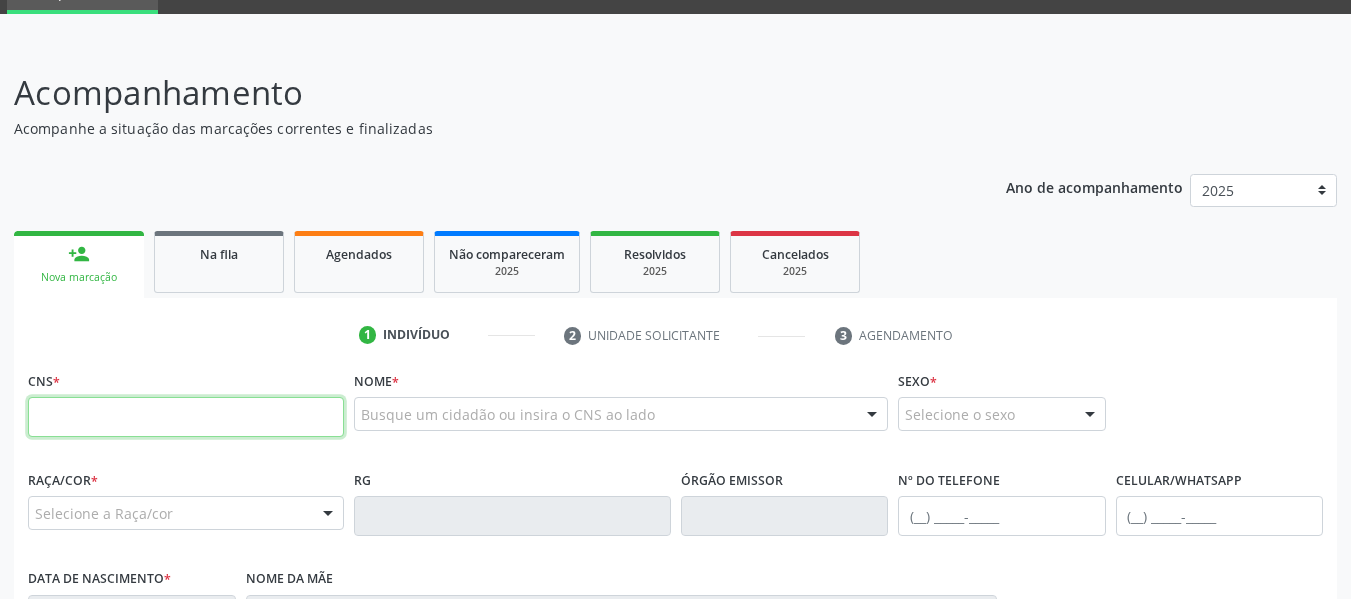 click at bounding box center [186, 417] 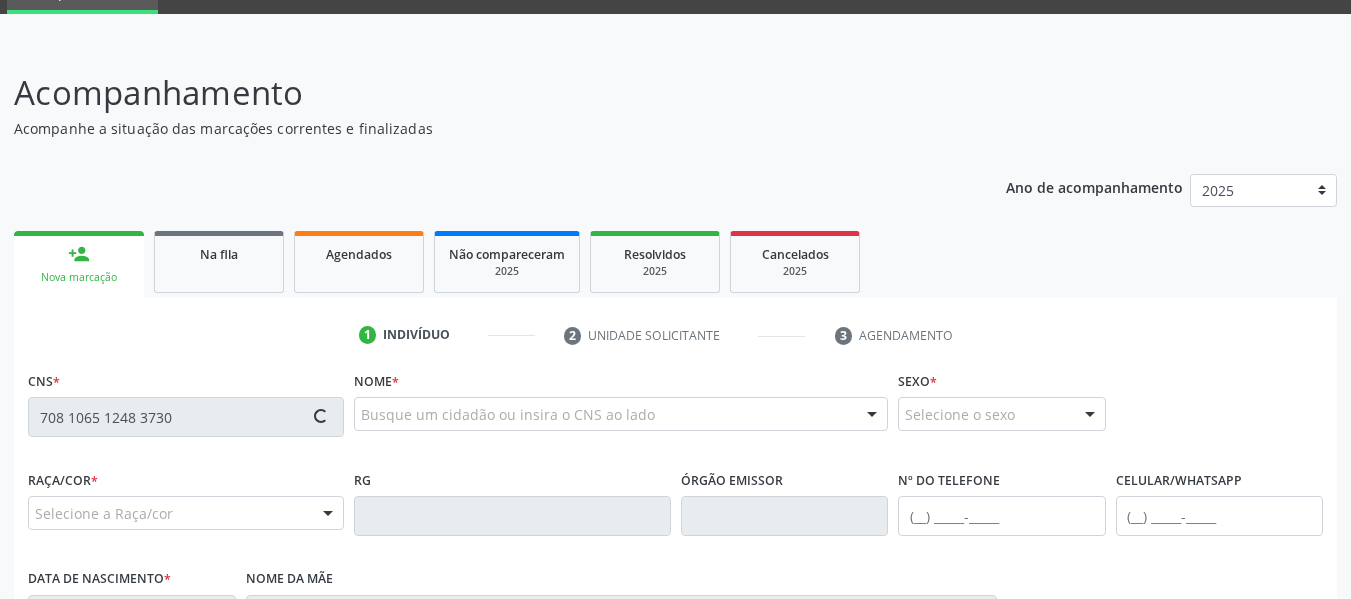type on "708 1065 1248 3730" 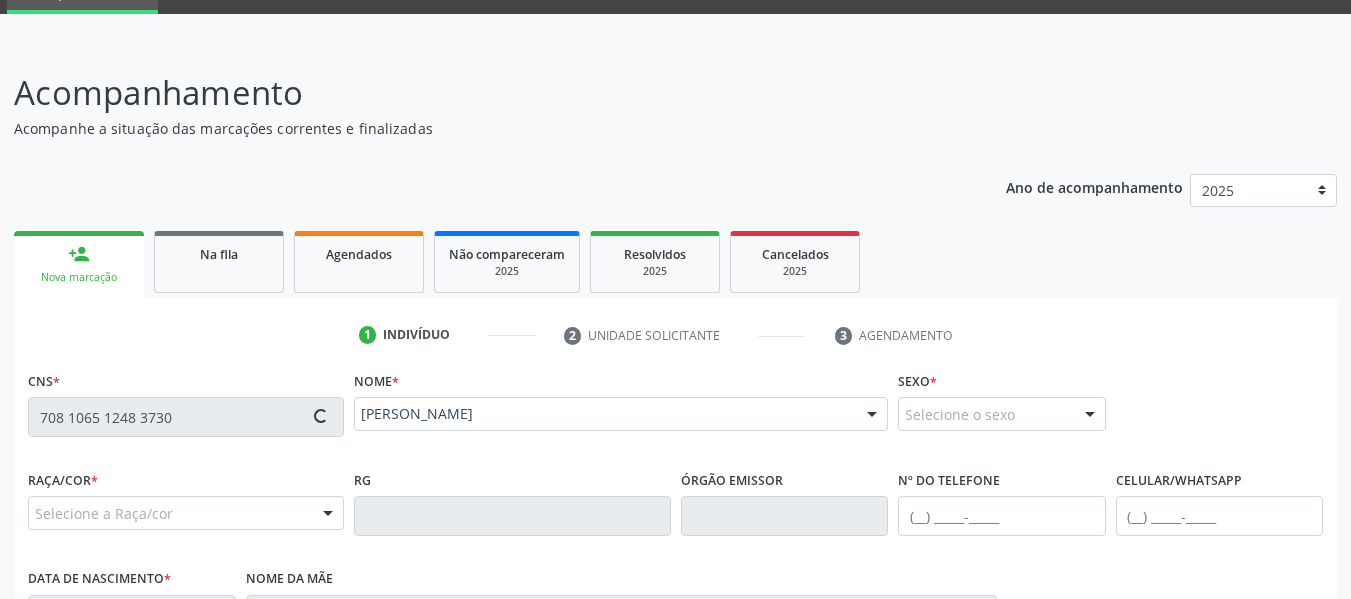 type on "[PHONE_NUMBER]" 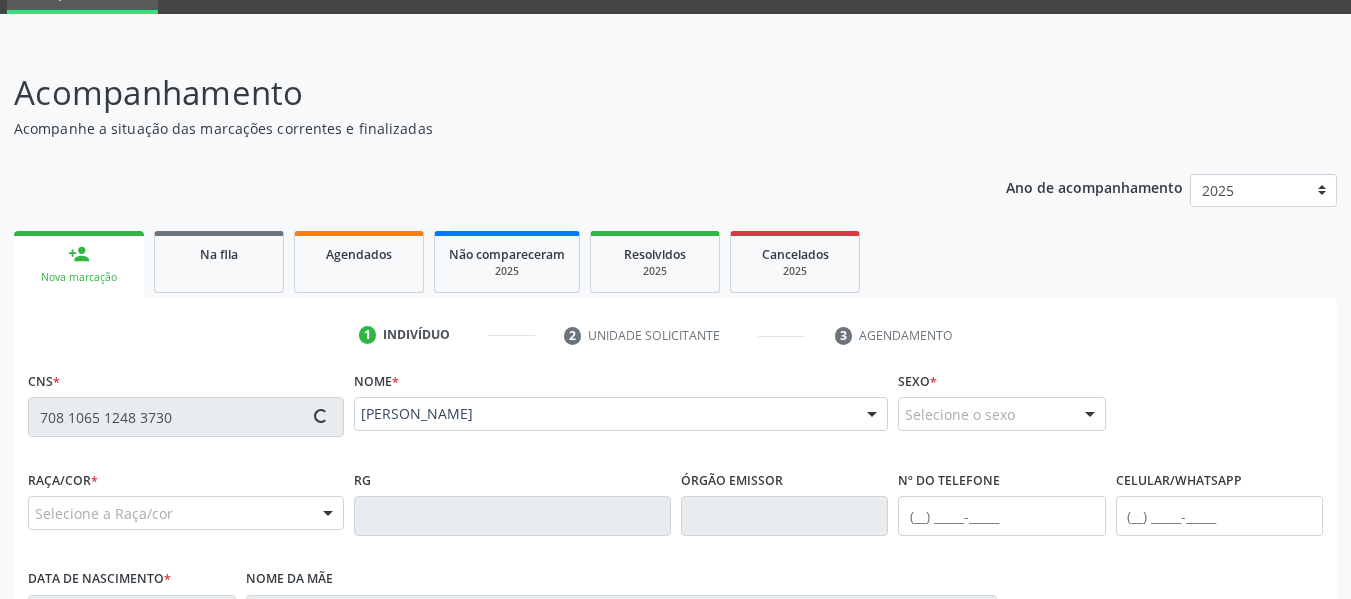 type on "09[DATE]" 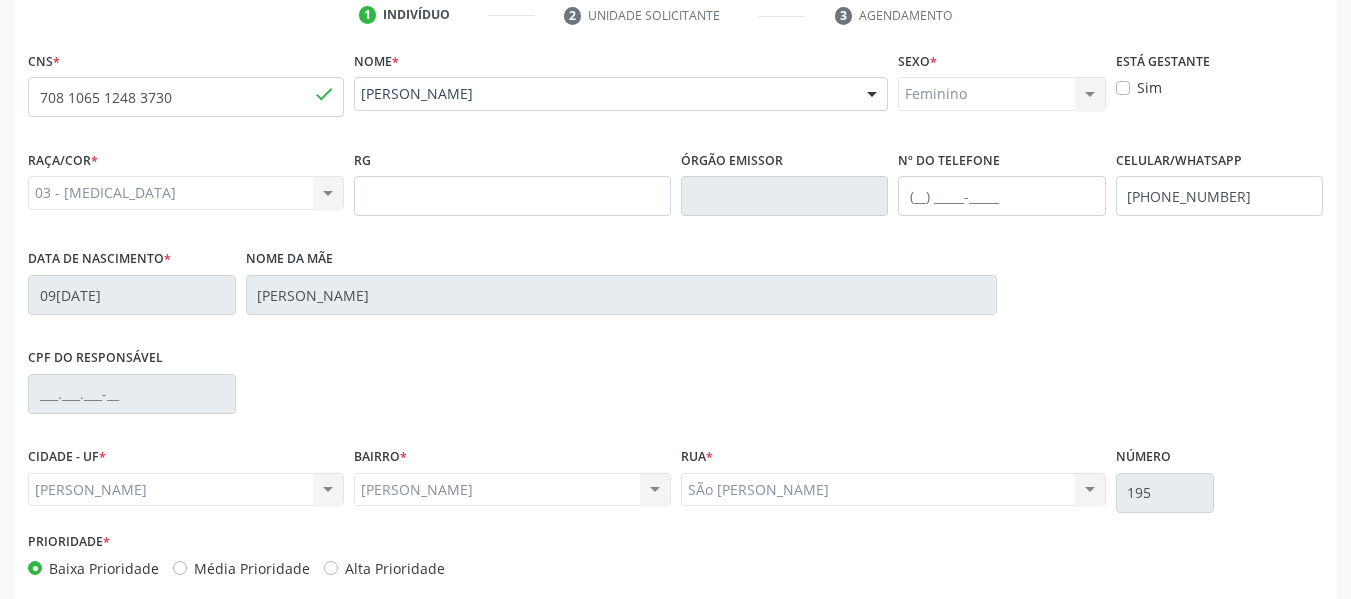 scroll, scrollTop: 513, scrollLeft: 0, axis: vertical 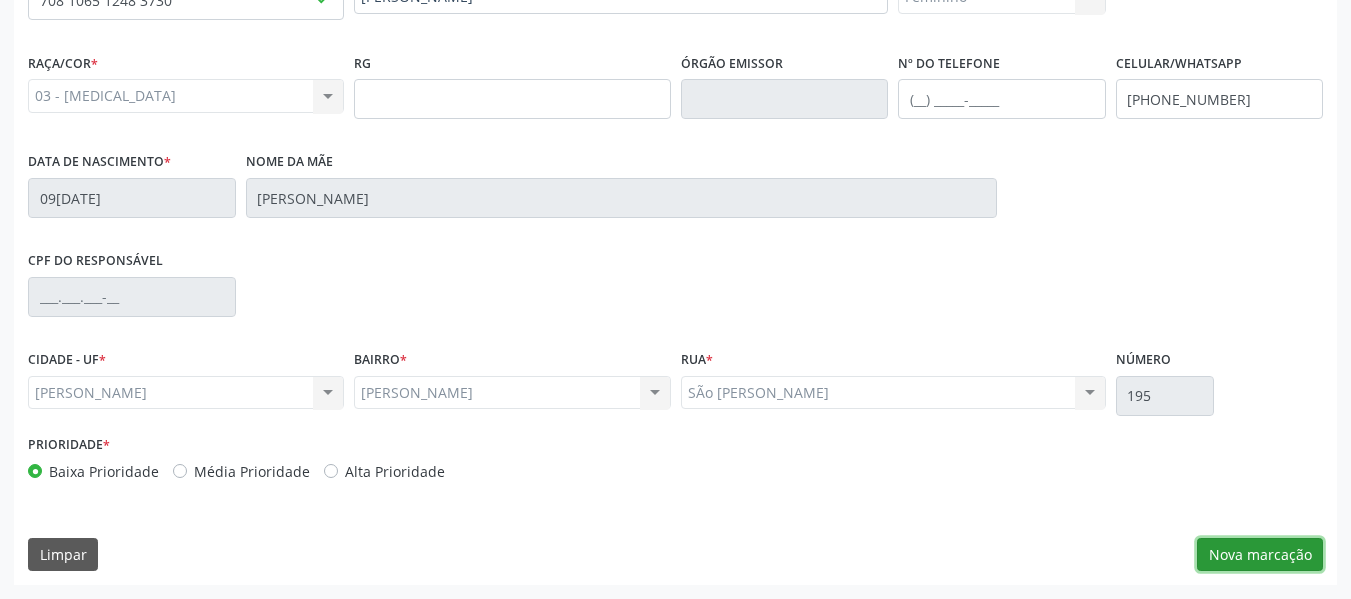 click on "Nova marcação" at bounding box center [1260, 555] 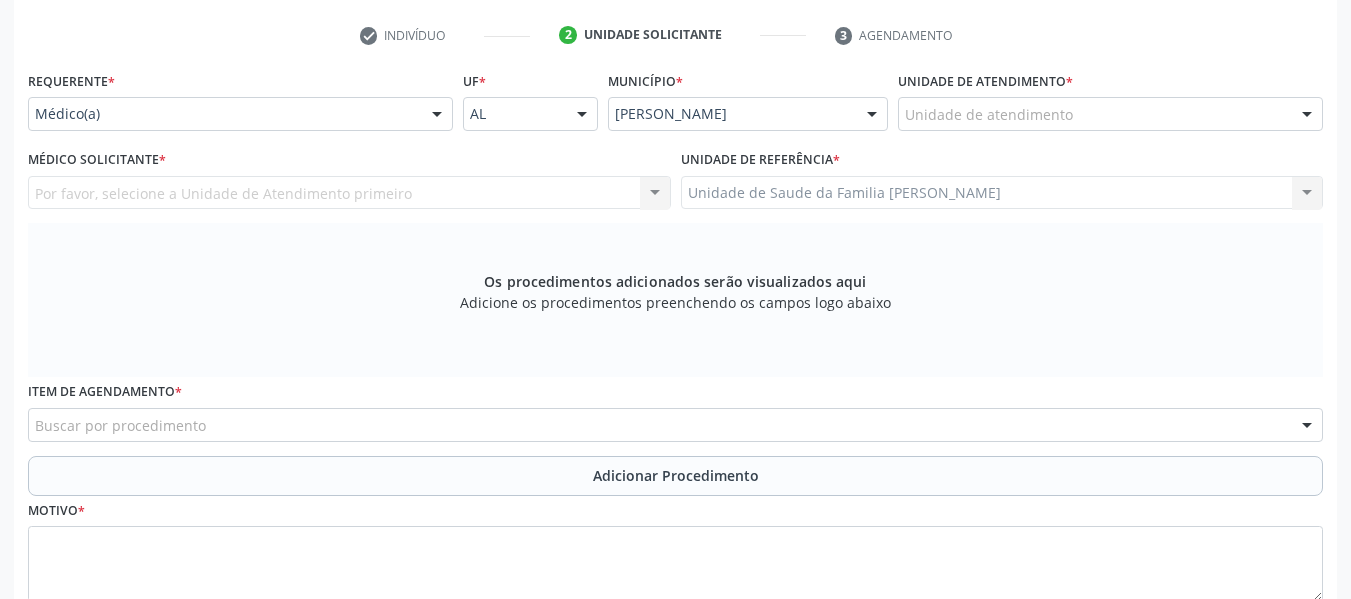 scroll, scrollTop: 393, scrollLeft: 0, axis: vertical 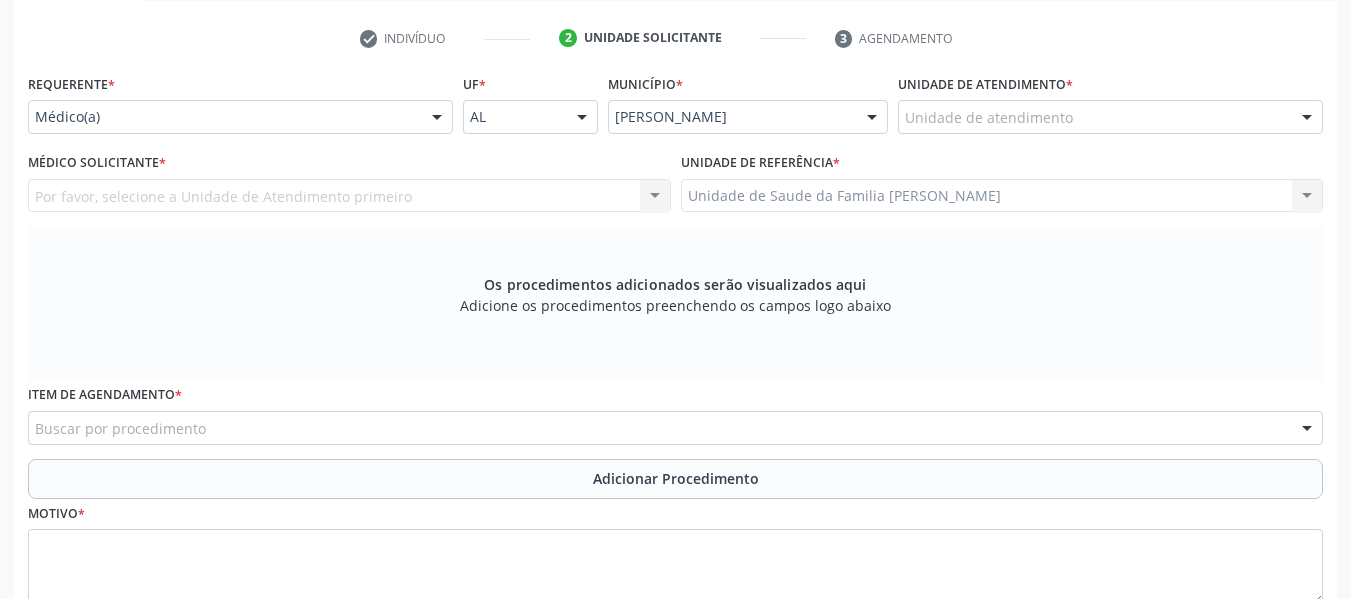 click on "Unidade de atendimento" at bounding box center (1110, 117) 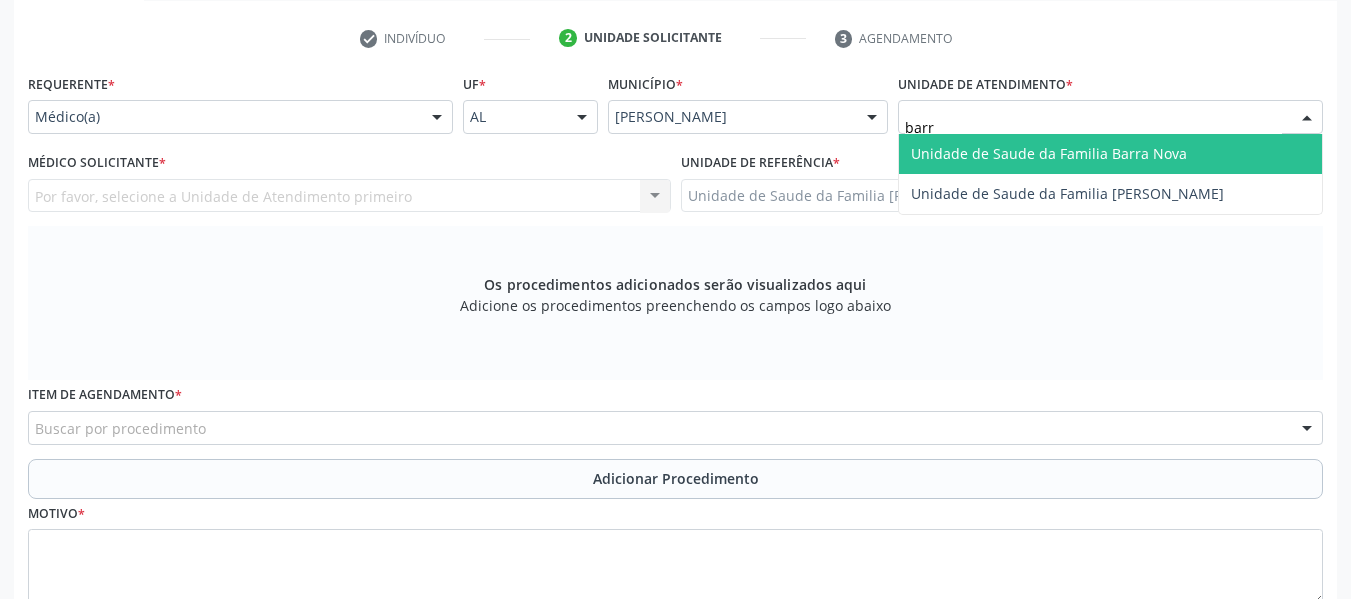 type on "barro" 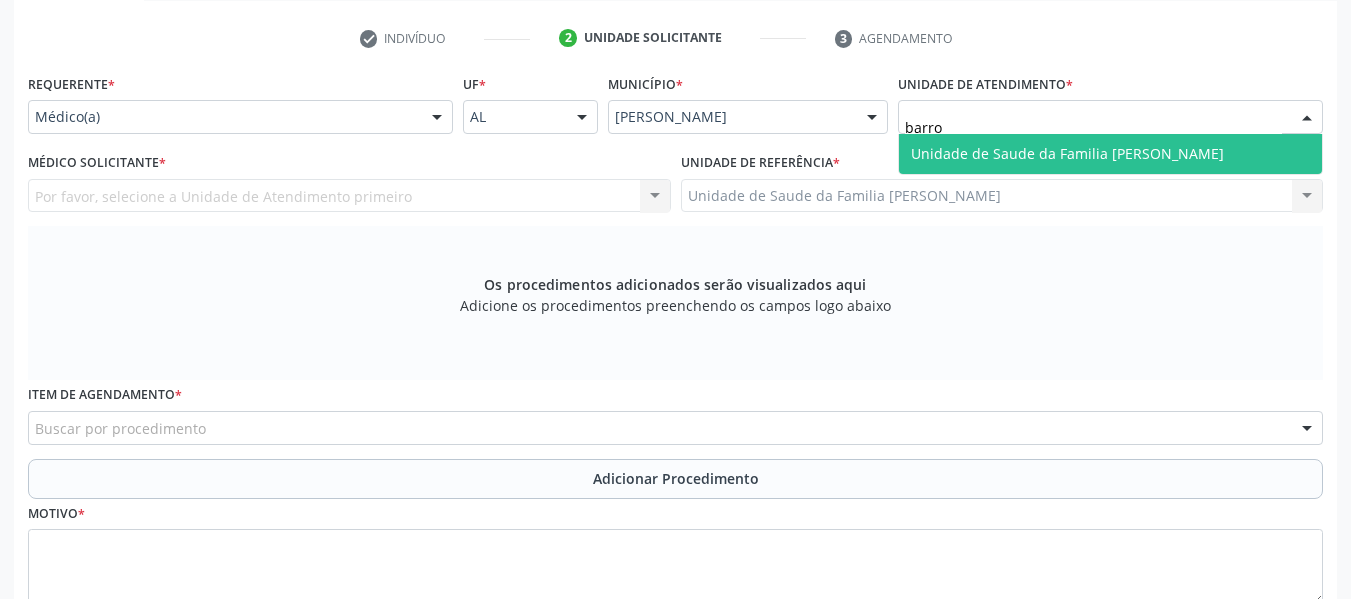 click on "Unidade de Saude da Familia [PERSON_NAME]" at bounding box center (1067, 153) 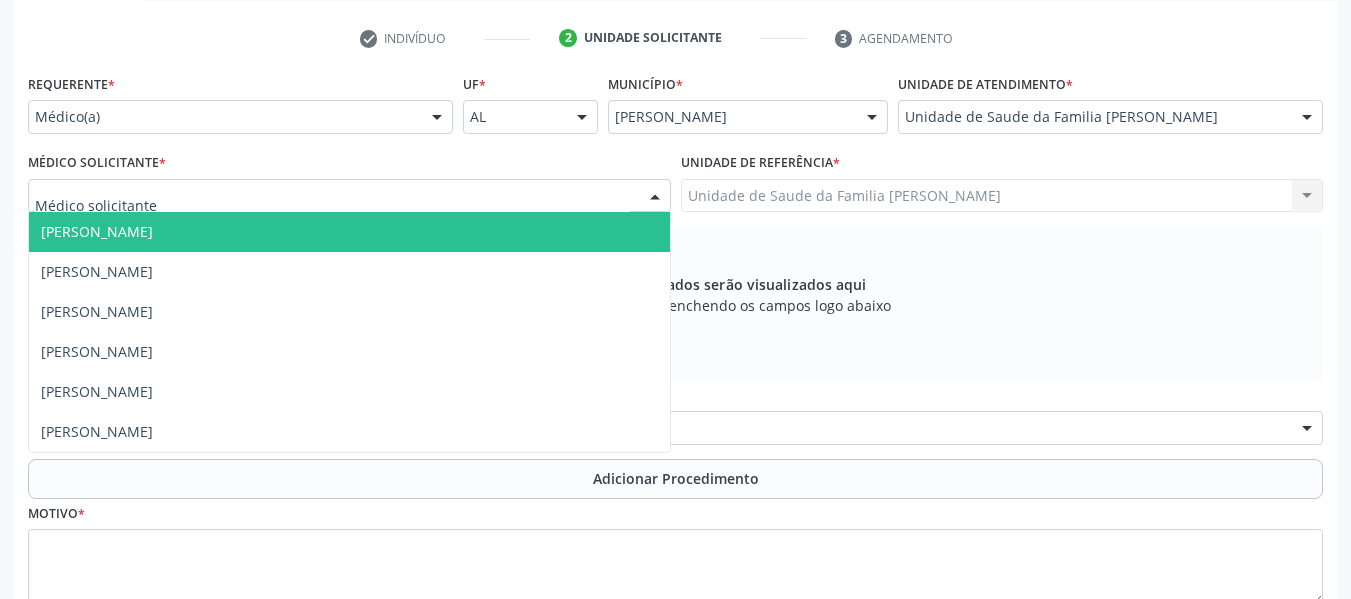 click at bounding box center (655, 197) 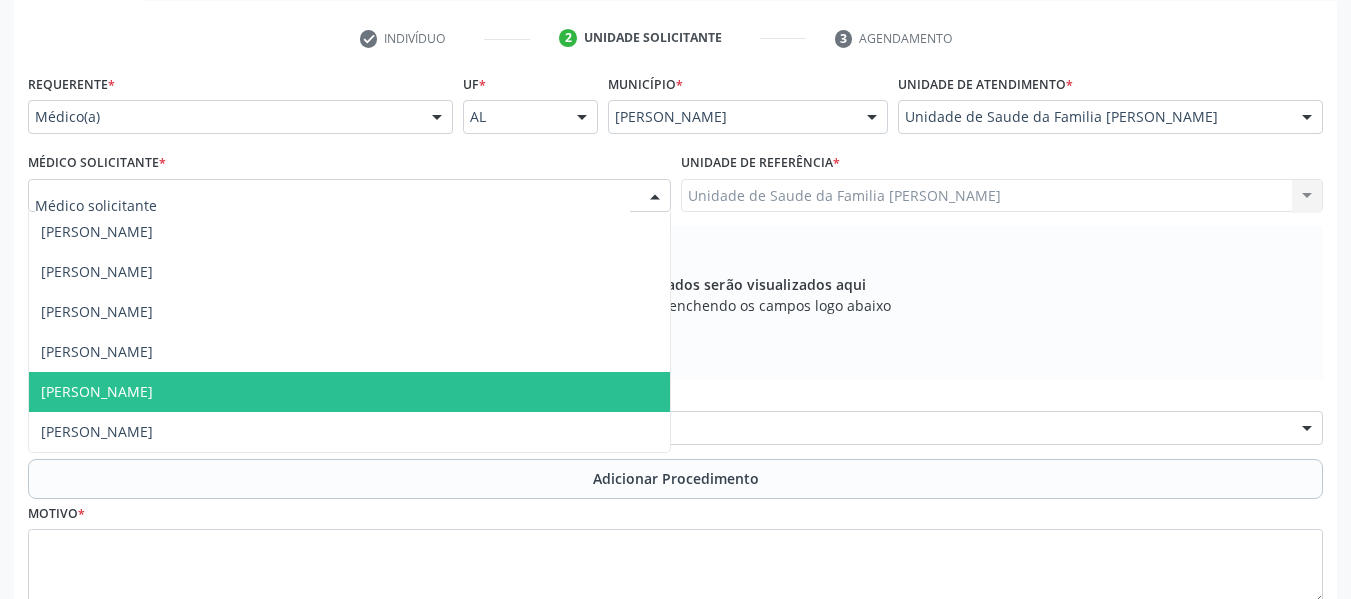 click on "[PERSON_NAME]" at bounding box center [349, 392] 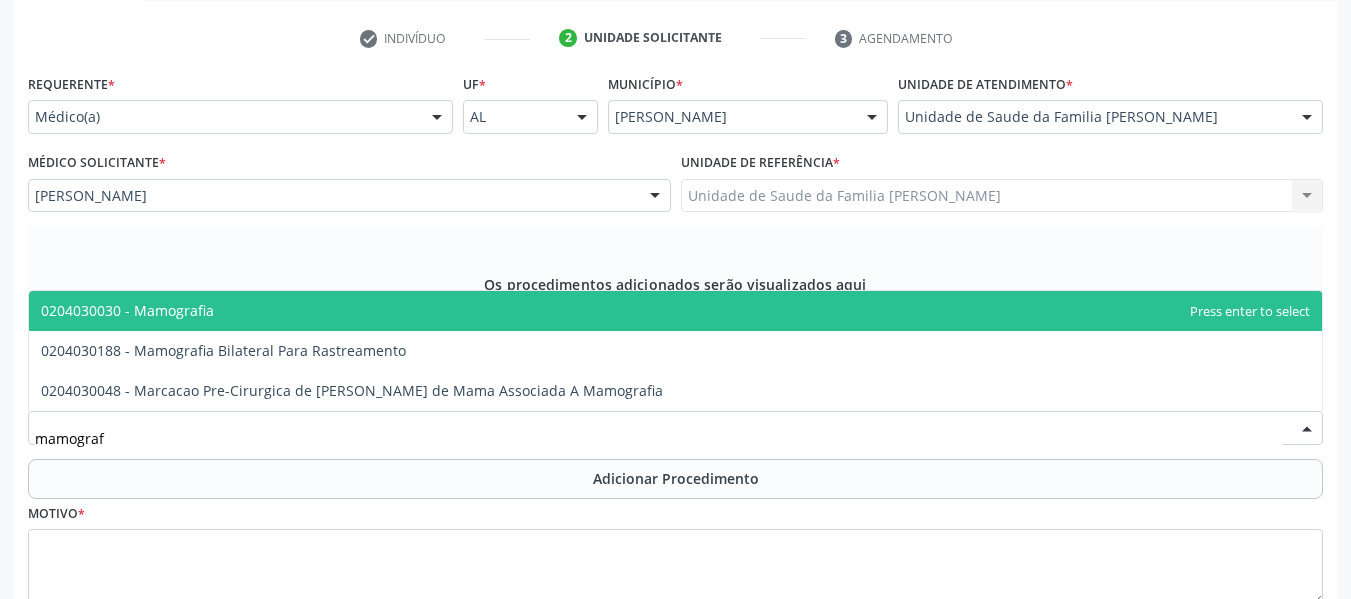 click on "0204030030 - Mamografia" at bounding box center [675, 311] 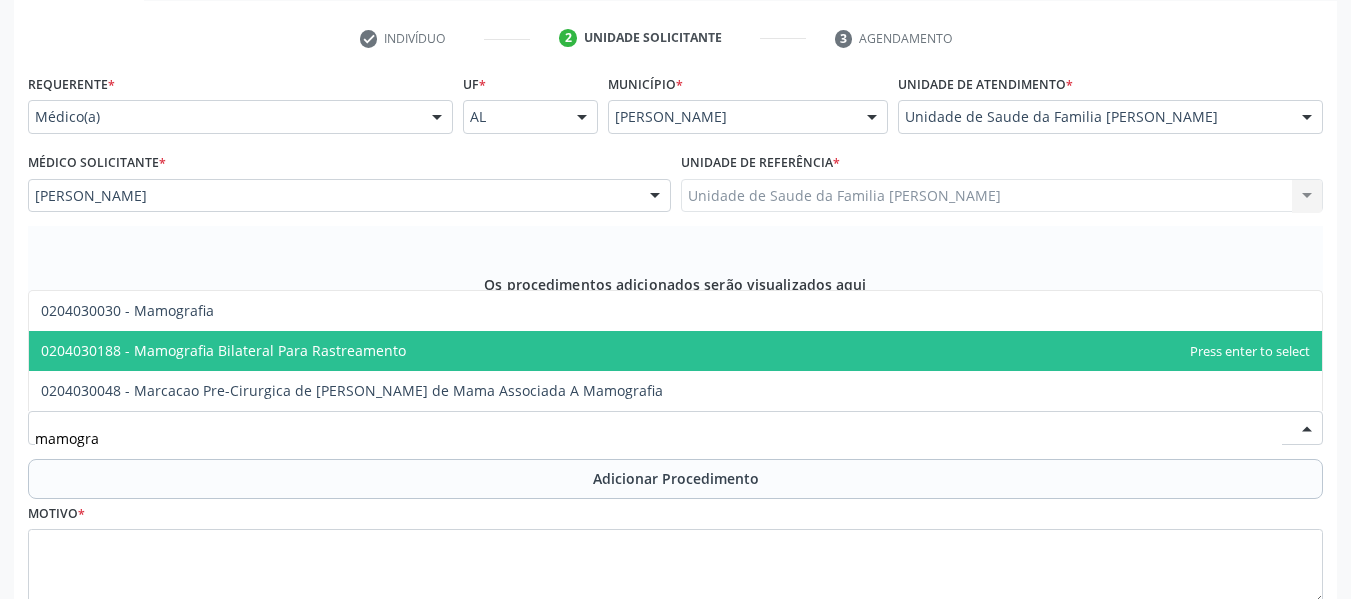 click on "0204030188 - Mamografia Bilateral Para Rastreamento" at bounding box center (223, 350) 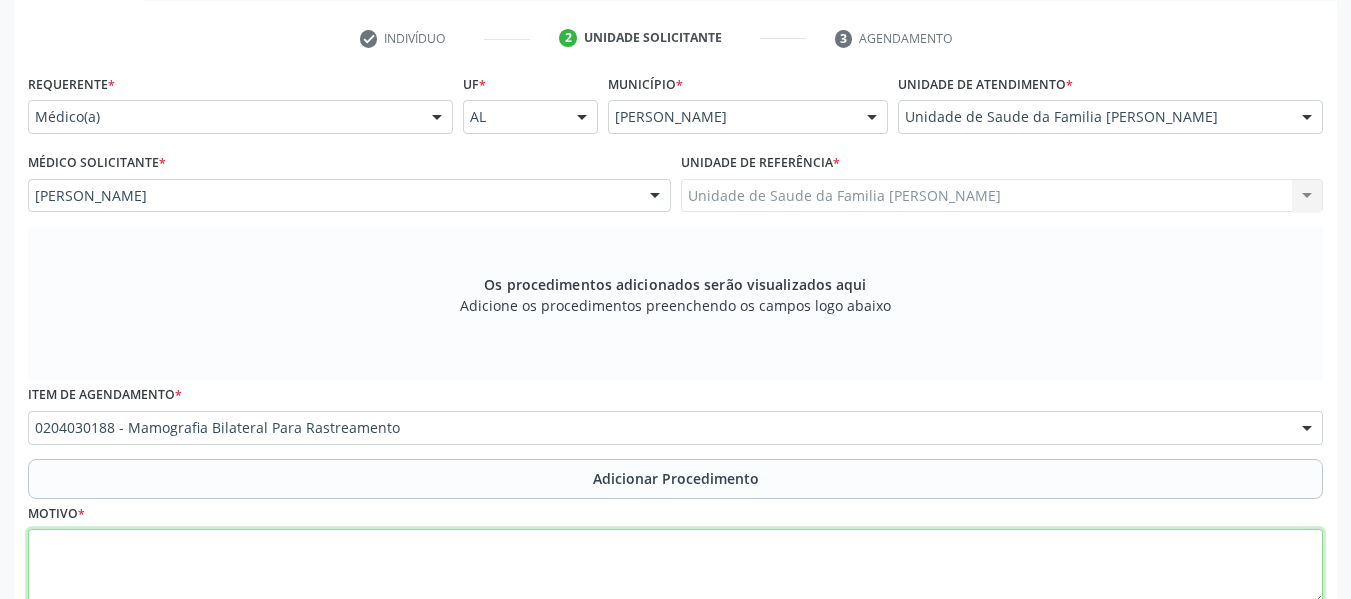click at bounding box center [675, 567] 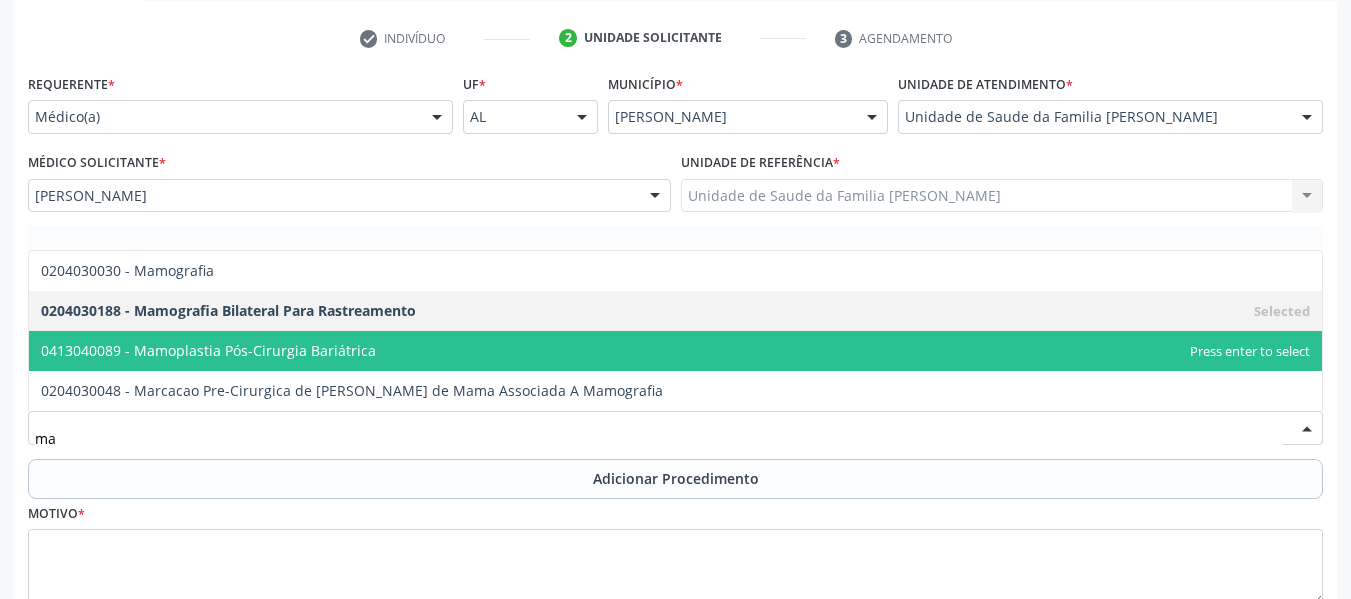 type on "m" 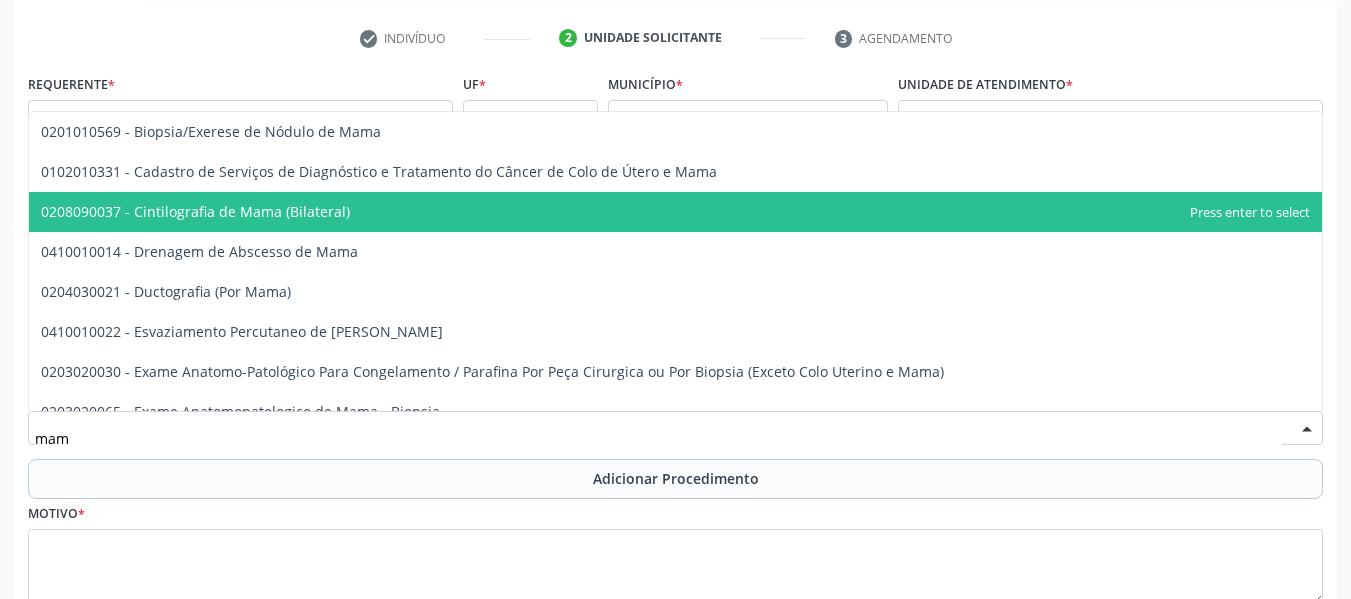 type on "mamo" 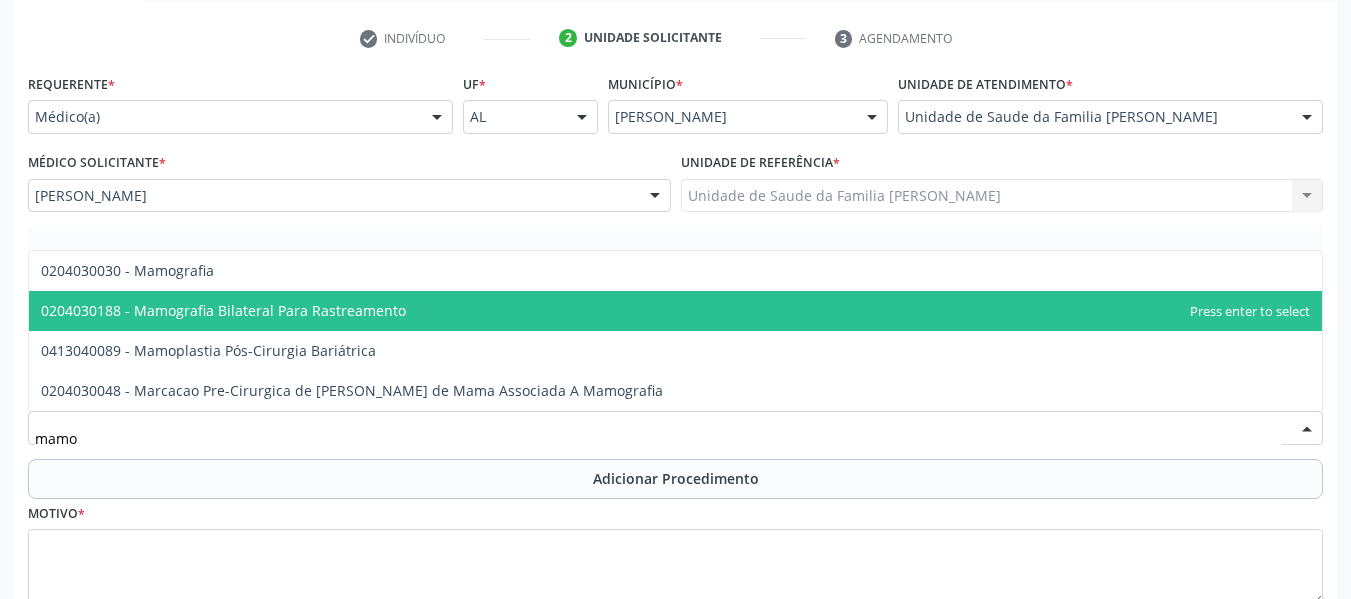 click on "0204030188 - Mamografia Bilateral Para Rastreamento" at bounding box center (223, 310) 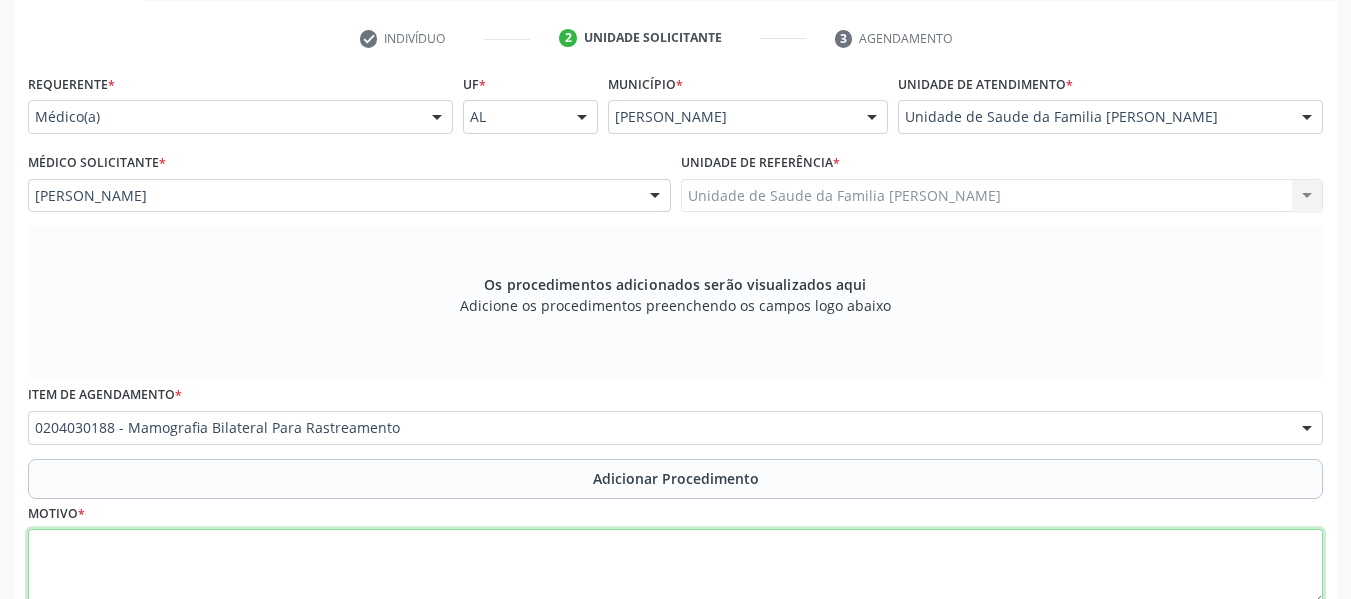 click at bounding box center [675, 567] 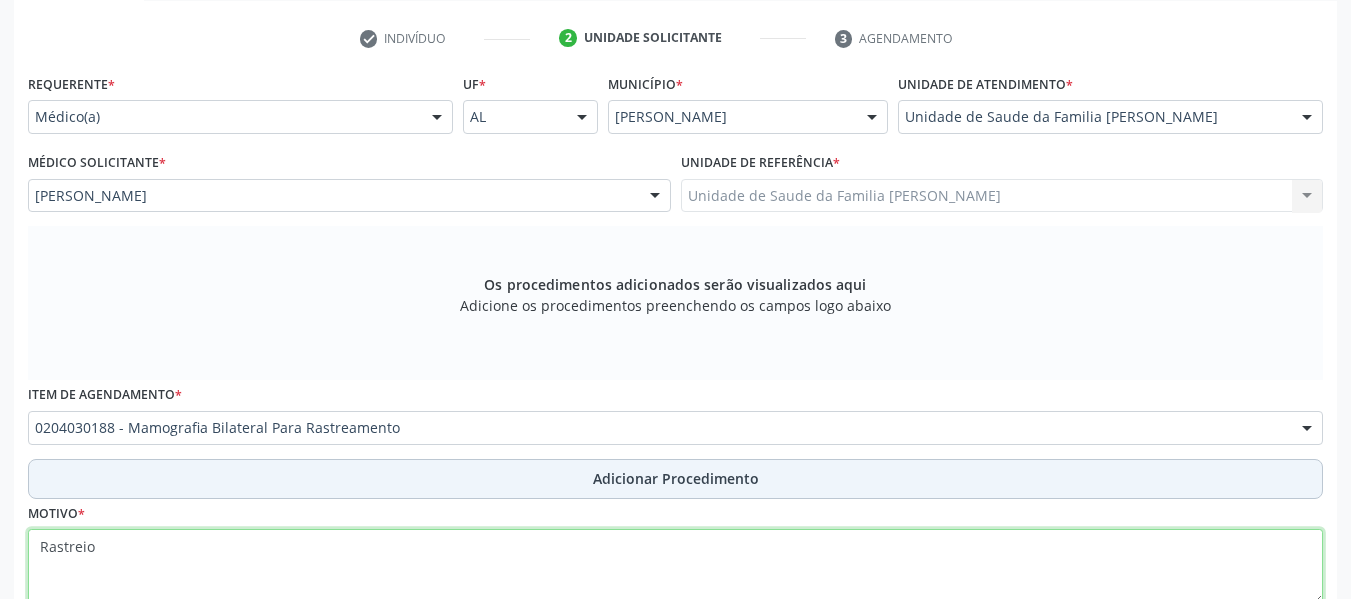 type on "Rastreio" 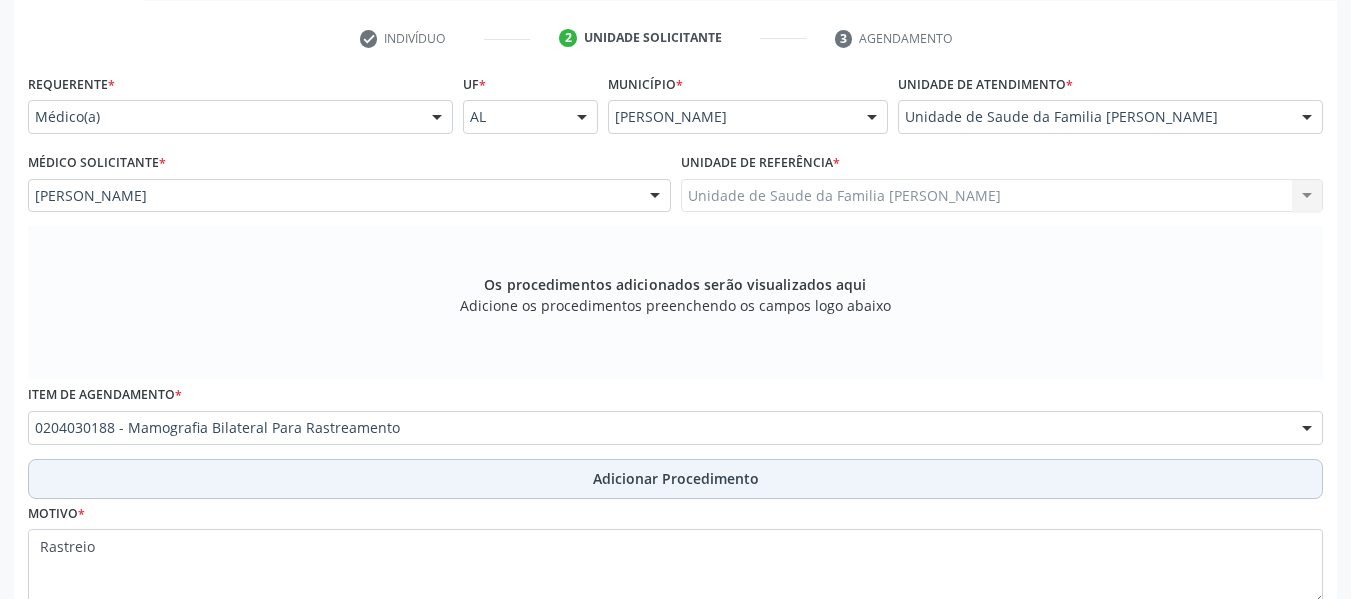 click on "Adicionar Procedimento" at bounding box center (676, 478) 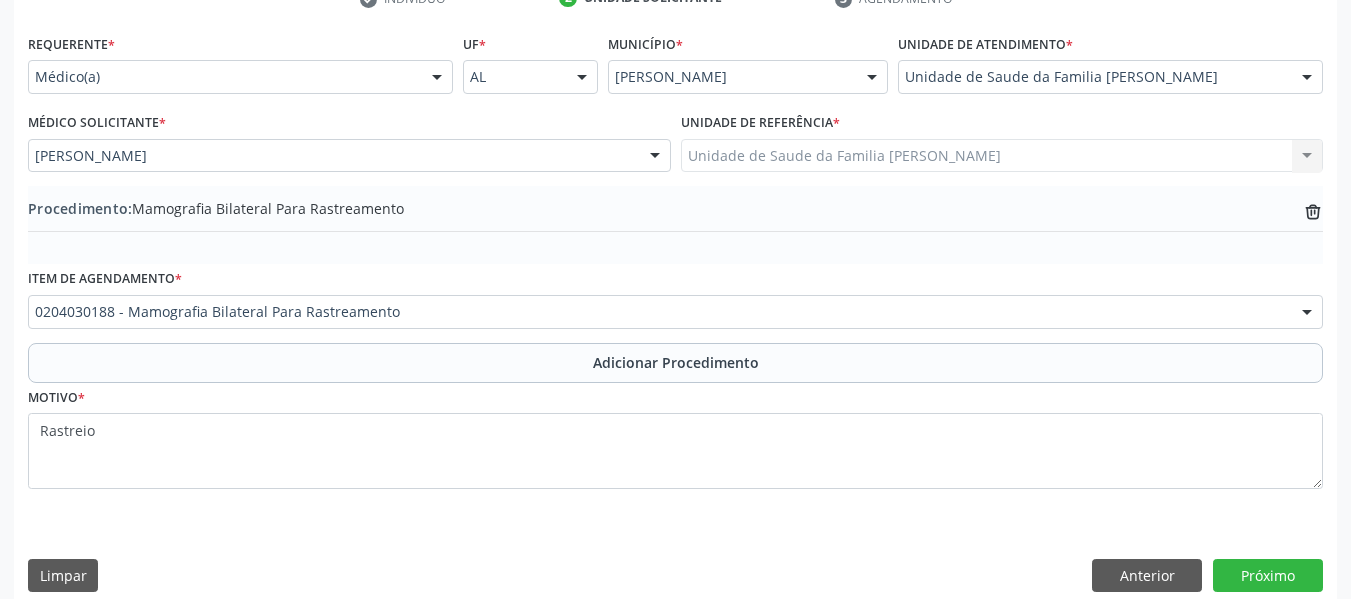 scroll, scrollTop: 454, scrollLeft: 0, axis: vertical 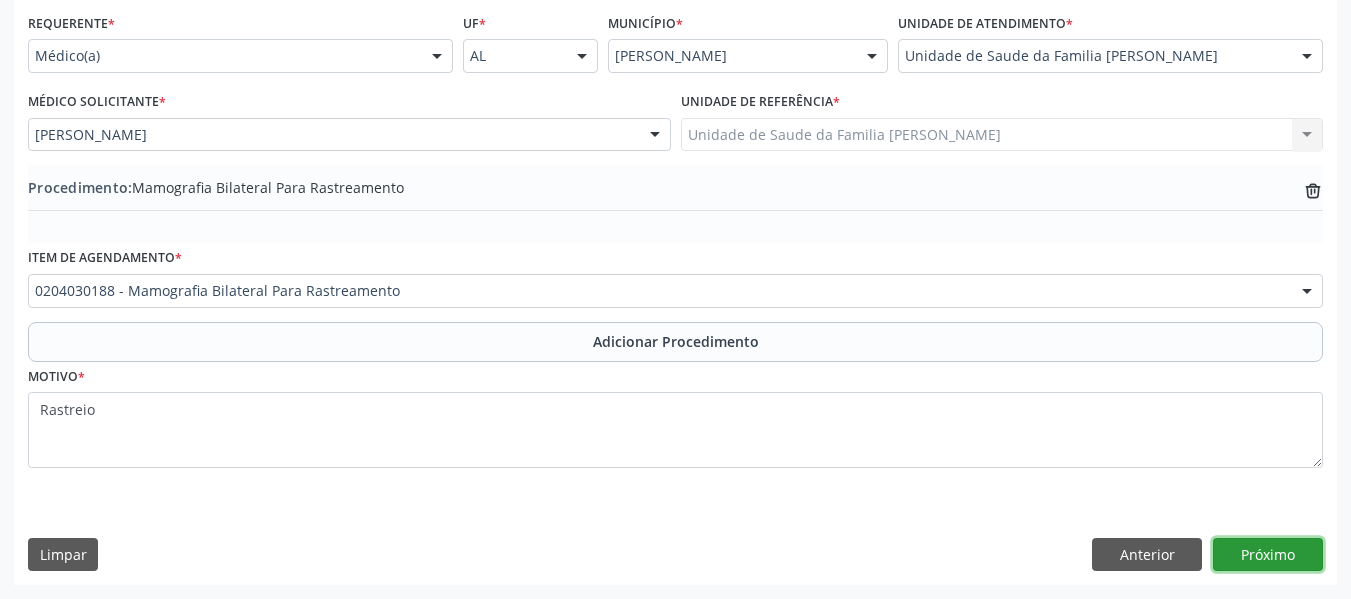 click on "Próximo" at bounding box center [1268, 555] 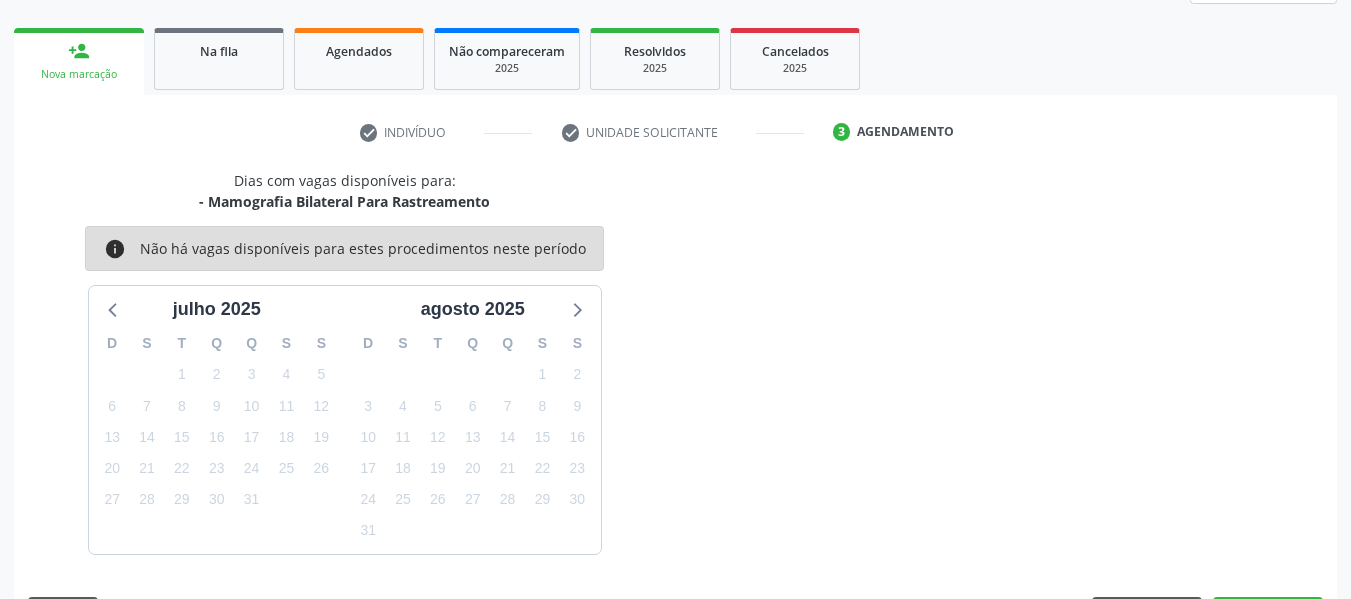scroll, scrollTop: 358, scrollLeft: 0, axis: vertical 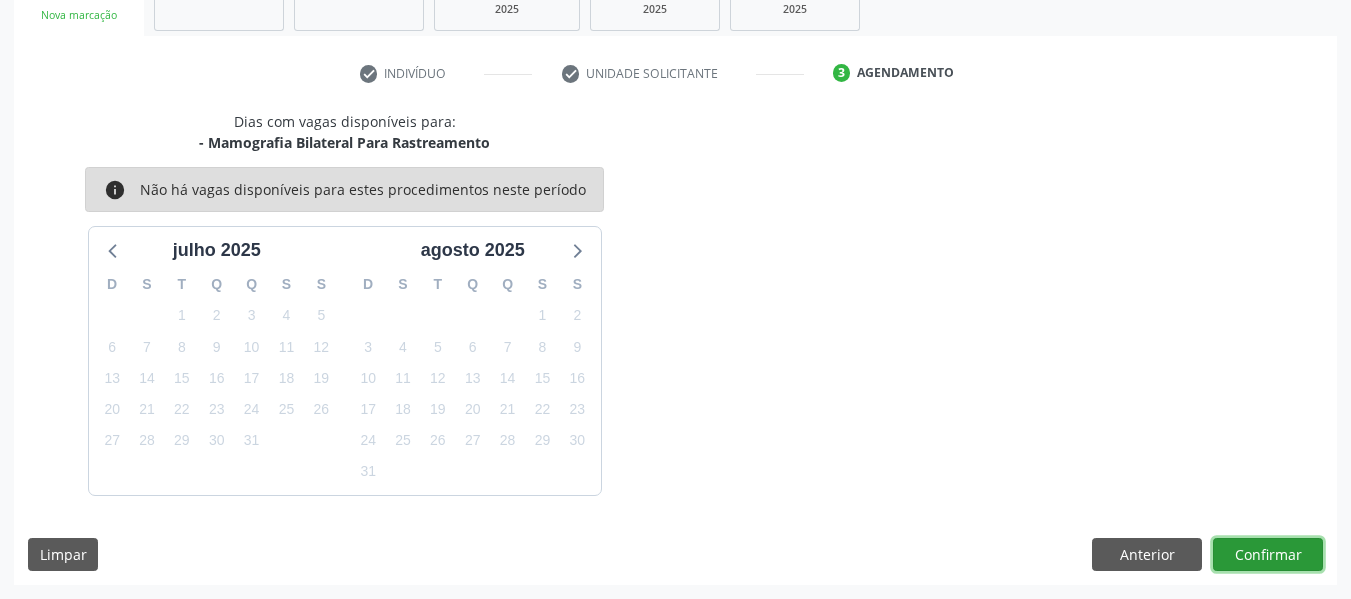 click on "Confirmar" at bounding box center (1268, 555) 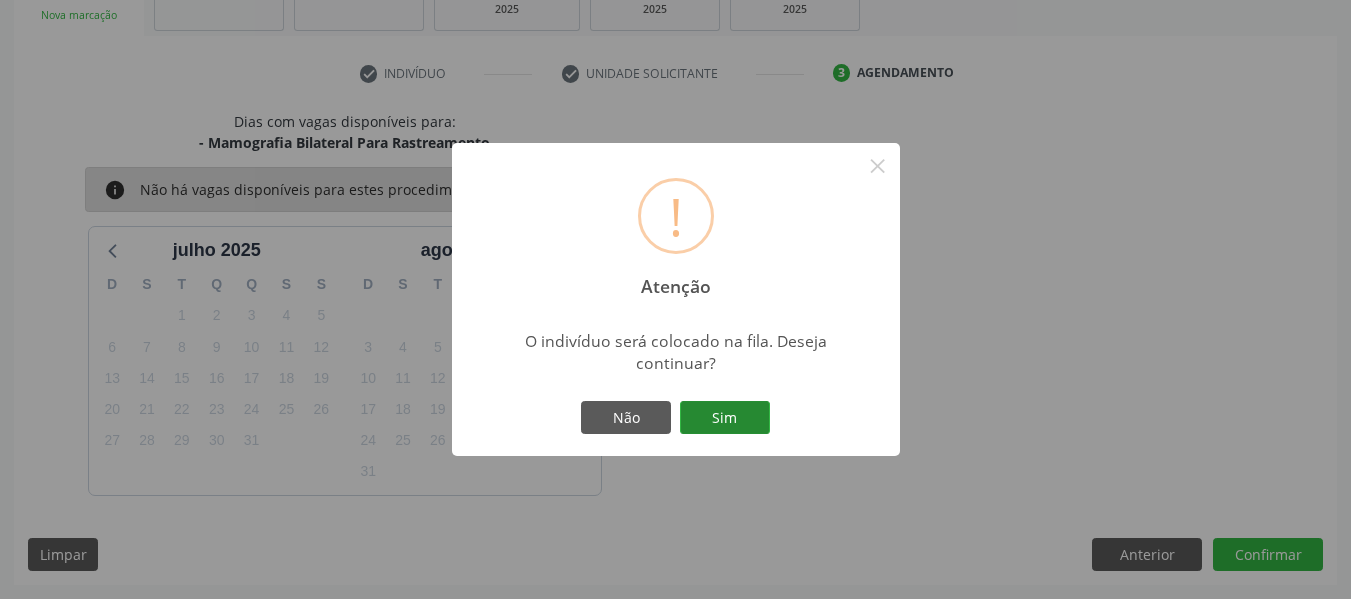 click on "Sim" at bounding box center [725, 418] 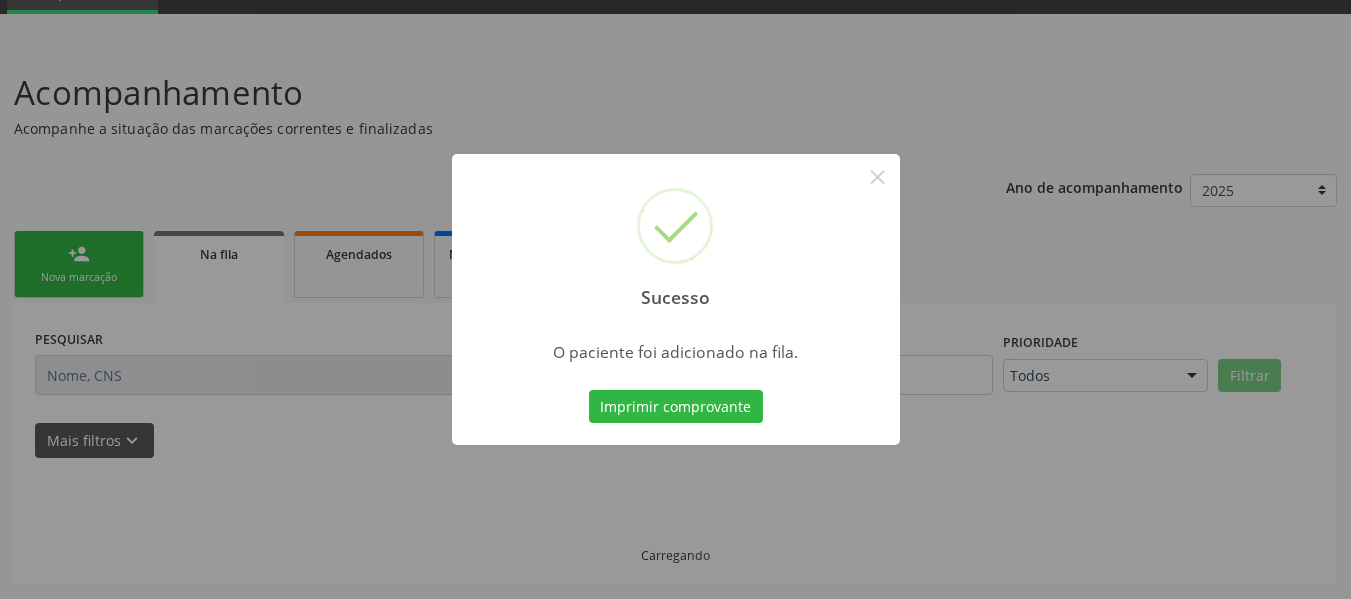 scroll, scrollTop: 96, scrollLeft: 0, axis: vertical 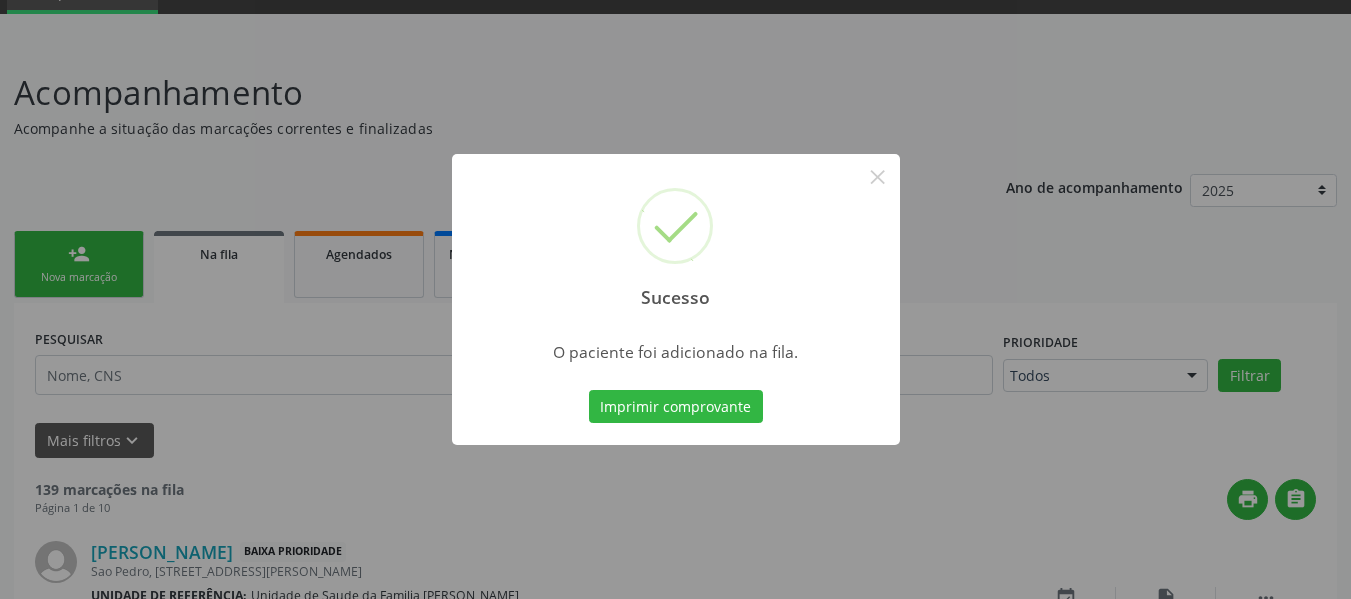 click on "Sucesso × O paciente foi adicionado na fila. Imprimir comprovante Cancel" at bounding box center (675, 299) 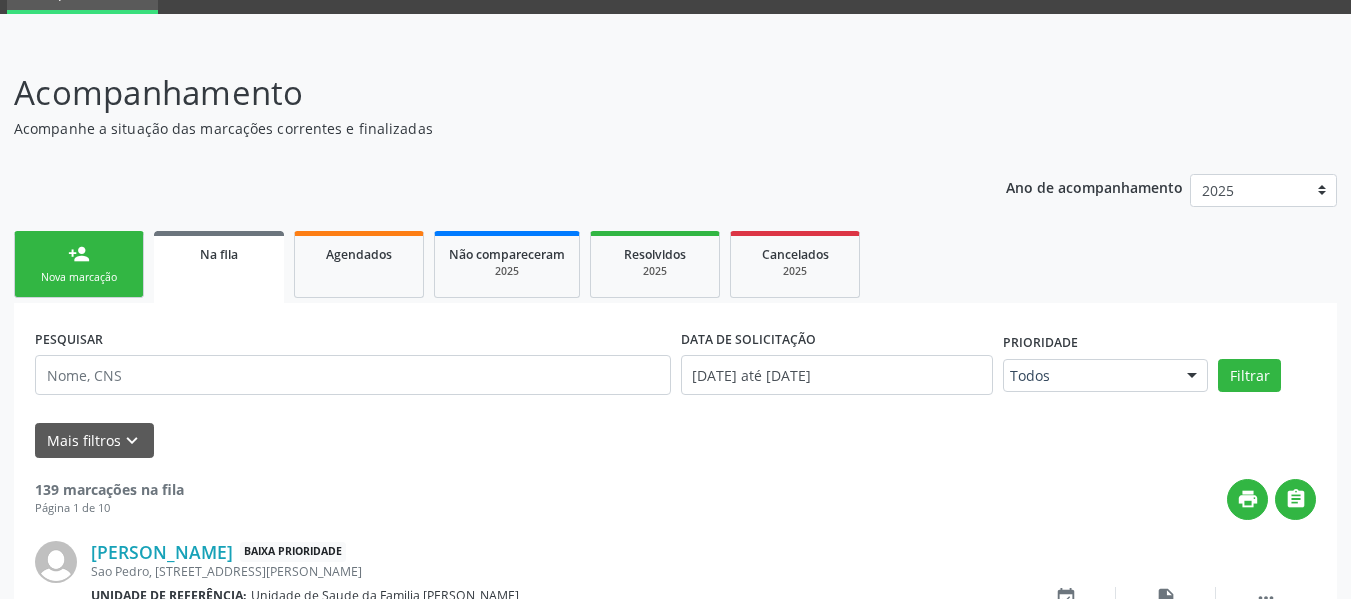 click on "Nova marcação" at bounding box center (79, 277) 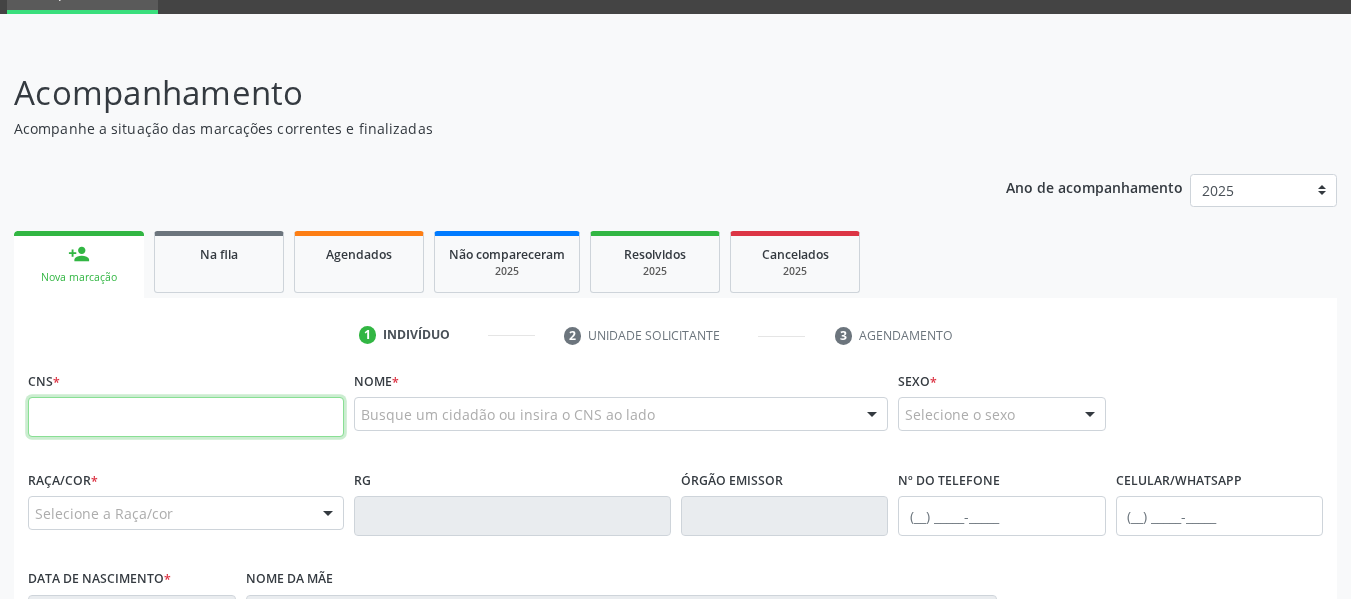 click at bounding box center [186, 417] 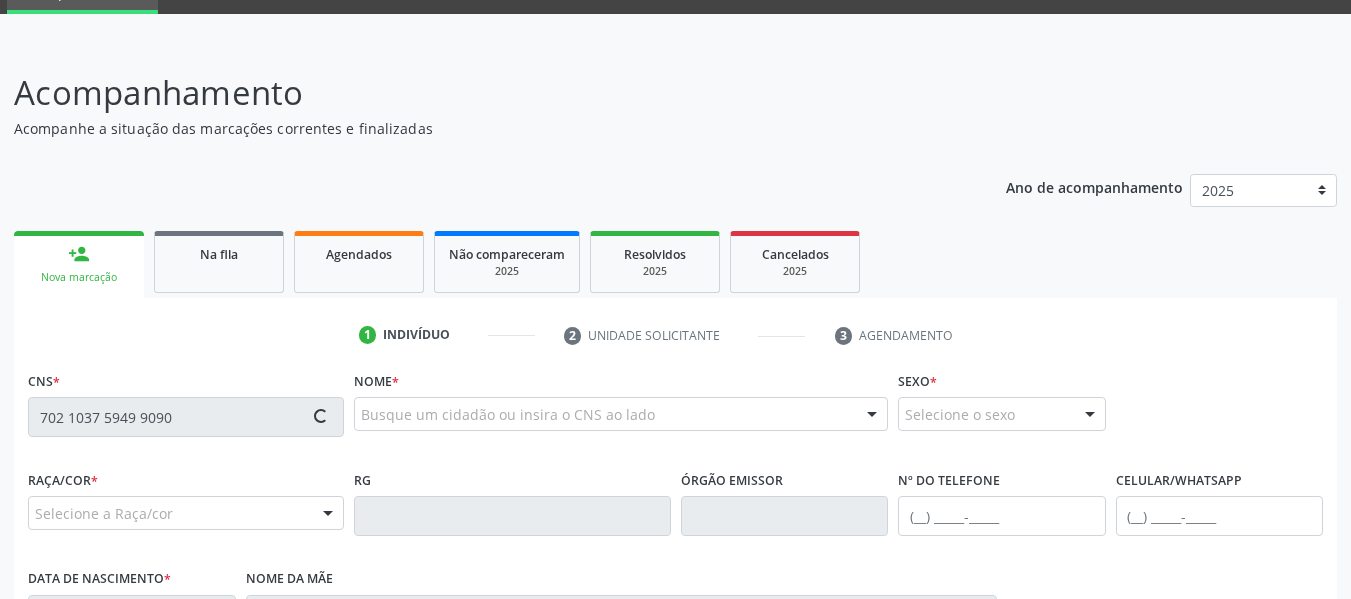 type on "702 1037 5949 9090" 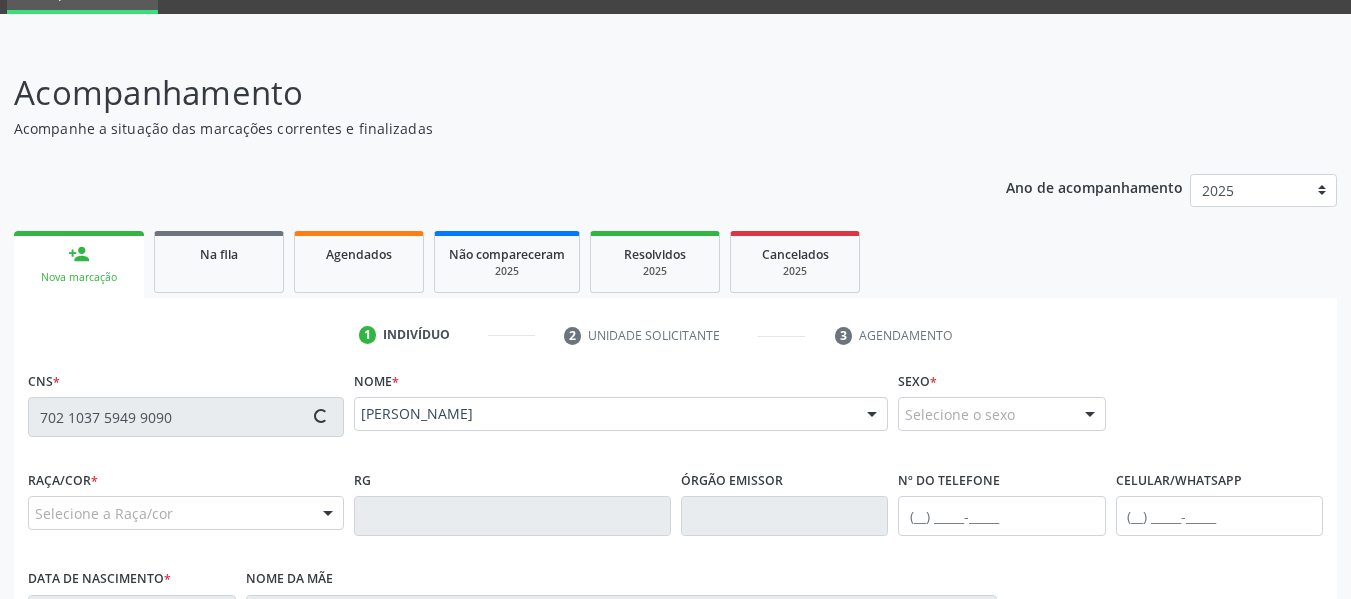 type on "[PHONE_NUMBER]" 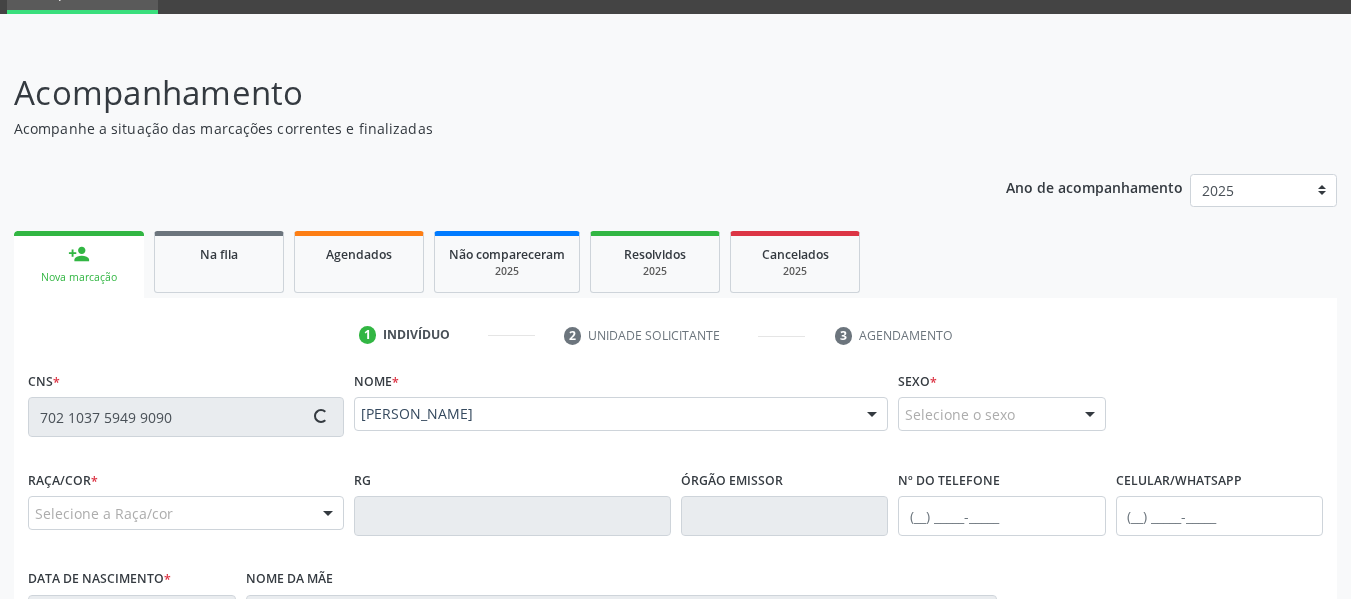 type on "02[DATE]" 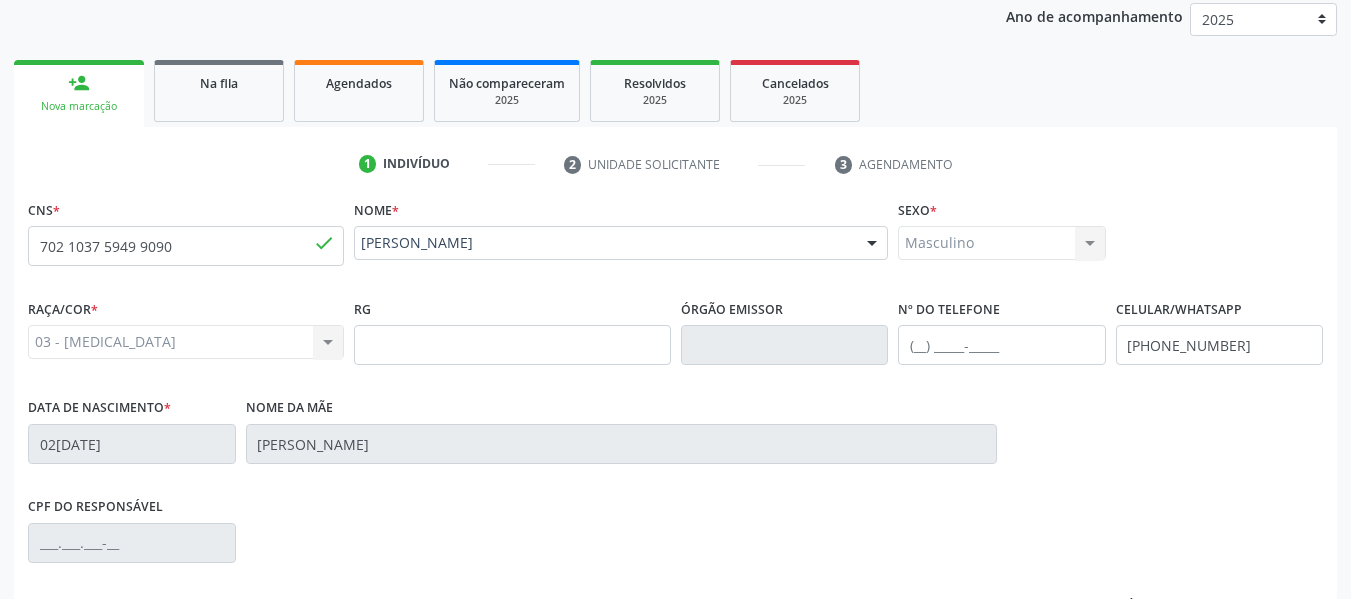 scroll, scrollTop: 296, scrollLeft: 0, axis: vertical 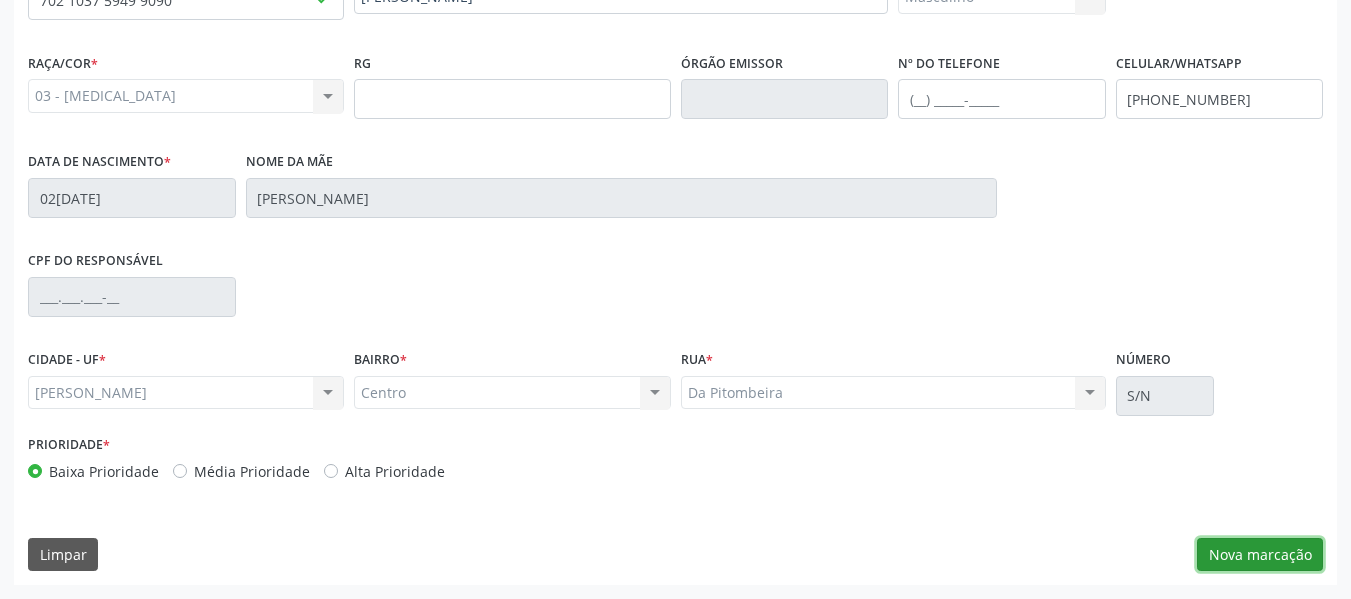 click on "Nova marcação" at bounding box center [1260, 555] 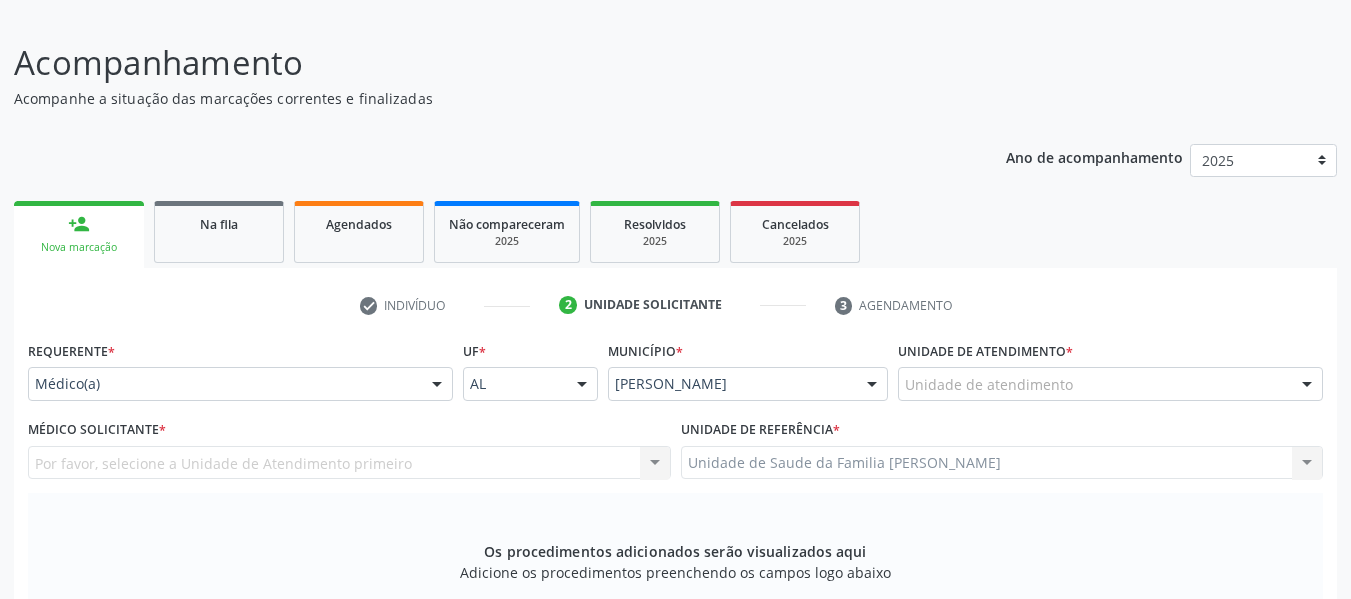 scroll, scrollTop: 33, scrollLeft: 0, axis: vertical 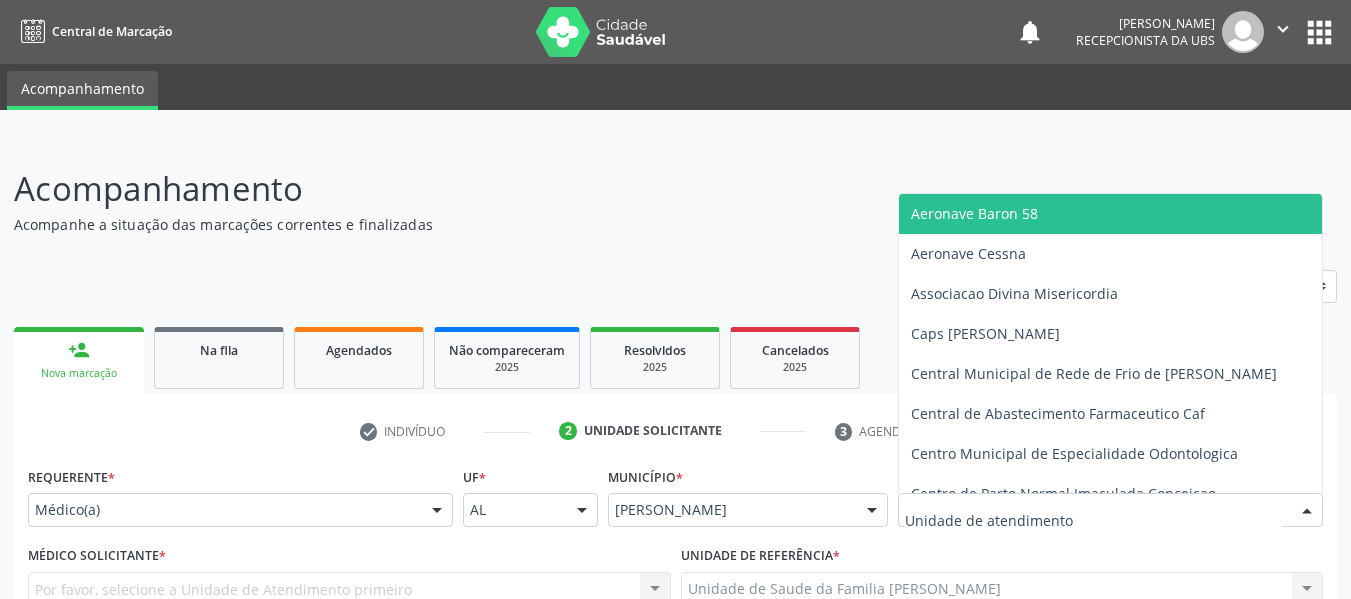 click at bounding box center (1110, 510) 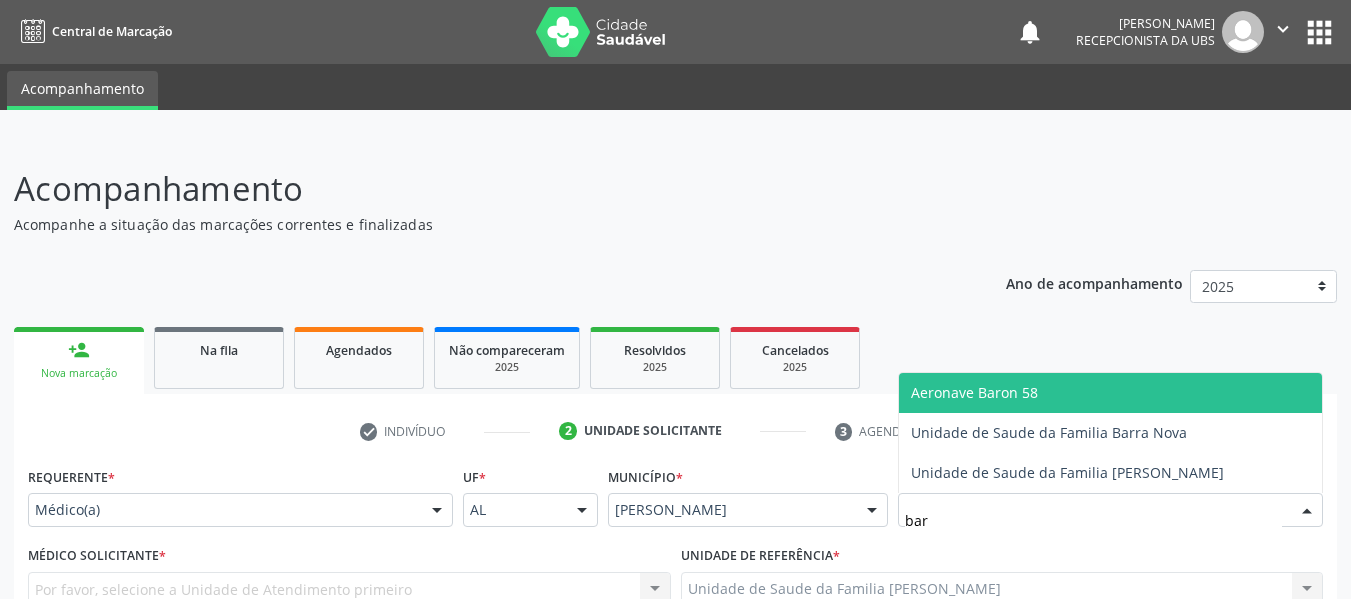 type on "barr" 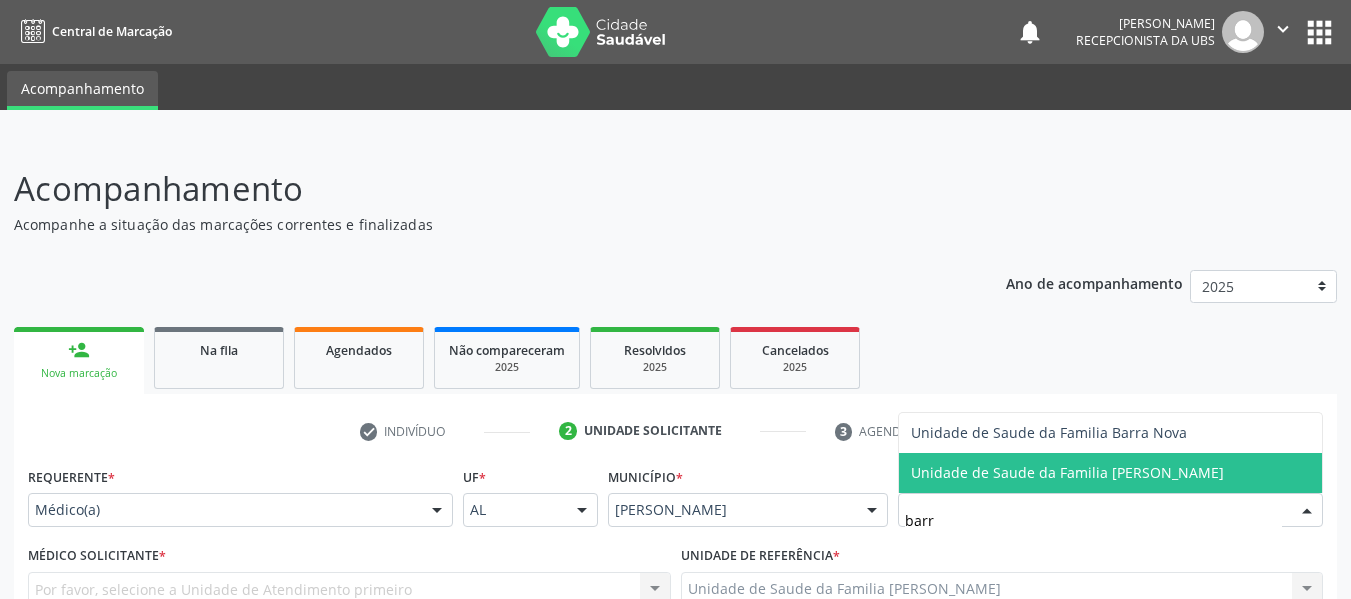 click on "Unidade de Saude da Familia [PERSON_NAME]" at bounding box center [1067, 472] 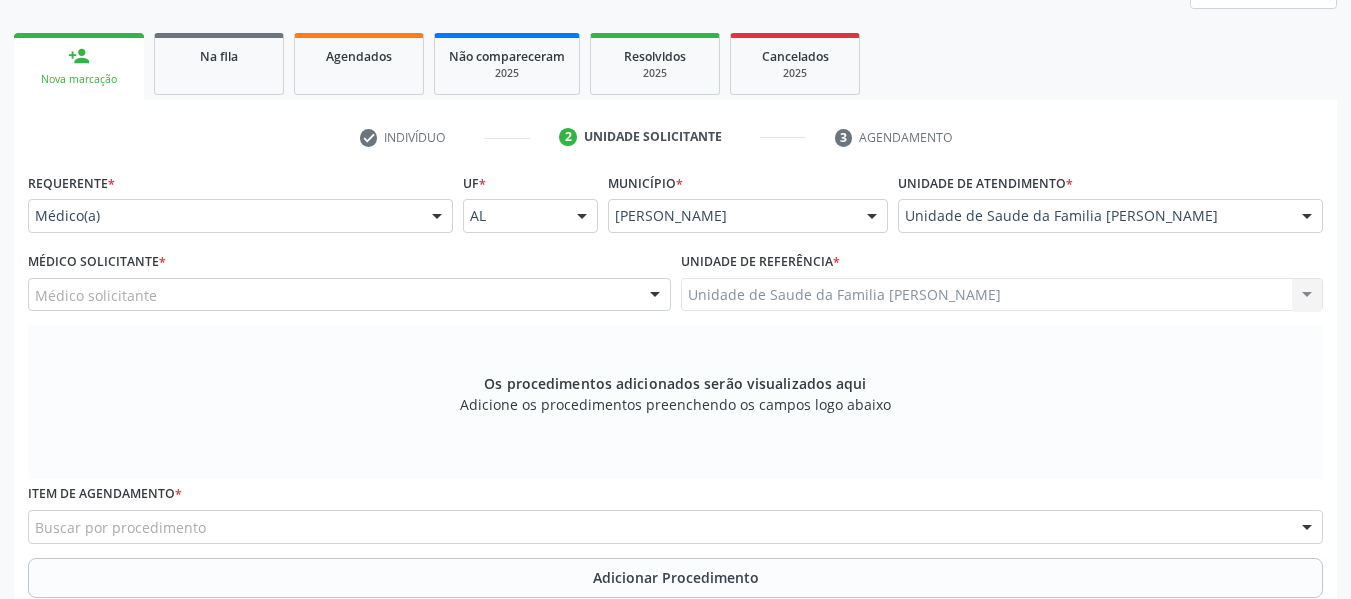 scroll, scrollTop: 307, scrollLeft: 0, axis: vertical 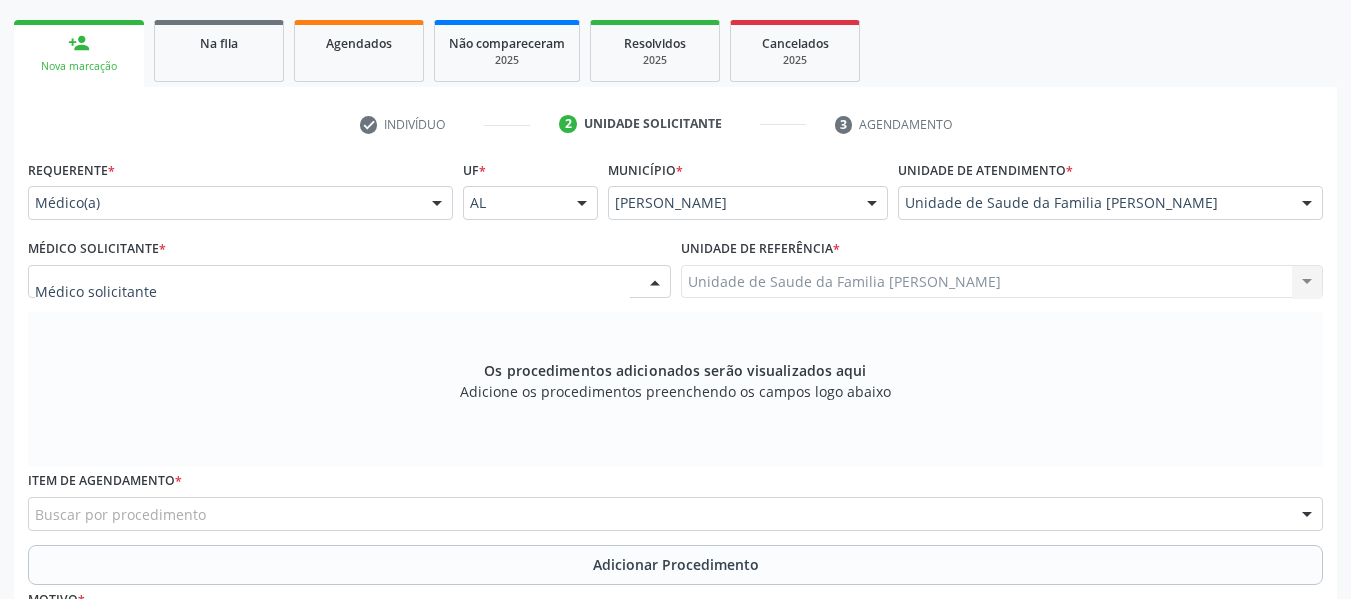 click at bounding box center [655, 283] 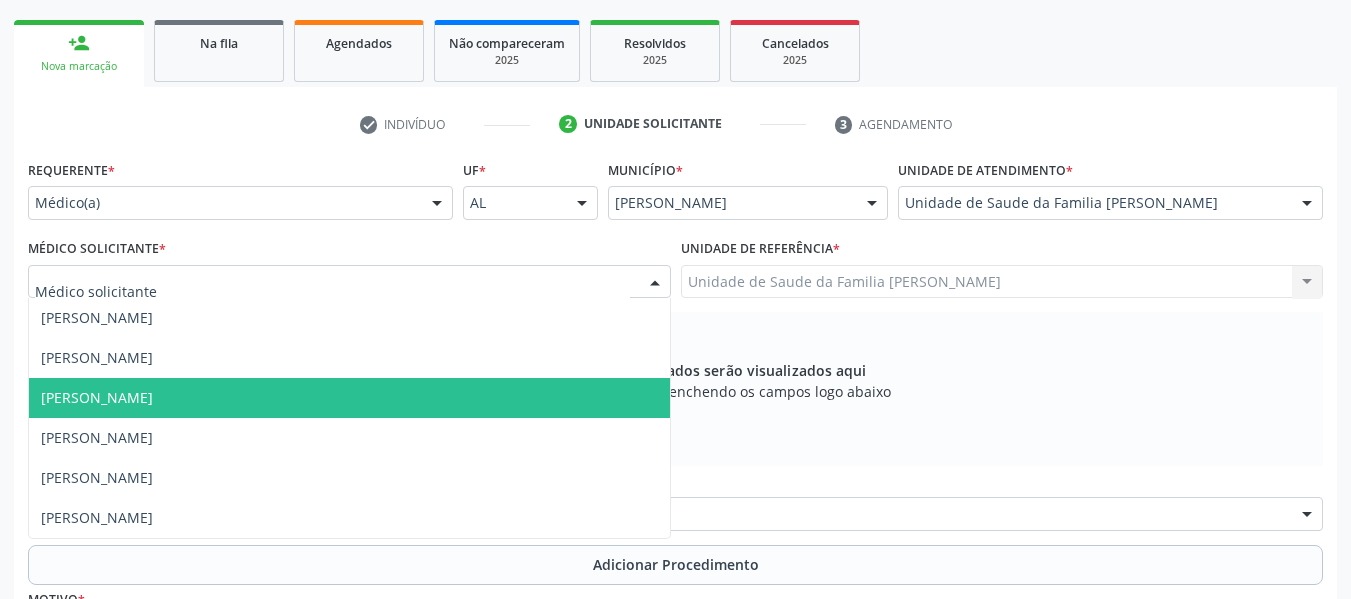 click on "[PERSON_NAME]" at bounding box center (97, 397) 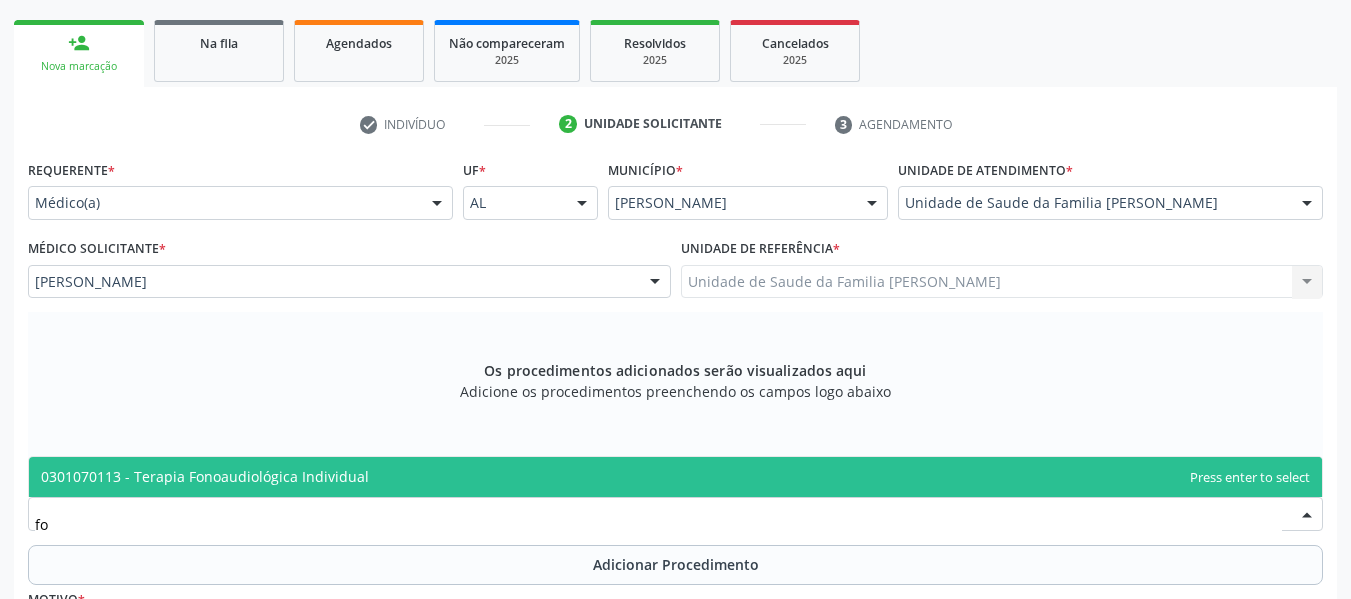 type on "f" 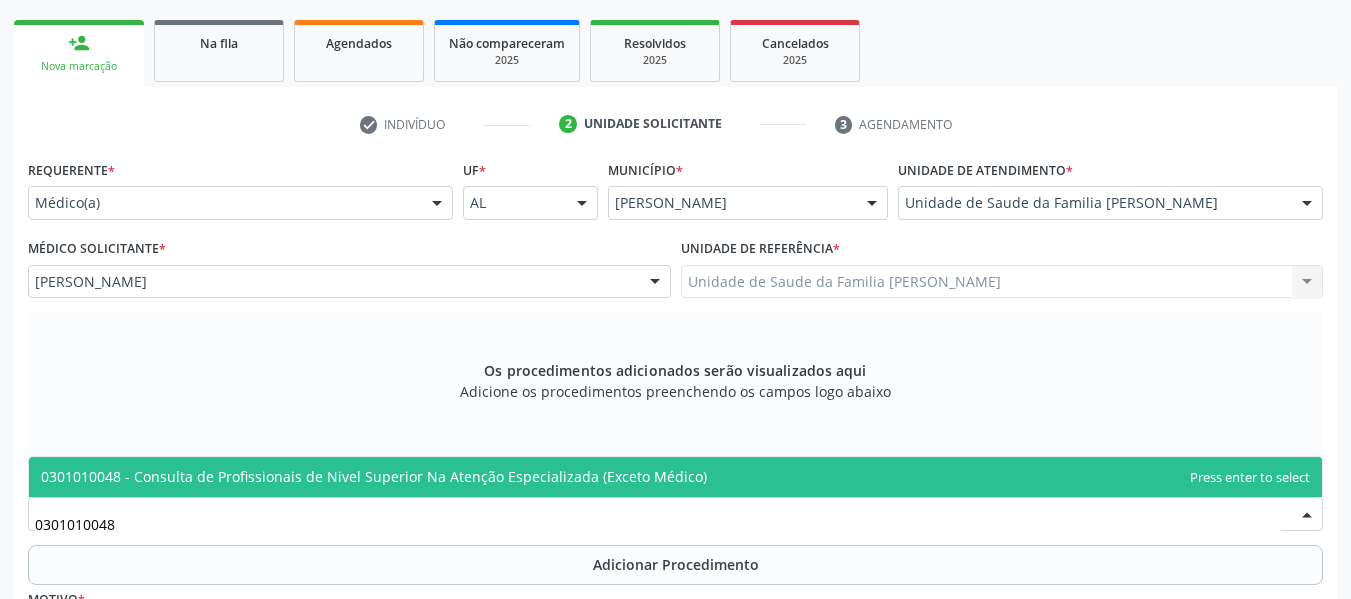 type on "0301010048" 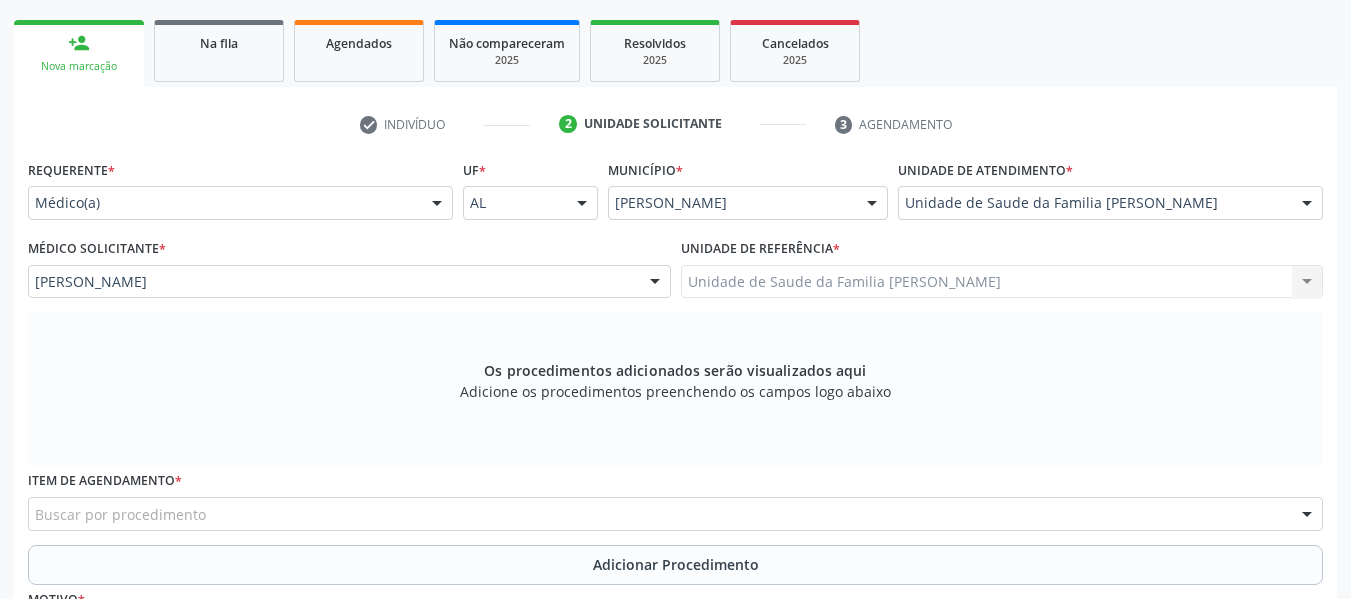 click at bounding box center [1307, 515] 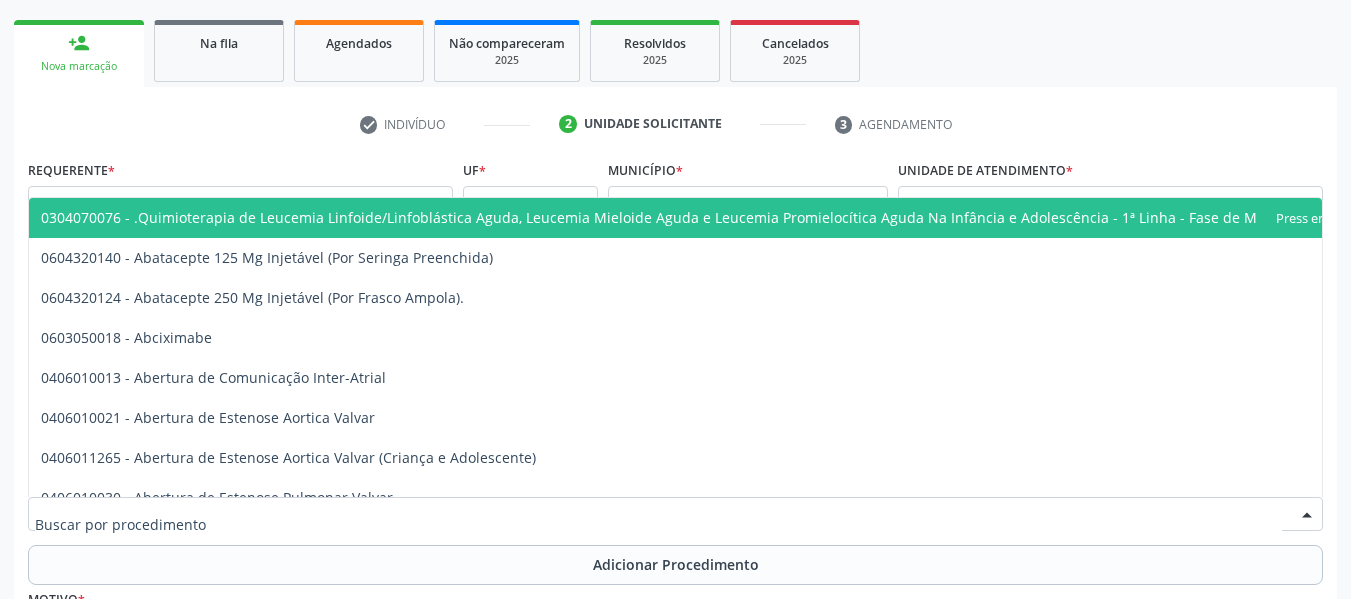 click at bounding box center [1307, 515] 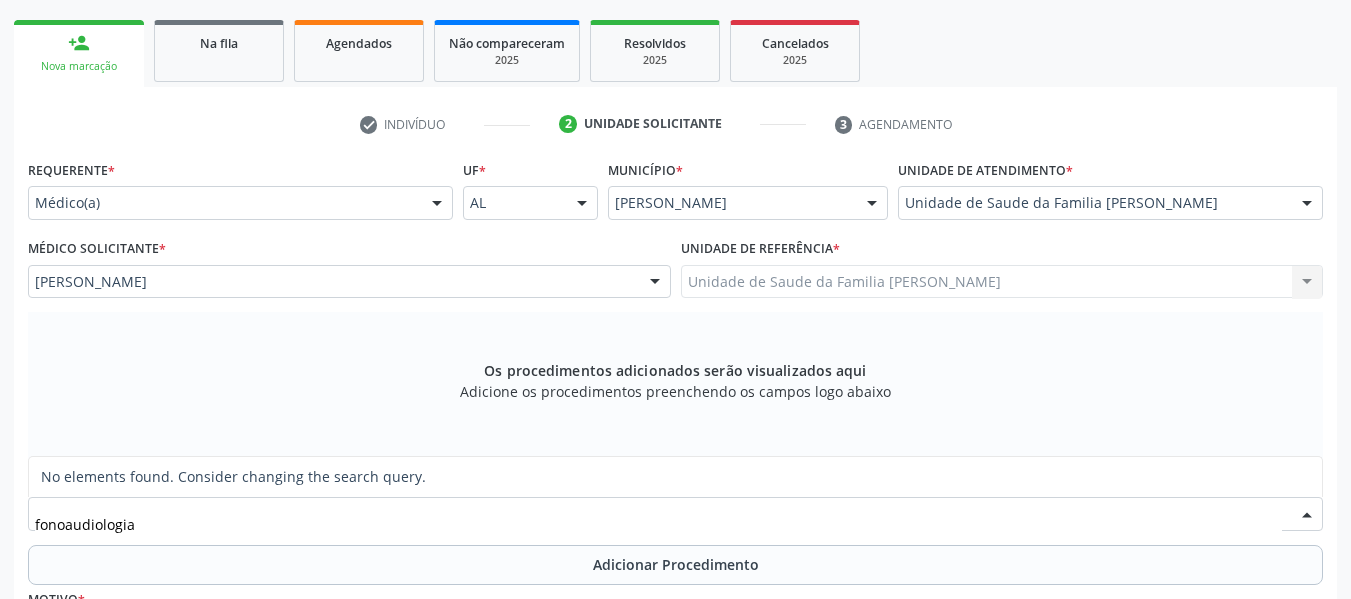 click on "fonoaudiologia" at bounding box center (658, 524) 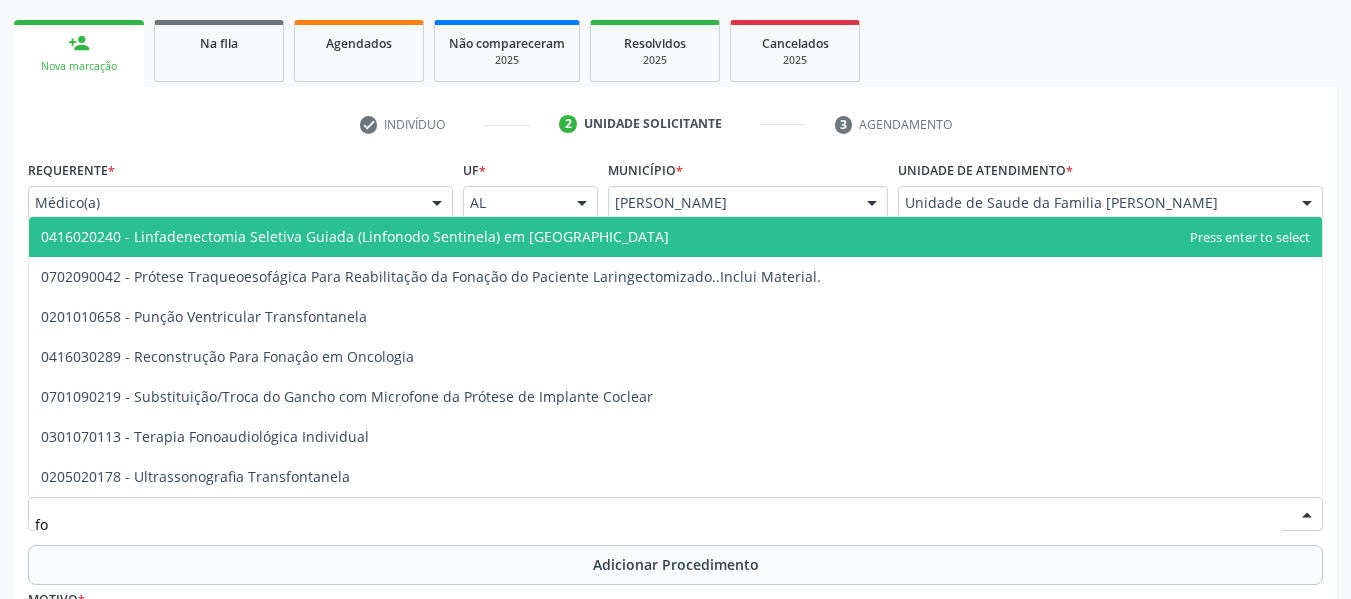 type on "f" 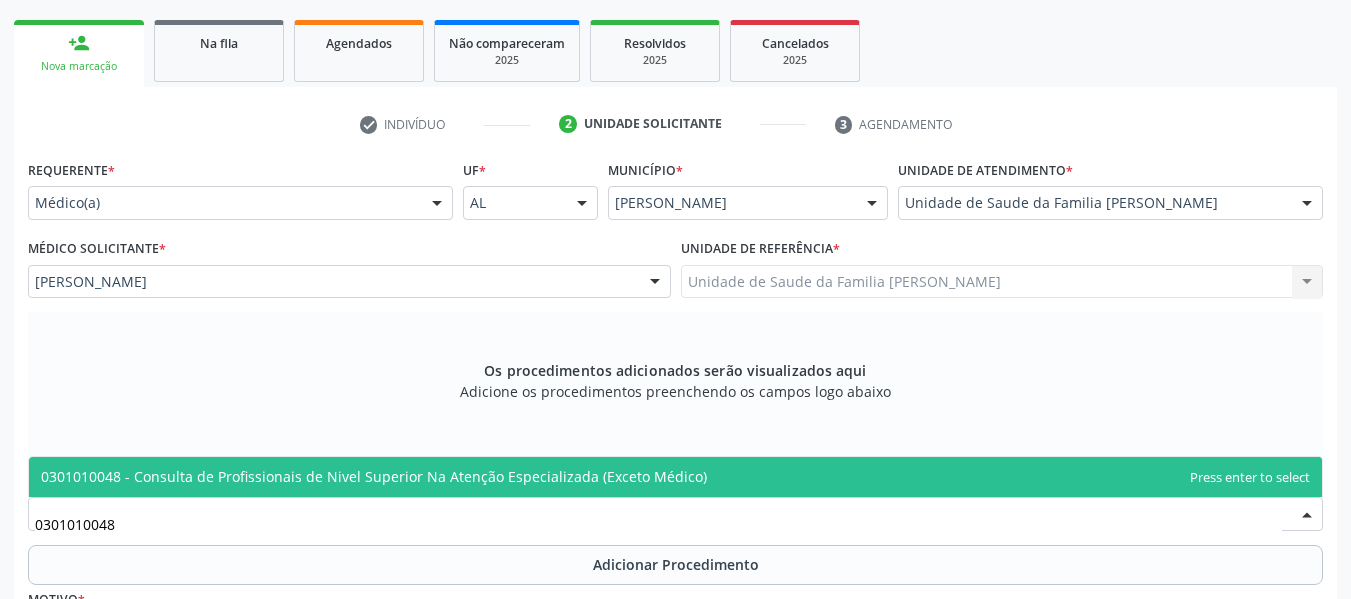 click on "0301010048 - Consulta de Profissionais de Nivel Superior Na Atenção Especializada (Exceto Médico)" at bounding box center (374, 476) 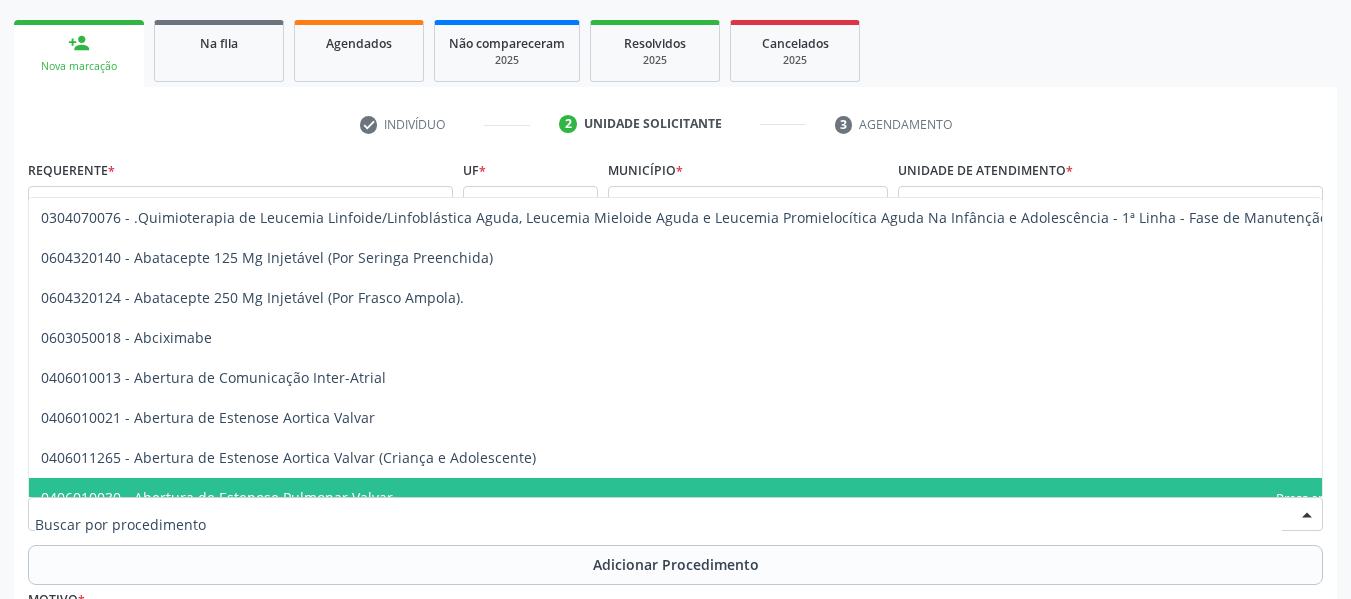 click at bounding box center (1307, 515) 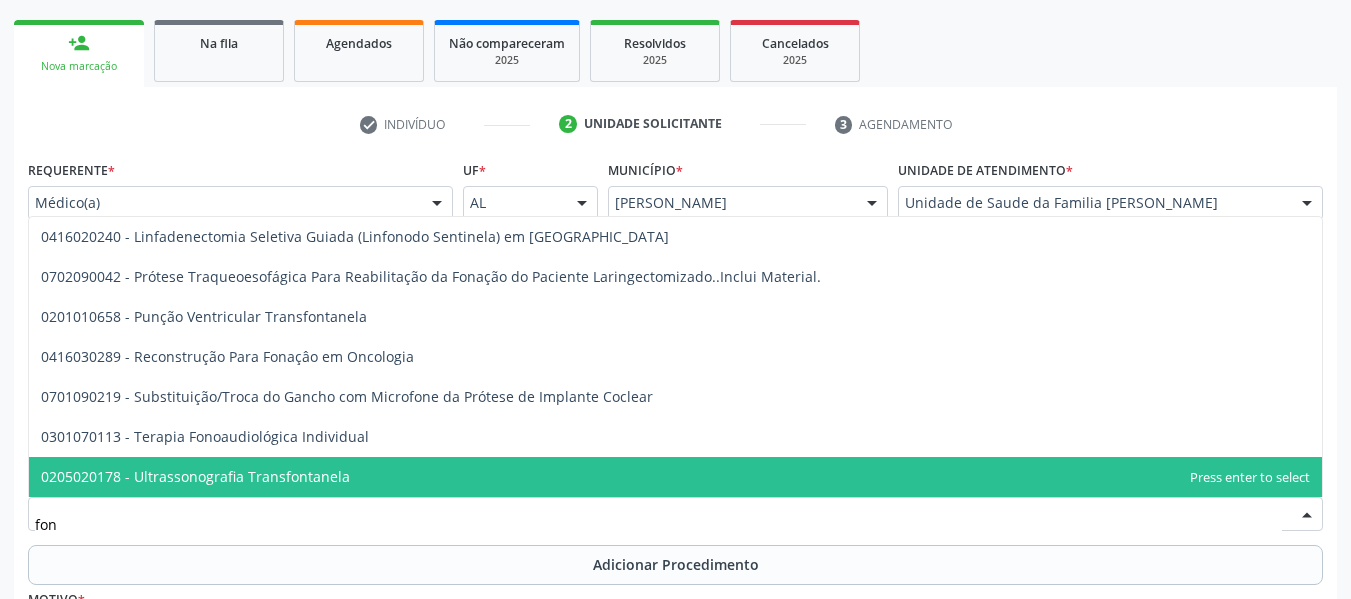 type on "fono" 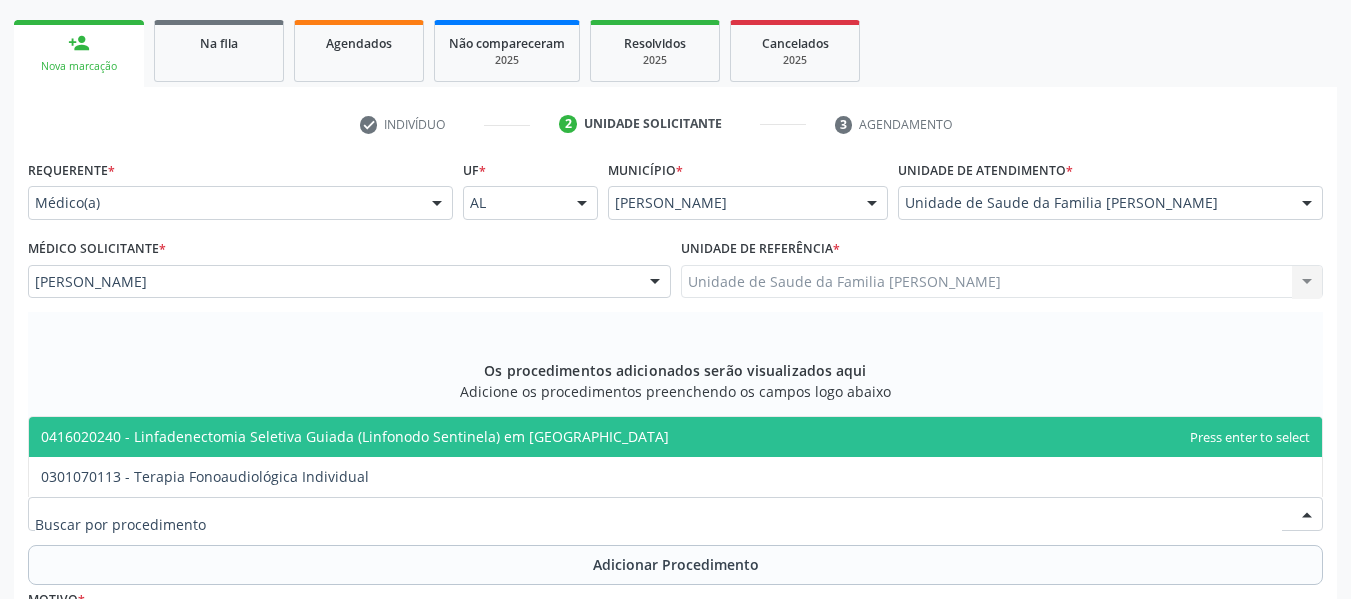 click on "Requerente
*
Médico(a)         Médico(a)   Enfermeiro(a)   Paciente
Nenhum resultado encontrado para: "   "
Não há nenhuma opção para ser exibida.
UF
*
AL         AL
Nenhum resultado encontrado para: "   "
Não há nenhuma opção para ser exibida.
Município
*
[PERSON_NAME] resultado encontrado para: "   "
Não há nenhuma opção para ser exibida.
Unidade de atendimento
*
Unidade de Saude da Familia Barro Vermelho         Aeronave Baron 58   Aeronave Cessna   Associacao Divina Misericordia   Caps [PERSON_NAME] Sarmento   Central Municipal de Rede de Frio de Marechal Deodoro   Central de Abastecimento Farmaceutico Caf   Centro Municipal de Especialidade Odontologica   Centro de Parto Normal Imaculada Conceicao   Centro de Saude Professor [PERSON_NAME][GEOGRAPHIC_DATA]" at bounding box center (675, 437) 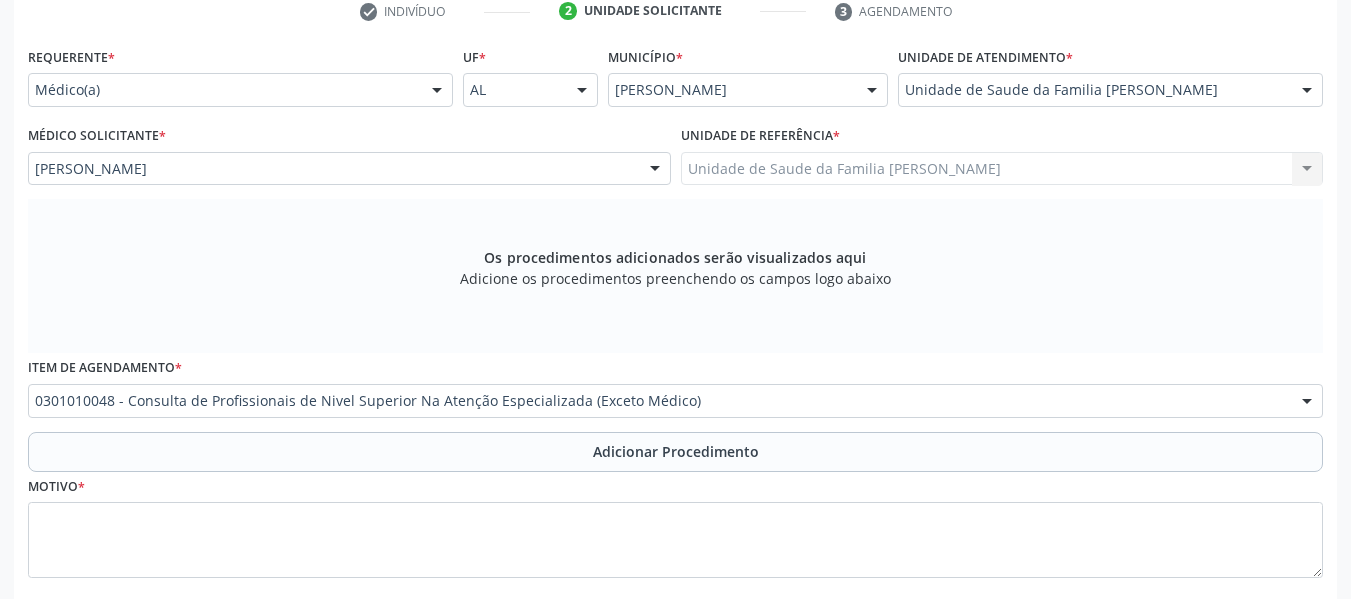 scroll, scrollTop: 427, scrollLeft: 0, axis: vertical 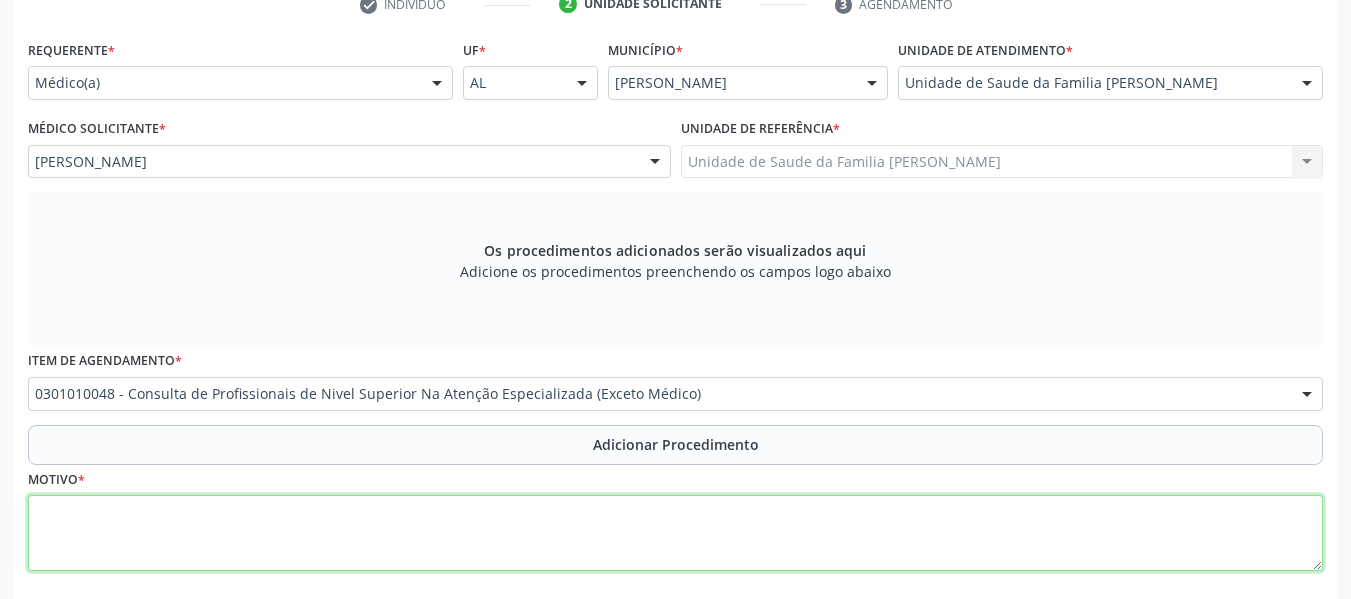 click at bounding box center [675, 533] 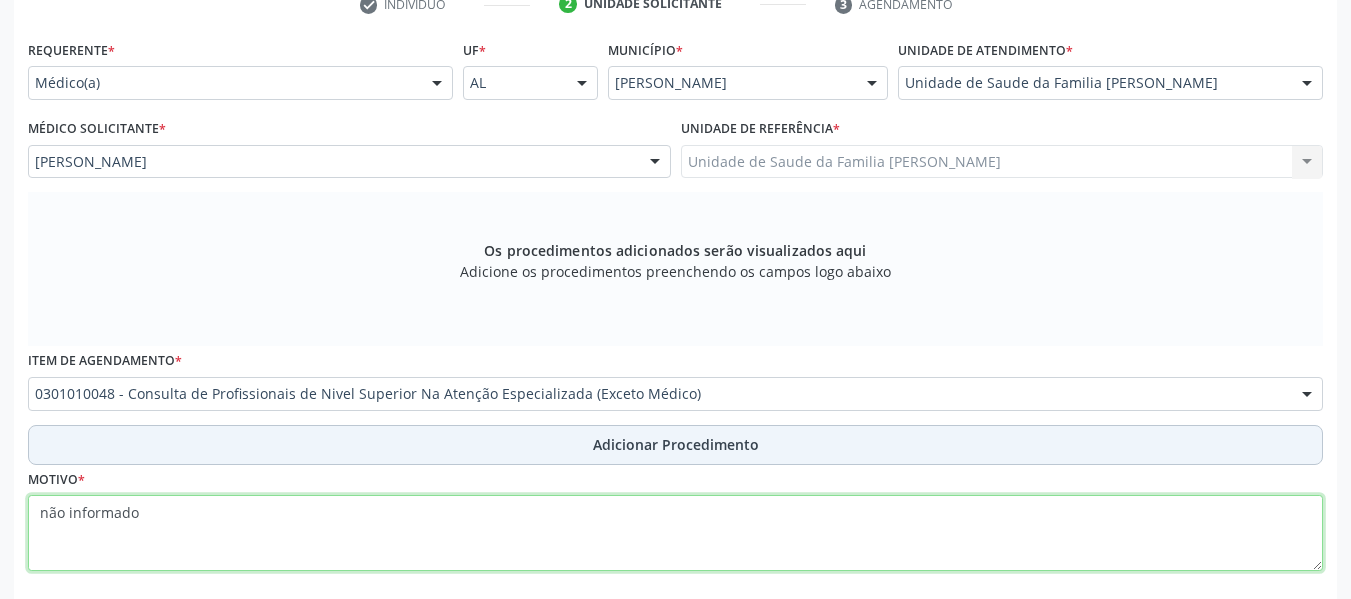 type on "não informado" 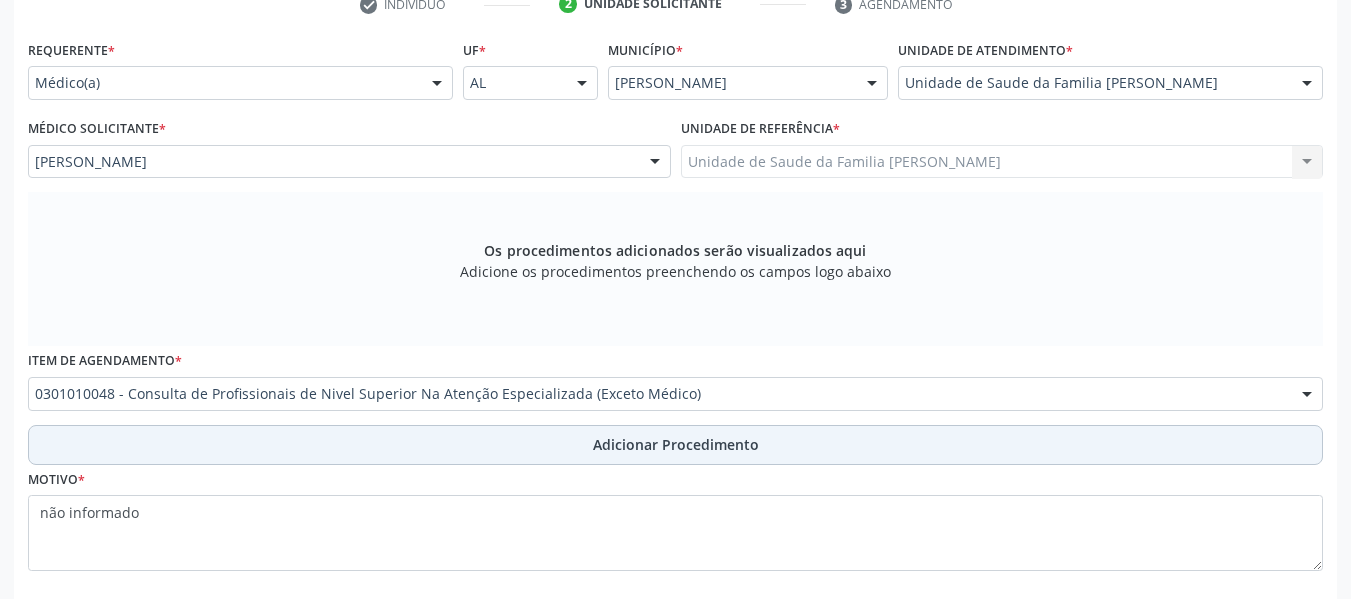 click on "Adicionar Procedimento" at bounding box center [676, 444] 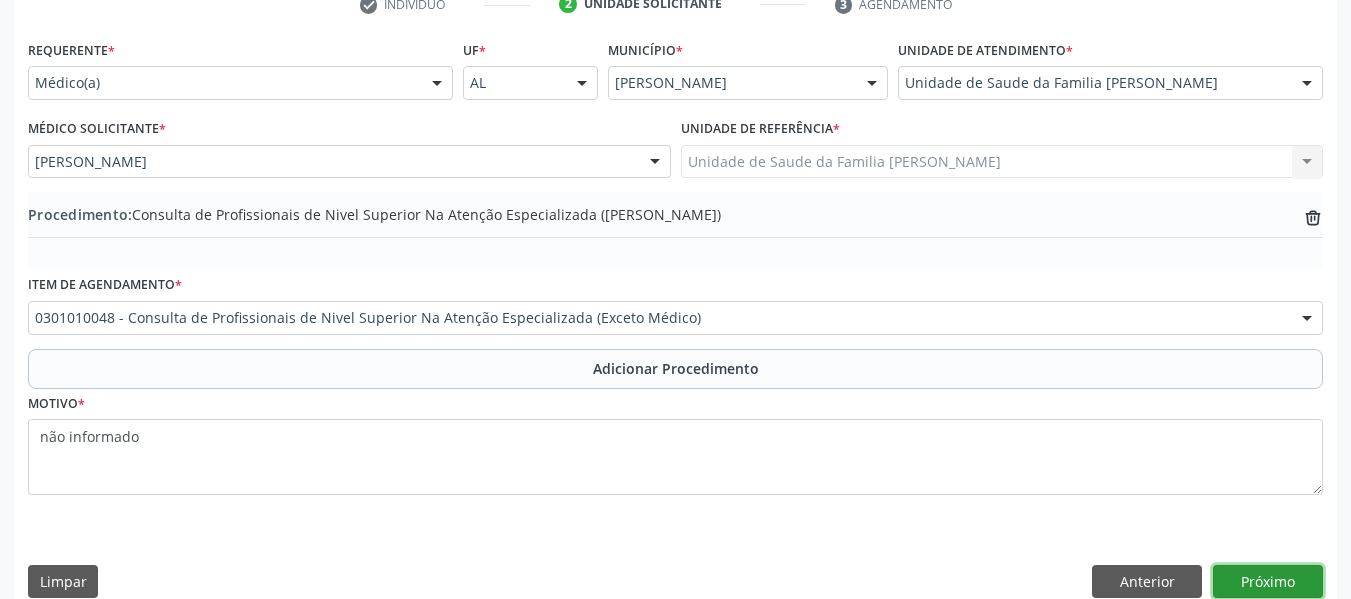 click on "Próximo" at bounding box center [1268, 582] 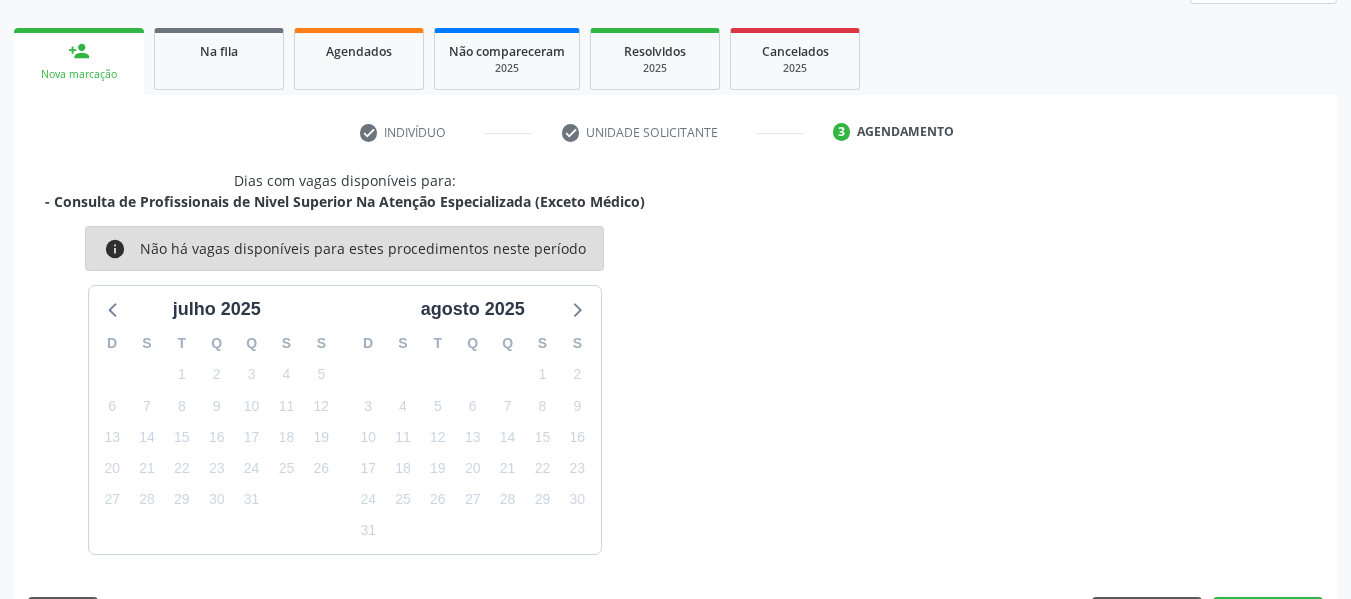 scroll, scrollTop: 358, scrollLeft: 0, axis: vertical 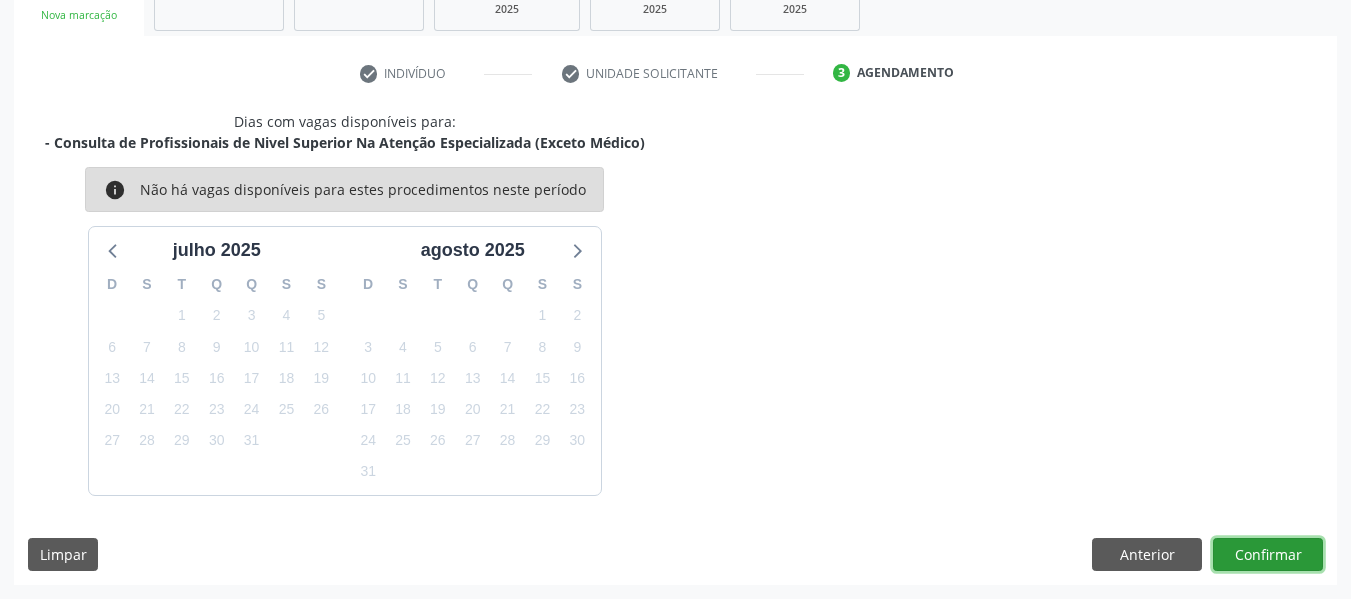 click on "Confirmar" at bounding box center [1268, 555] 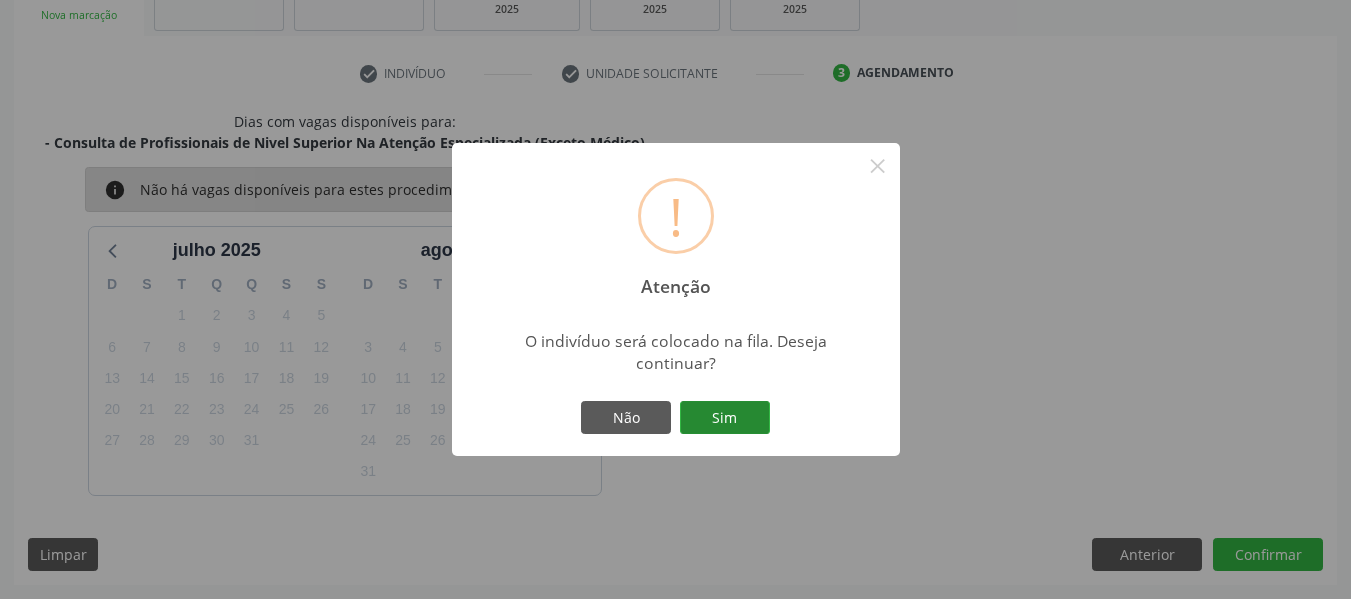 click on "Sim" at bounding box center (725, 418) 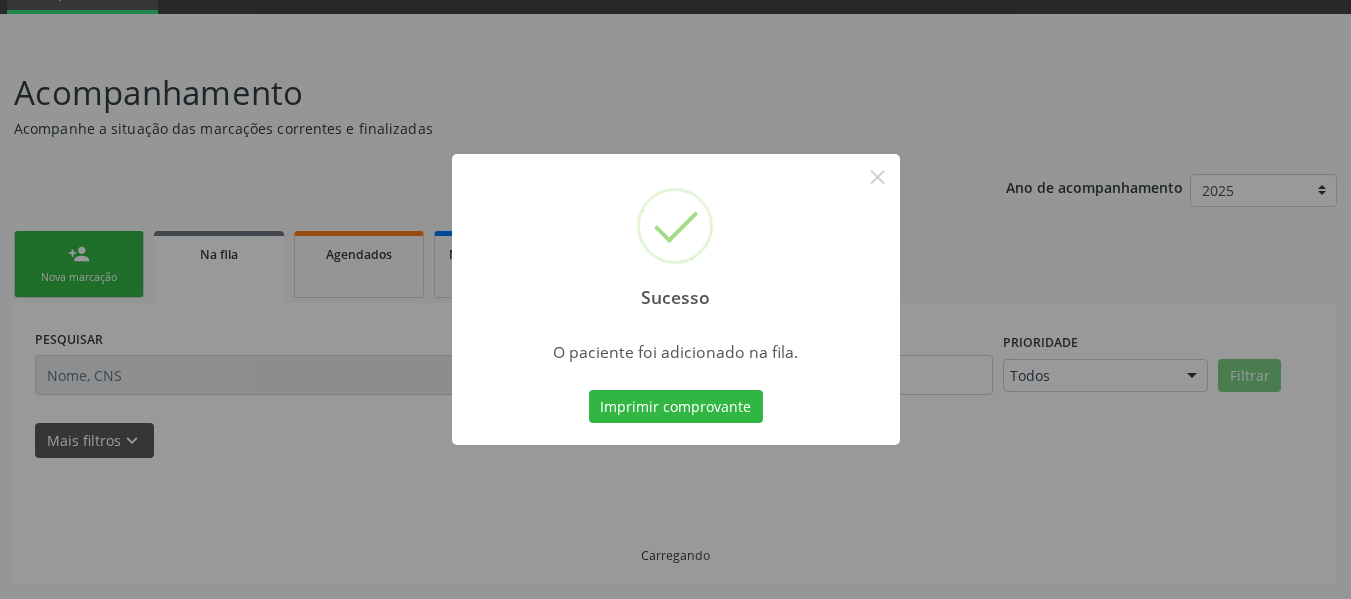 scroll, scrollTop: 96, scrollLeft: 0, axis: vertical 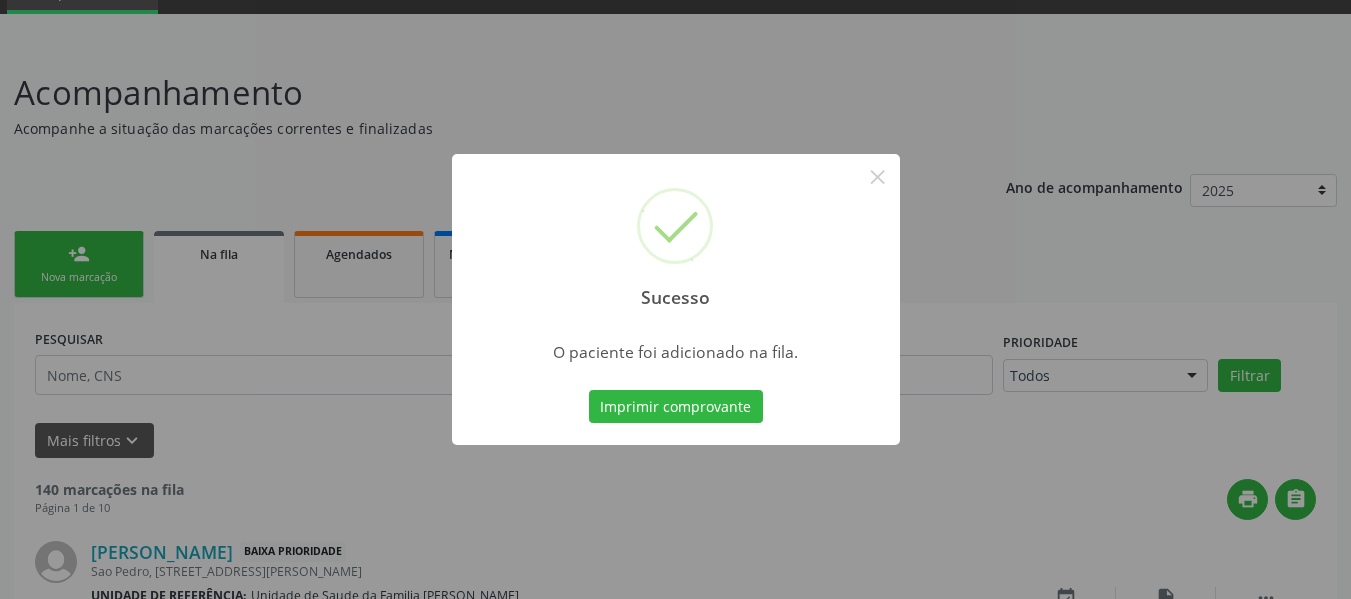 click on "Sucesso × O paciente foi adicionado na fila. Imprimir comprovante Cancel" at bounding box center [675, 299] 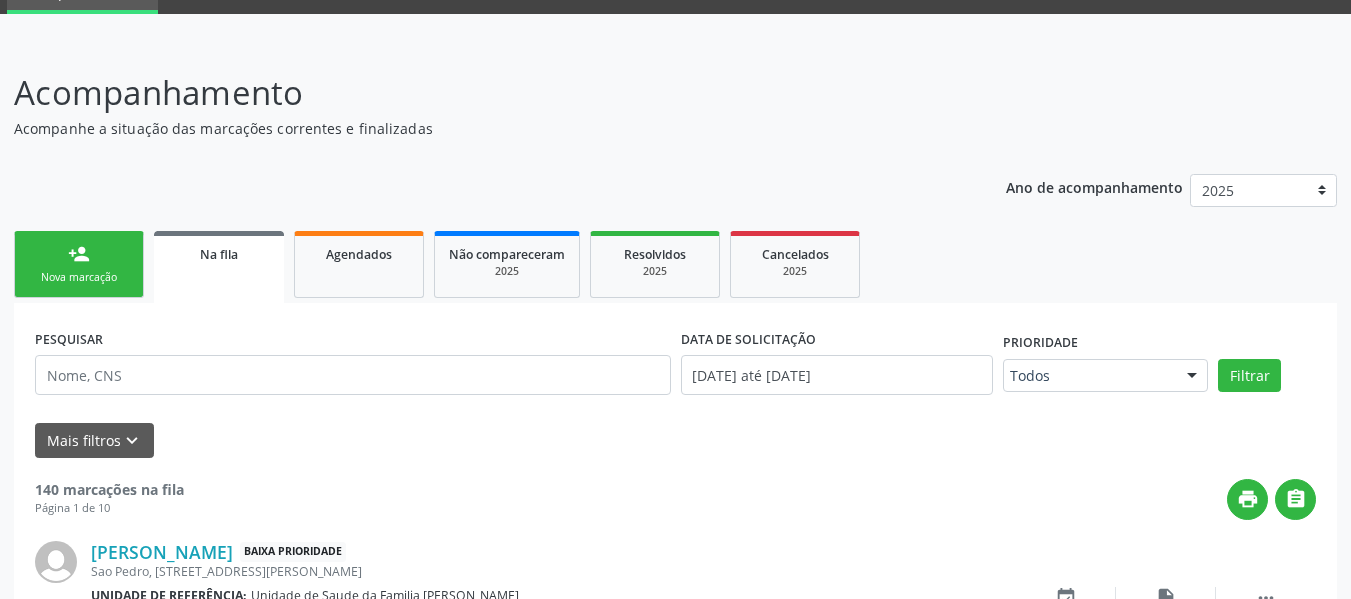 click on "person_add
Nova marcação" at bounding box center [79, 264] 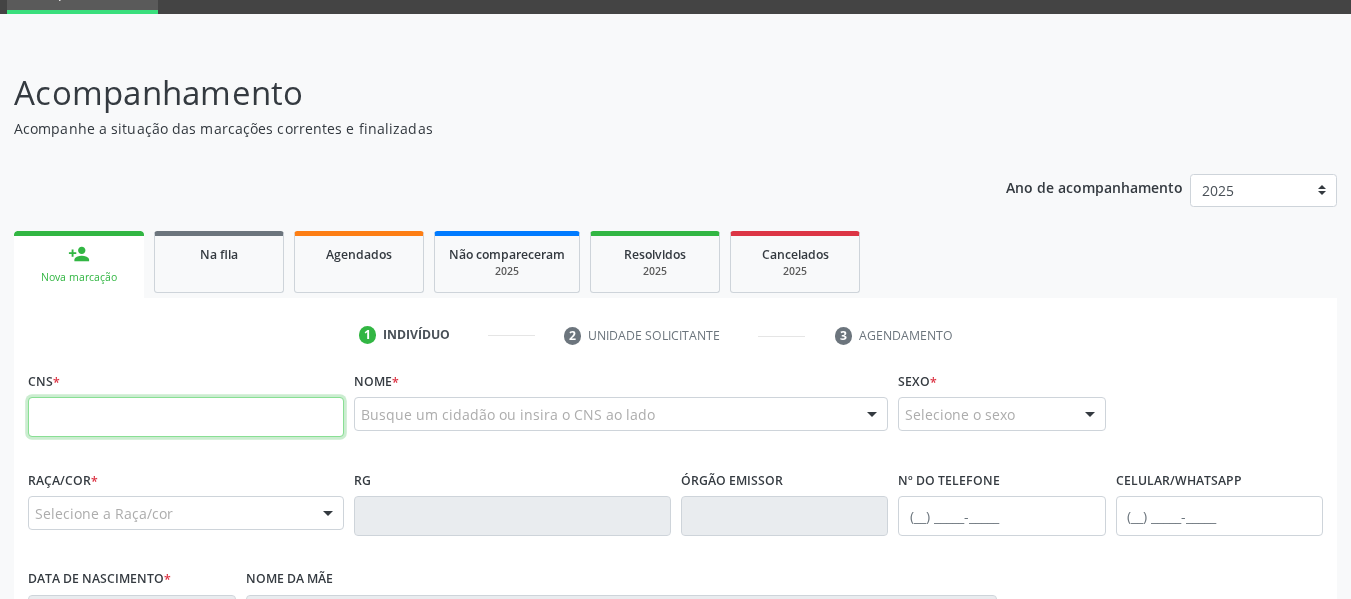 click at bounding box center (186, 417) 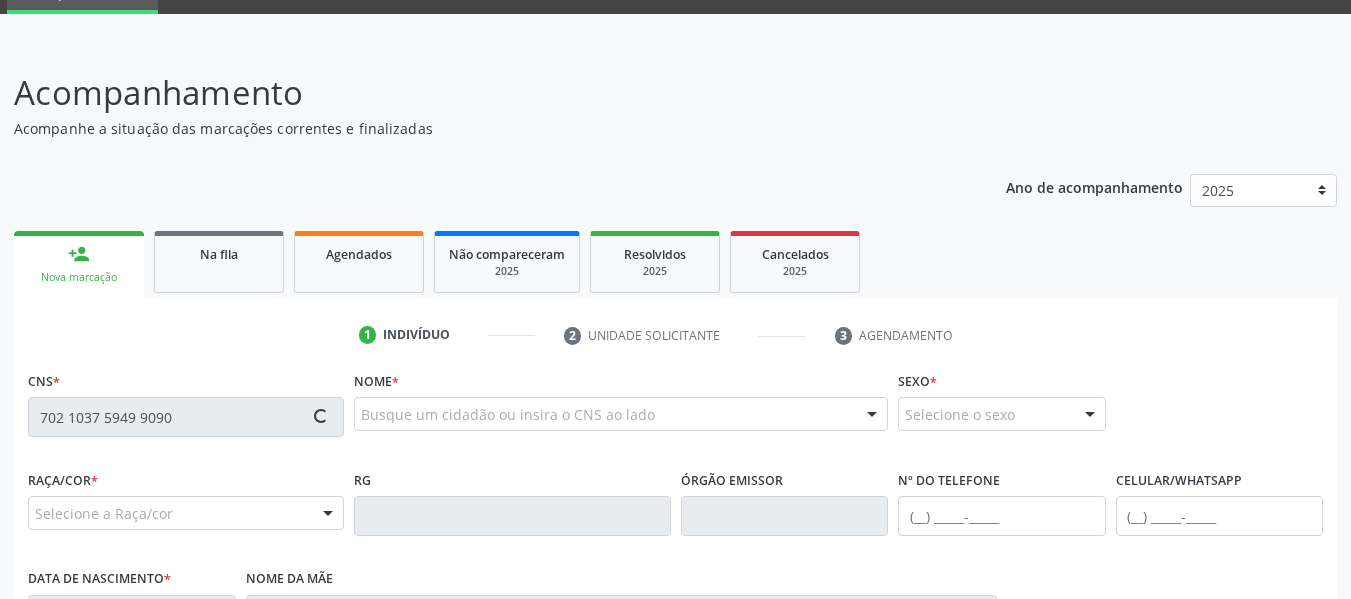 type on "702 1037 5949 9090" 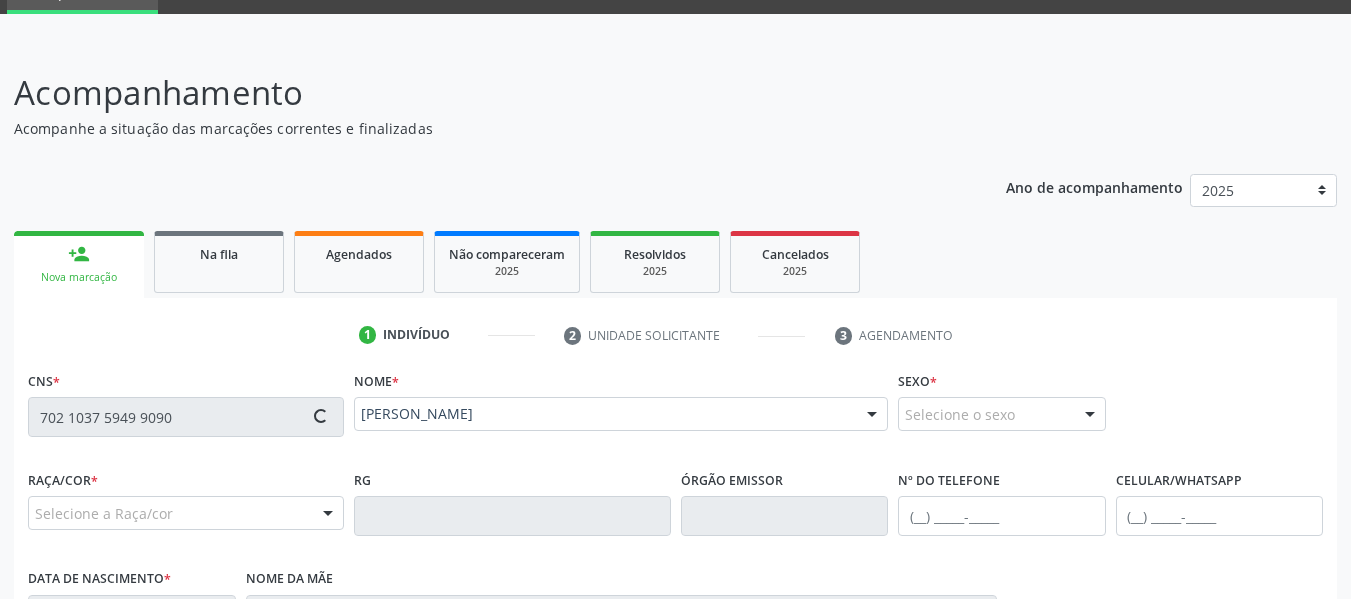 type on "[PHONE_NUMBER]" 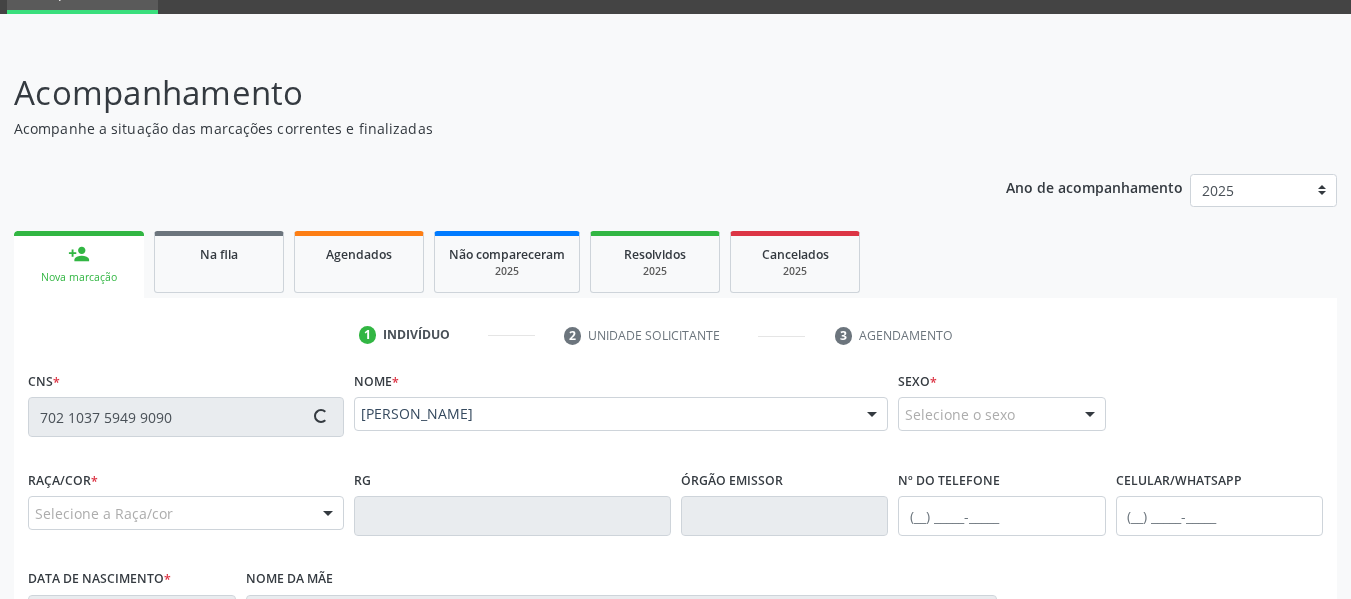 type on "02[DATE]" 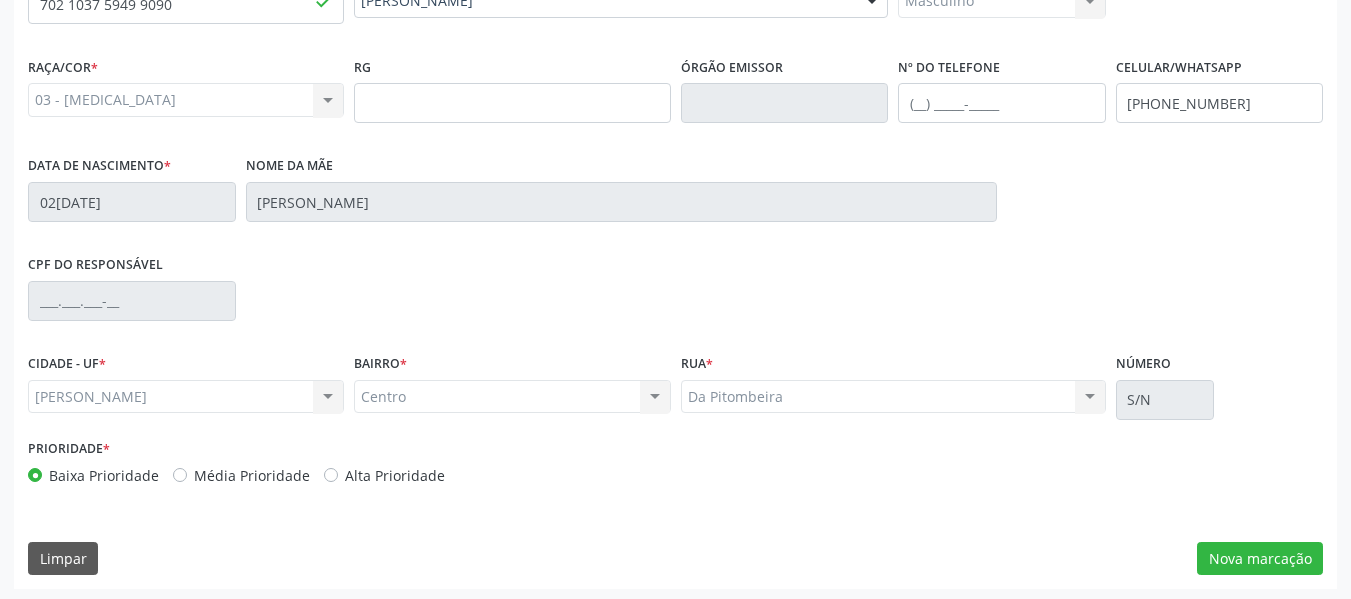 scroll, scrollTop: 513, scrollLeft: 0, axis: vertical 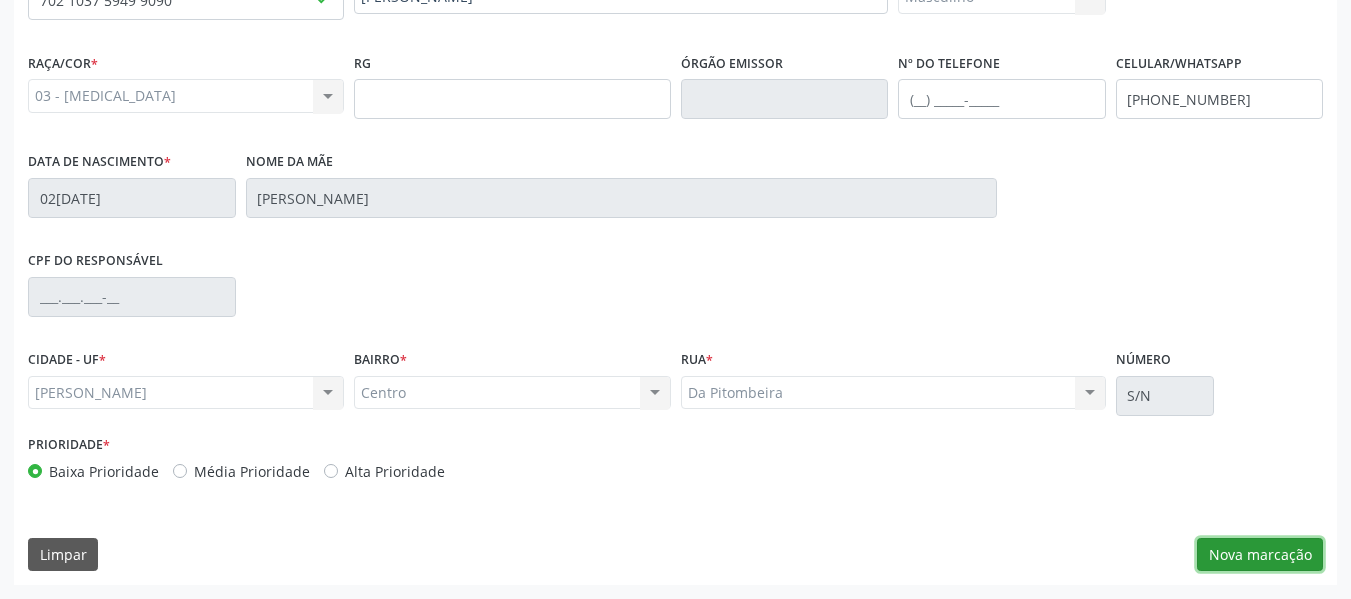 click on "Nova marcação" at bounding box center [1260, 555] 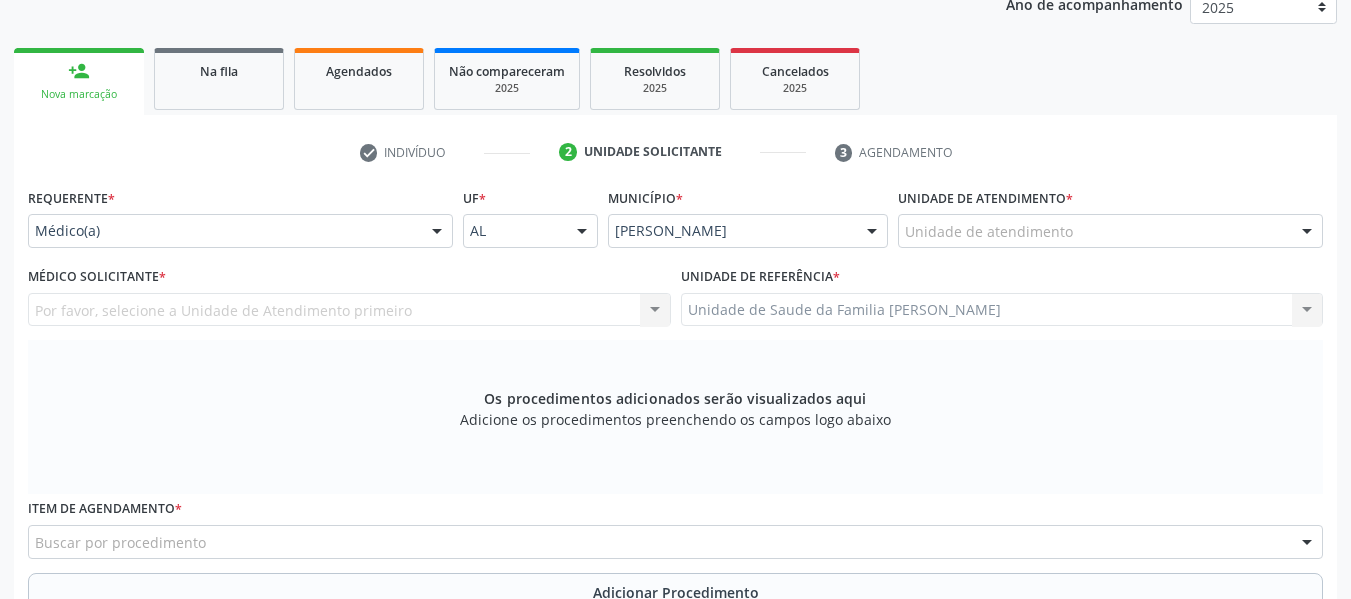 scroll, scrollTop: 273, scrollLeft: 0, axis: vertical 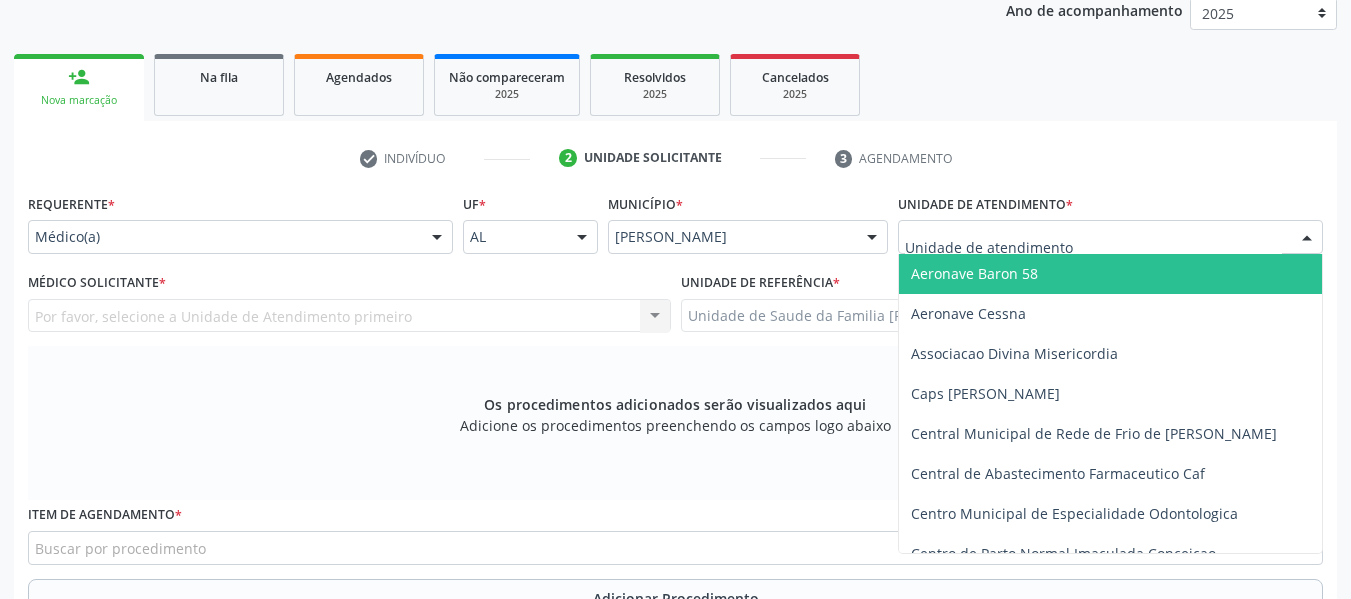 click at bounding box center [1307, 238] 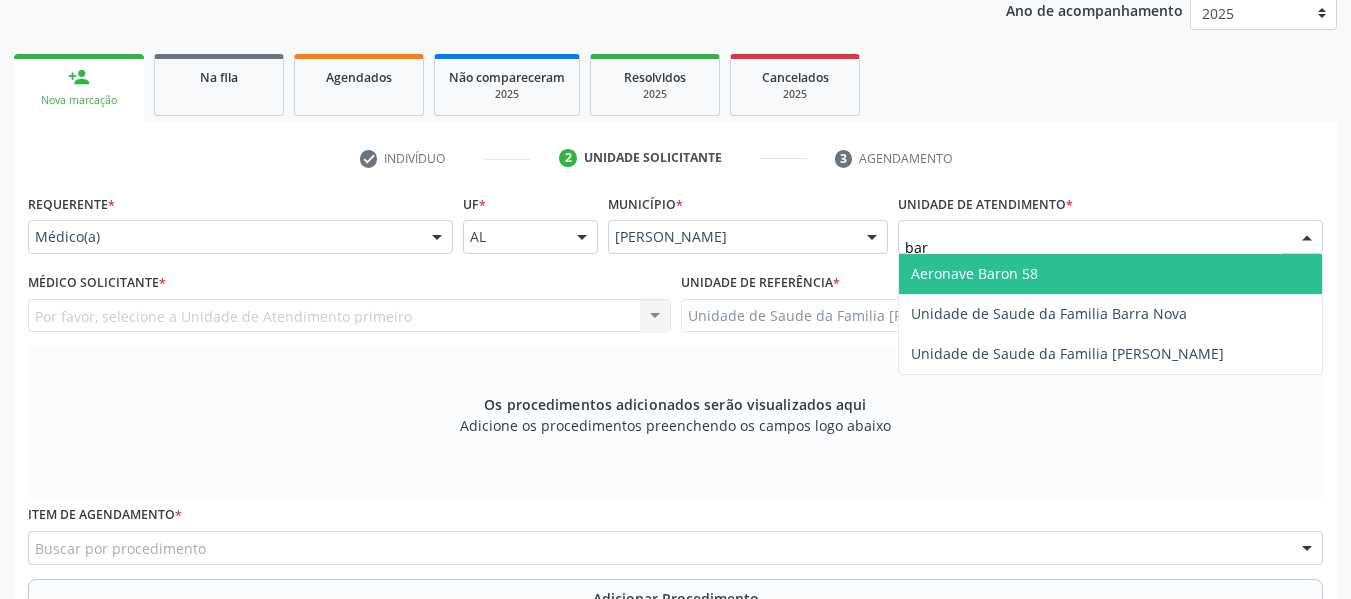 type on "barr" 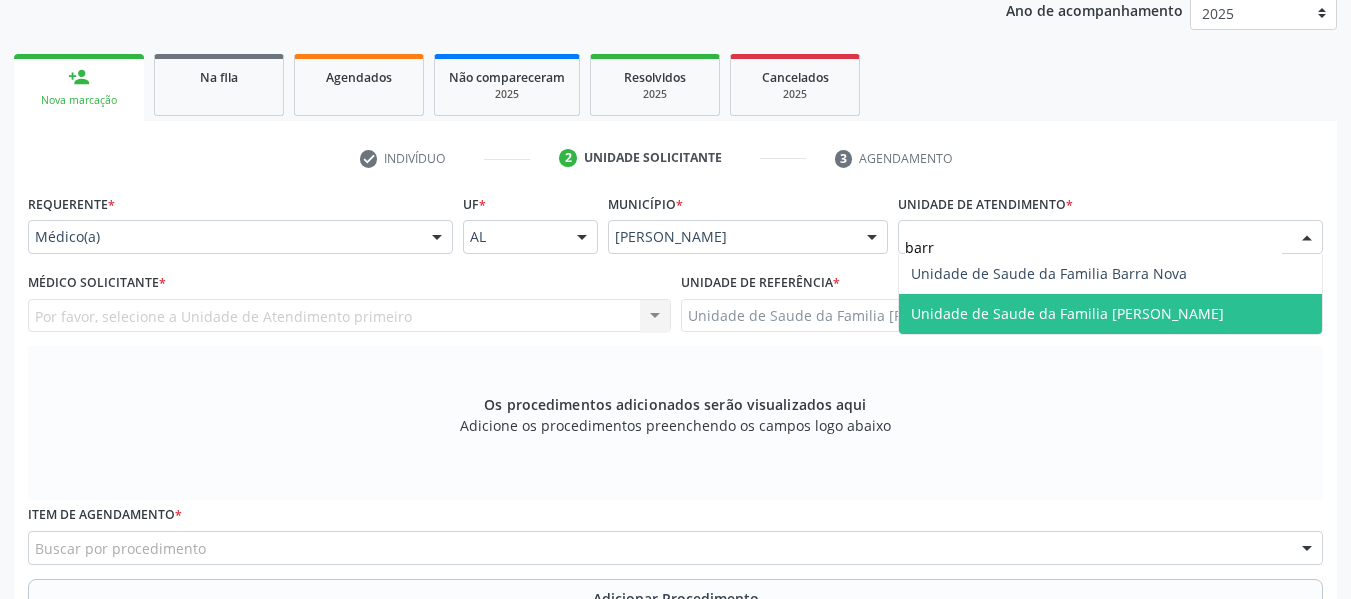click on "Unidade de Saude da Familia [PERSON_NAME]" at bounding box center (1067, 313) 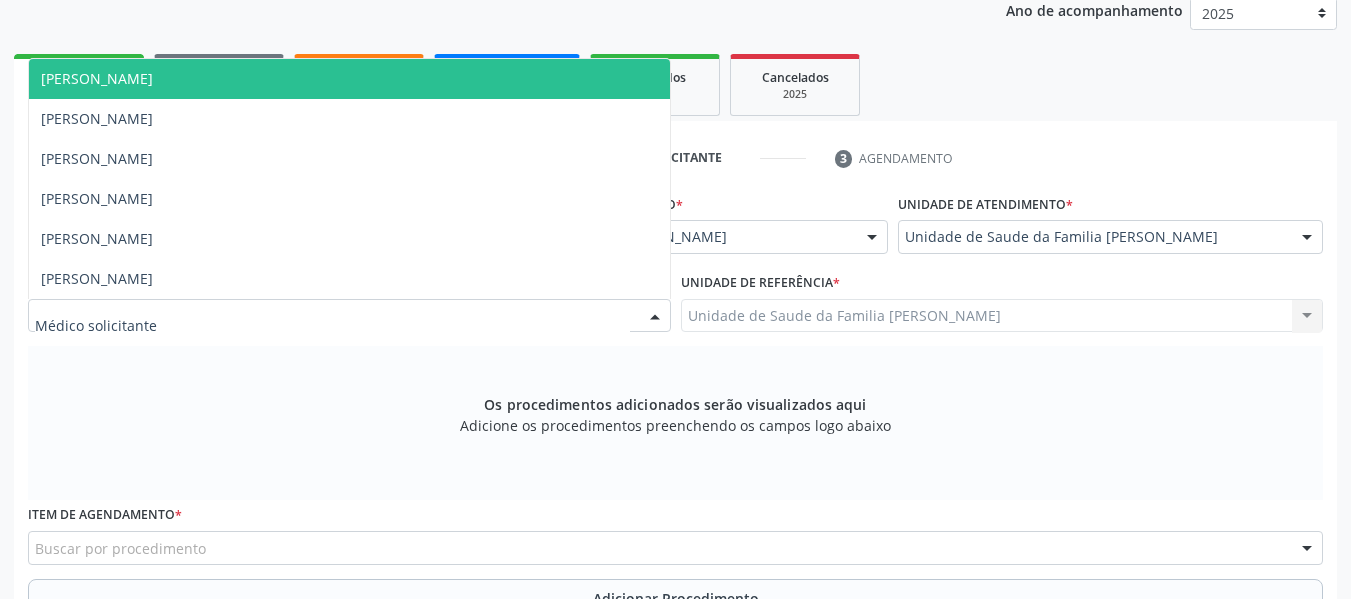 click at bounding box center [655, 317] 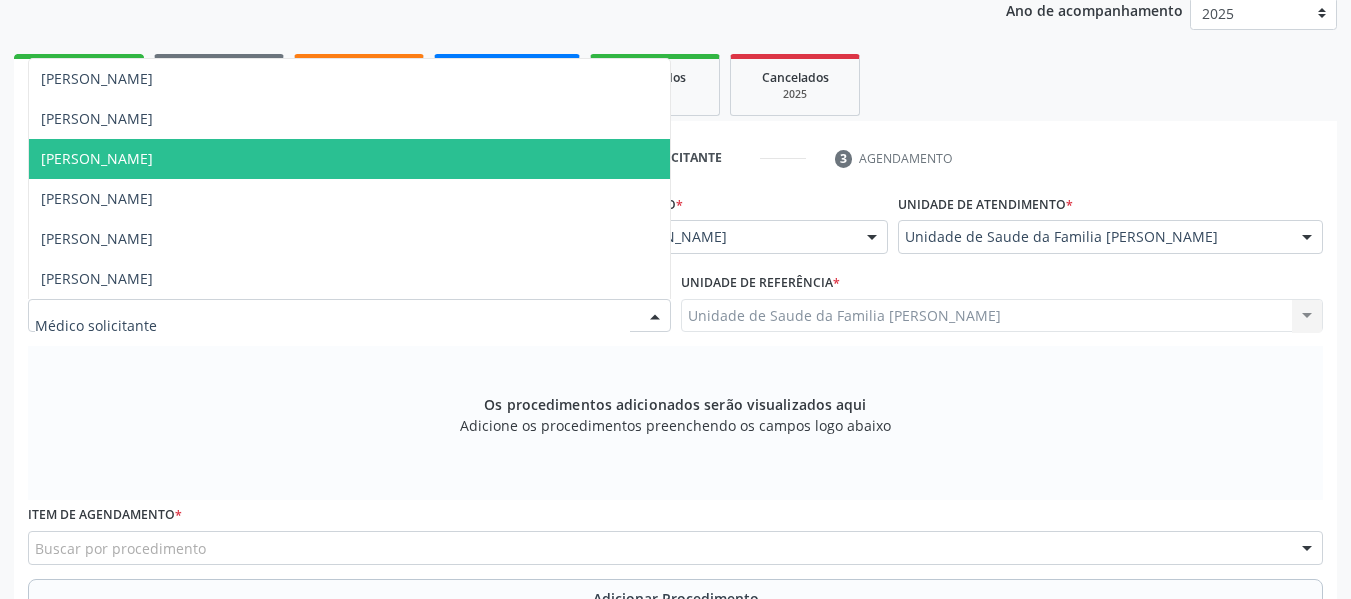 click on "[PERSON_NAME]" at bounding box center [97, 158] 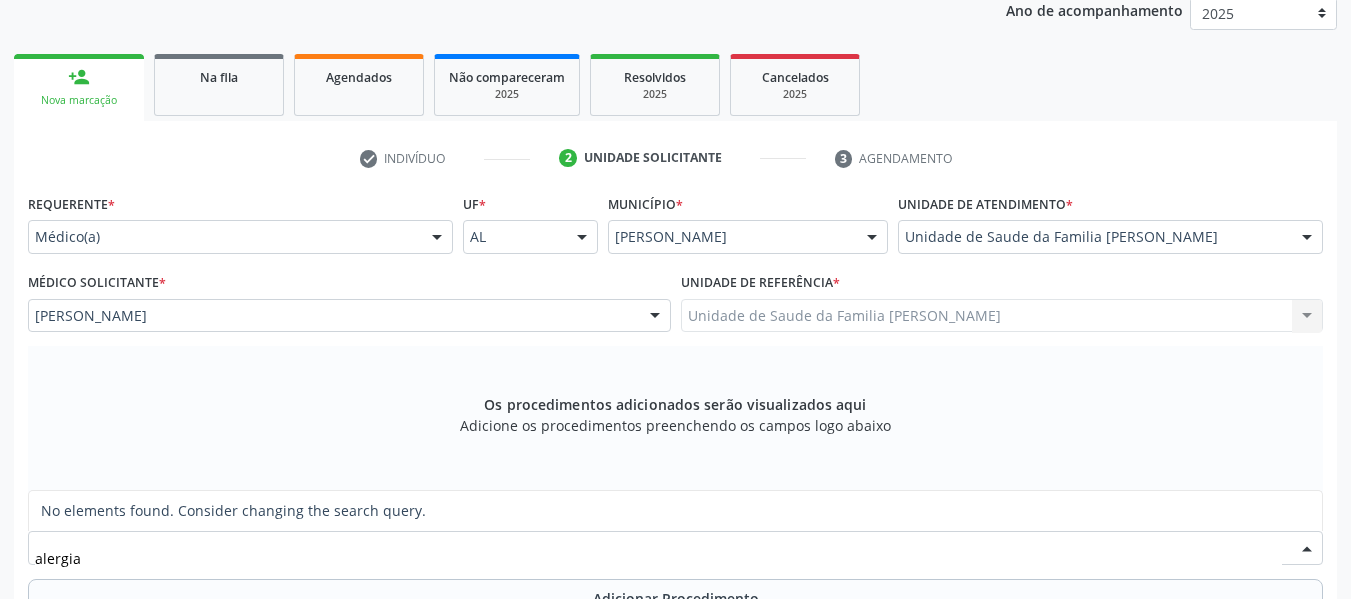 type on "alergi" 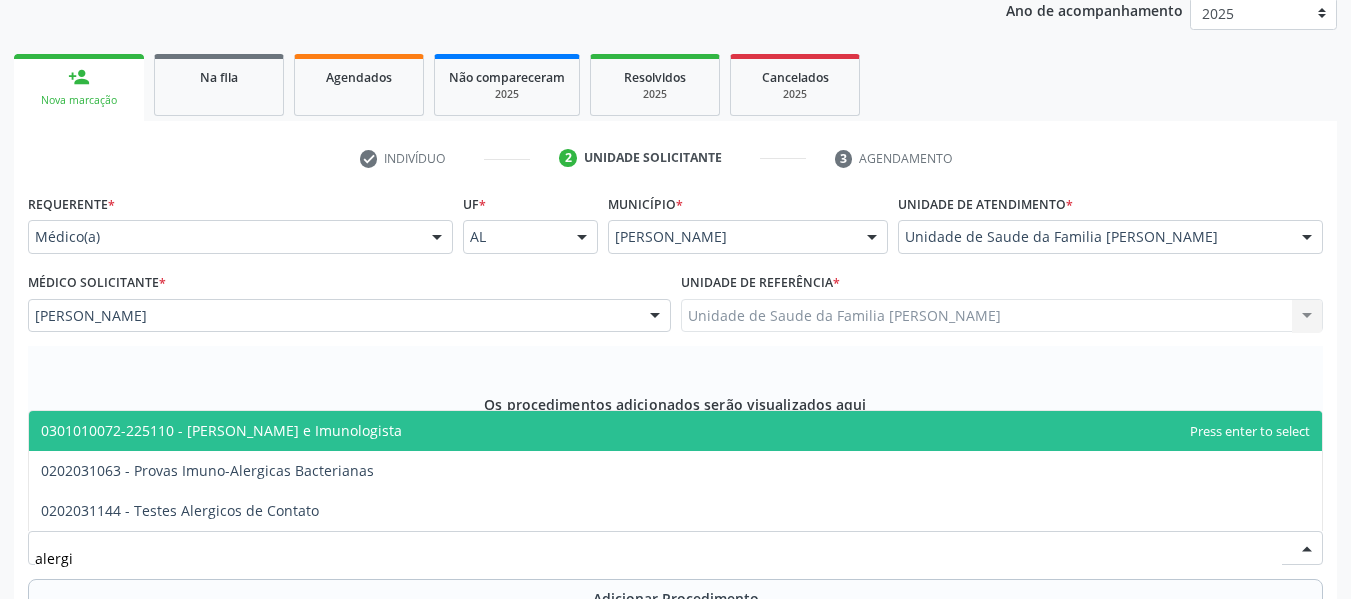 click on "0301010072-225110 - [PERSON_NAME] e Imunologista" at bounding box center (221, 430) 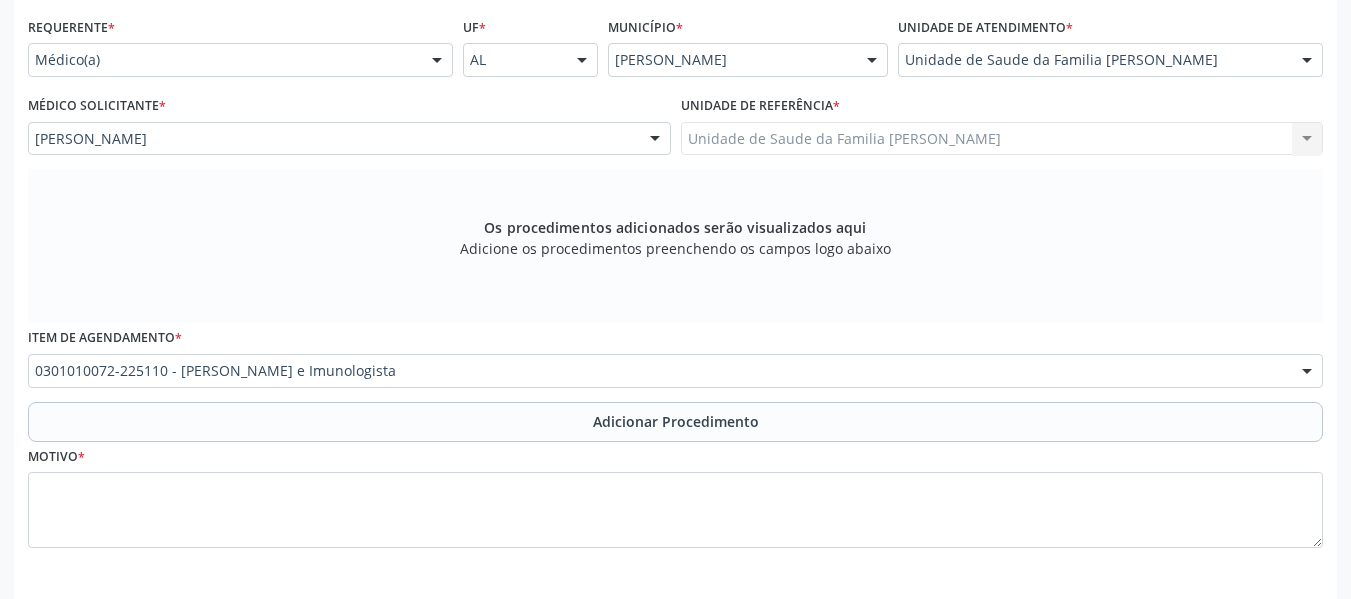 scroll, scrollTop: 473, scrollLeft: 0, axis: vertical 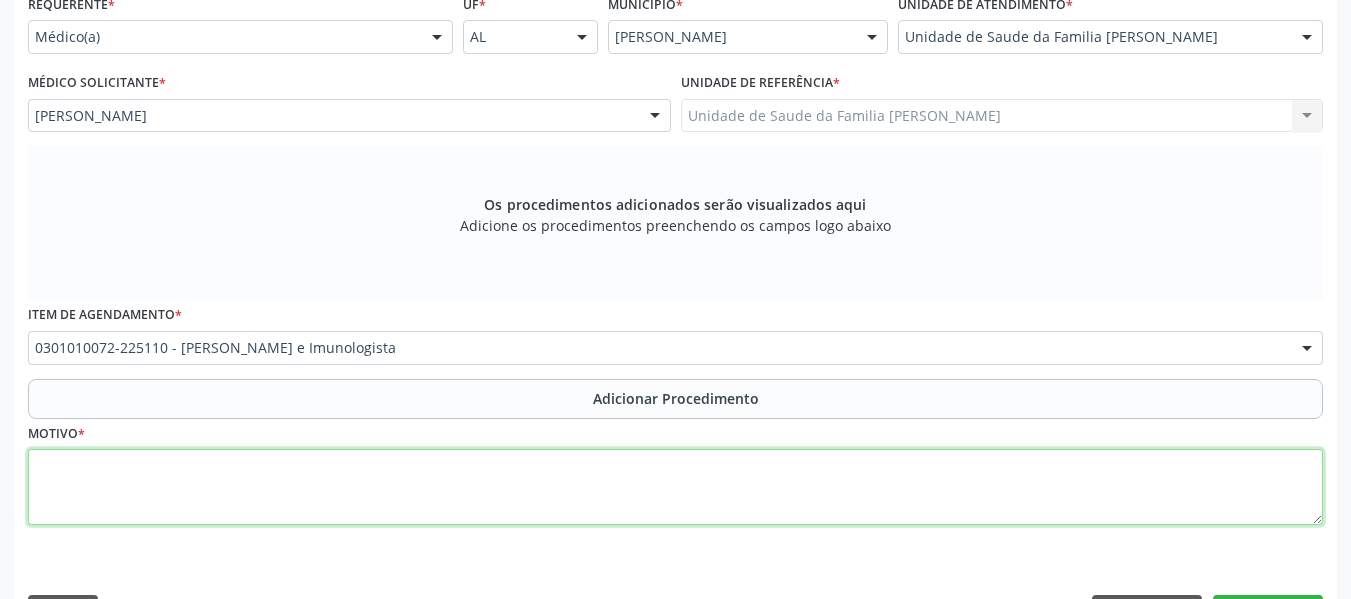 click at bounding box center (675, 487) 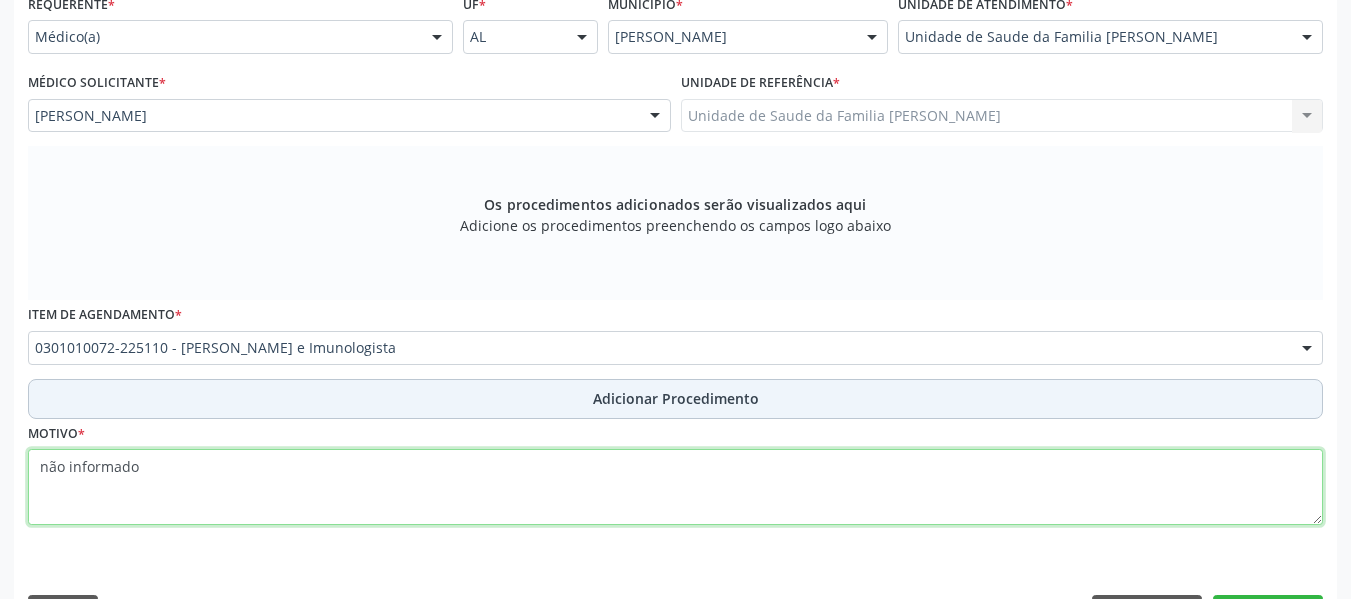 type on "não informado" 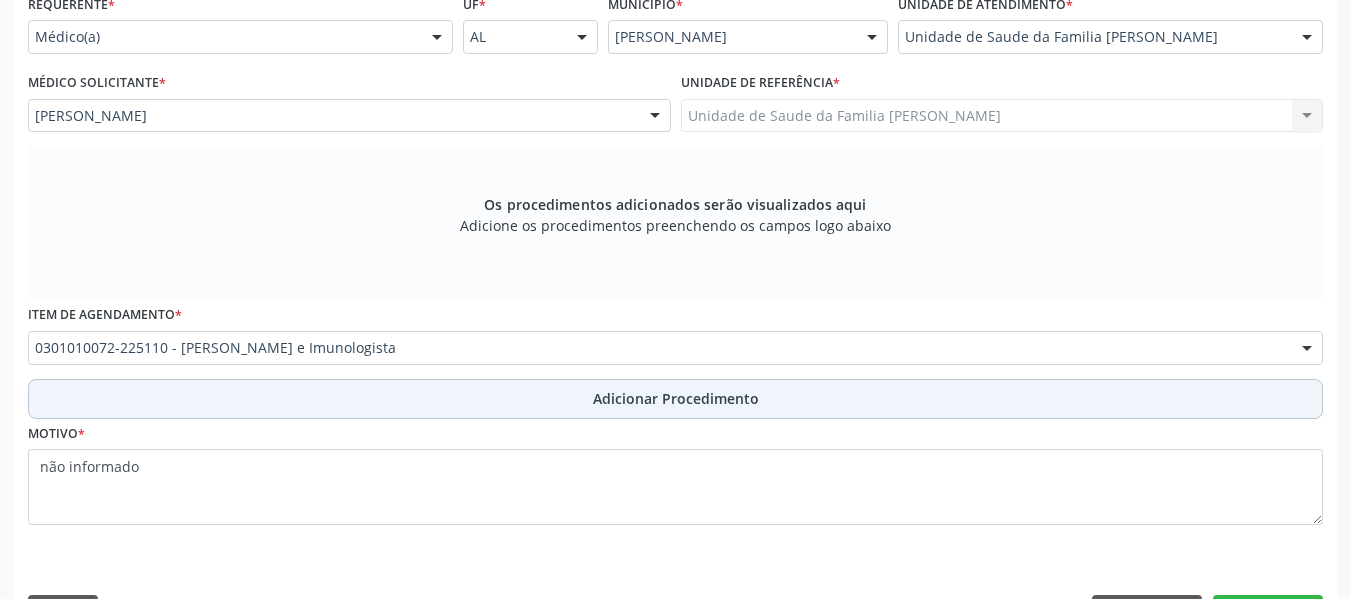 click on "Adicionar Procedimento" at bounding box center [676, 398] 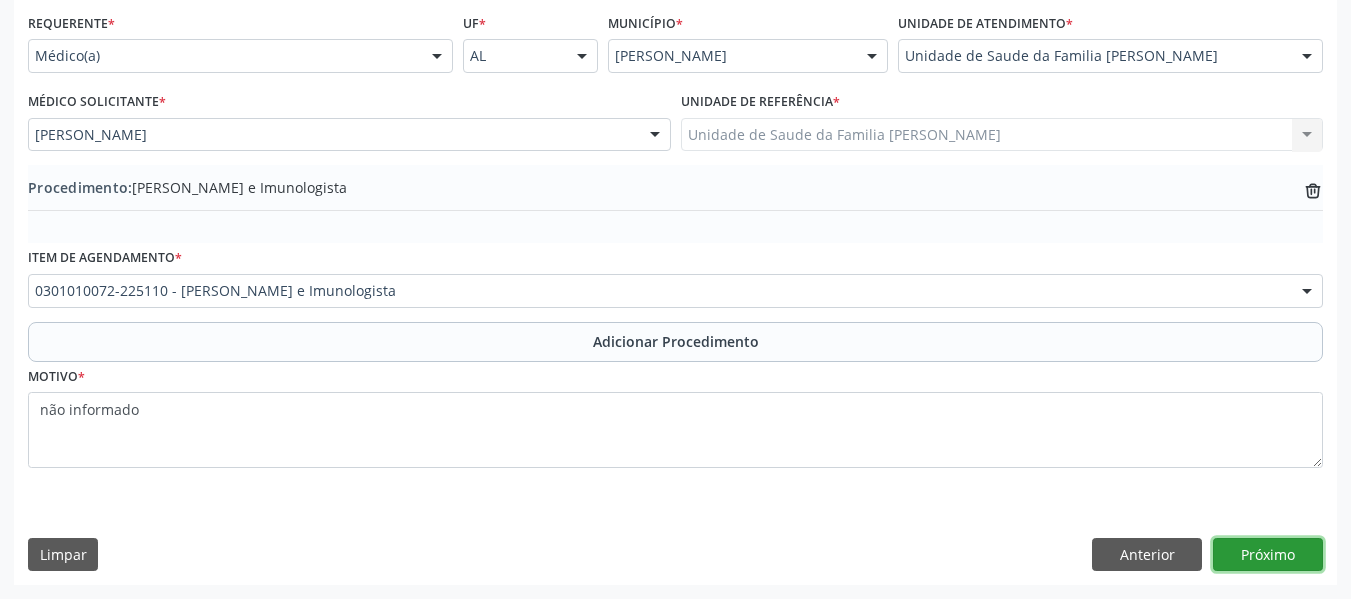 click on "Próximo" at bounding box center (1268, 555) 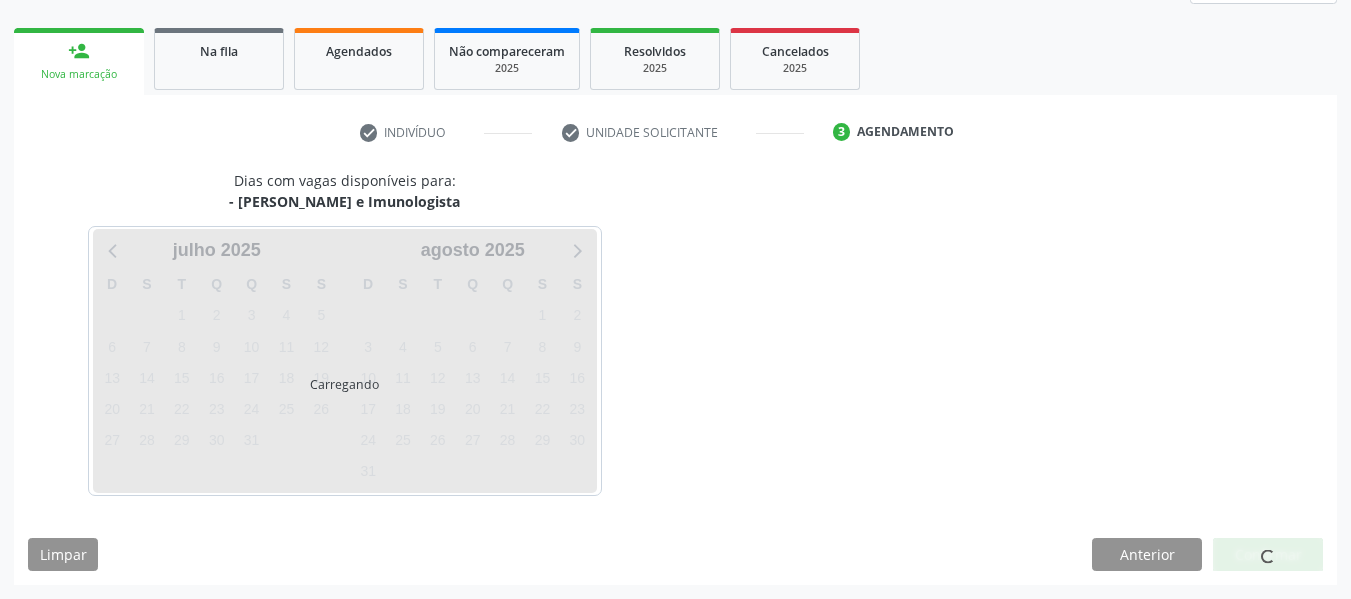 scroll, scrollTop: 358, scrollLeft: 0, axis: vertical 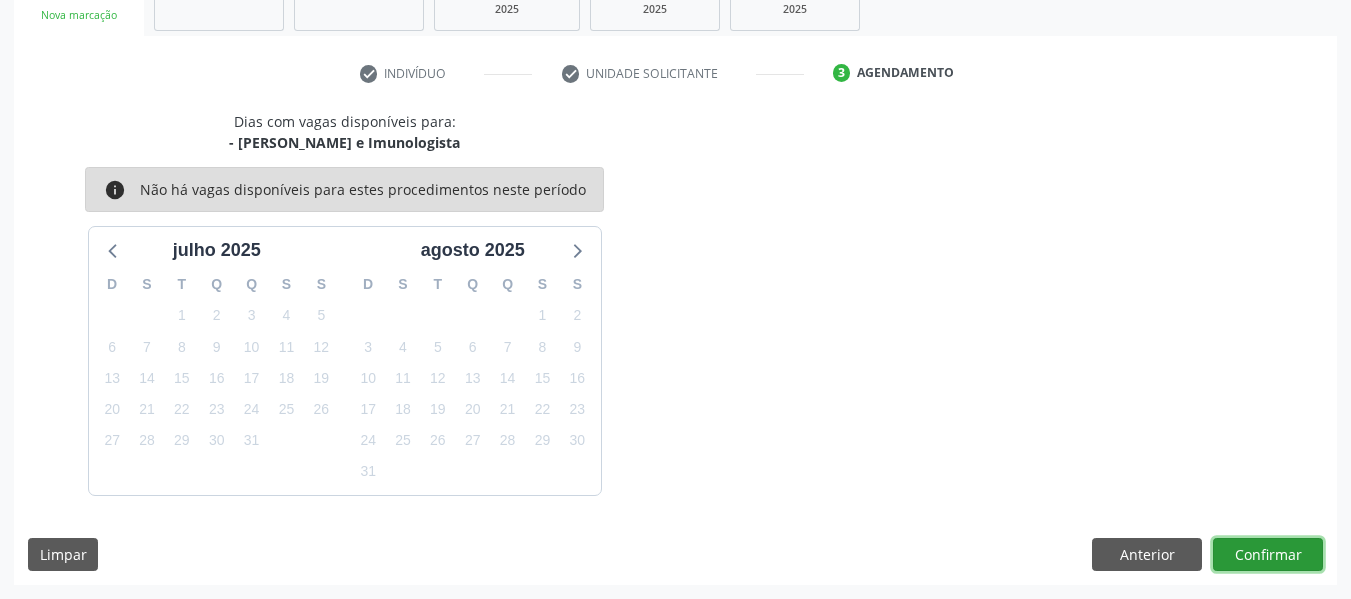 click on "Confirmar" at bounding box center [1268, 555] 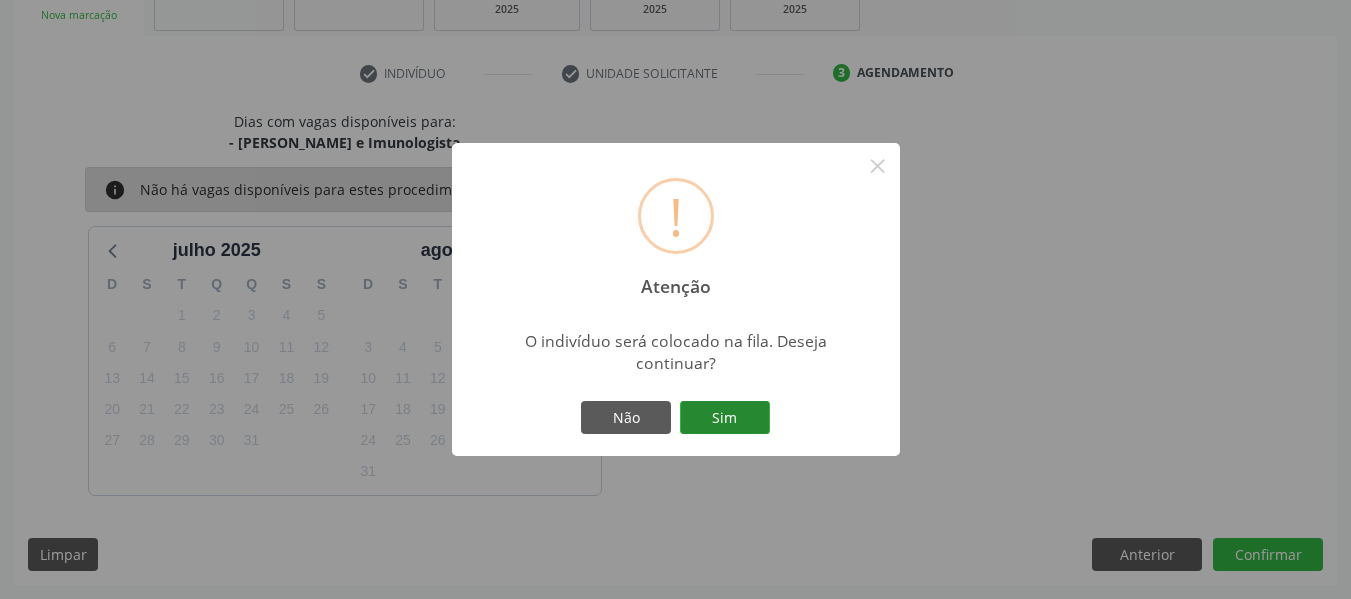 click on "Sim" at bounding box center (725, 418) 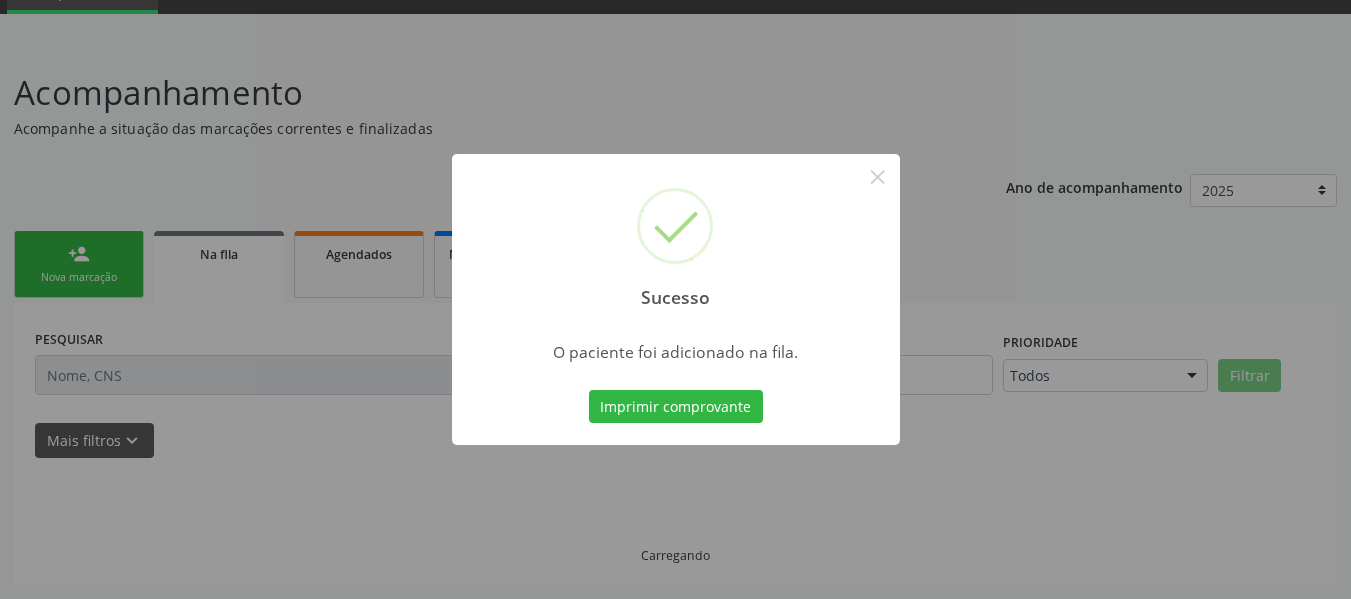 scroll, scrollTop: 96, scrollLeft: 0, axis: vertical 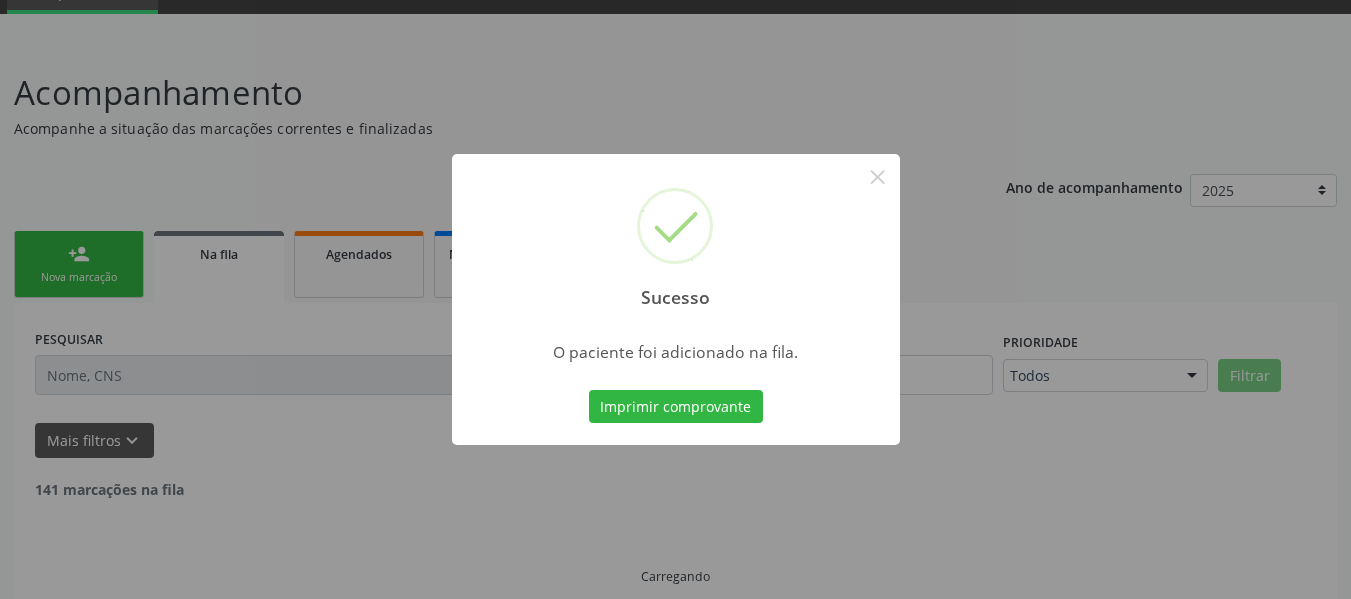 click on "Imprimir comprovante" at bounding box center [676, 407] 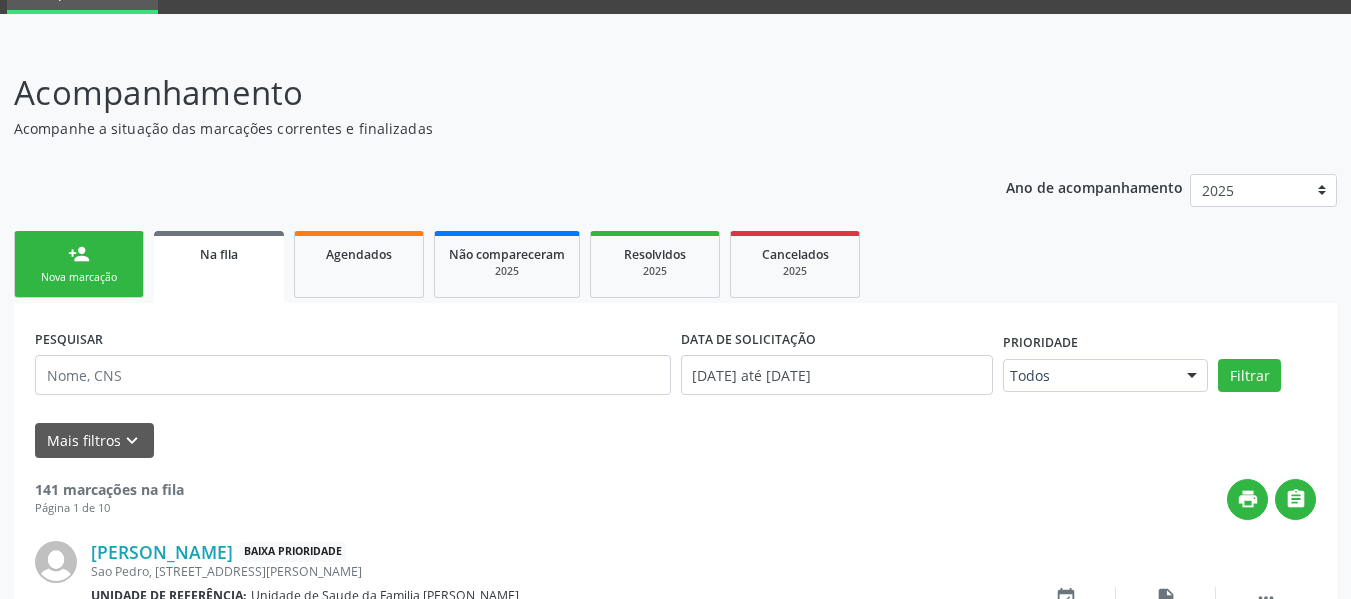 scroll, scrollTop: 96, scrollLeft: 0, axis: vertical 